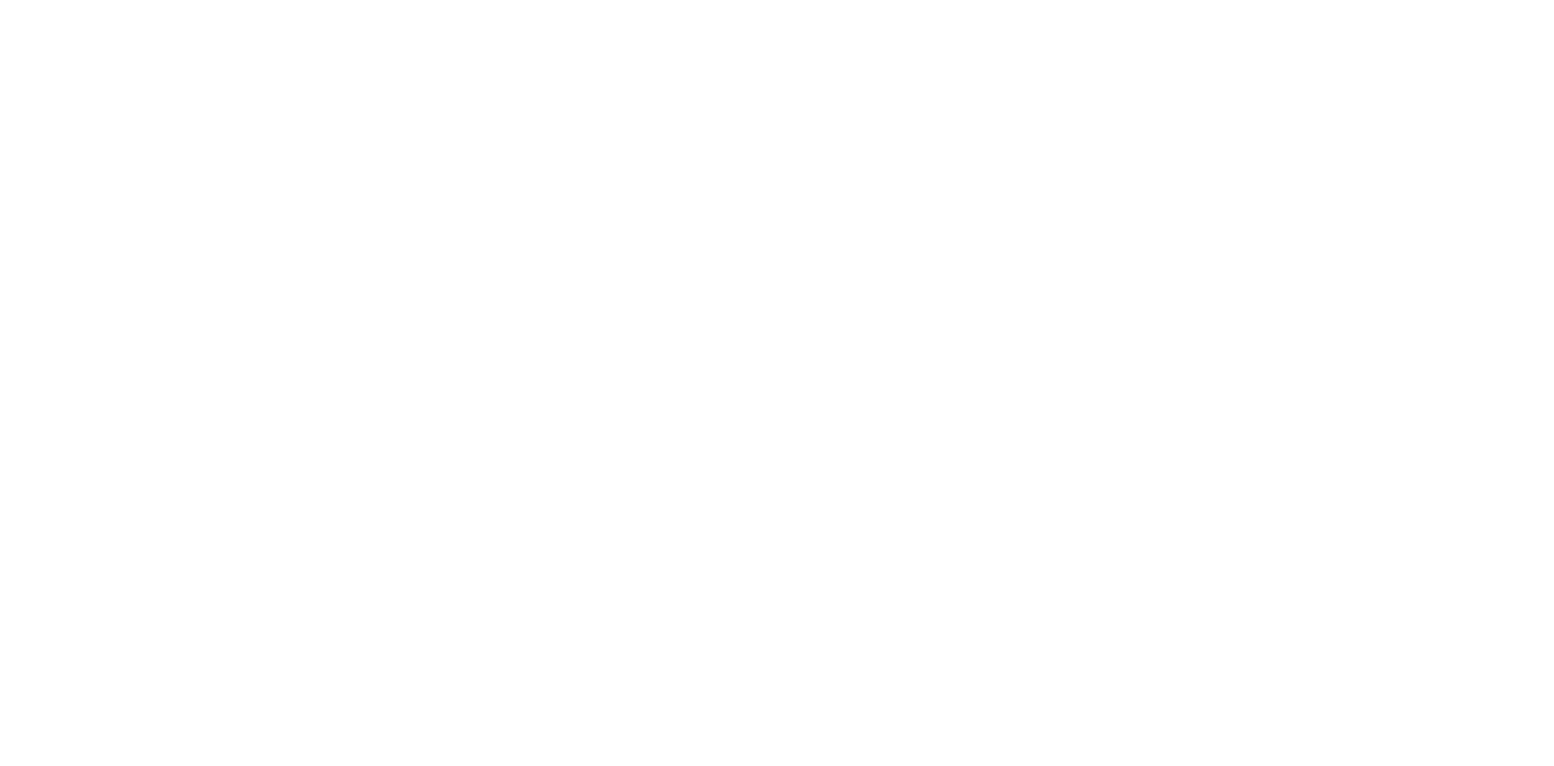 scroll, scrollTop: 0, scrollLeft: 0, axis: both 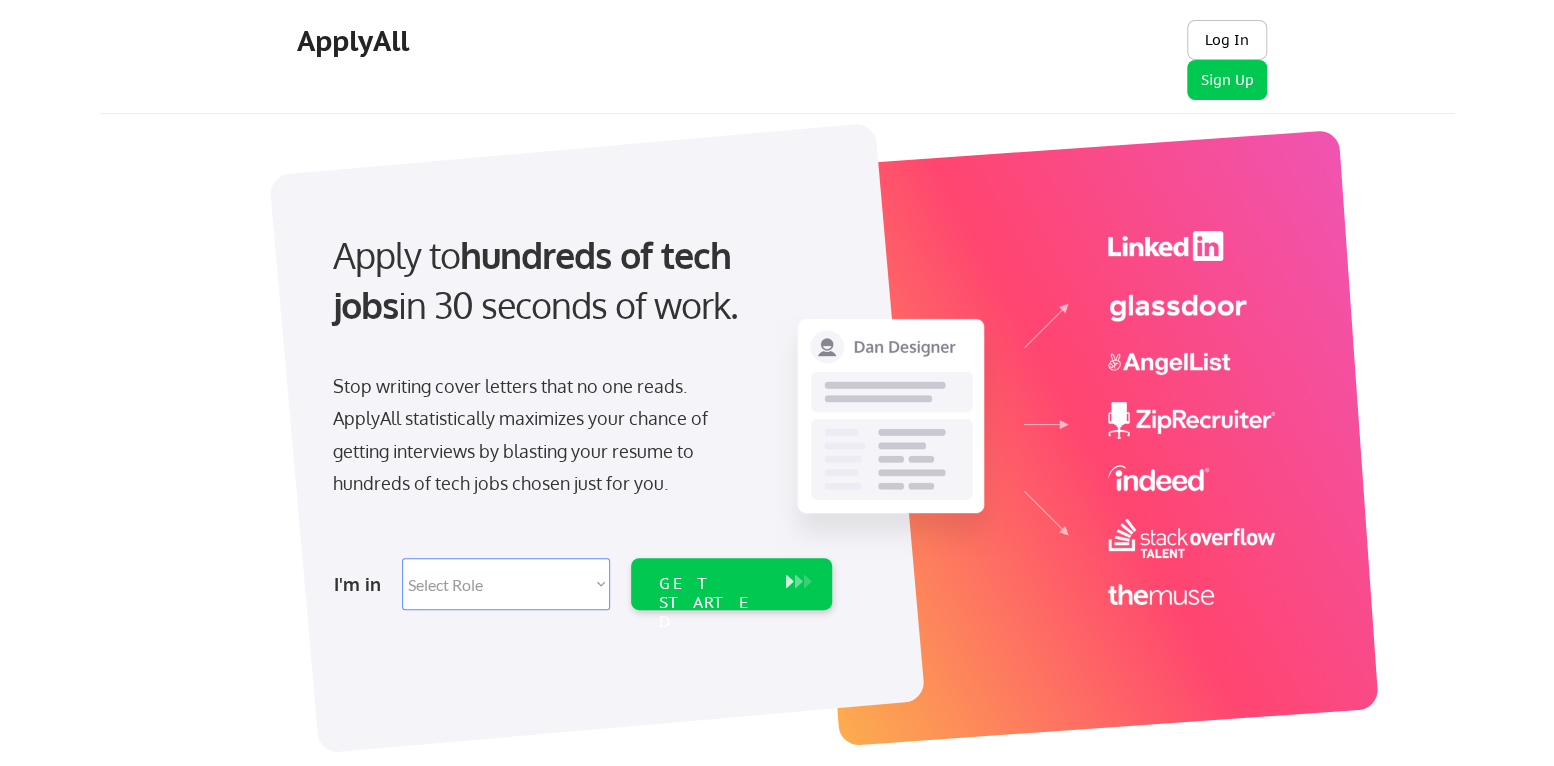 click on "Log In" at bounding box center [1227, 40] 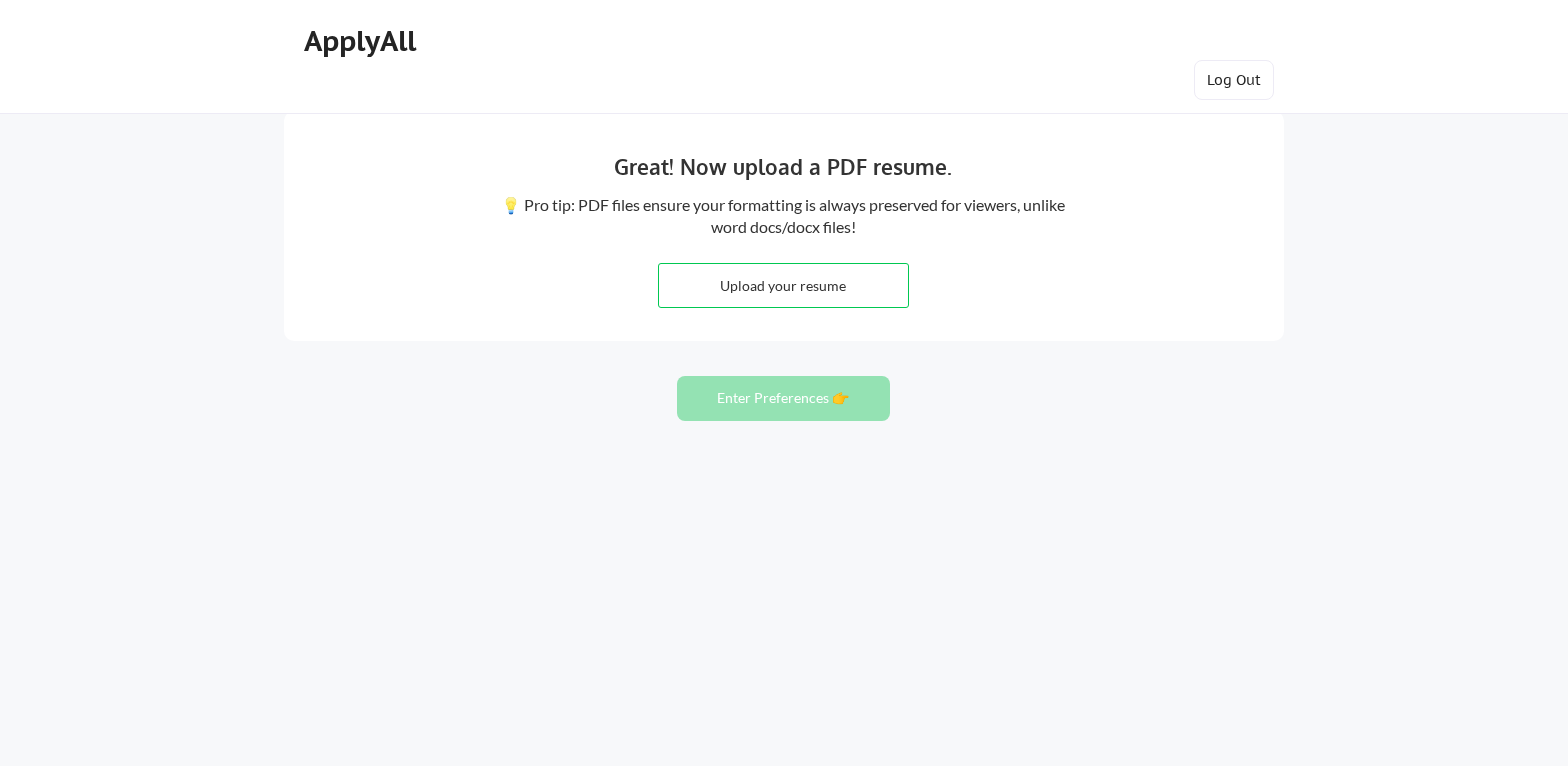 scroll, scrollTop: 0, scrollLeft: 0, axis: both 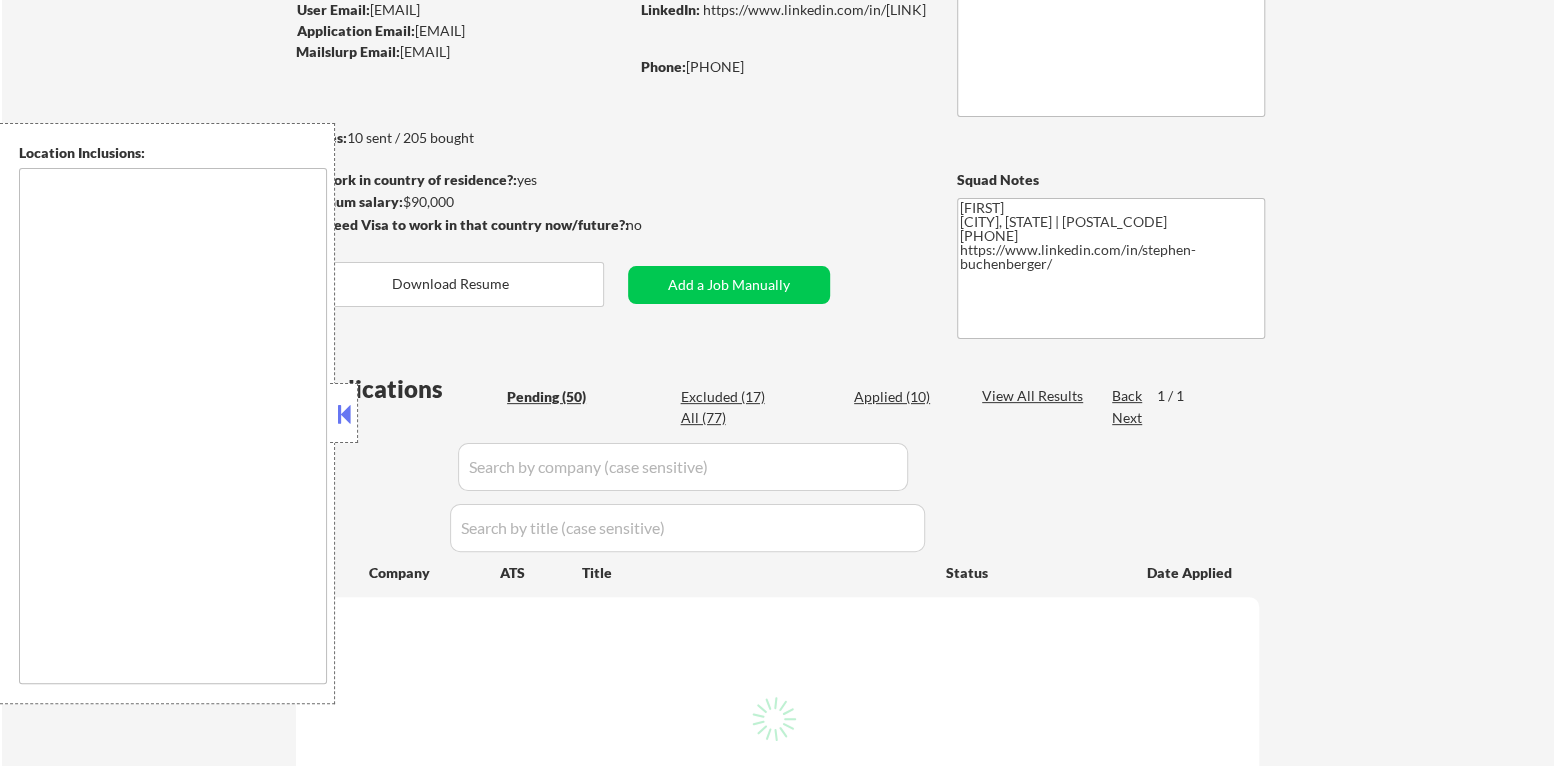 click at bounding box center (344, 414) 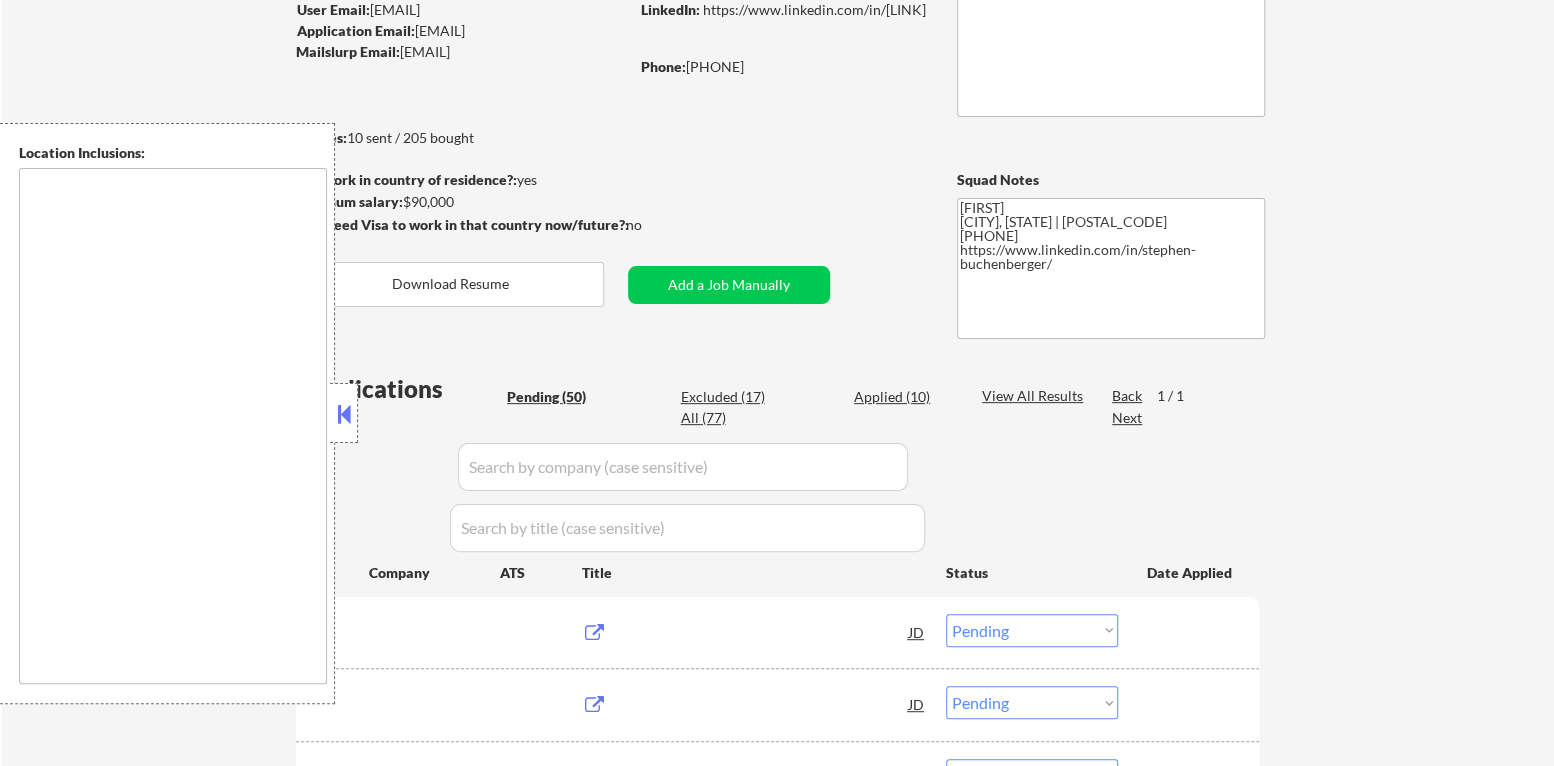 type on "Charlotte, [STATE]   Pineville, [STATE]   Matthews, [STATE]   Mint Hill, [STATE]   Huntersville, [STATE]   Cornelius, [STATE]   Davidson, [STATE]   Mount Holly, [STATE]   Belmont, [STATE]   Gastonia, [STATE]   Indian Trail, [STATE]   Monroe, [STATE]   Concord, [STATE]   Kannapolis, [STATE]   Harrisburg, [STATE]   Fort Mill, SC   Tega Cay, SC   Rock Hill, SC   Clover, SC   Stanley, [STATE]   Greensboro, [STATE]   High Point, [STATE]   Jamestown, [STATE]   Summerfield, [STATE]   Oak Ridge, [STATE]   Pleasant Garden, [STATE]   Gibsonville, [STATE]   McLeansville, [STATE]   Kernersville, [STATE]   Burlington, [STATE]   Whitsett, [STATE]   Stokesdale, [STATE]   Archdale, [STATE]   Thomasville, [STATE]   Reidsville, [STATE] Austin, TX   West Lake Hills, TX   Rollingwood, TX   Sunset Valley, TX   Cedar Park, TX   Pflugerville, TX   Round Rock, TX   Leander, TX   Lakeway, TX   Bee Cave, TX   Buda, TX   Manor, TX   Kyle, TX   Hutto, TX   Dripping Springs, TX   Georgetown, TX   Del Valle, TX   Elgin, TX   Bastrop, TX Raleigh, [STATE]   Cary, [STATE]   Morrisville, [STATE]   Apex, [STATE]   Garner, [STATE]   Wake Forest, [STATE]   Holly Springs, [STATE]   Knightdale, [STATE]   Fuquay-Varina, [STATE]   Rolesville, ..." 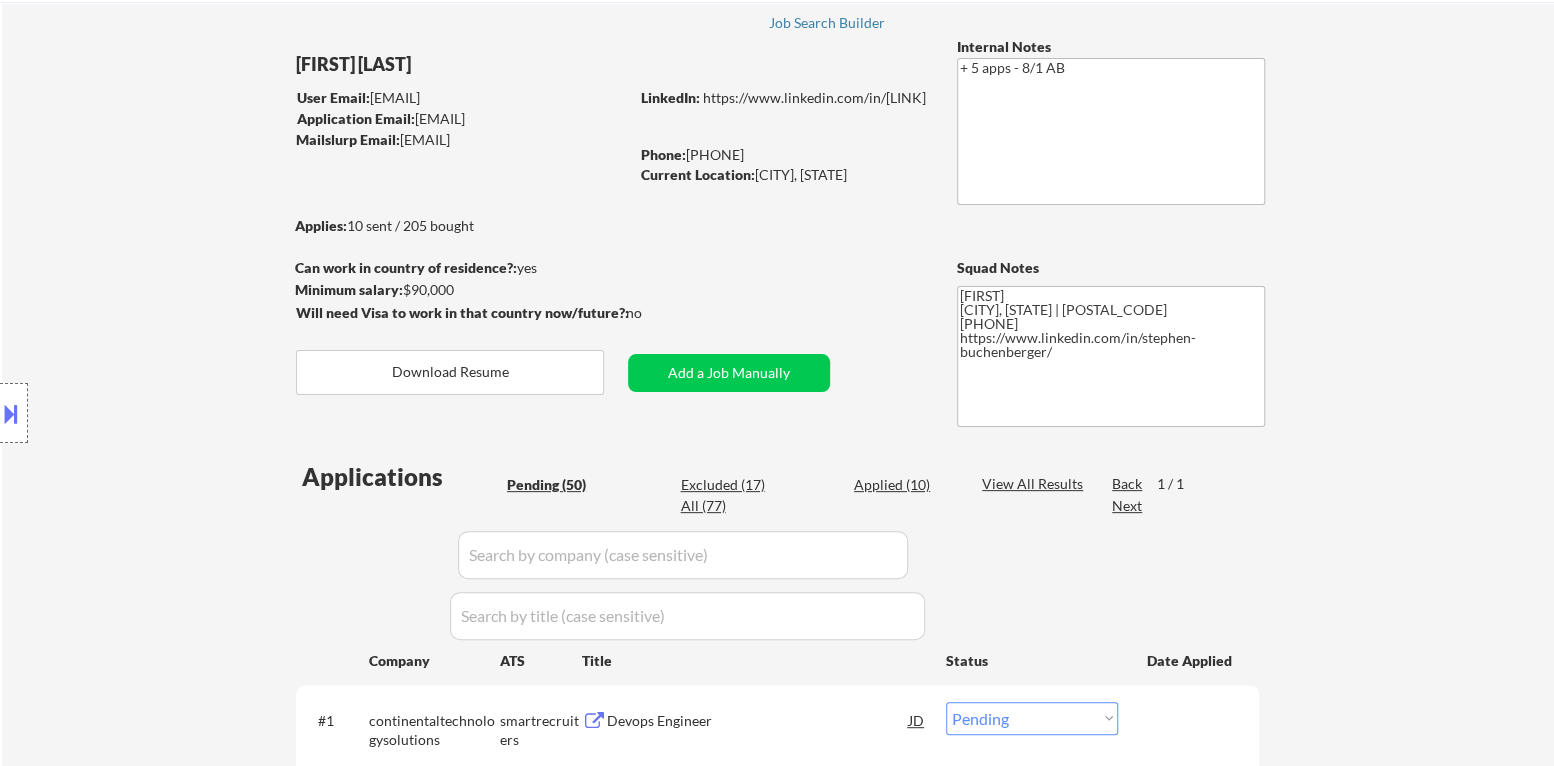 scroll, scrollTop: 0, scrollLeft: 0, axis: both 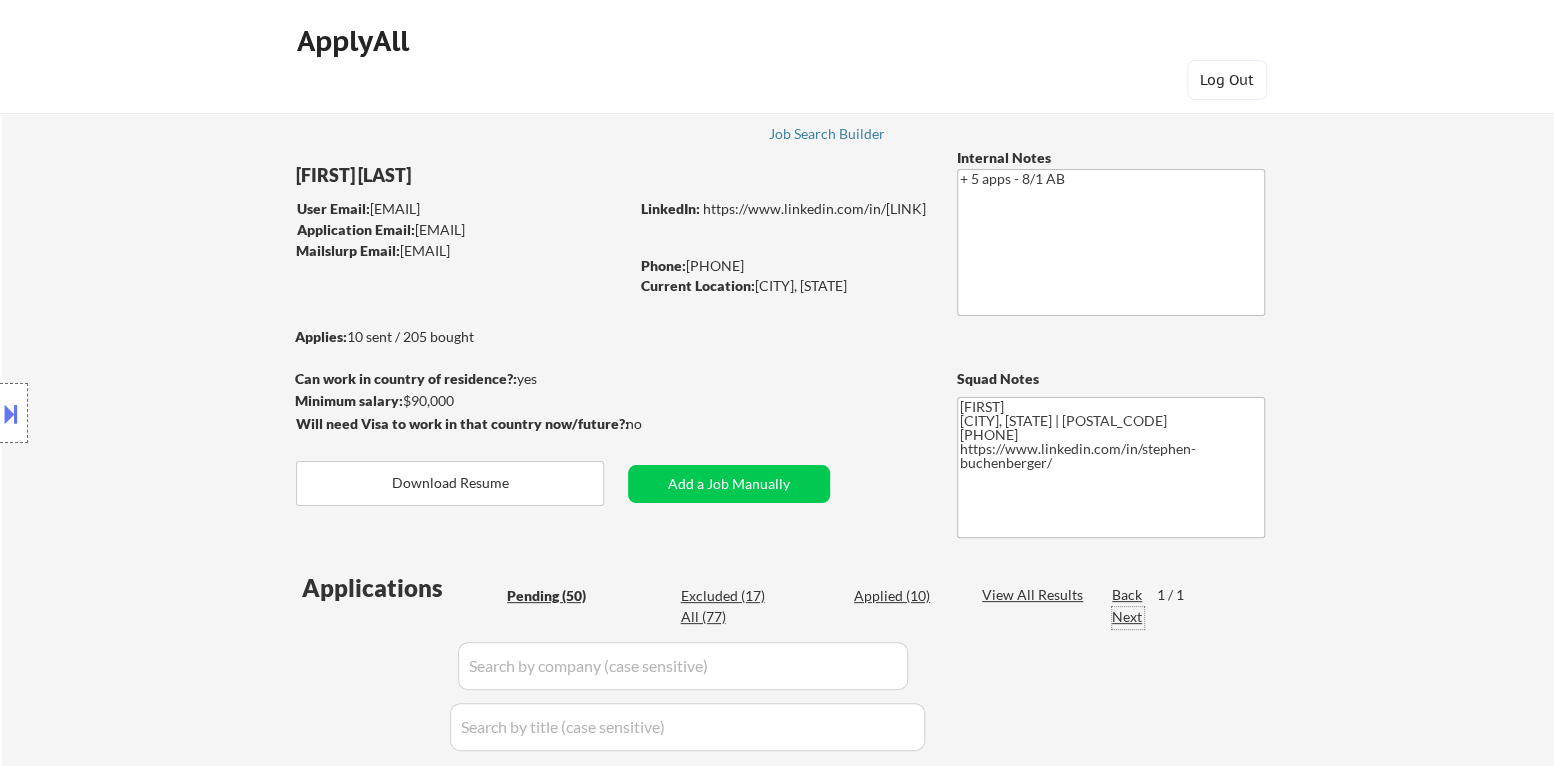 click on "Next" at bounding box center [1128, 617] 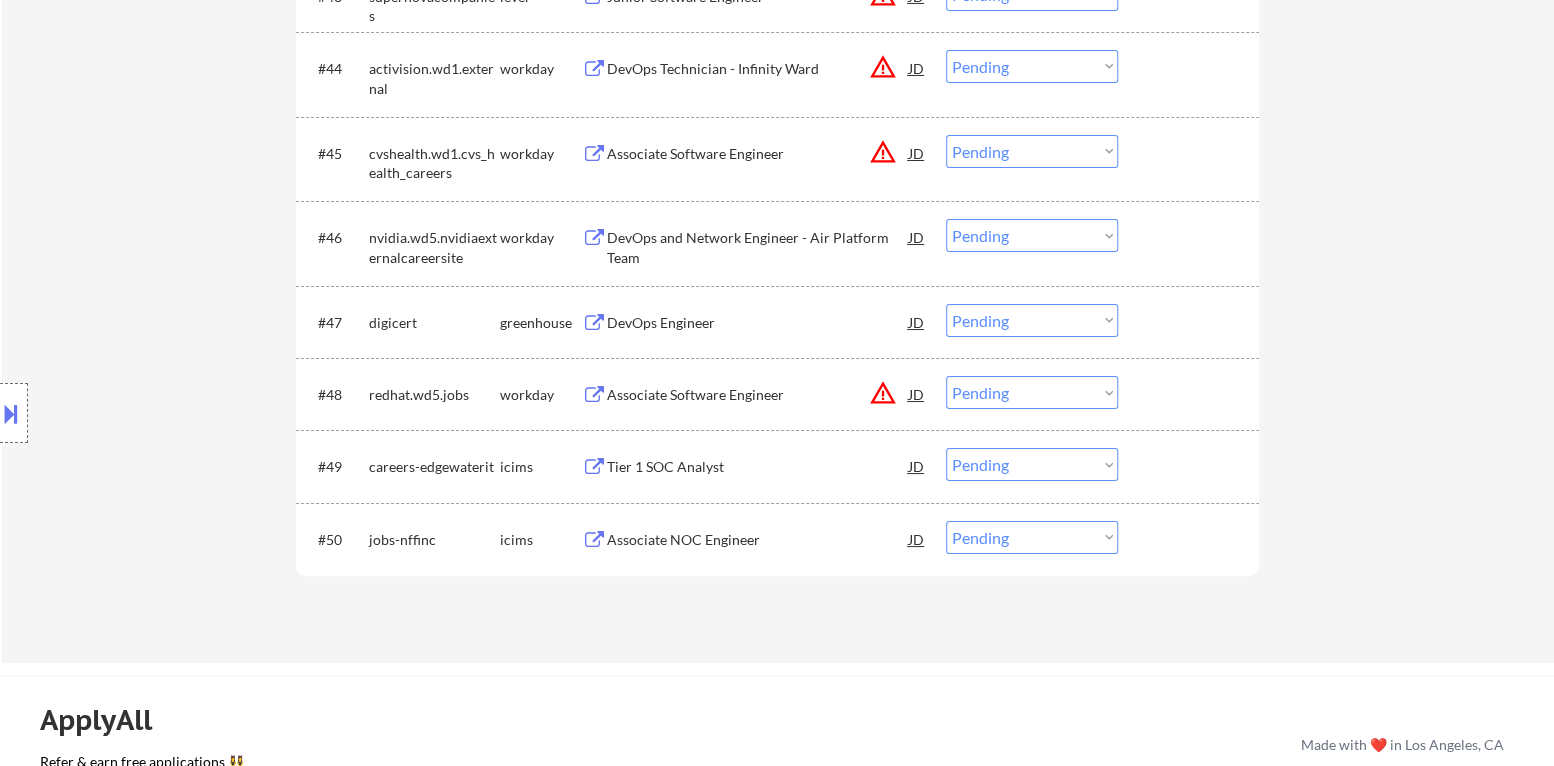 scroll, scrollTop: 3999, scrollLeft: 0, axis: vertical 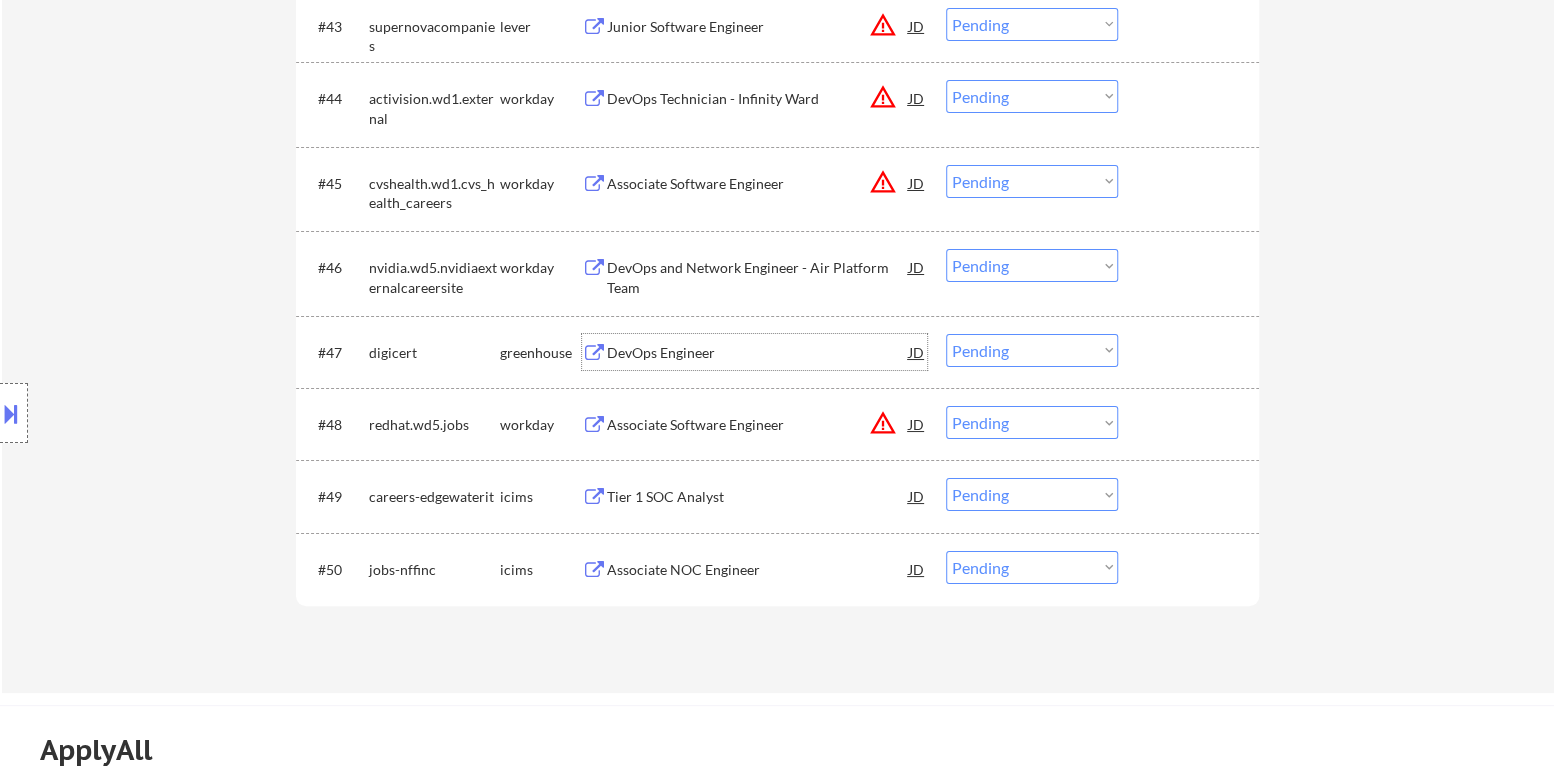 click on "DevOps Engineer" at bounding box center (758, 353) 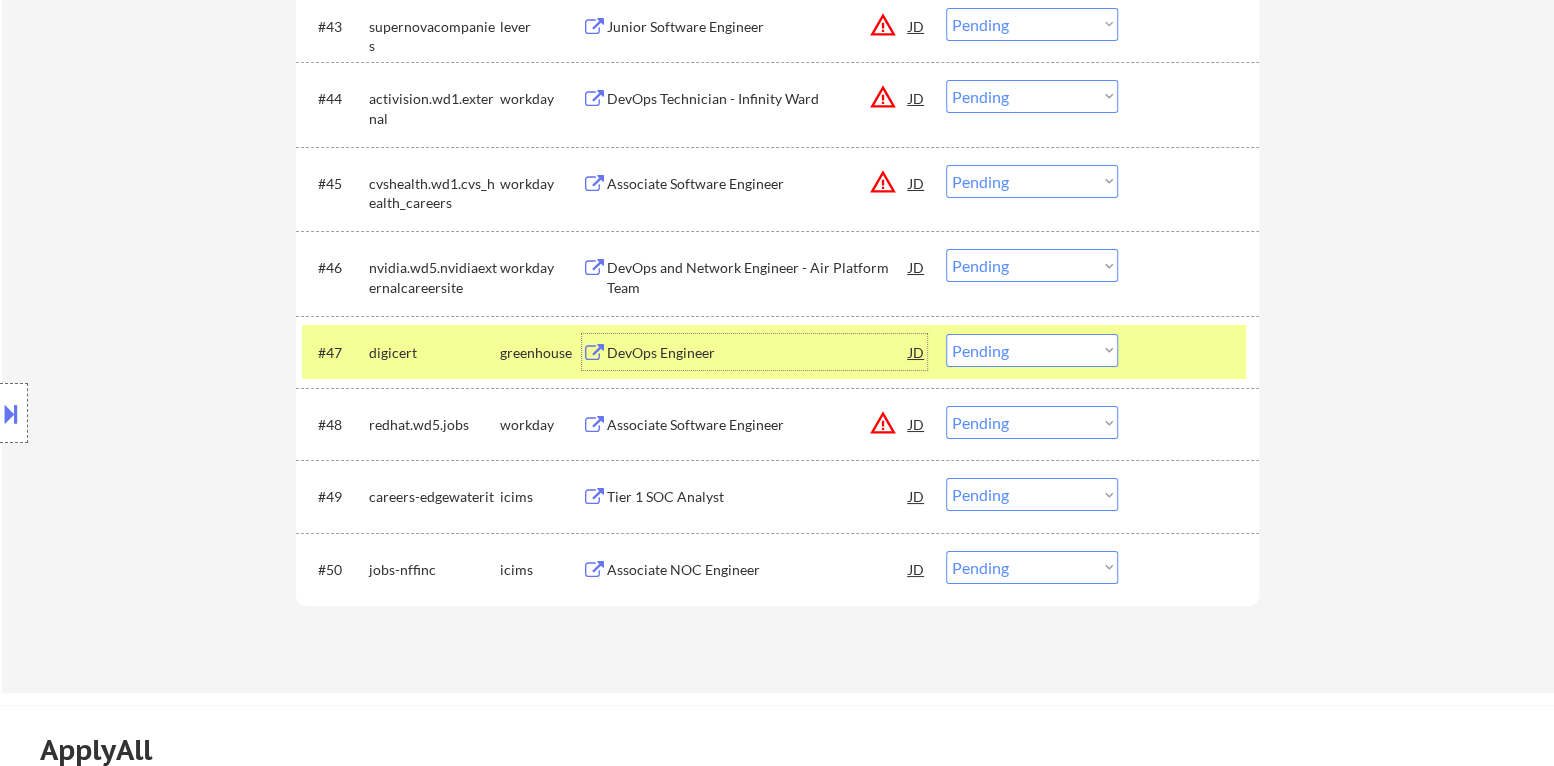 click on "DevOps Engineer" at bounding box center (758, 353) 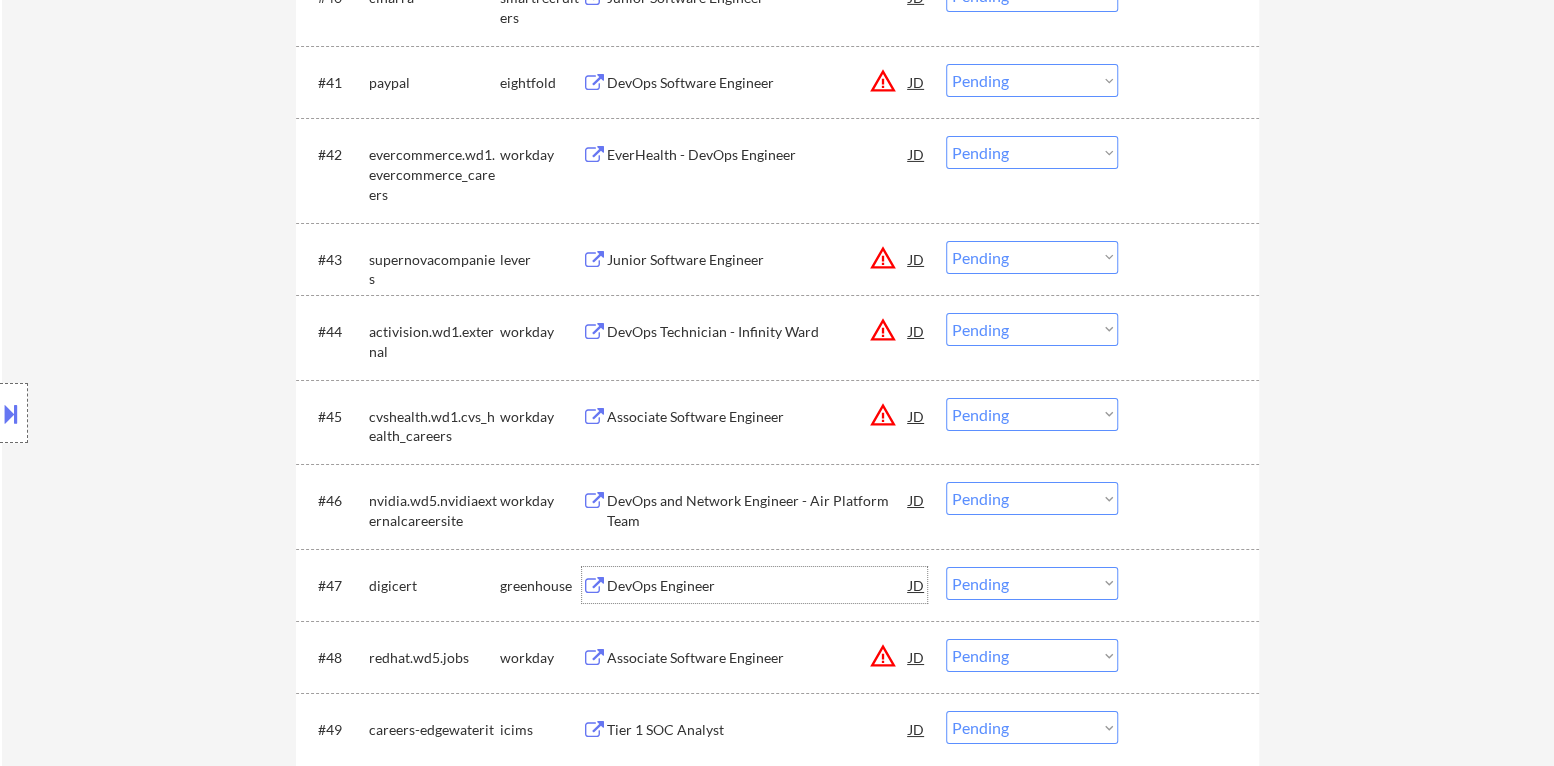 scroll, scrollTop: 3599, scrollLeft: 0, axis: vertical 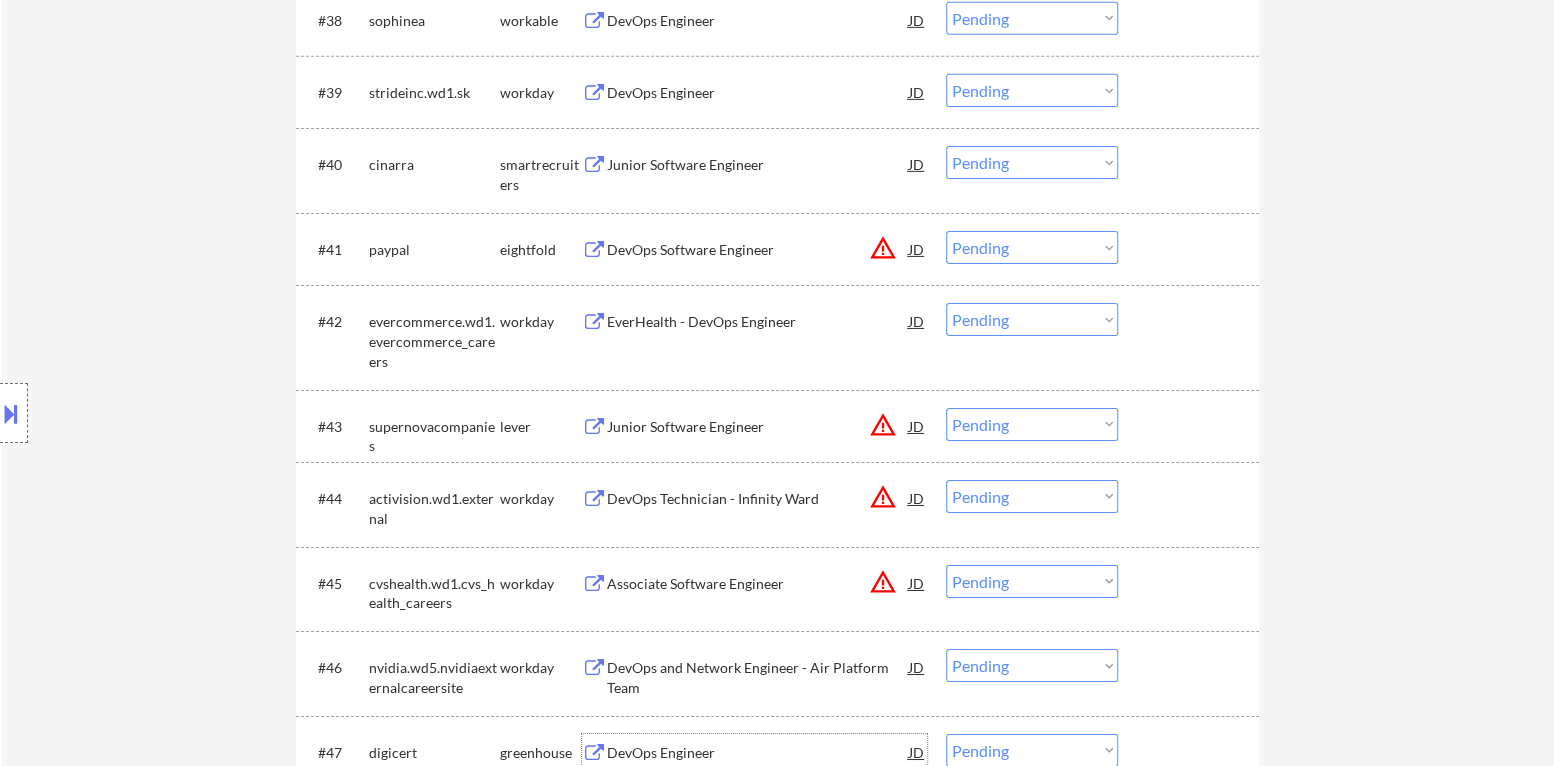 click on "warning_amber" at bounding box center [883, 425] 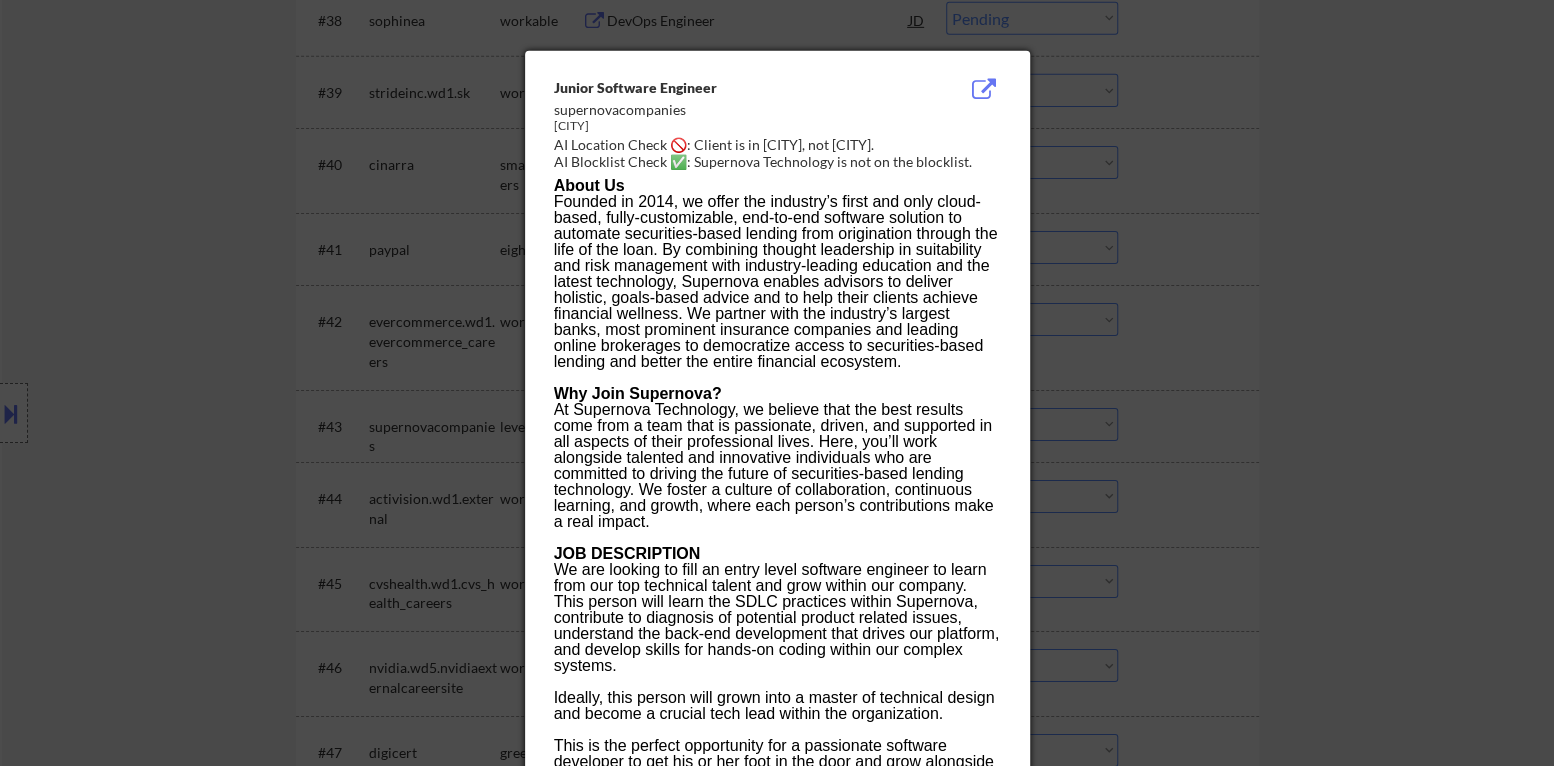 click at bounding box center (777, 383) 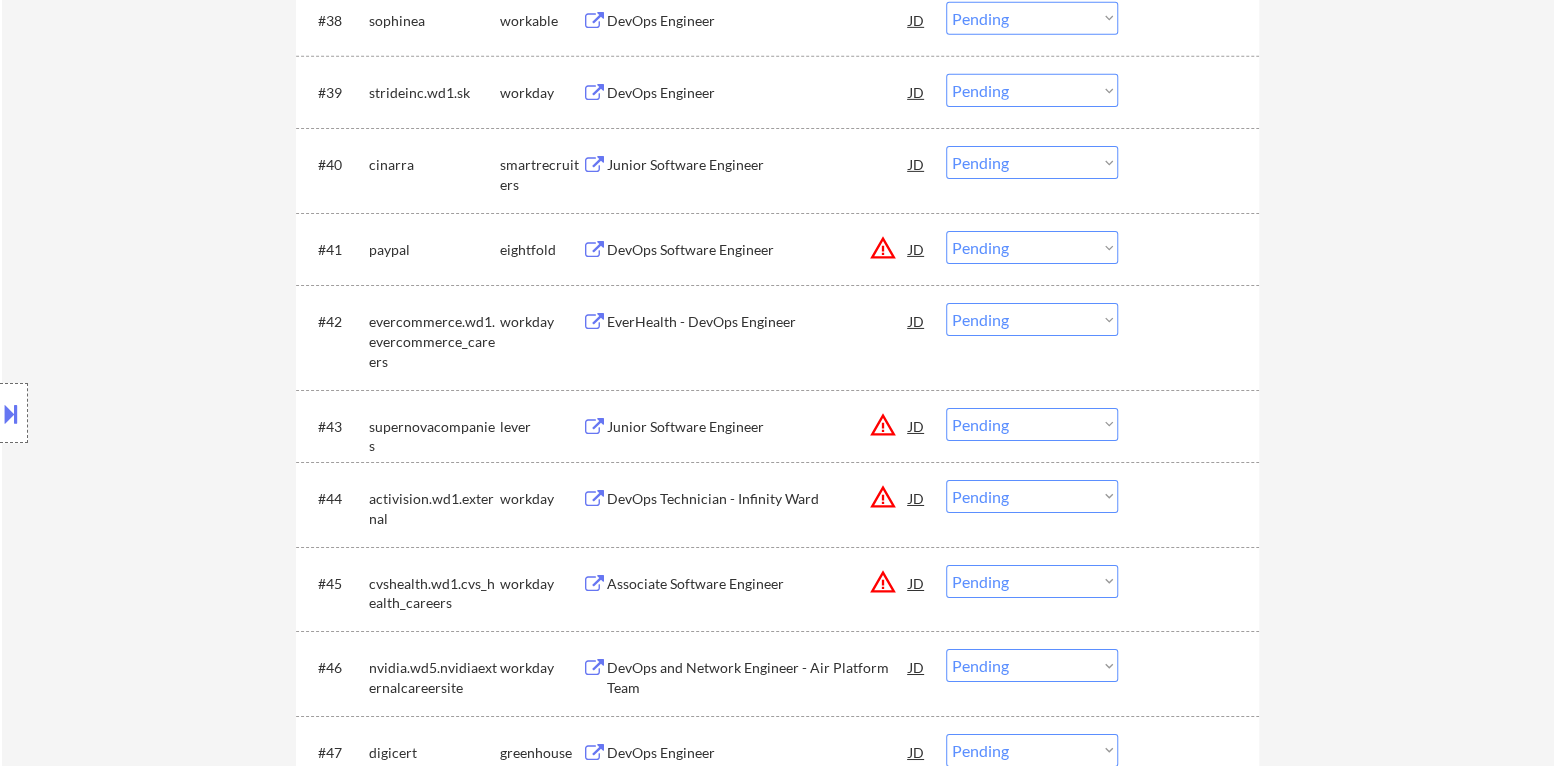 click at bounding box center (11, 413) 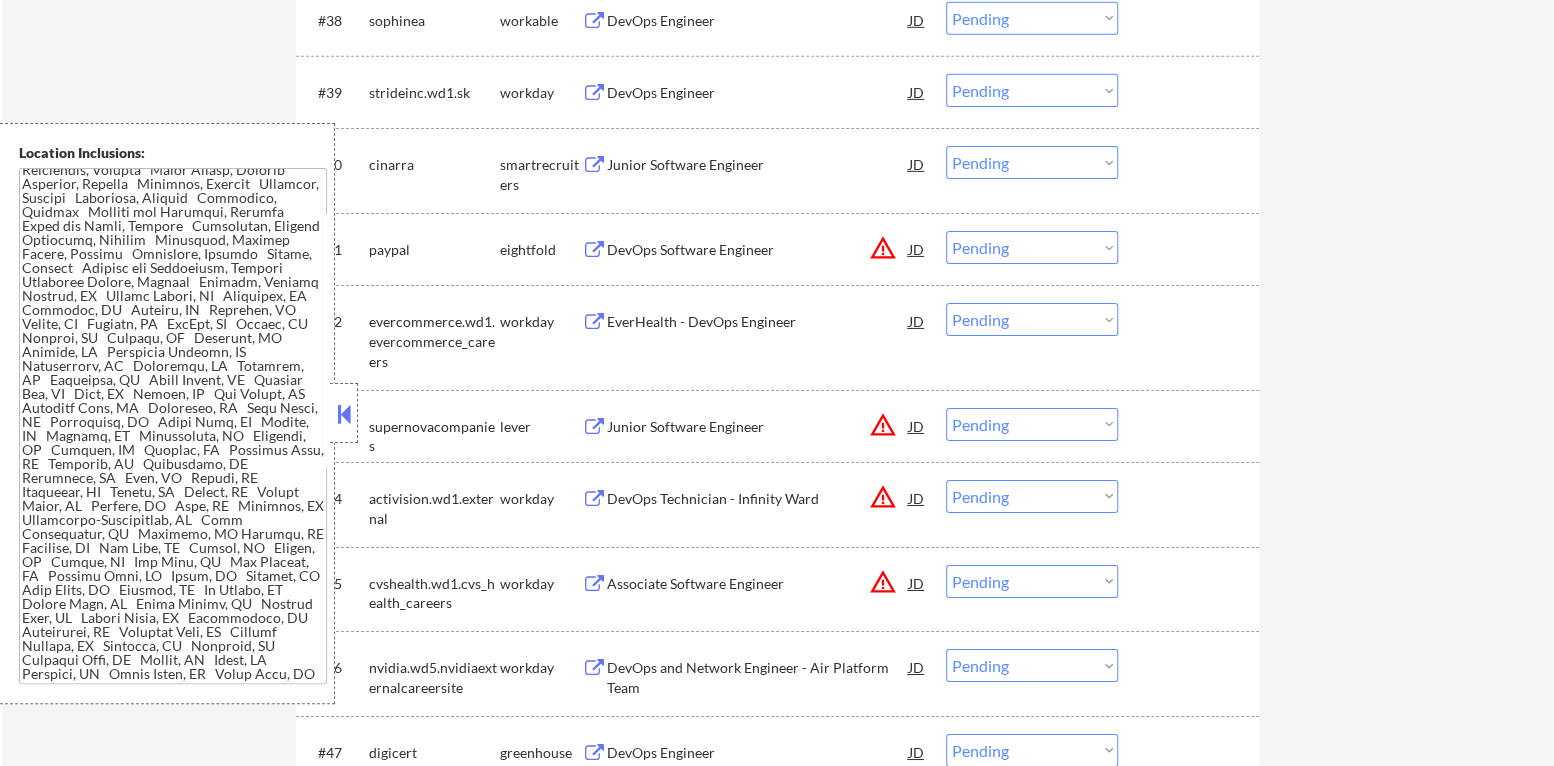 scroll, scrollTop: 1282, scrollLeft: 0, axis: vertical 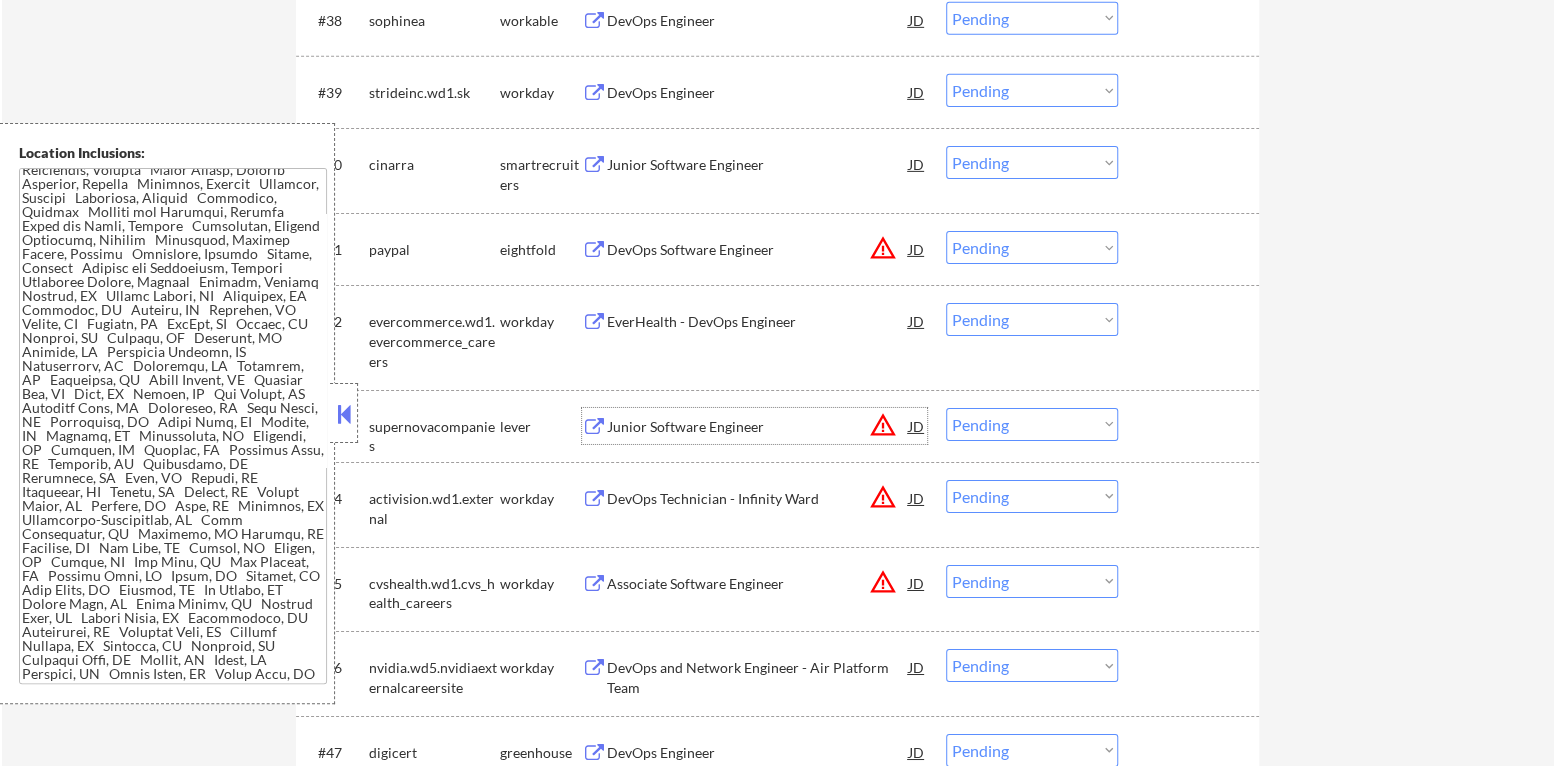 click on "Junior Software Engineer" at bounding box center [758, 427] 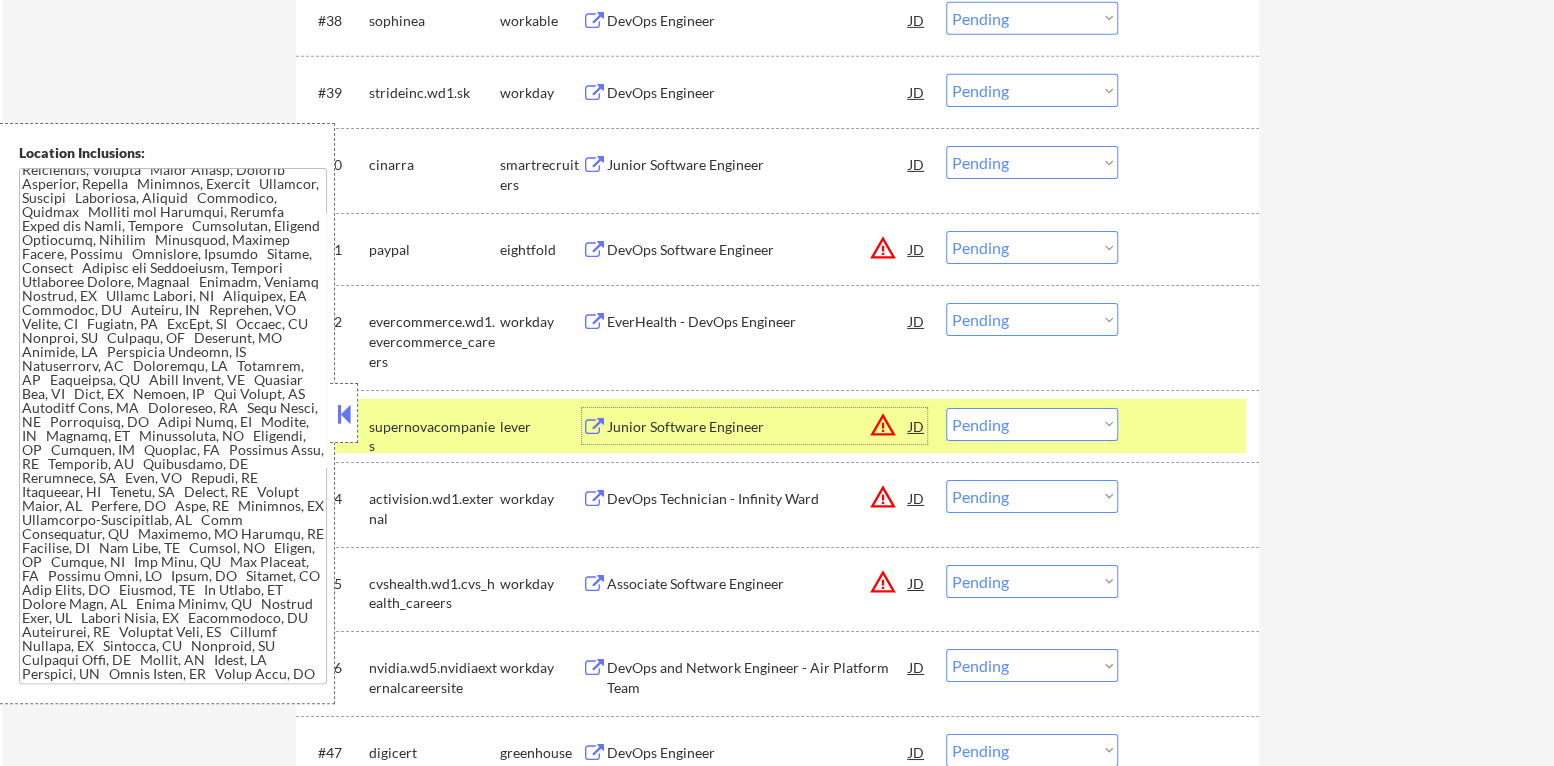 click at bounding box center [344, 414] 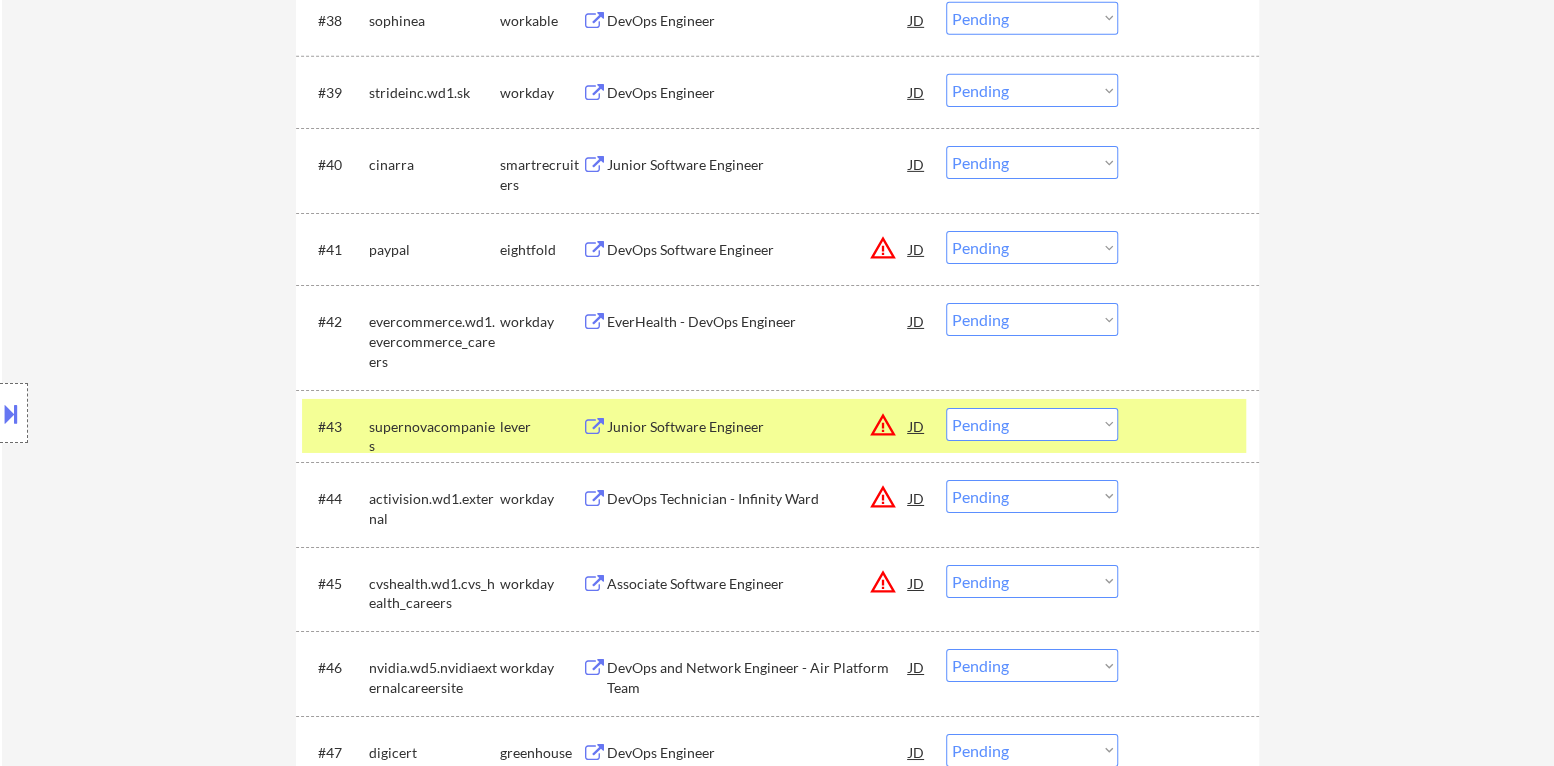 click on "Choose an option... Pending Applied Excluded (Questions) Excluded (Expired) Excluded (Location) Excluded (Bad Match) Excluded (Blocklist) Excluded (Salary) Excluded (Other)" at bounding box center [1032, 424] 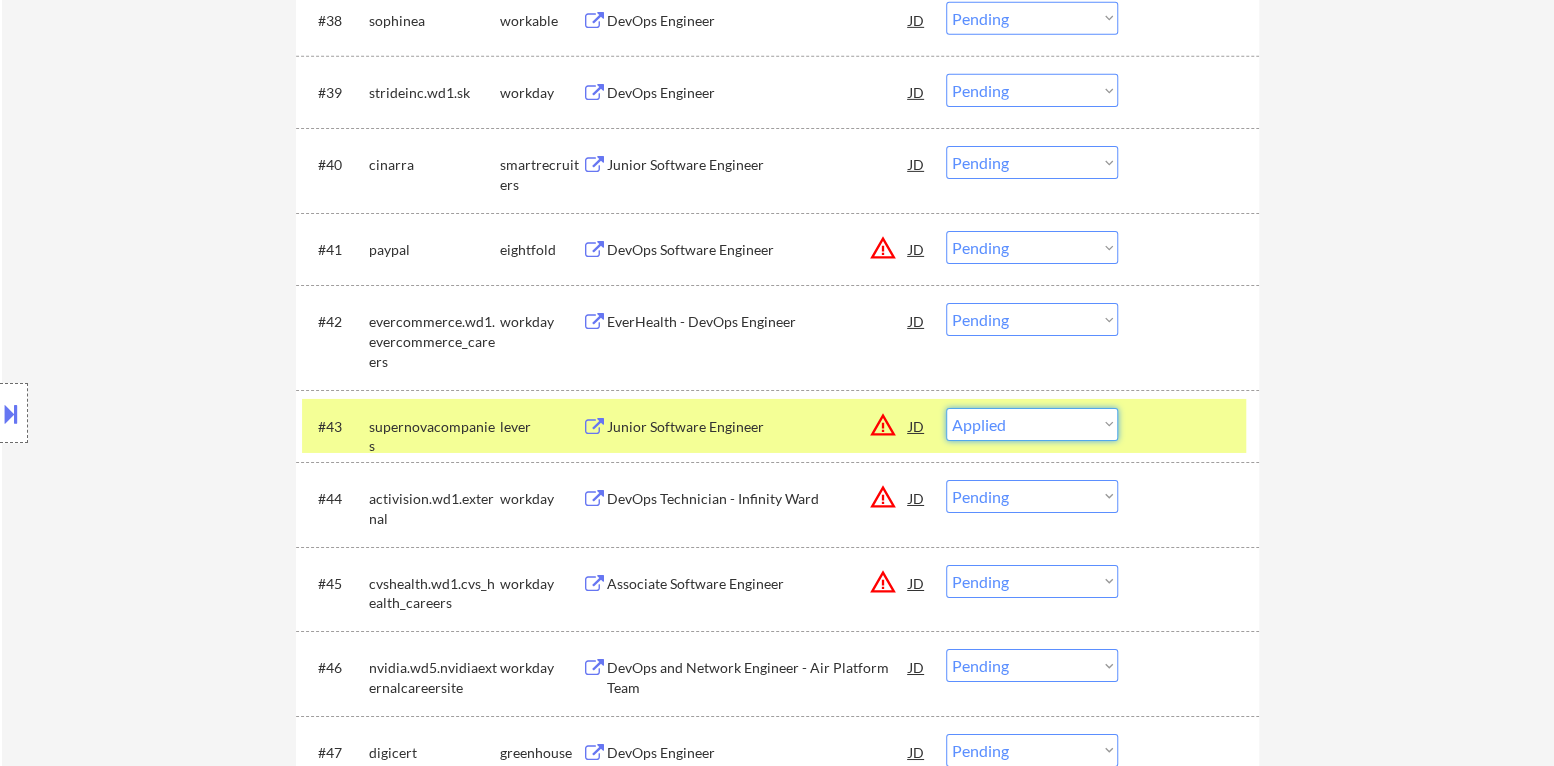 click on "Choose an option... Pending Applied Excluded (Questions) Excluded (Expired) Excluded (Location) Excluded (Bad Match) Excluded (Blocklist) Excluded (Salary) Excluded (Other)" at bounding box center (1032, 424) 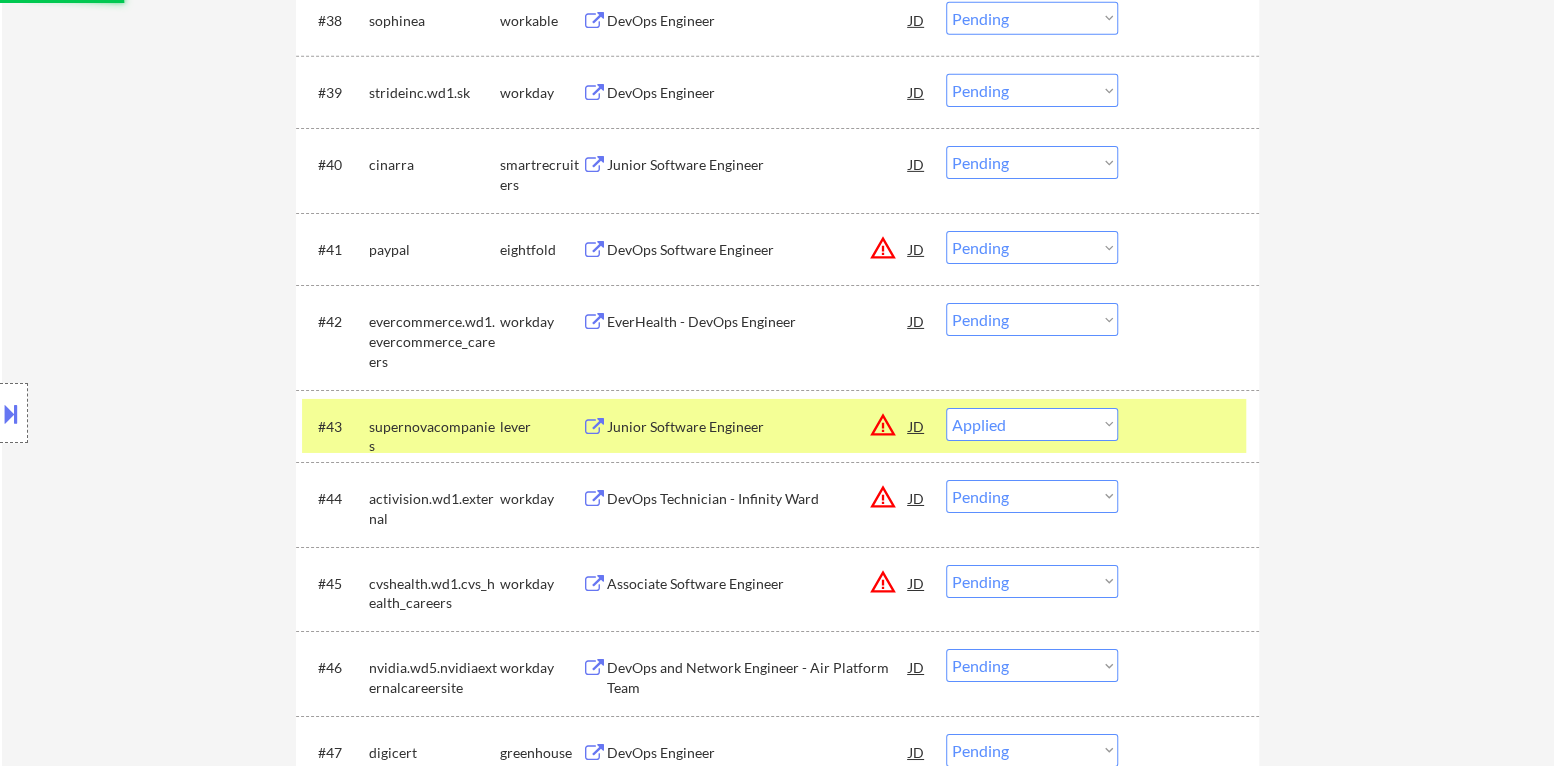 click at bounding box center (1191, 426) 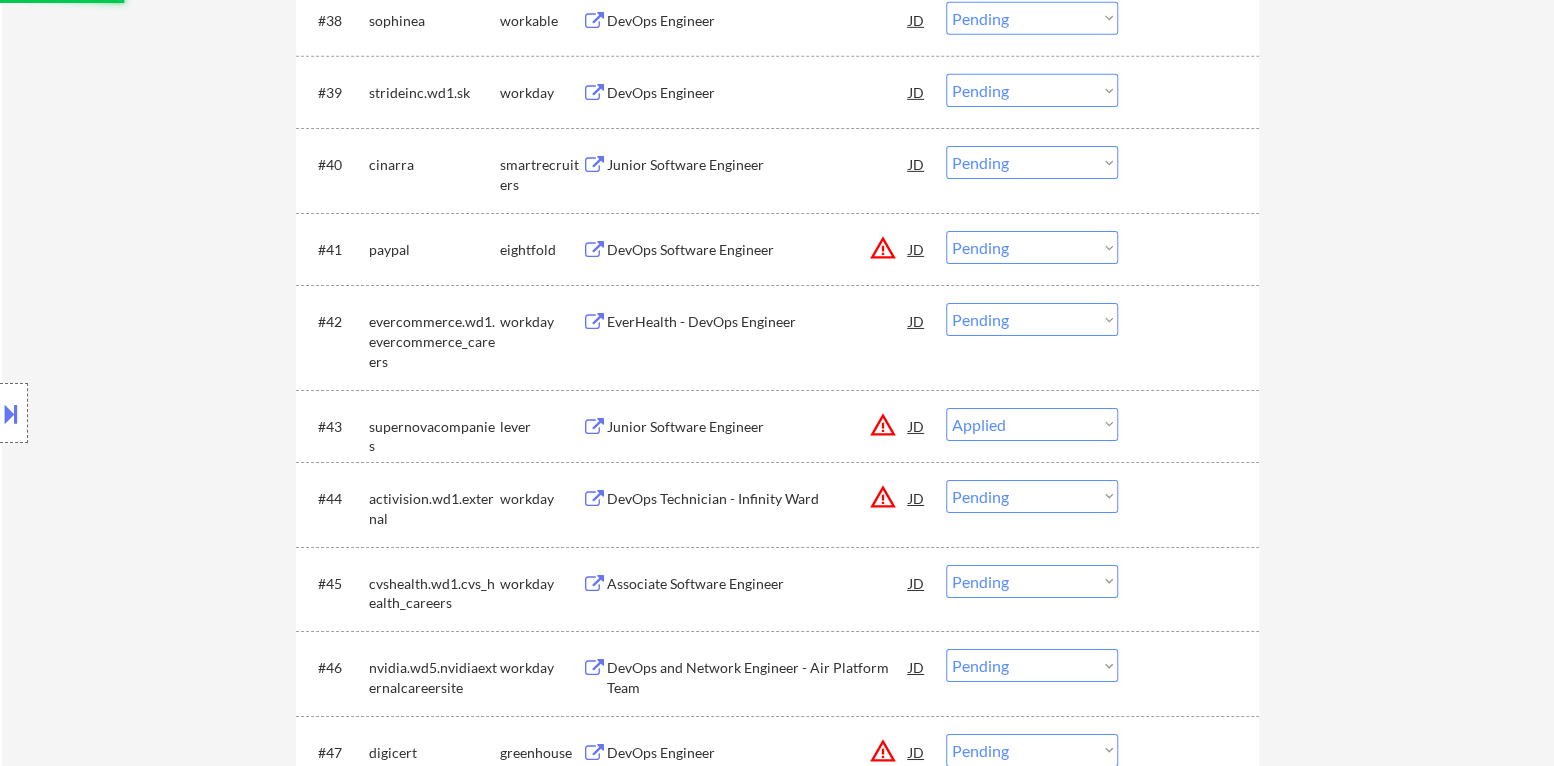 select on ""pending"" 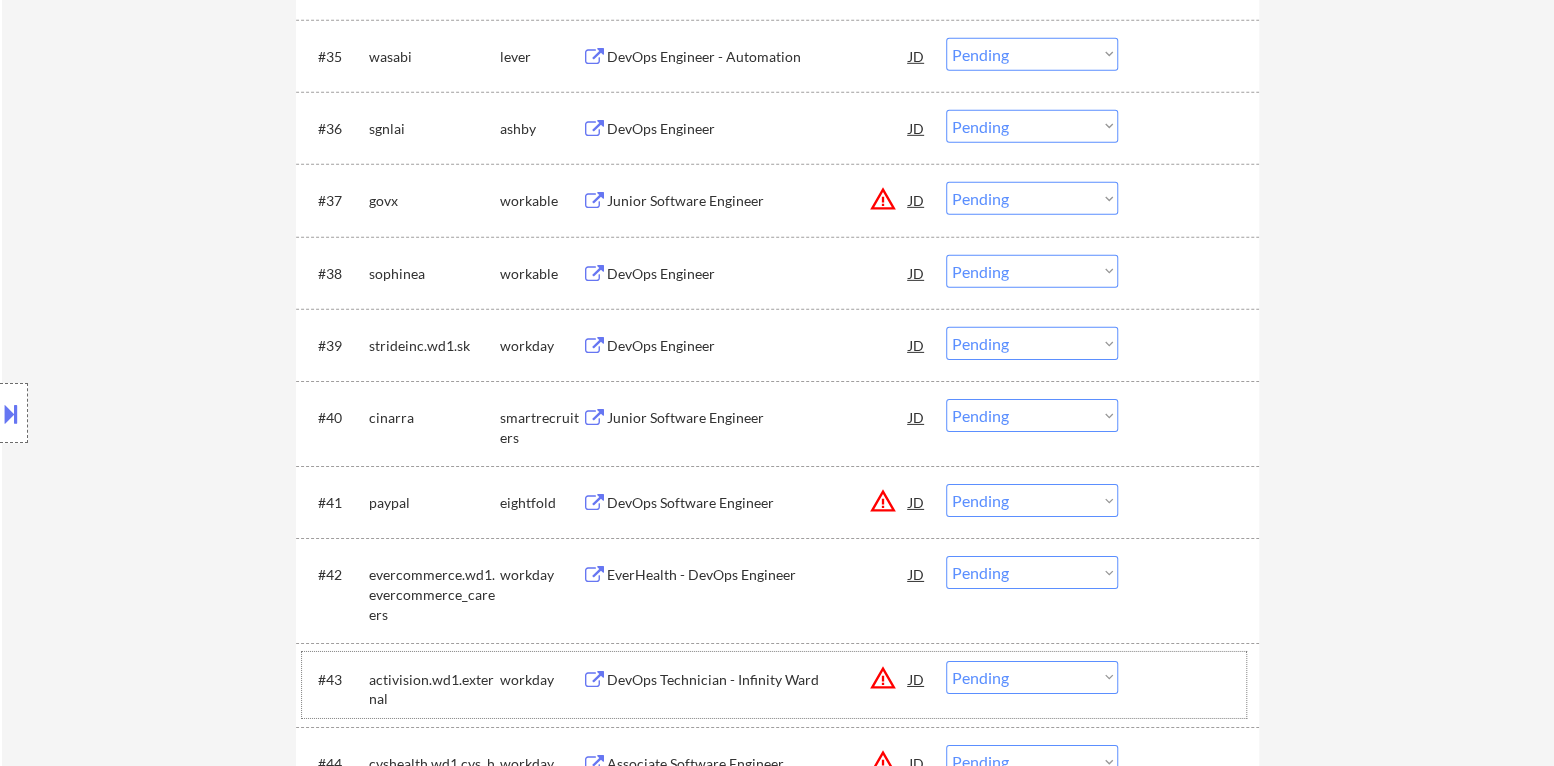 scroll, scrollTop: 3300, scrollLeft: 0, axis: vertical 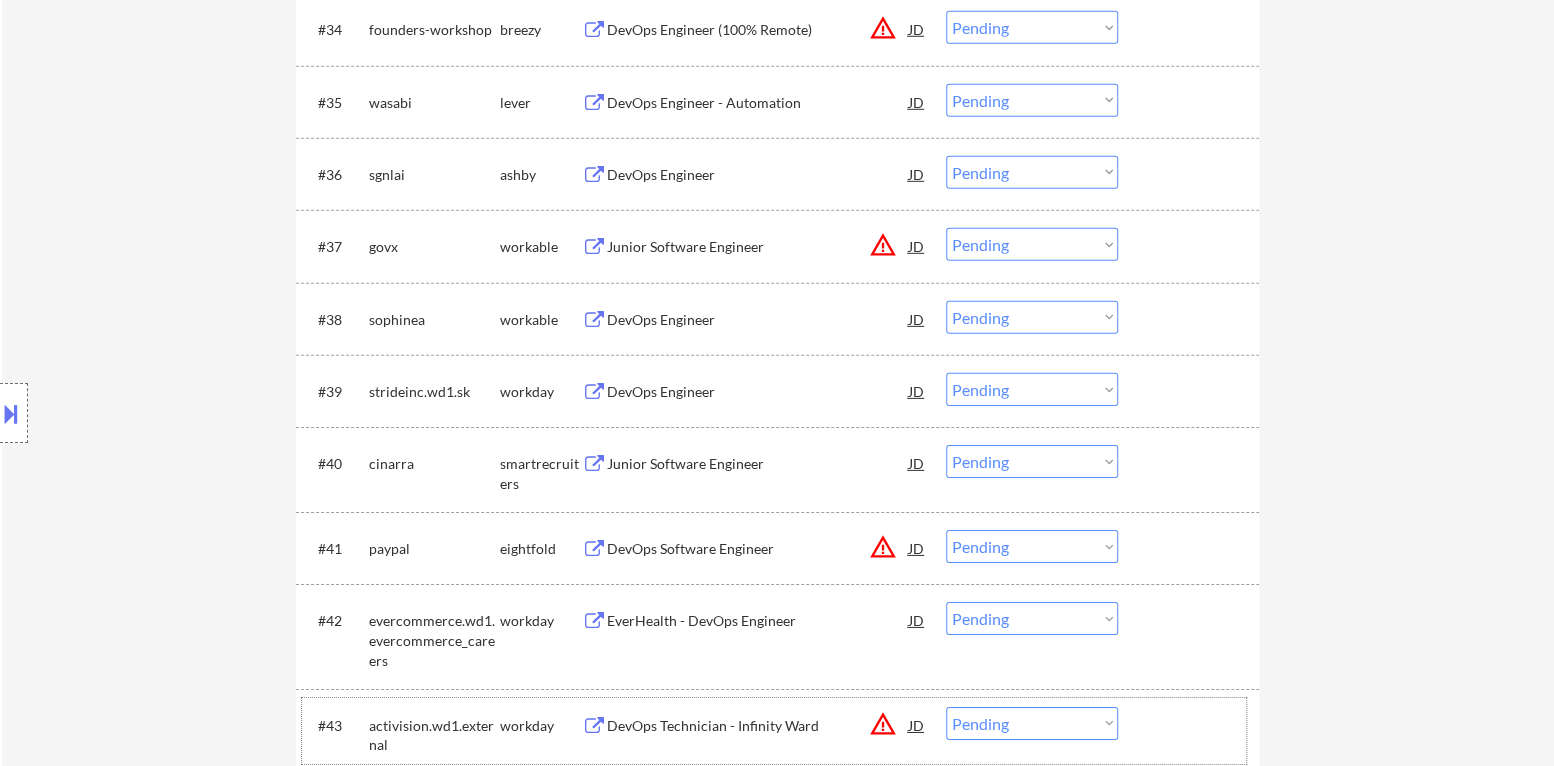 click on "Junior Software Engineer" at bounding box center (758, 464) 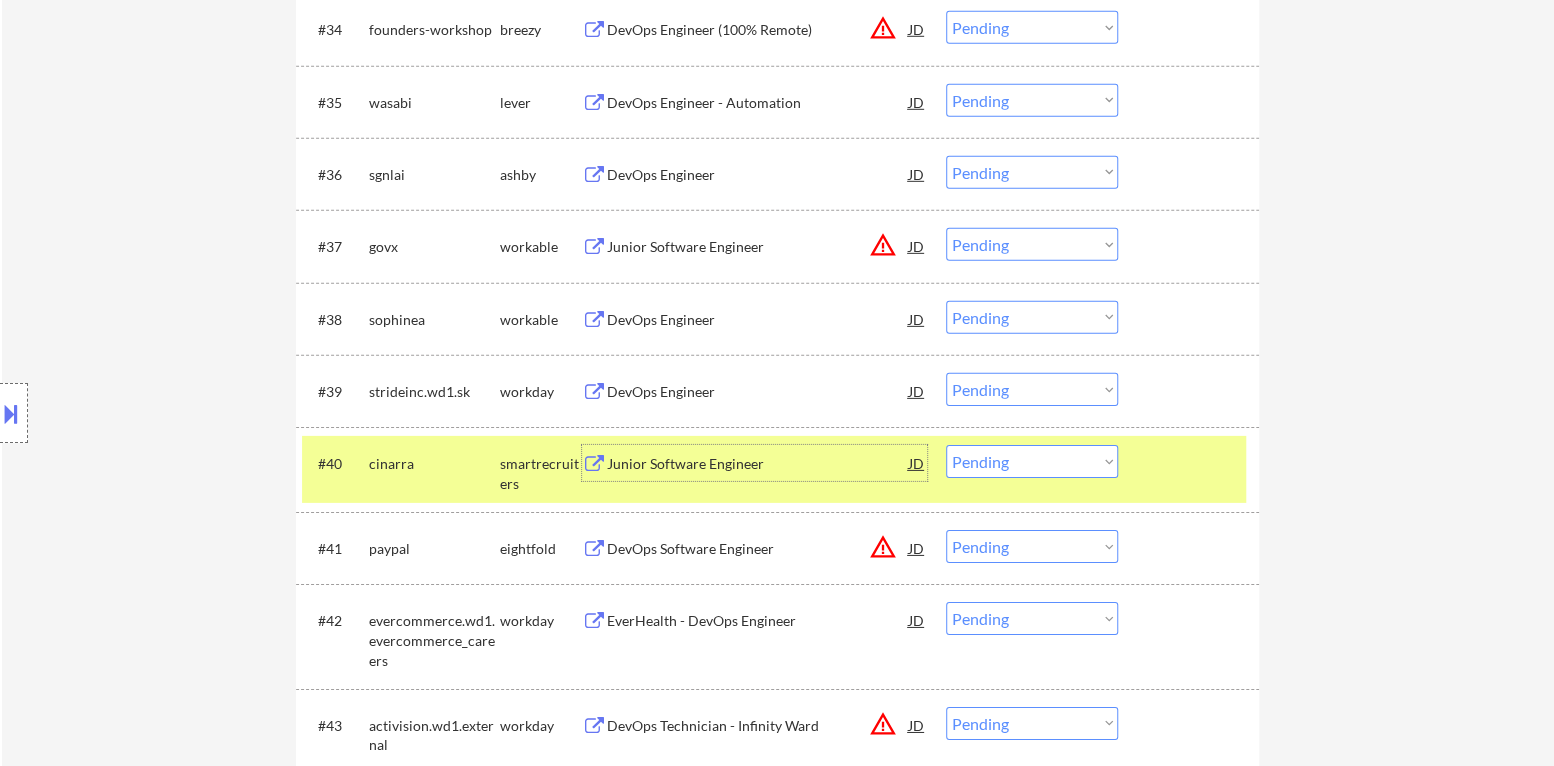 click on "Choose an option... Pending Applied Excluded (Questions) Excluded (Expired) Excluded (Location) Excluded (Bad Match) Excluded (Blocklist) Excluded (Salary) Excluded (Other)" at bounding box center [1032, 461] 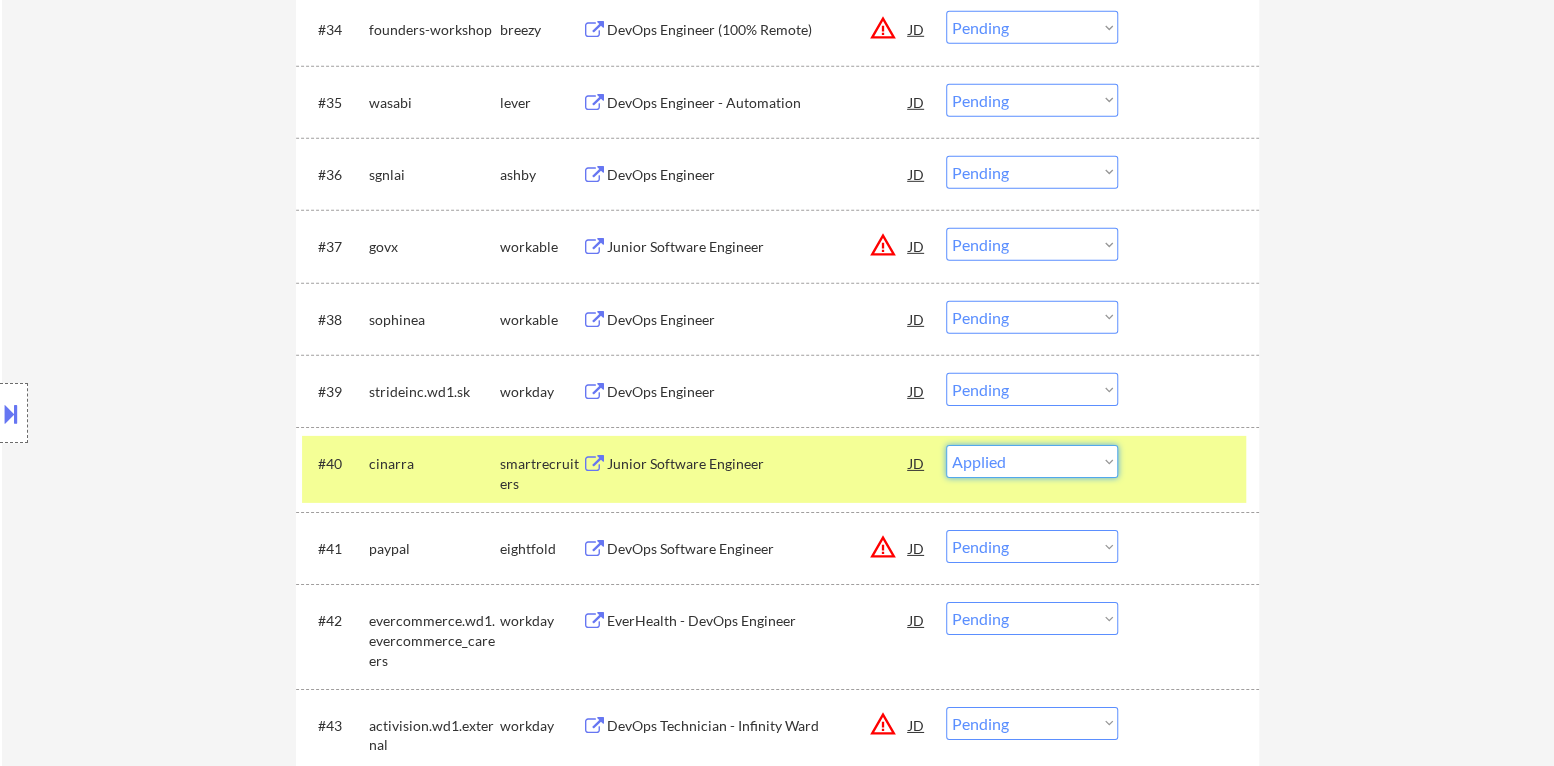 click on "Choose an option... Pending Applied Excluded (Questions) Excluded (Expired) Excluded (Location) Excluded (Bad Match) Excluded (Blocklist) Excluded (Salary) Excluded (Other)" at bounding box center [1032, 461] 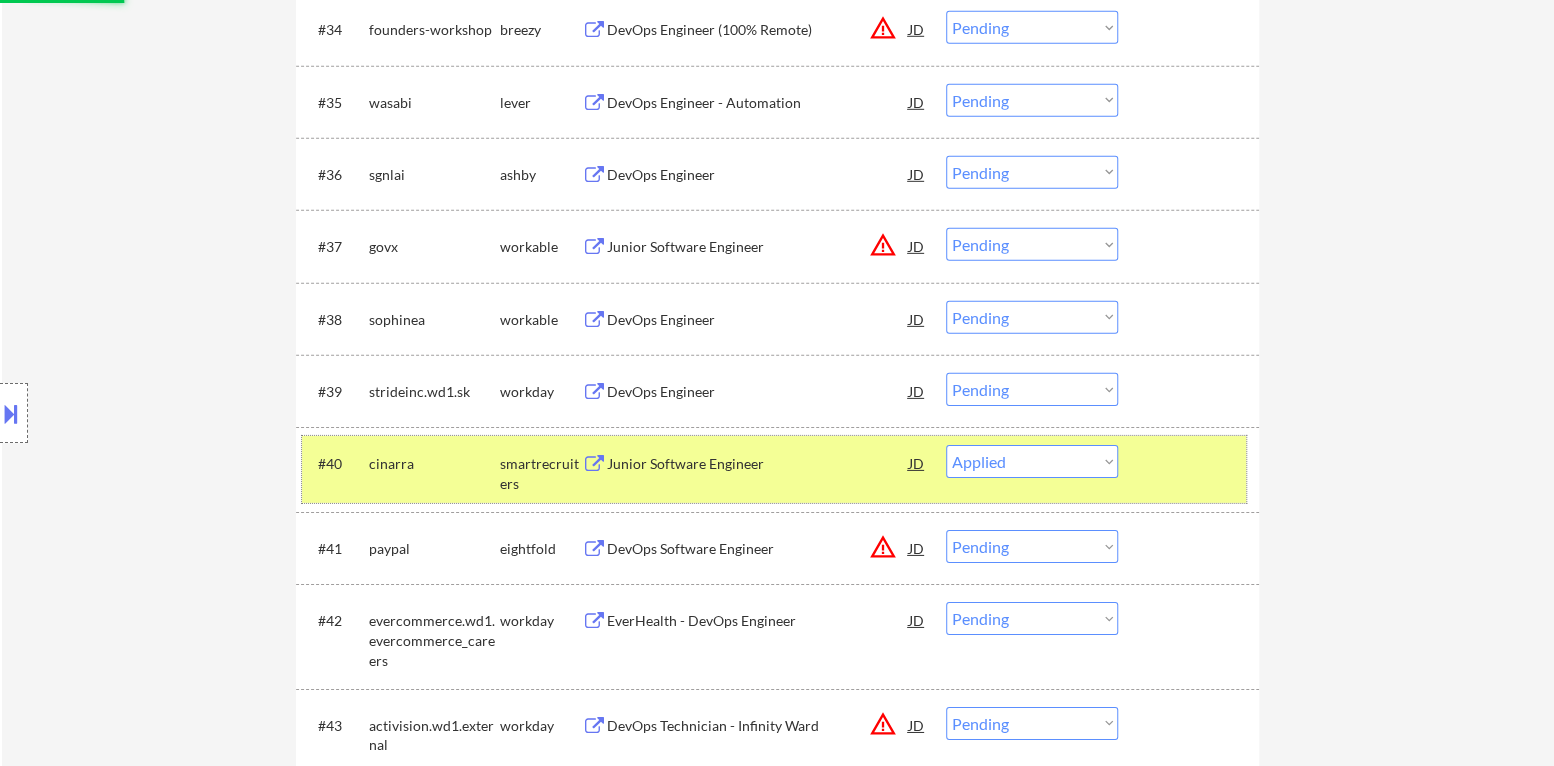 click at bounding box center (1191, 463) 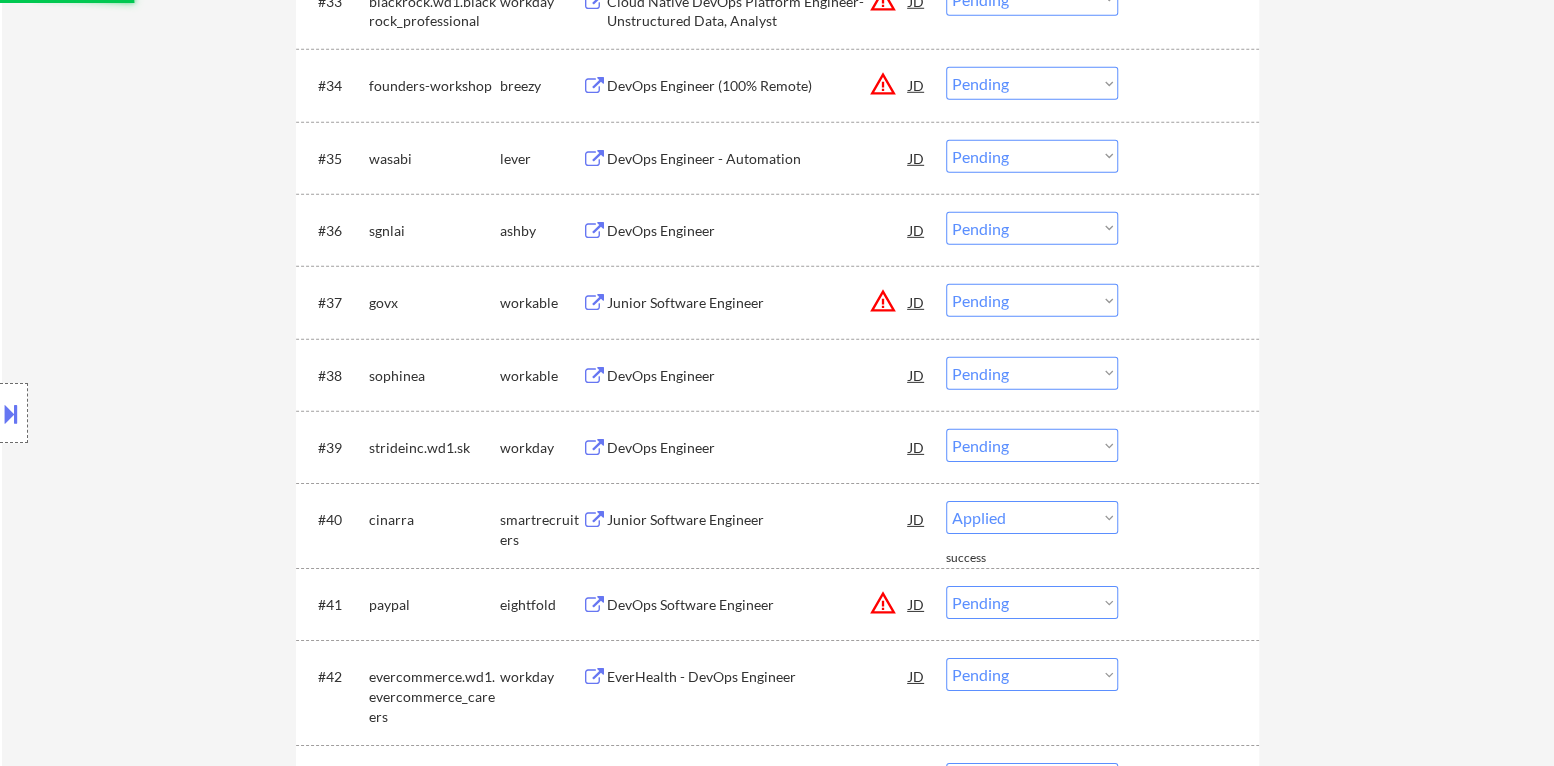 scroll, scrollTop: 3200, scrollLeft: 0, axis: vertical 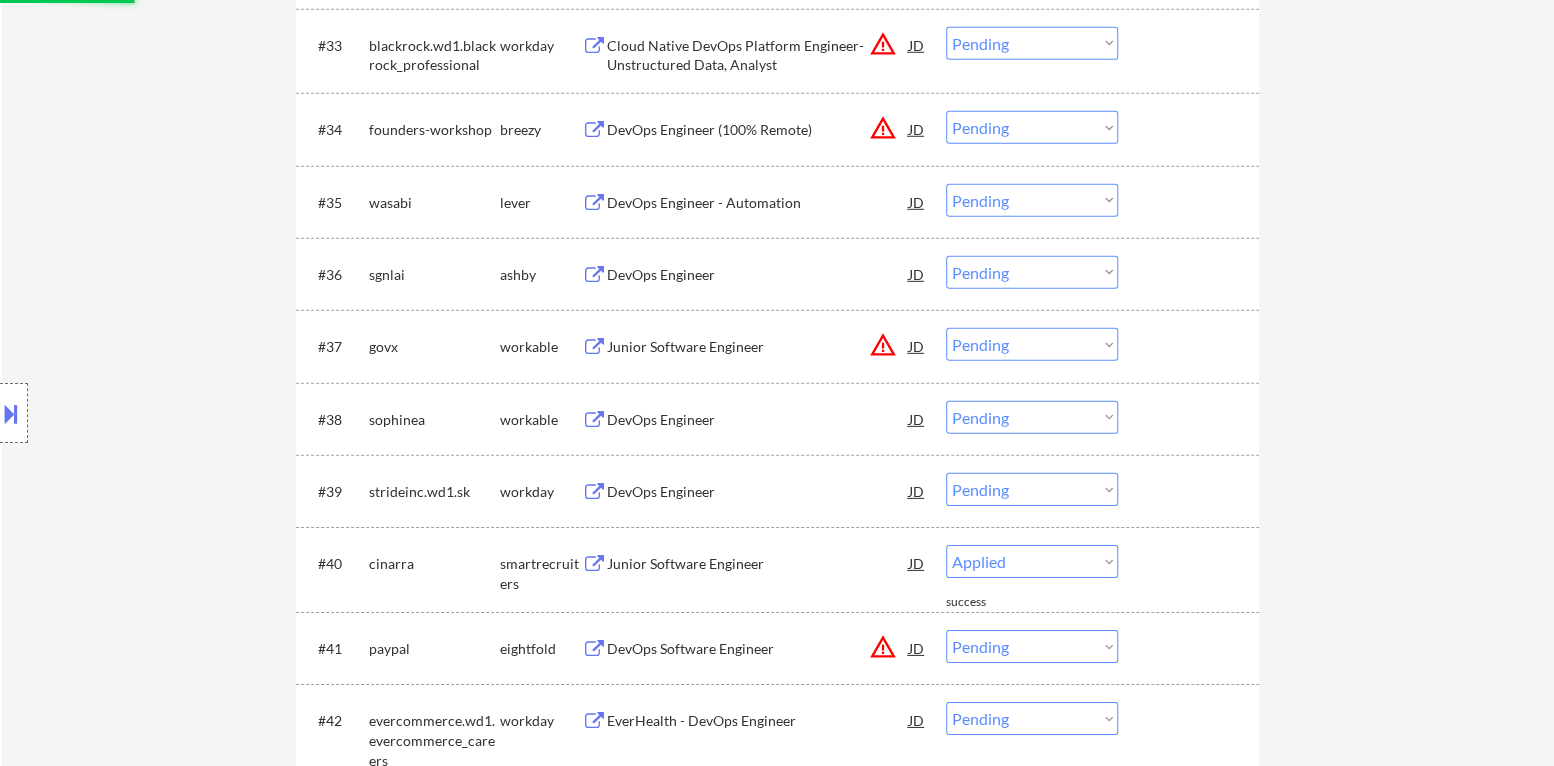 select on ""pending"" 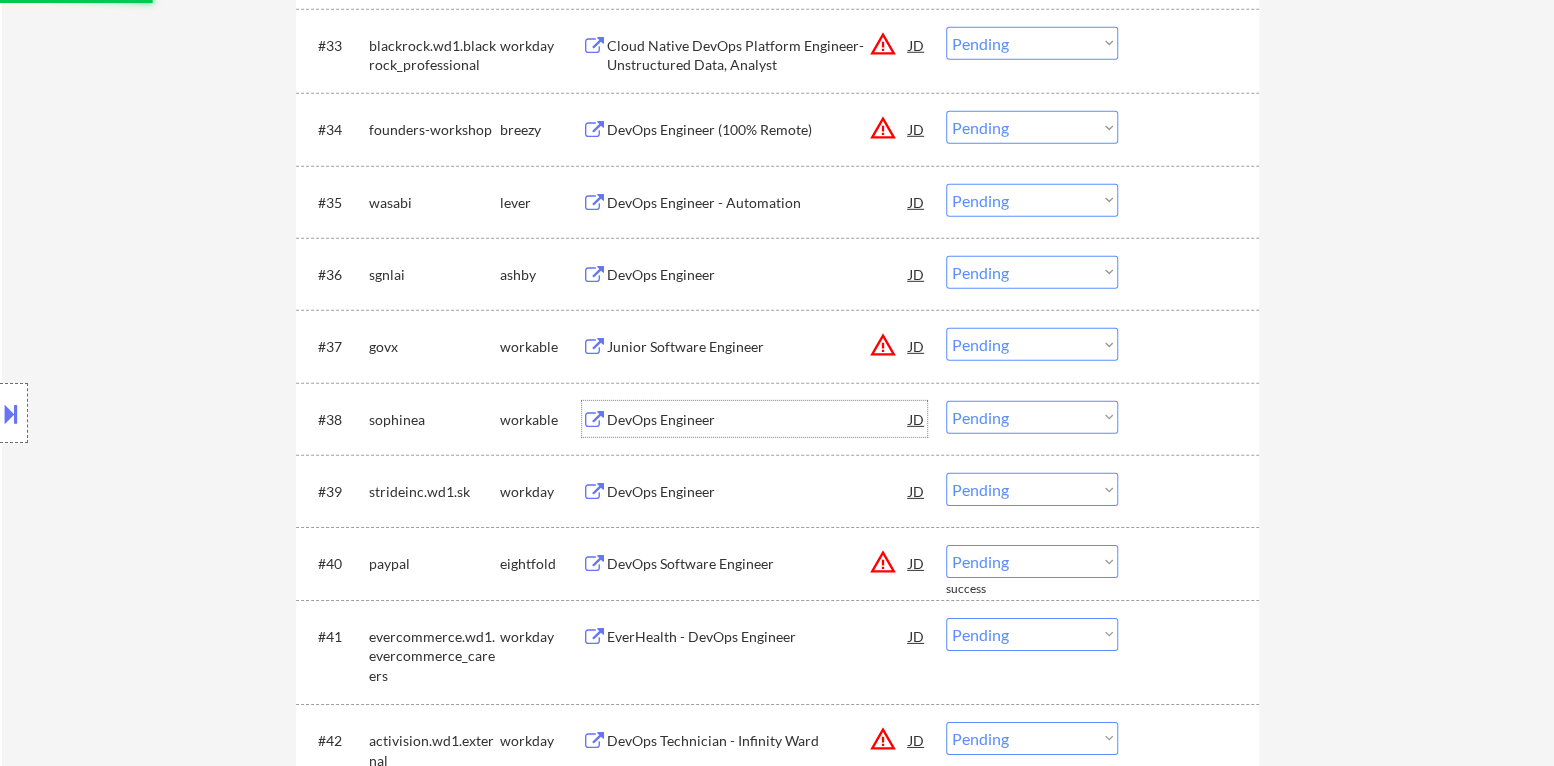 click on "DevOps Engineer" at bounding box center (758, 420) 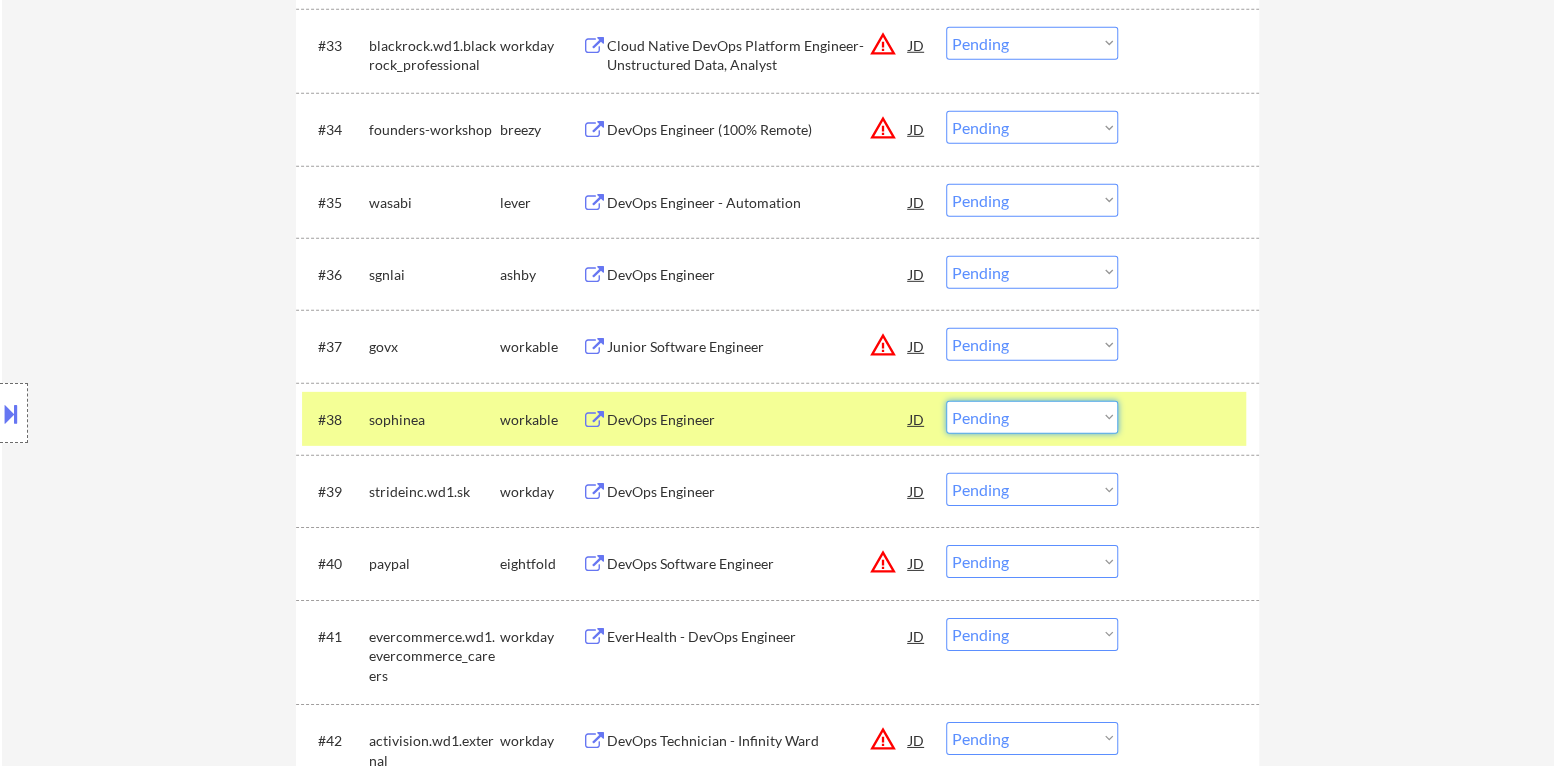 click on "Choose an option... Pending Applied Excluded (Questions) Excluded (Expired) Excluded (Location) Excluded (Bad Match) Excluded (Blocklist) Excluded (Salary) Excluded (Other)" at bounding box center [1032, 417] 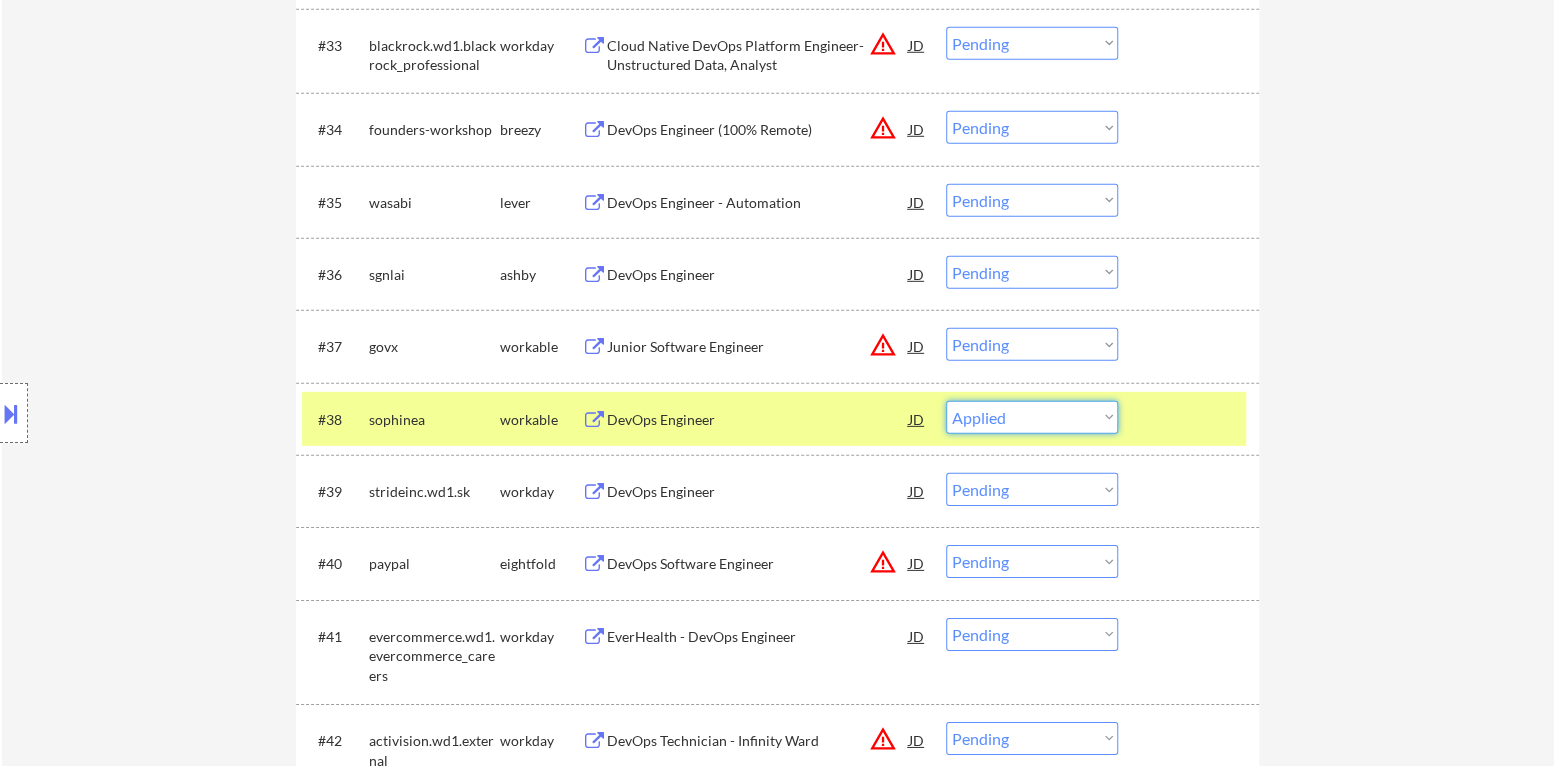 click on "Choose an option... Pending Applied Excluded (Questions) Excluded (Expired) Excluded (Location) Excluded (Bad Match) Excluded (Blocklist) Excluded (Salary) Excluded (Other)" at bounding box center (1032, 417) 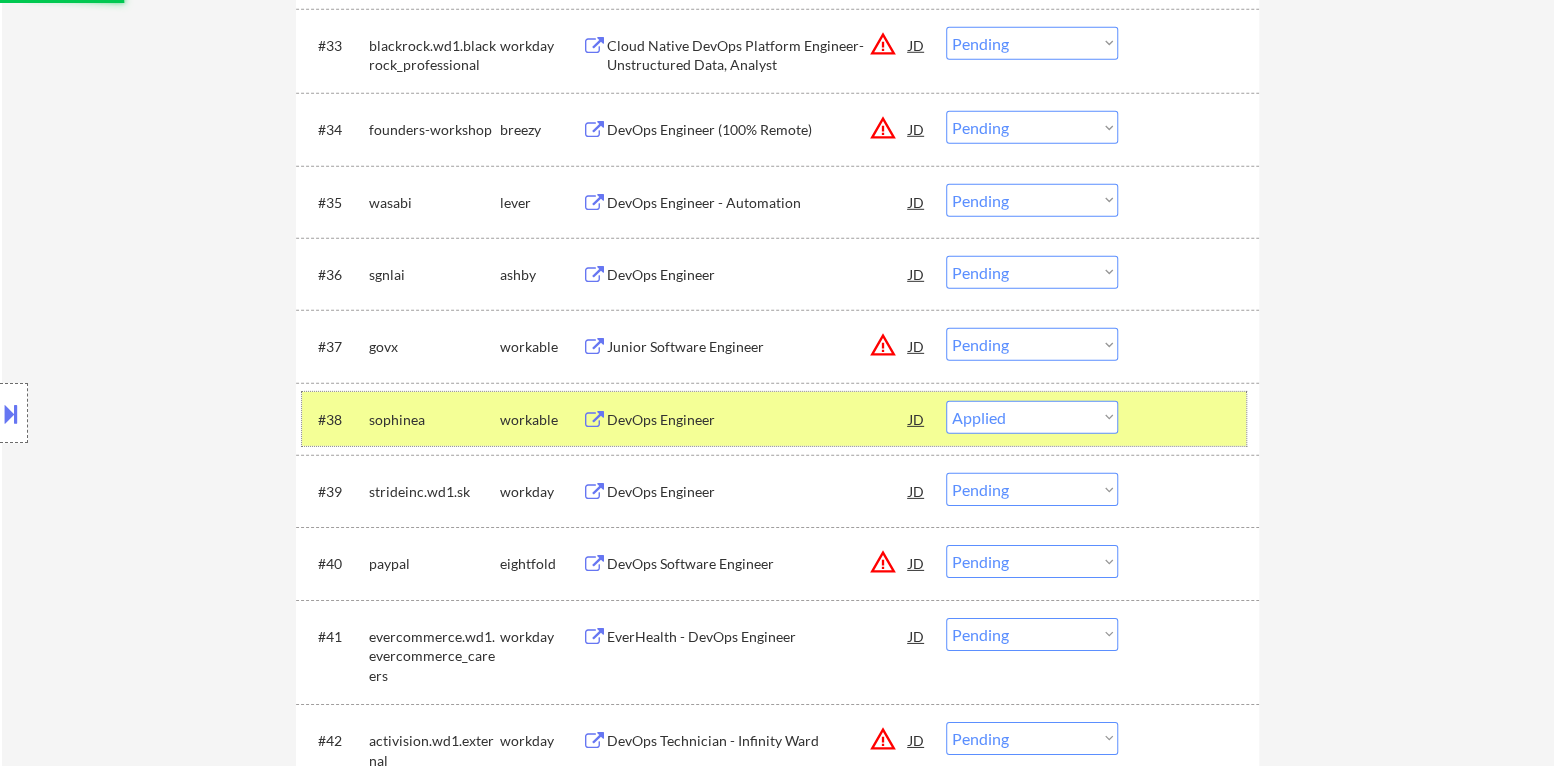 click at bounding box center [1191, 419] 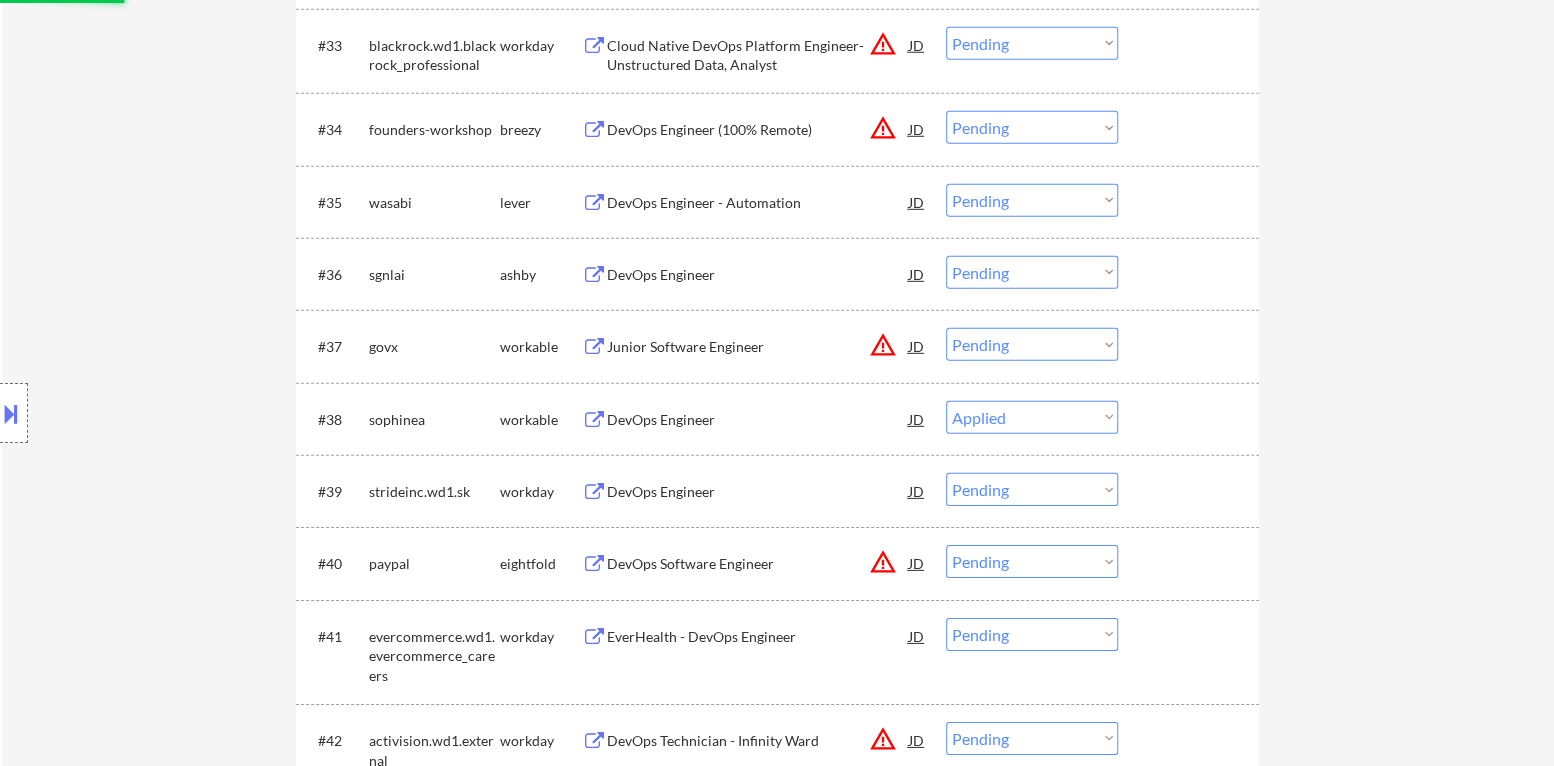 select on ""pending"" 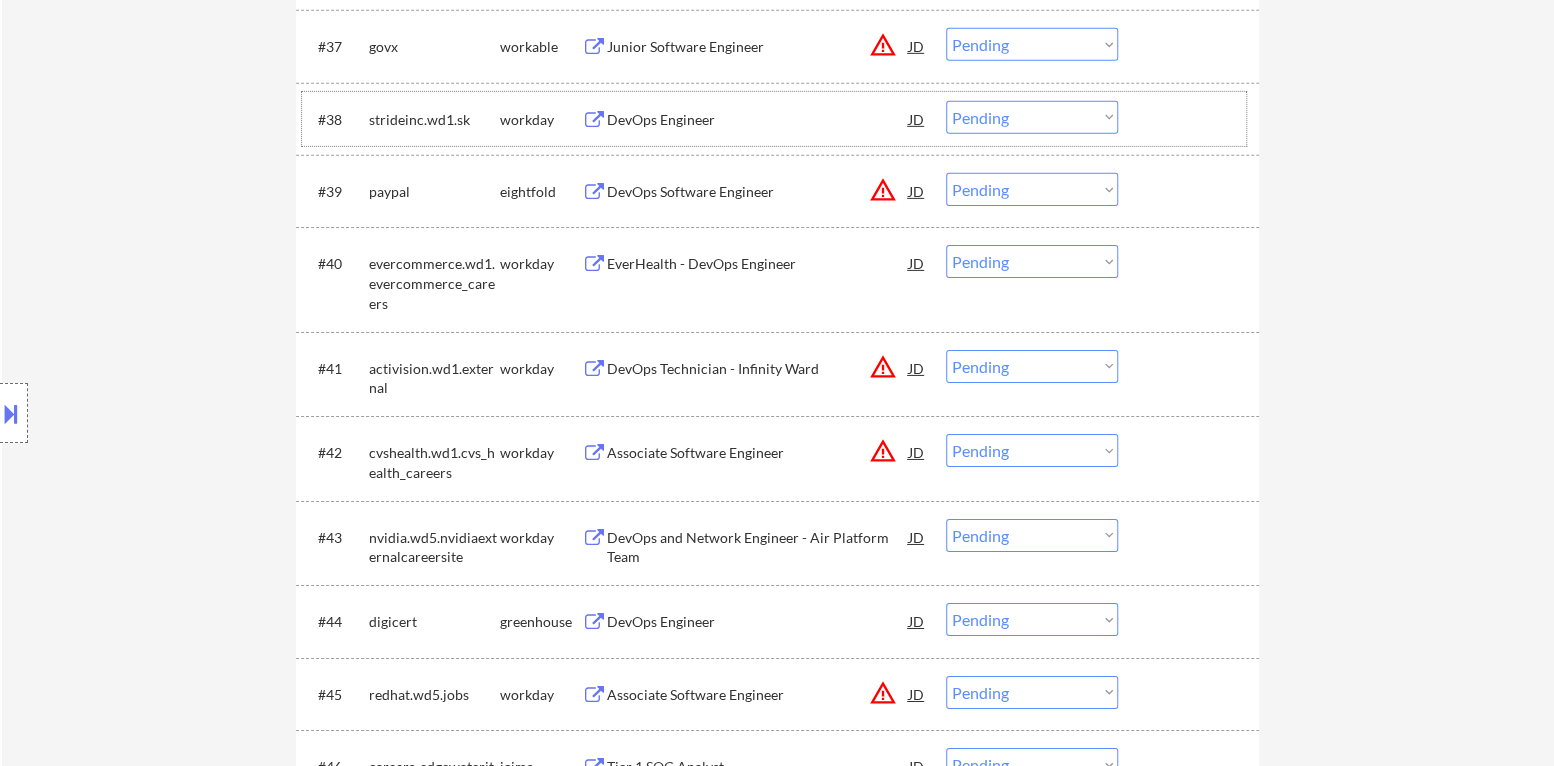 scroll, scrollTop: 3599, scrollLeft: 0, axis: vertical 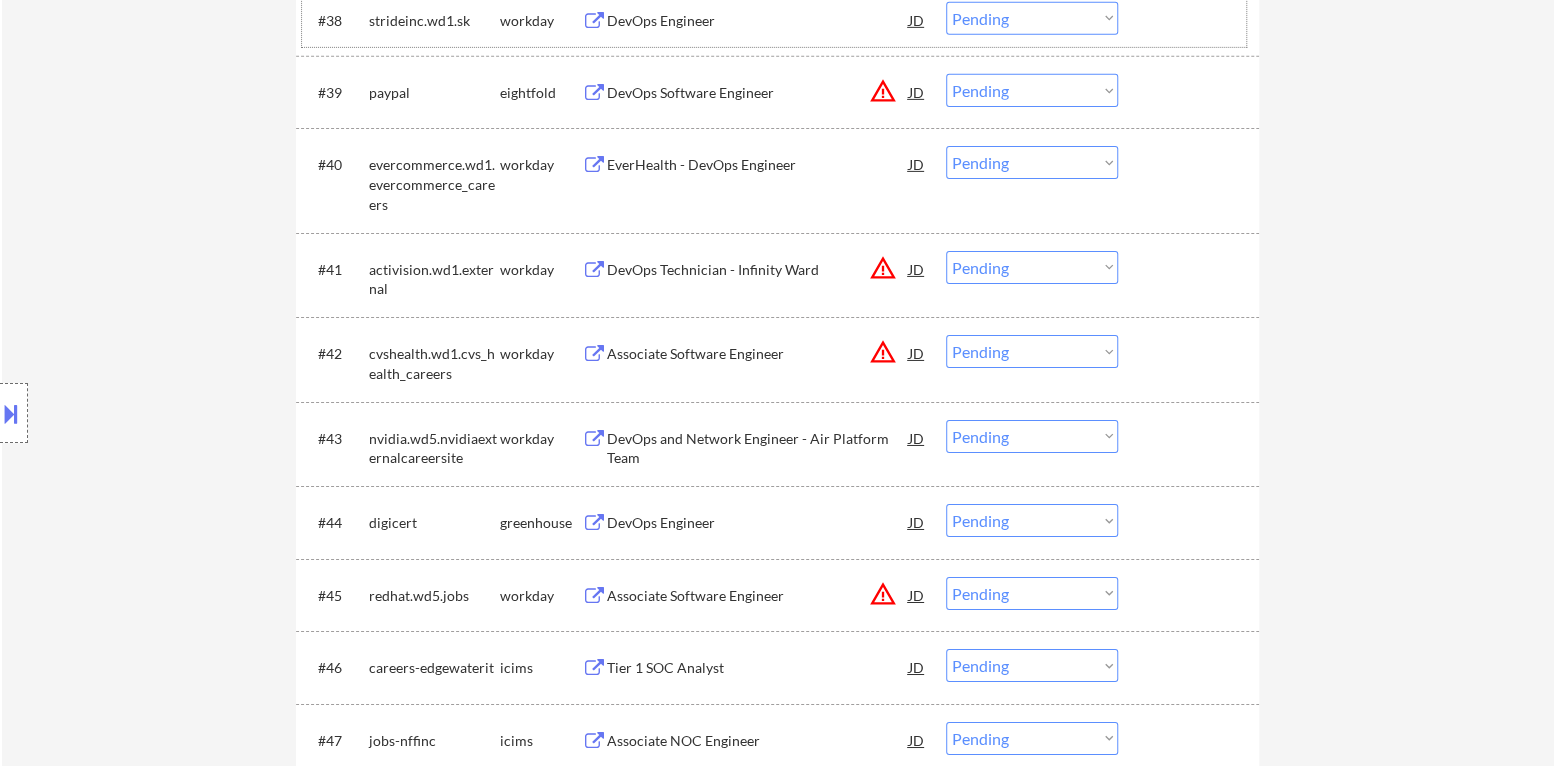click on "DevOps Engineer" at bounding box center [758, 523] 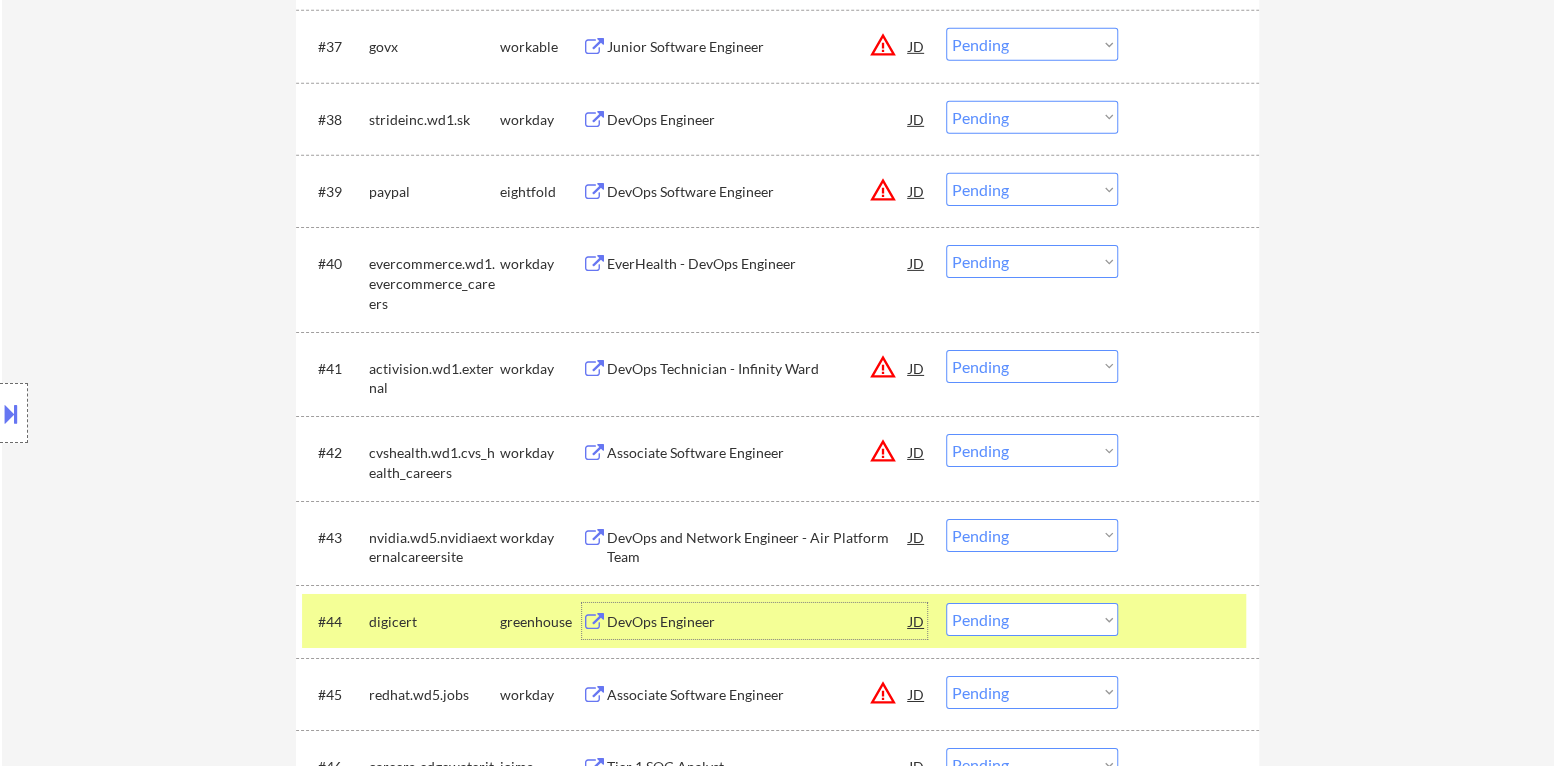 click at bounding box center [1191, 621] 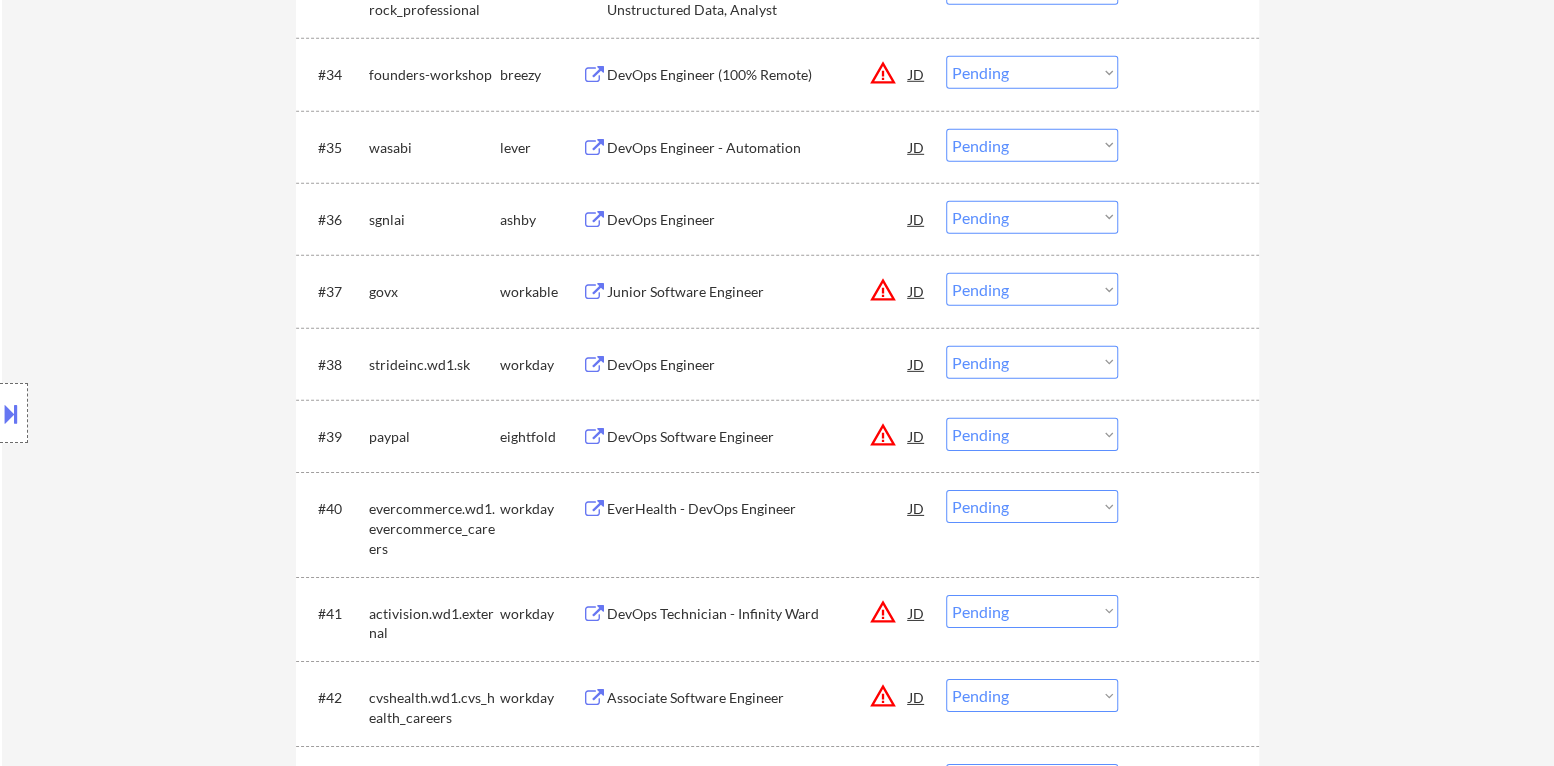 scroll, scrollTop: 3100, scrollLeft: 0, axis: vertical 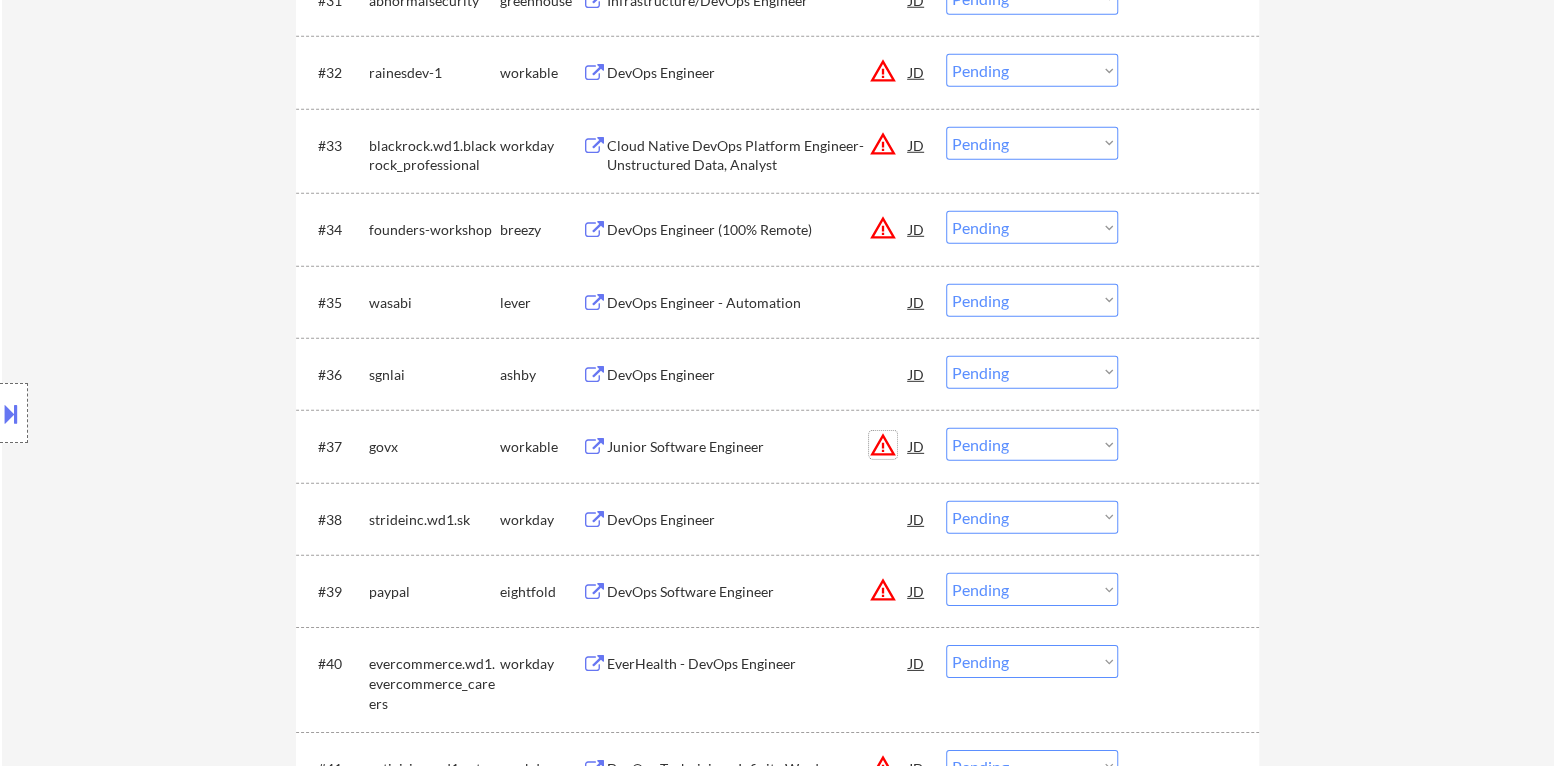 click on "warning_amber" at bounding box center [883, 445] 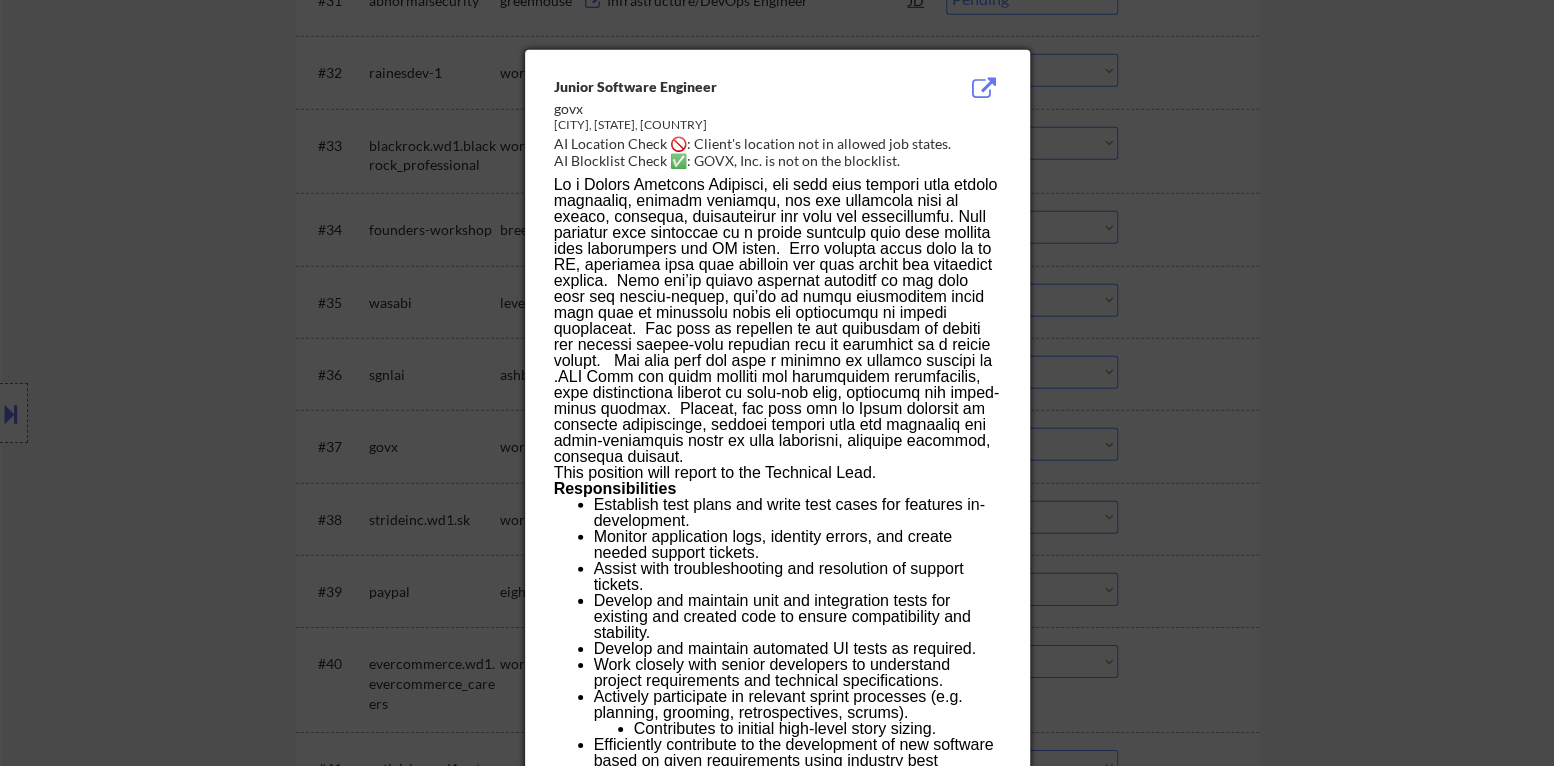 click at bounding box center [777, 383] 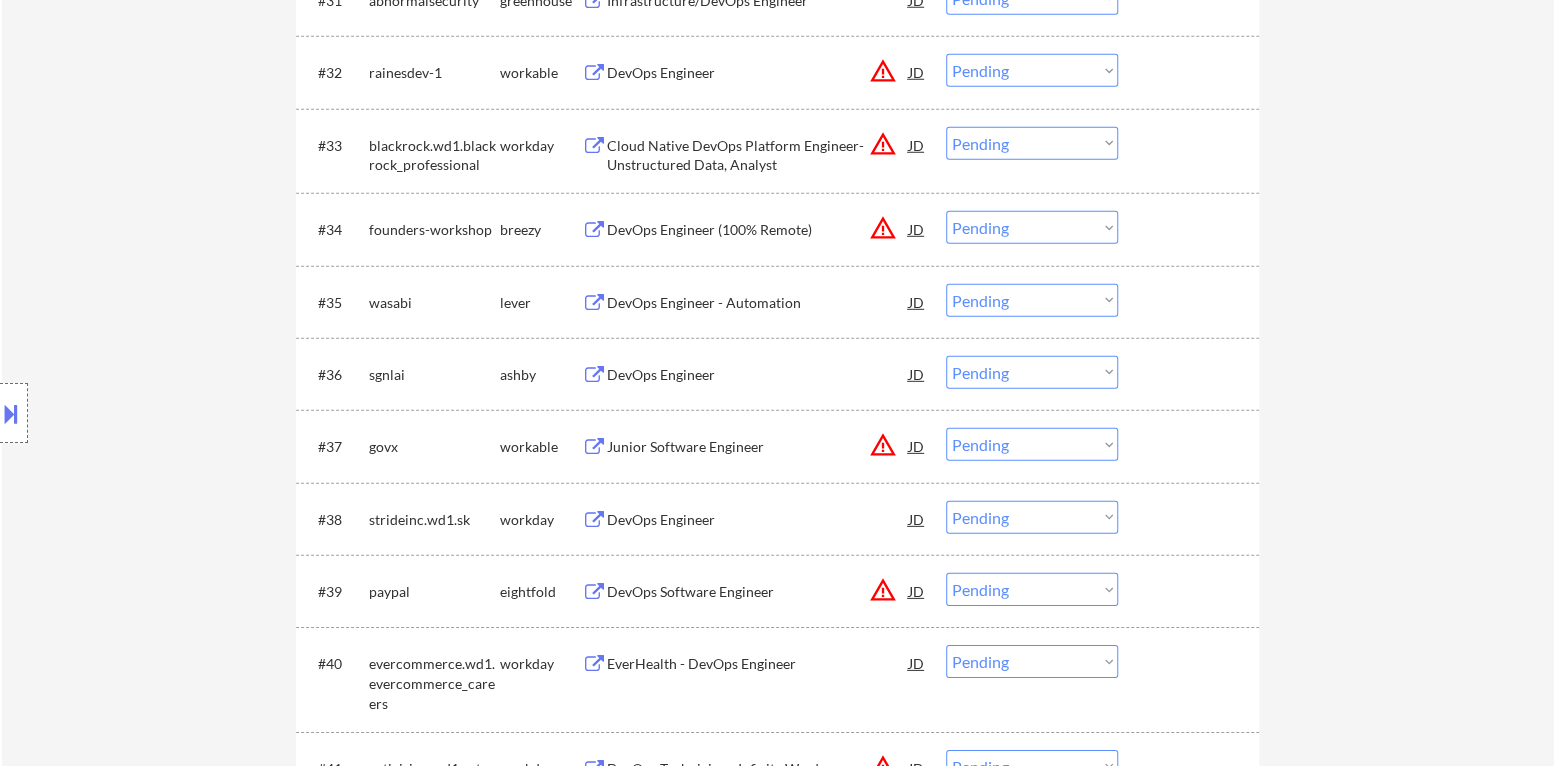 click at bounding box center (11, 413) 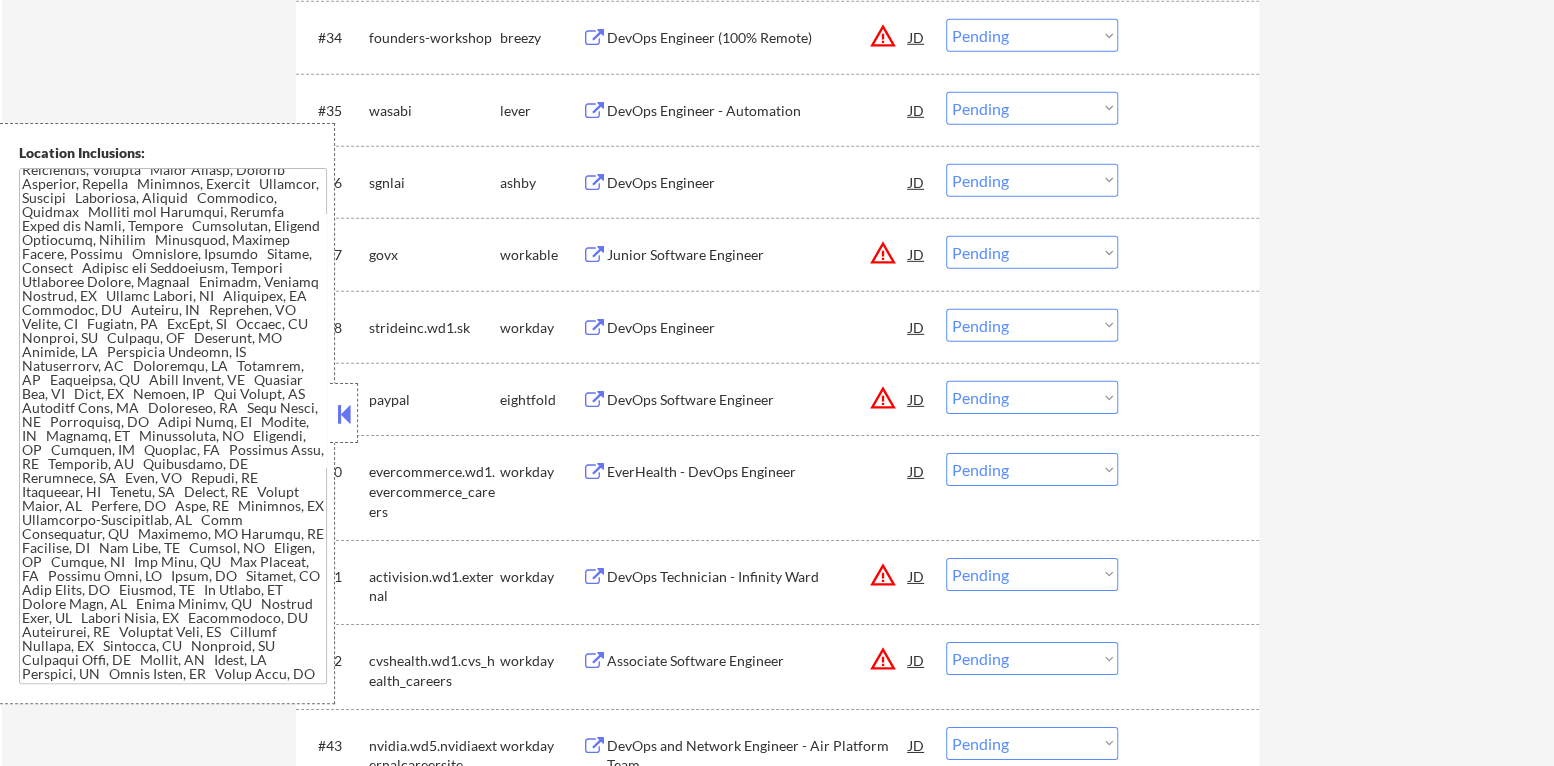 scroll, scrollTop: 3300, scrollLeft: 0, axis: vertical 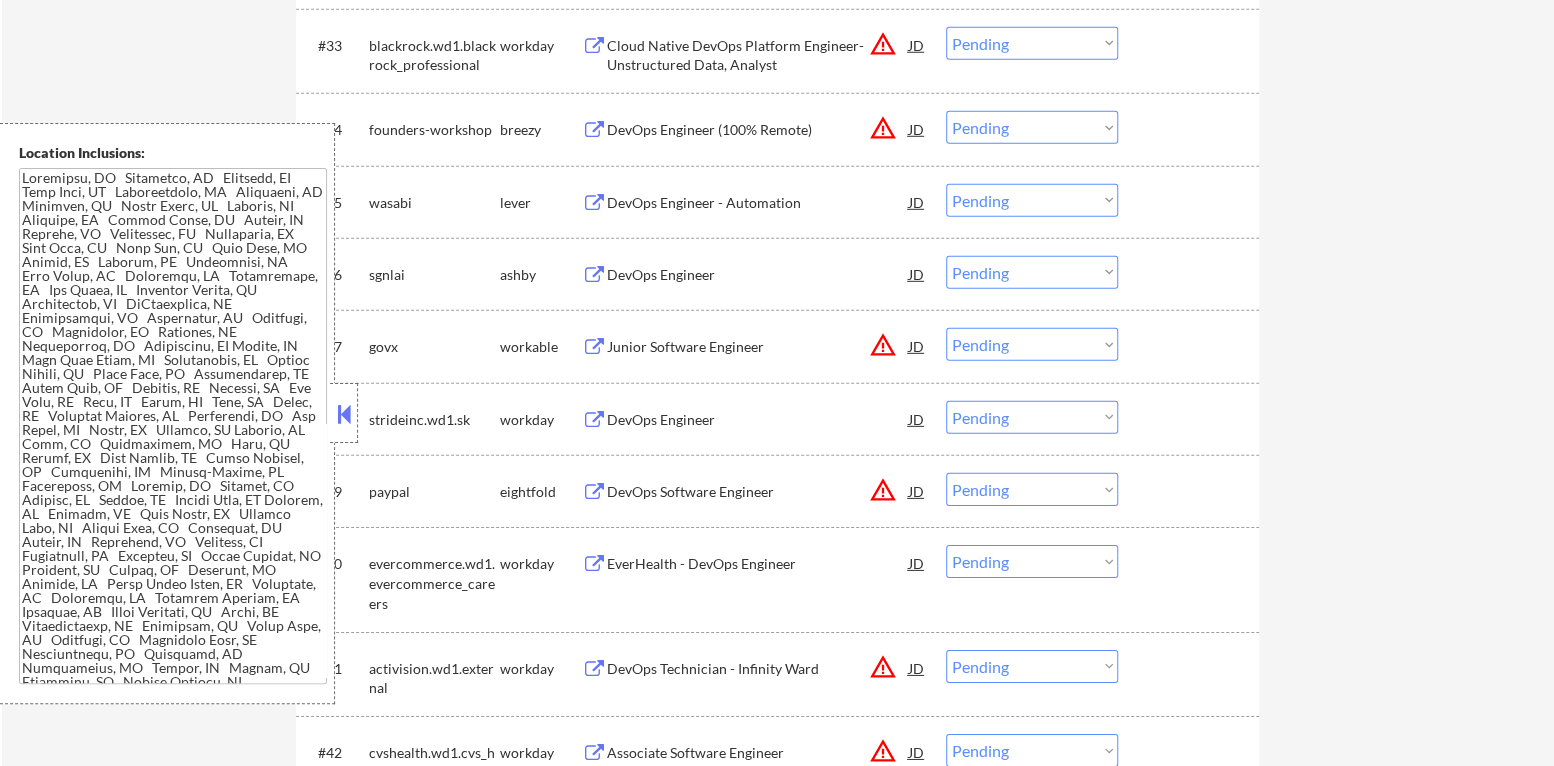 click on "warning_amber" at bounding box center [883, 345] 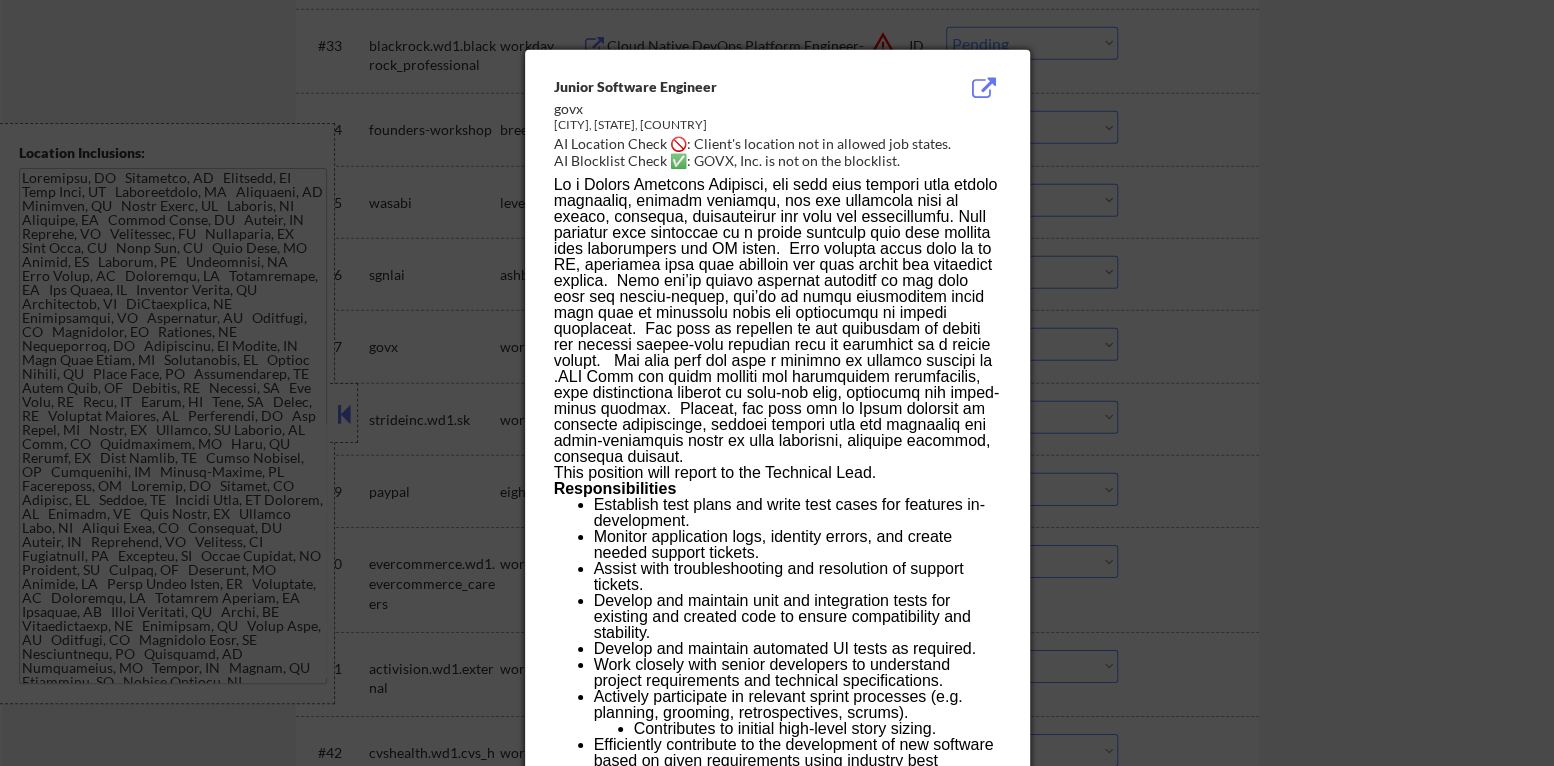 click on "[CITY], [STATE], [COUNTRY]" at bounding box center (727, 125) 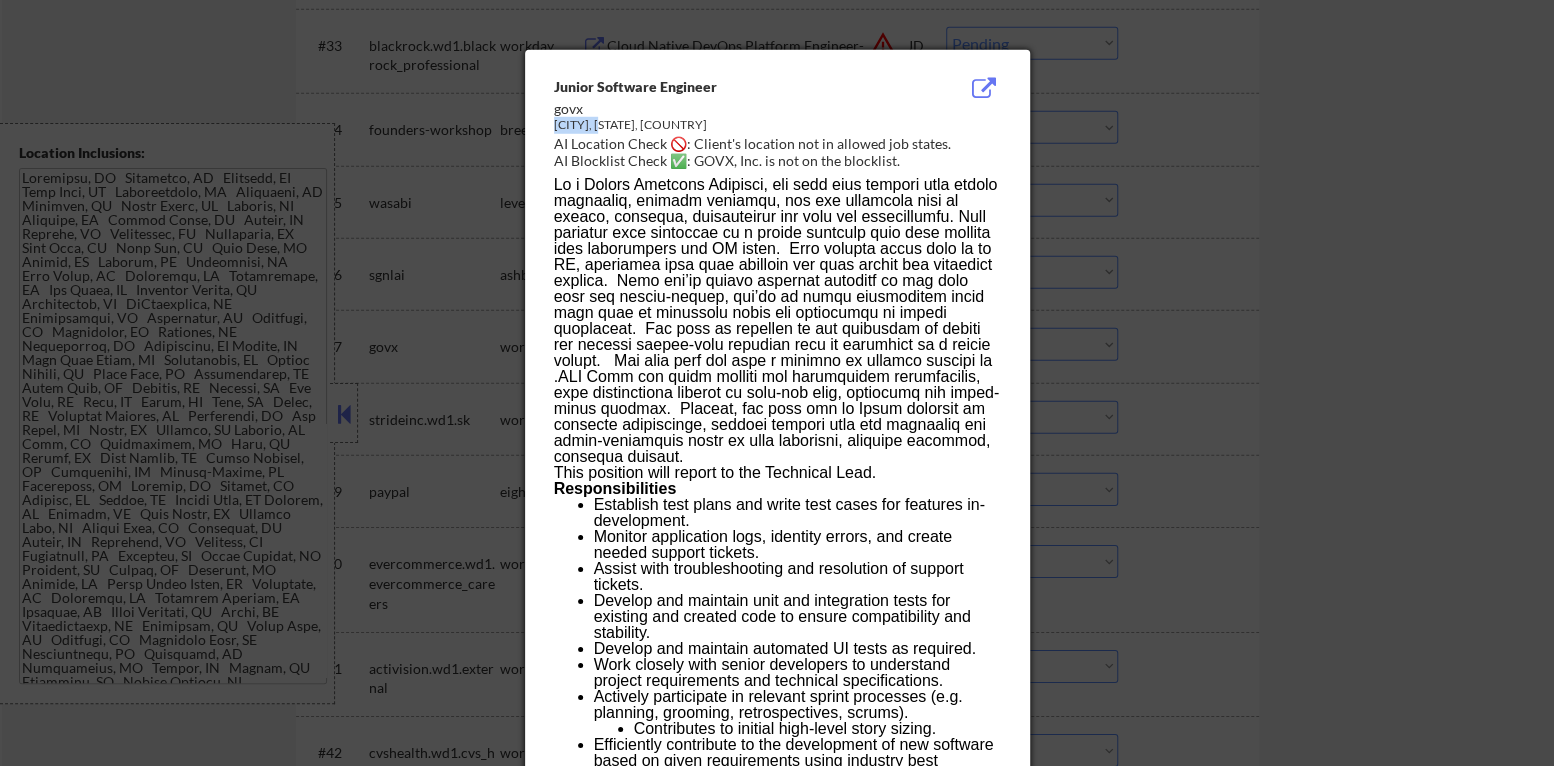 drag, startPoint x: 564, startPoint y: 124, endPoint x: 588, endPoint y: 124, distance: 24 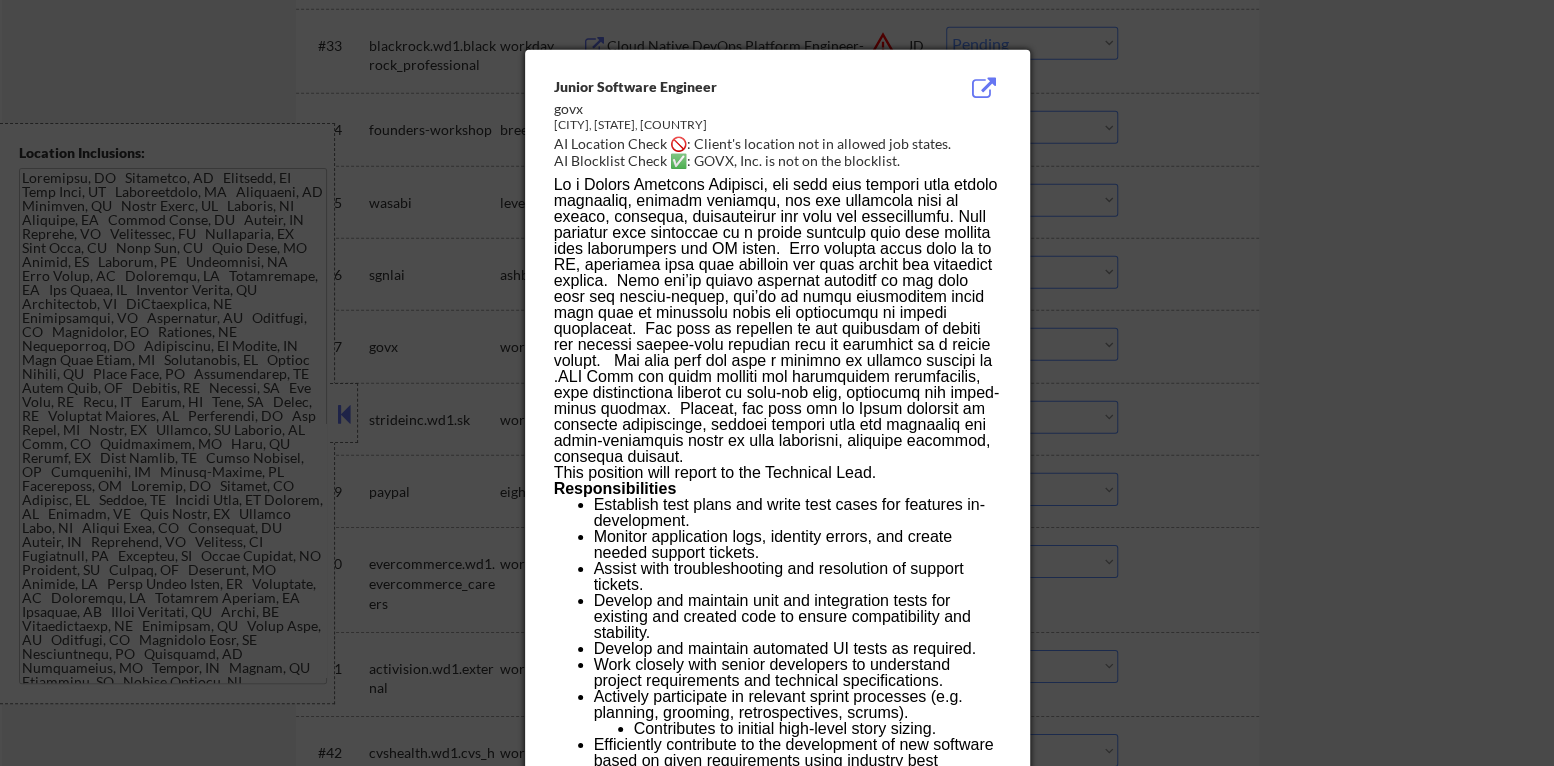 click at bounding box center [777, 383] 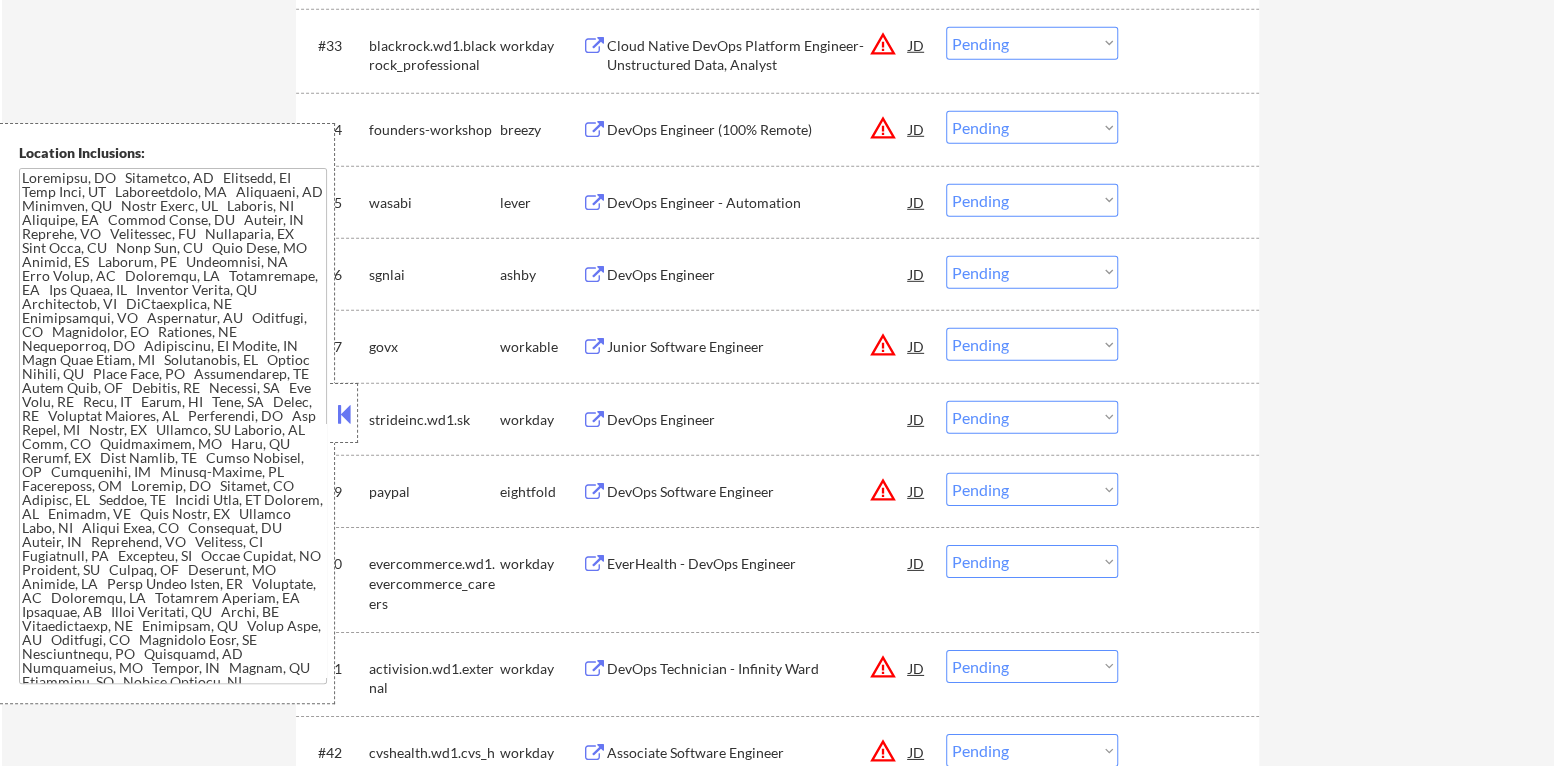 click at bounding box center (344, 414) 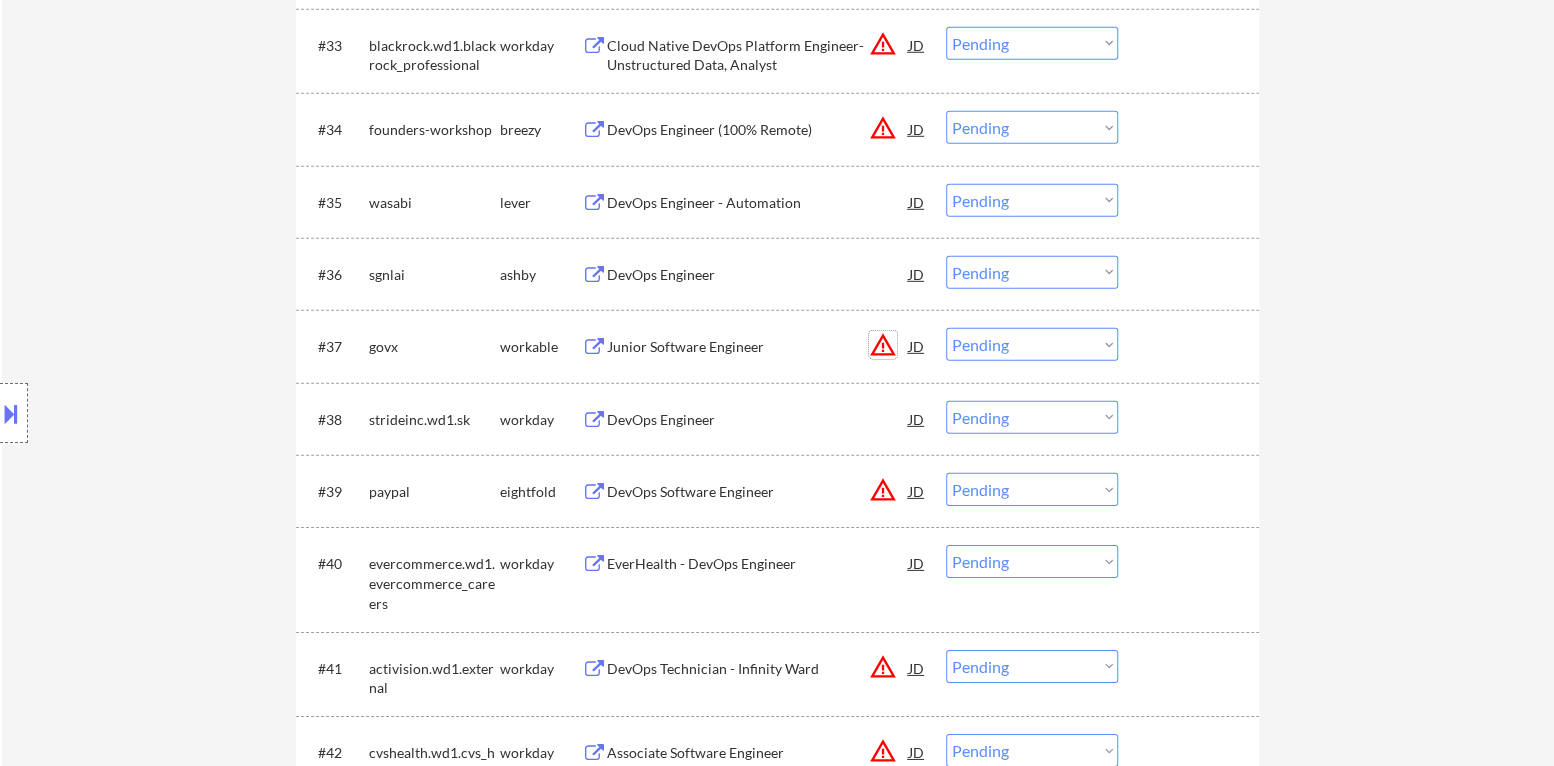 click on "warning_amber" at bounding box center [883, 345] 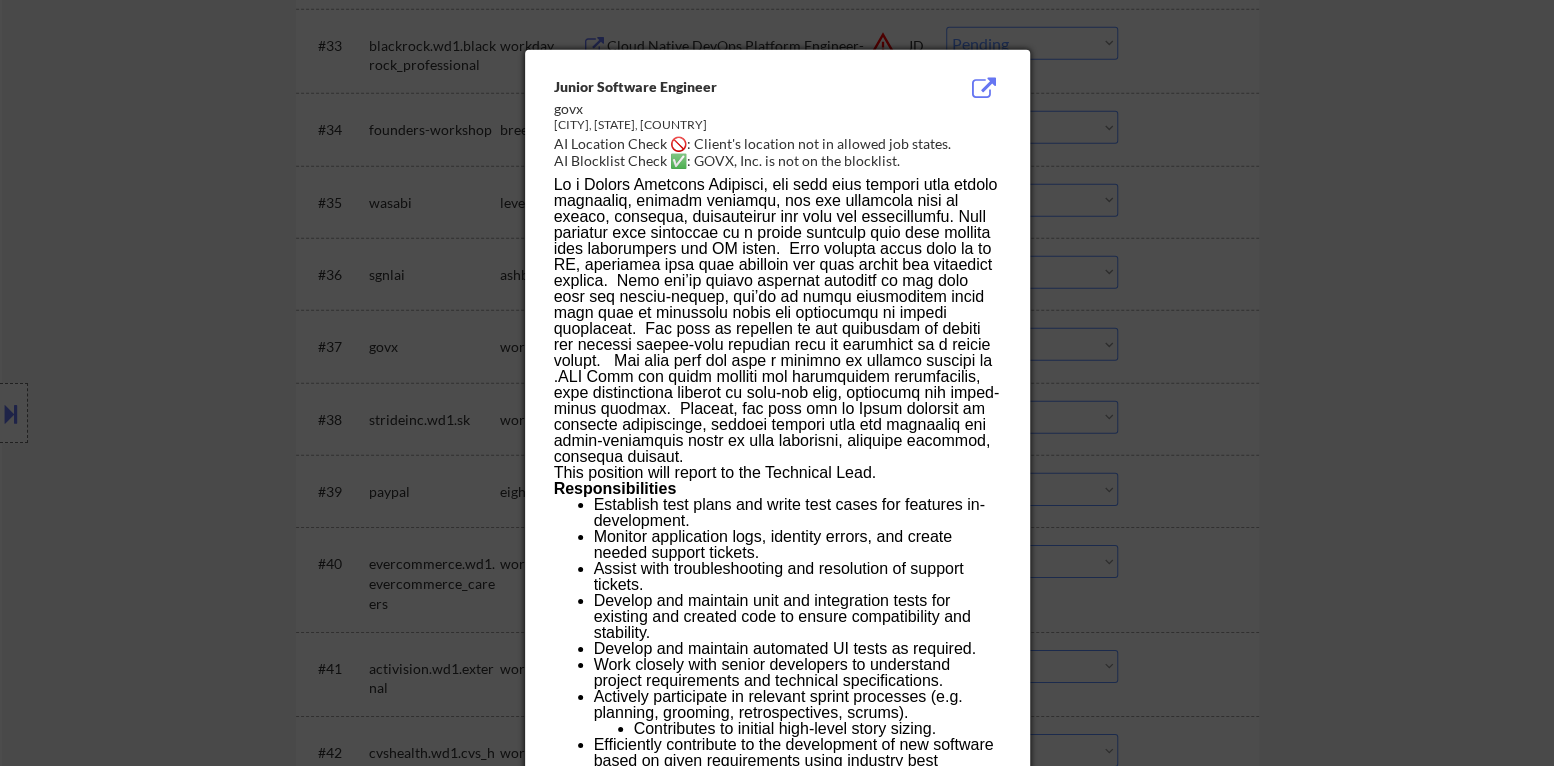 click at bounding box center (777, 383) 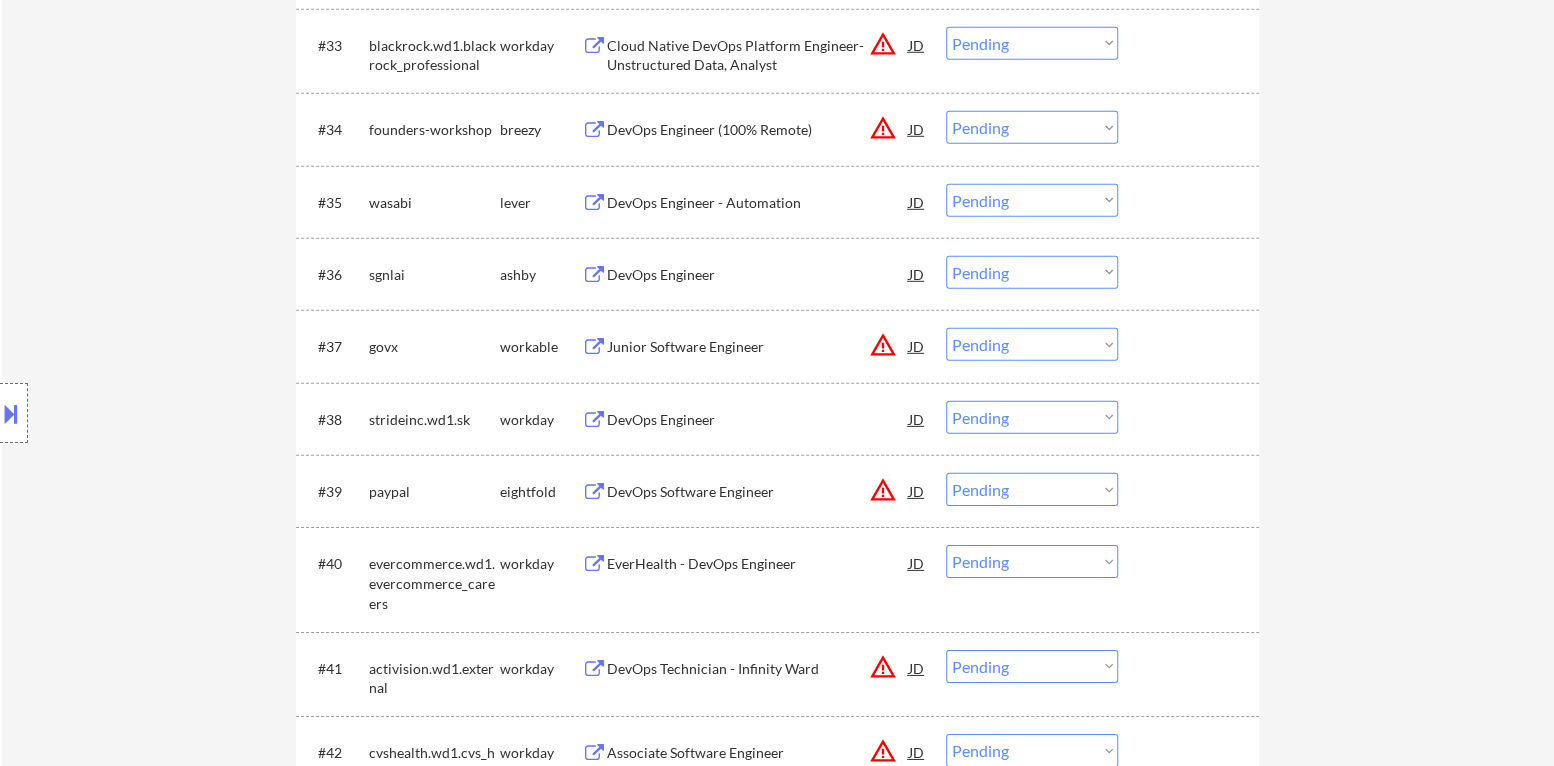 click on "Choose an option... Pending Applied Excluded (Questions) Excluded (Expired) Excluded (Location) Excluded (Bad Match) Excluded (Blocklist) Excluded (Salary) Excluded (Other)" at bounding box center [1032, 344] 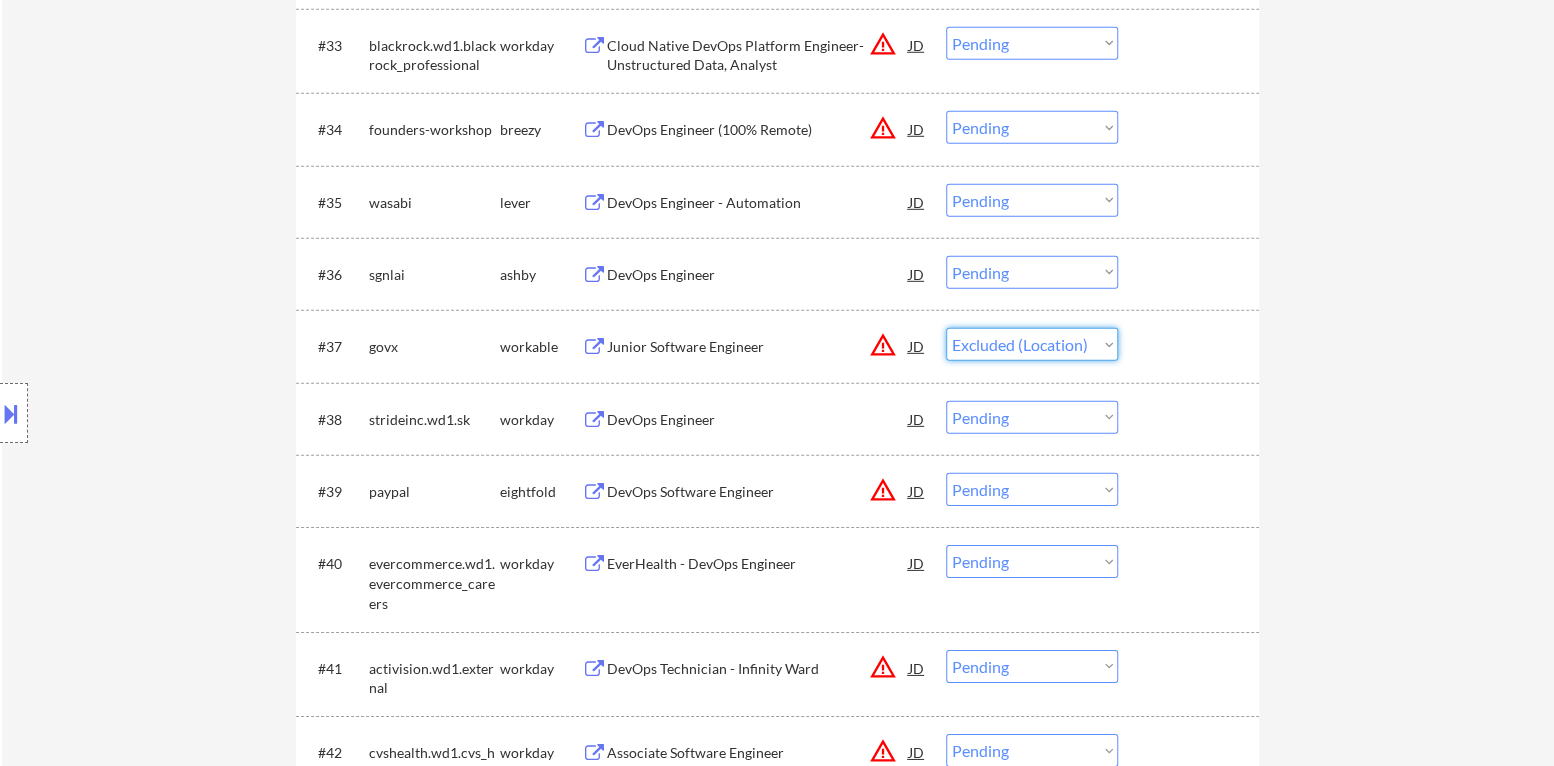 click on "Choose an option... Pending Applied Excluded (Questions) Excluded (Expired) Excluded (Location) Excluded (Bad Match) Excluded (Blocklist) Excluded (Salary) Excluded (Other)" at bounding box center [1032, 344] 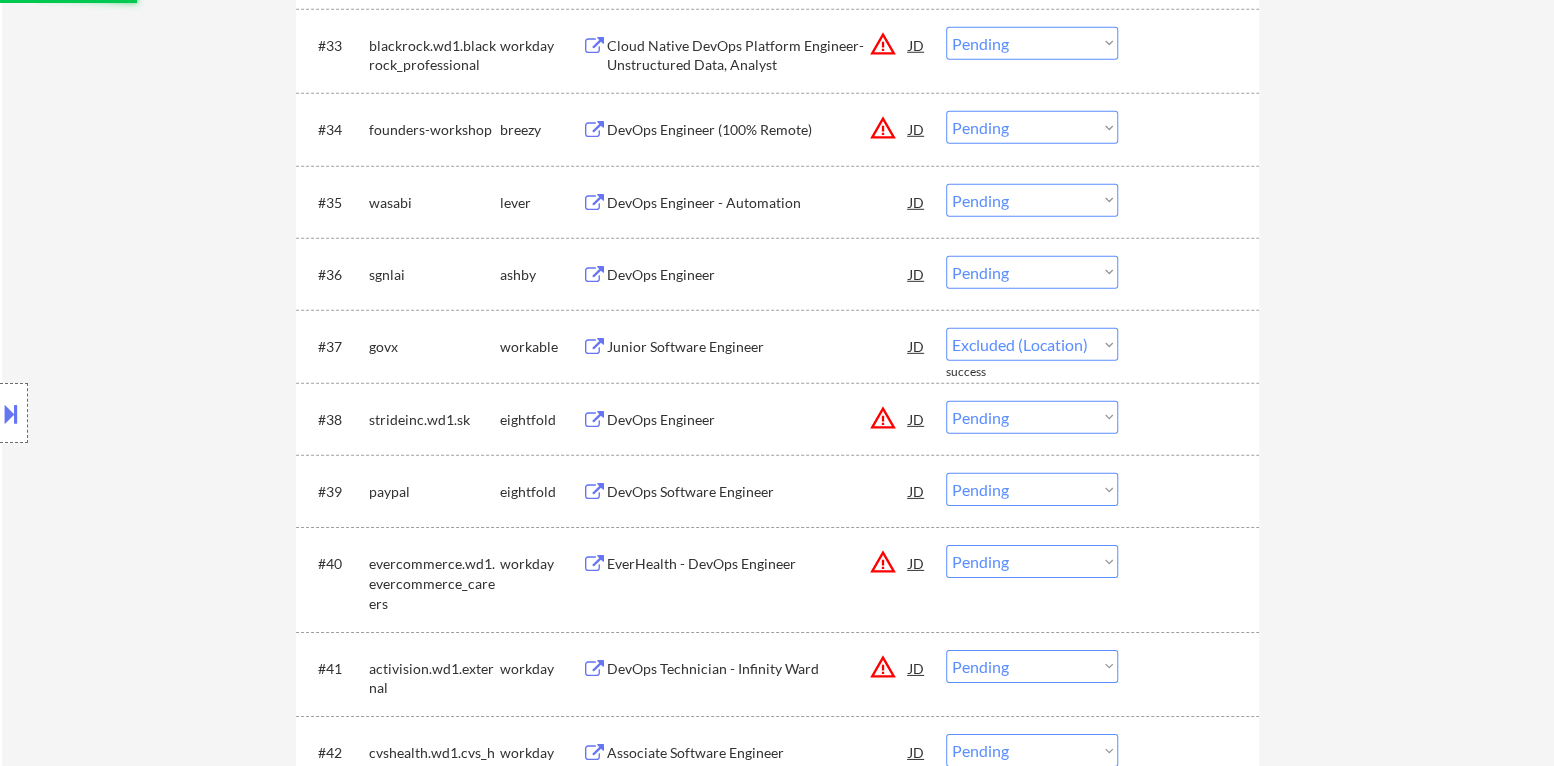 select on ""pending"" 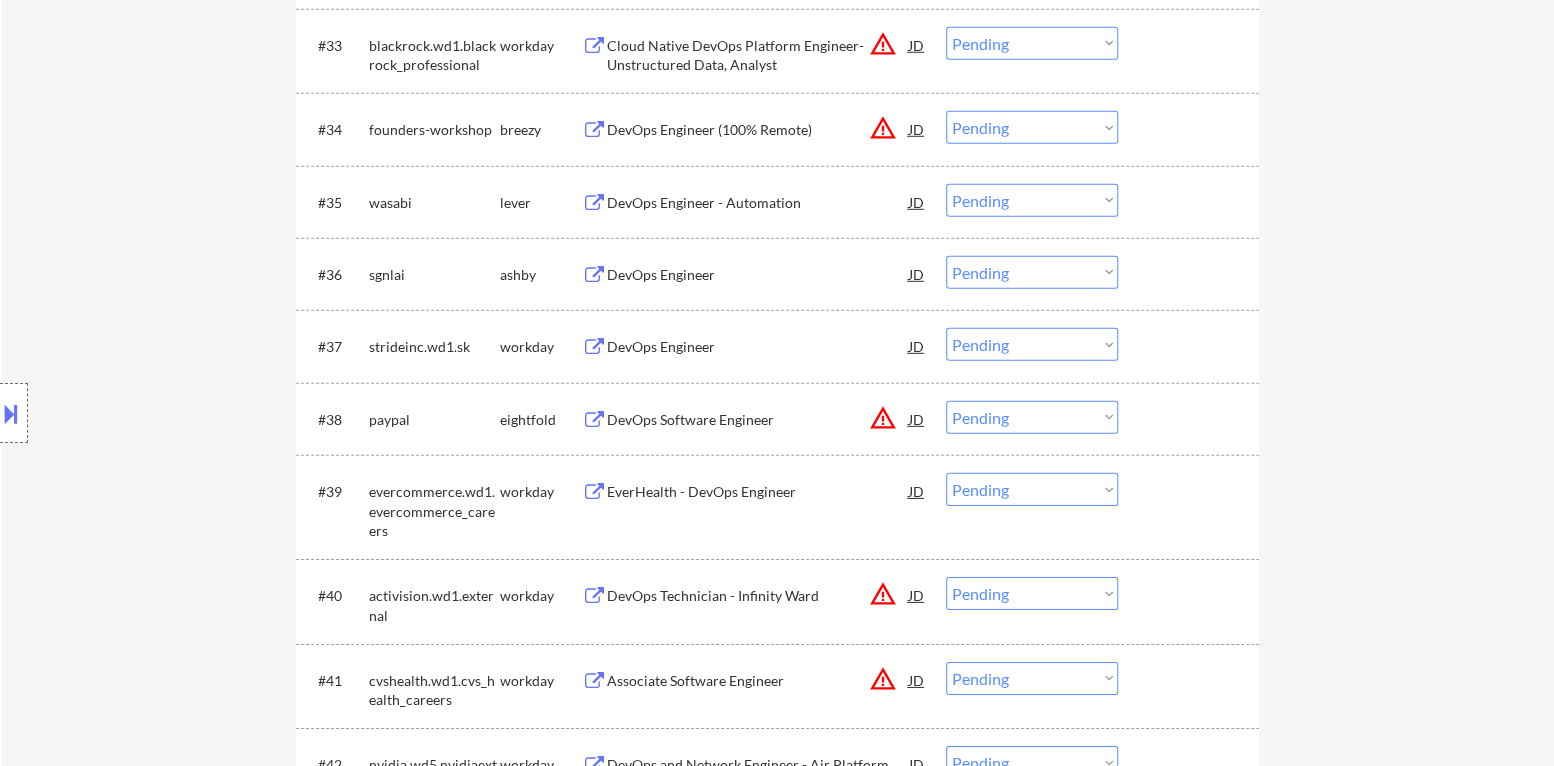 click on "DevOps Engineer" at bounding box center (758, 275) 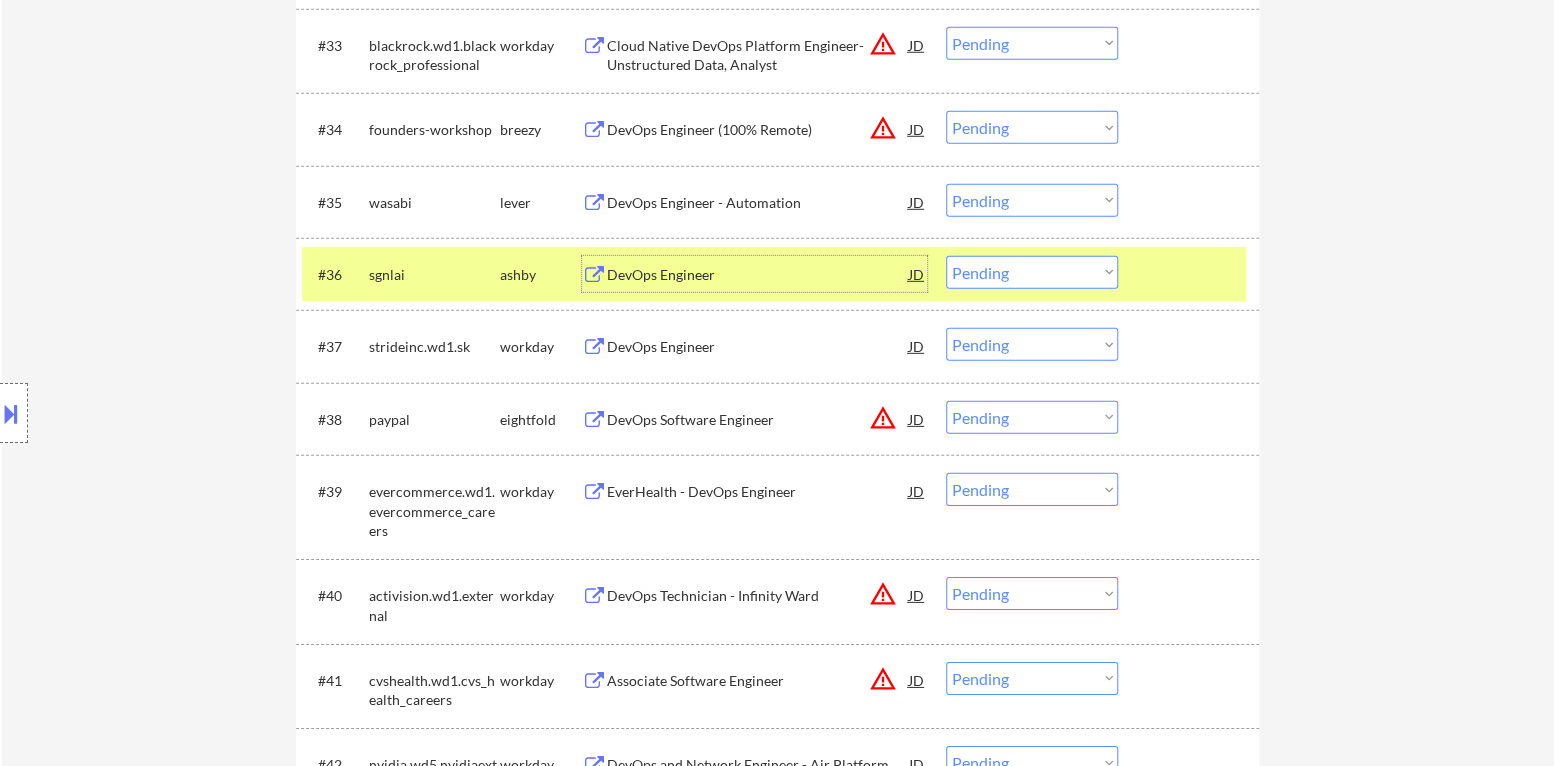 click on "Choose an option... Pending Applied Excluded (Questions) Excluded (Expired) Excluded (Location) Excluded (Bad Match) Excluded (Blocklist) Excluded (Salary) Excluded (Other)" at bounding box center [1032, 272] 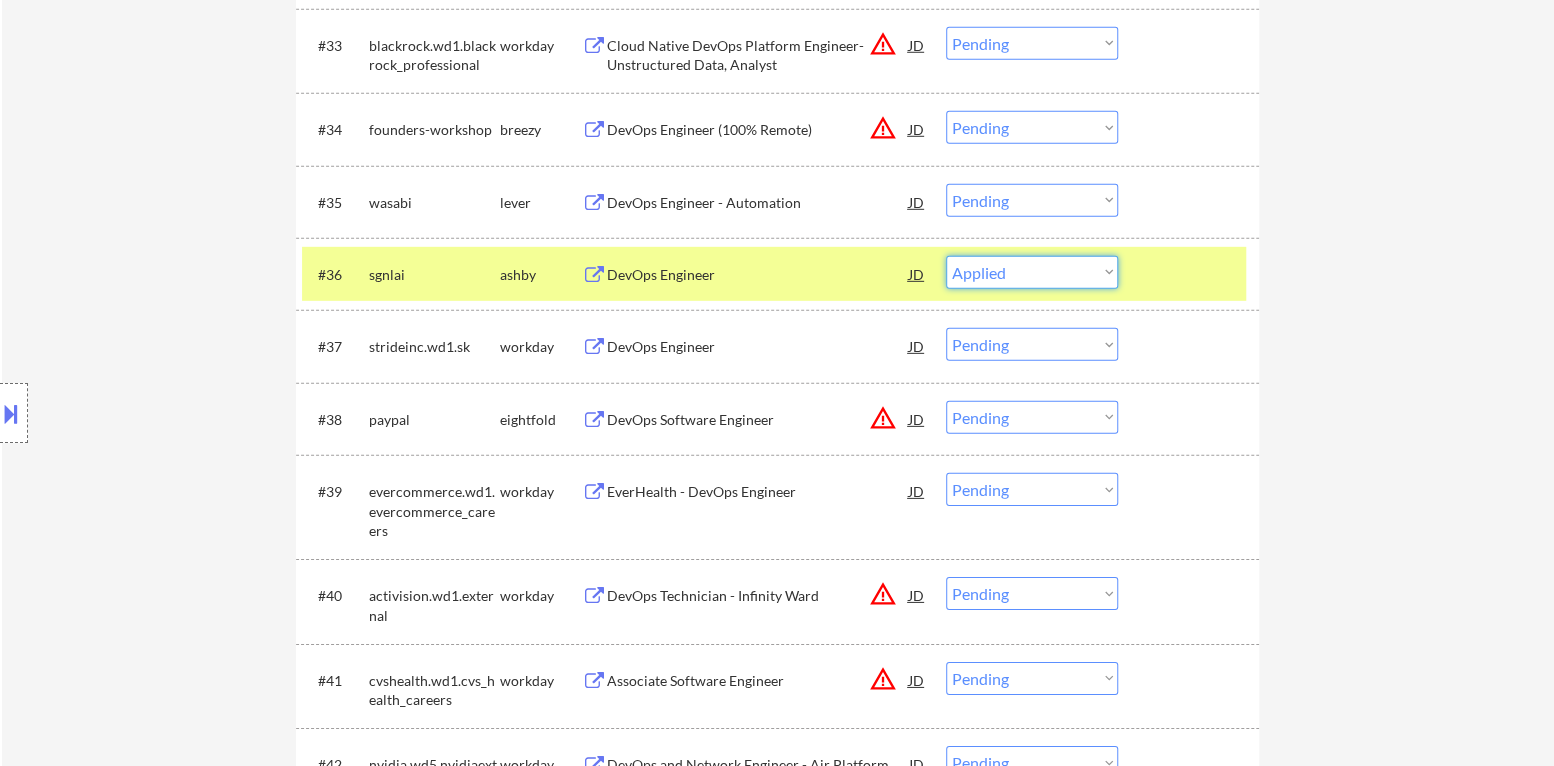 click on "Choose an option... Pending Applied Excluded (Questions) Excluded (Expired) Excluded (Location) Excluded (Bad Match) Excluded (Blocklist) Excluded (Salary) Excluded (Other)" at bounding box center [1032, 272] 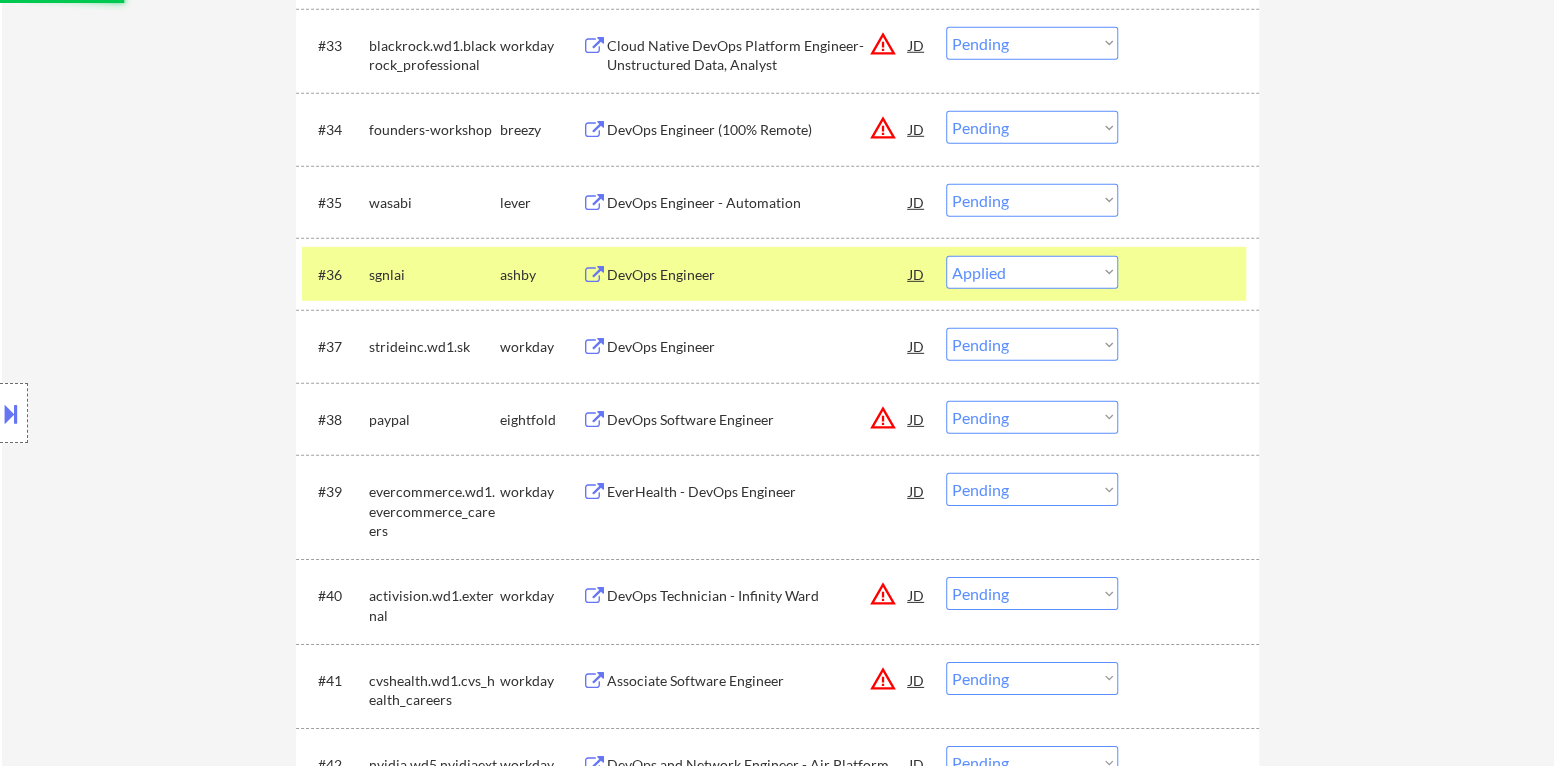 click on "#36 sgnlai ashby DevOps Engineer JD Choose an option... Pending Applied Excluded (Questions) Excluded (Expired) Excluded (Location) Excluded (Bad Match) Excluded (Blocklist) Excluded (Salary) Excluded (Other)" at bounding box center (774, 274) 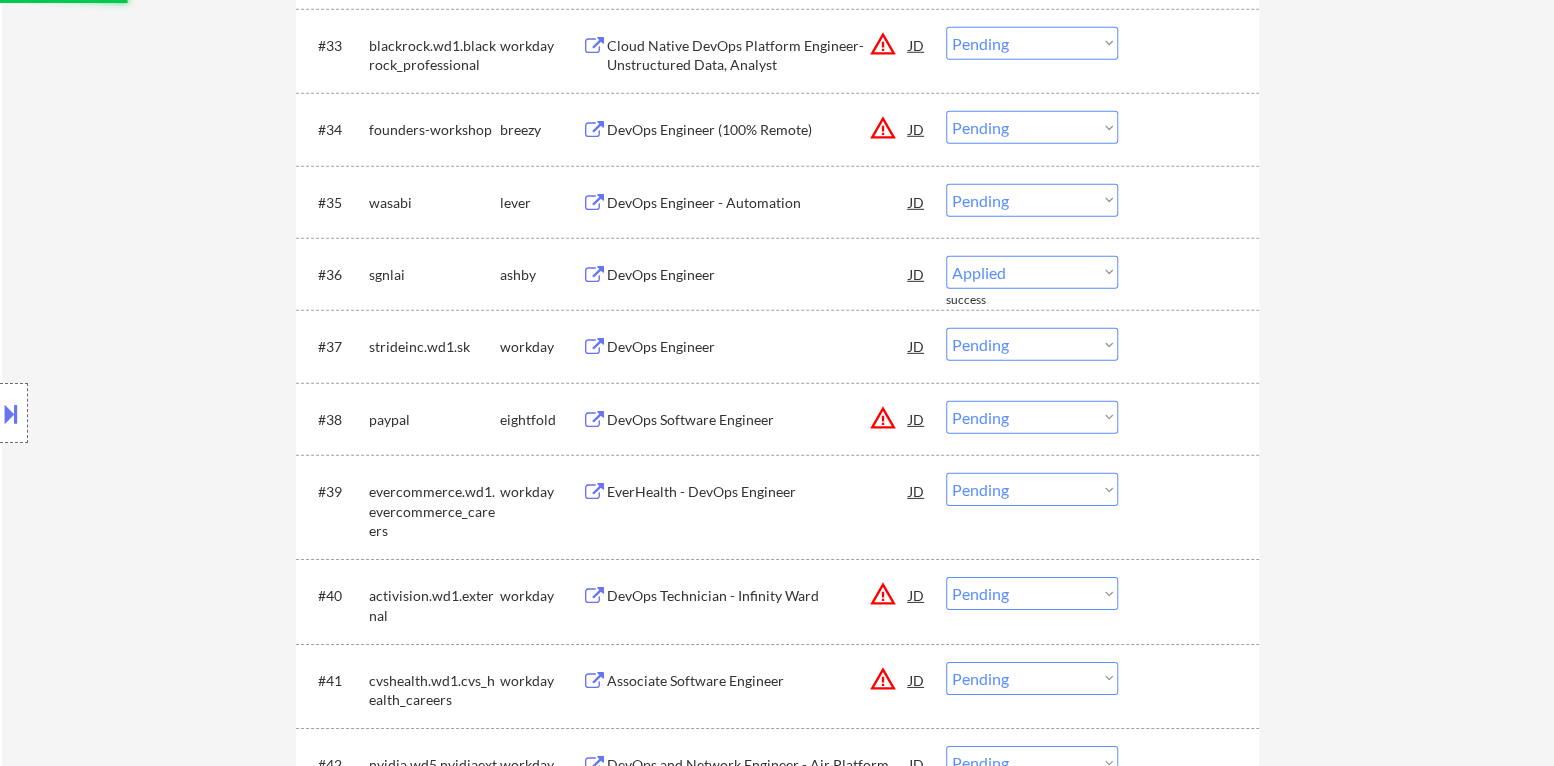 select on ""pending"" 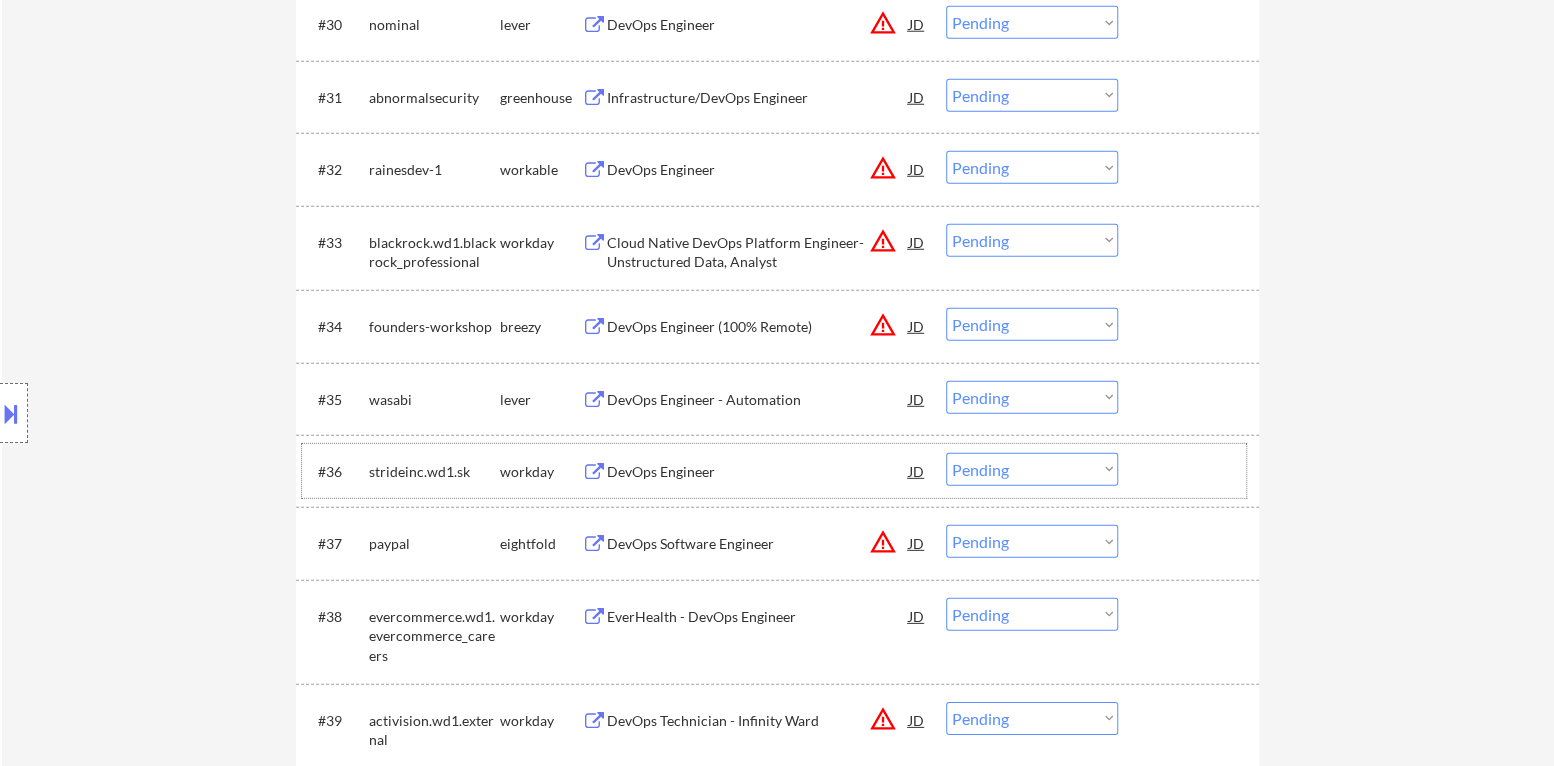 scroll, scrollTop: 2999, scrollLeft: 0, axis: vertical 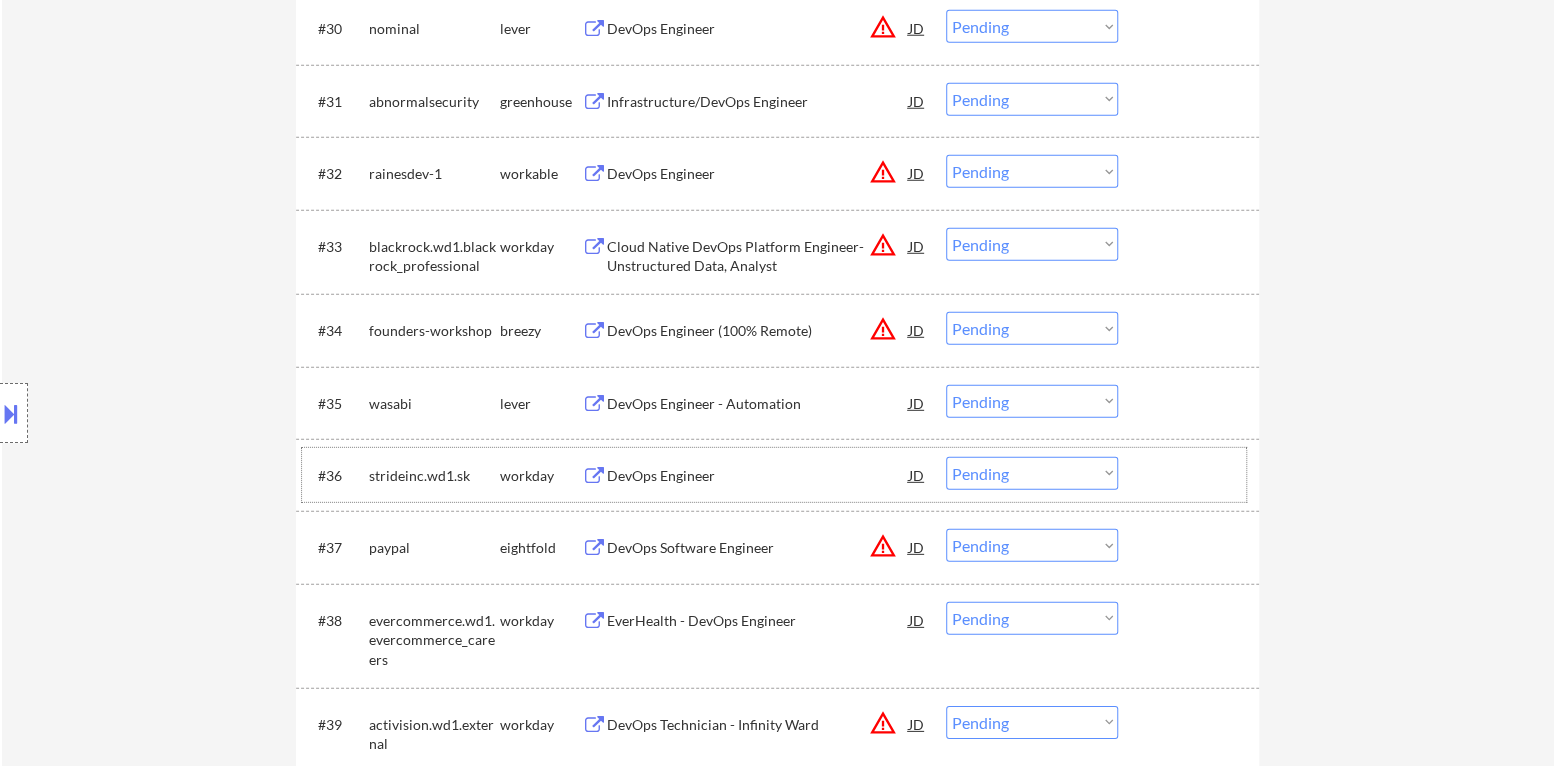 click on "DevOps Engineer - Automation" at bounding box center [758, 404] 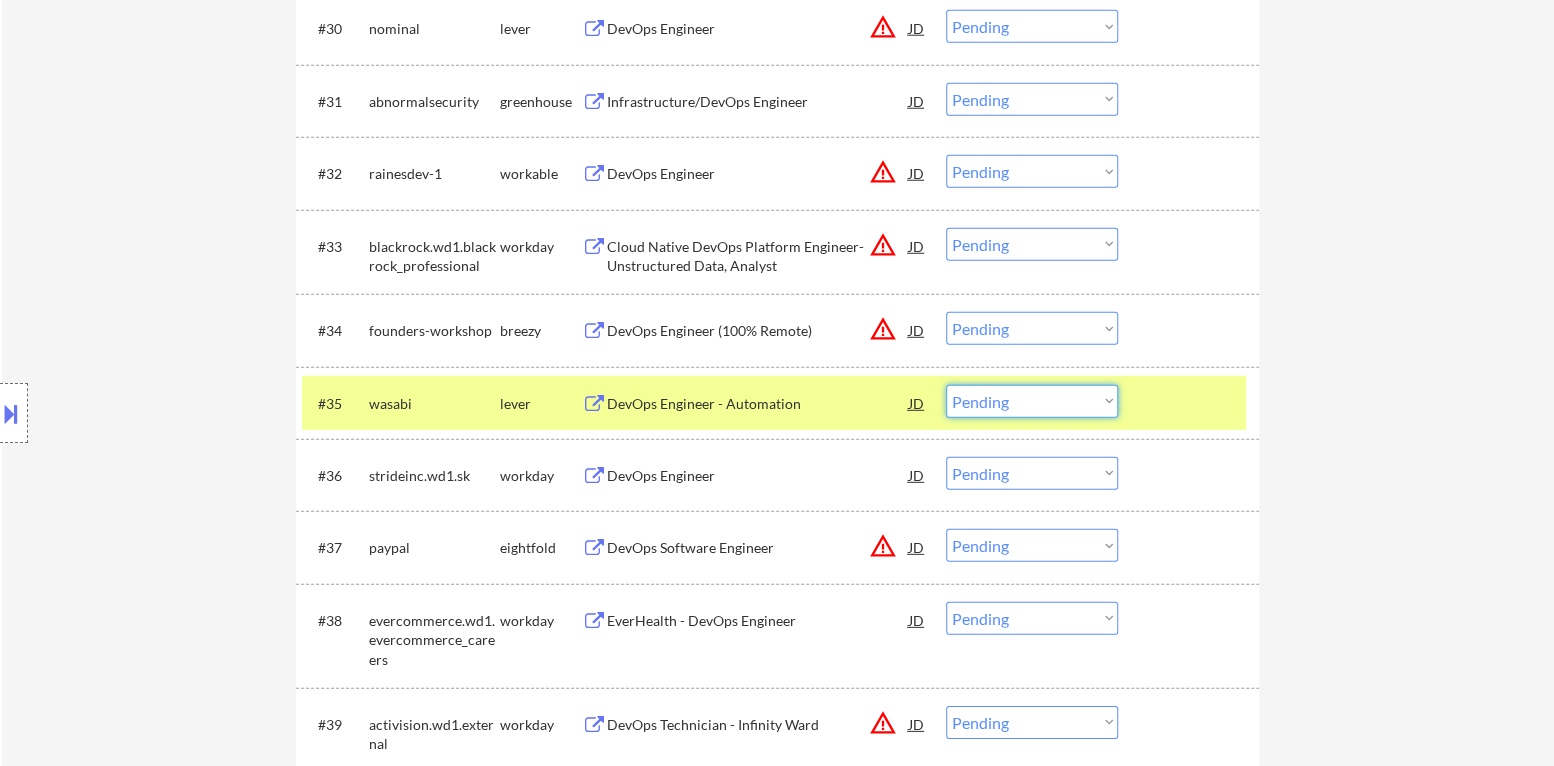 click on "Choose an option... Pending Applied Excluded (Questions) Excluded (Expired) Excluded (Location) Excluded (Bad Match) Excluded (Blocklist) Excluded (Salary) Excluded (Other)" at bounding box center (1032, 401) 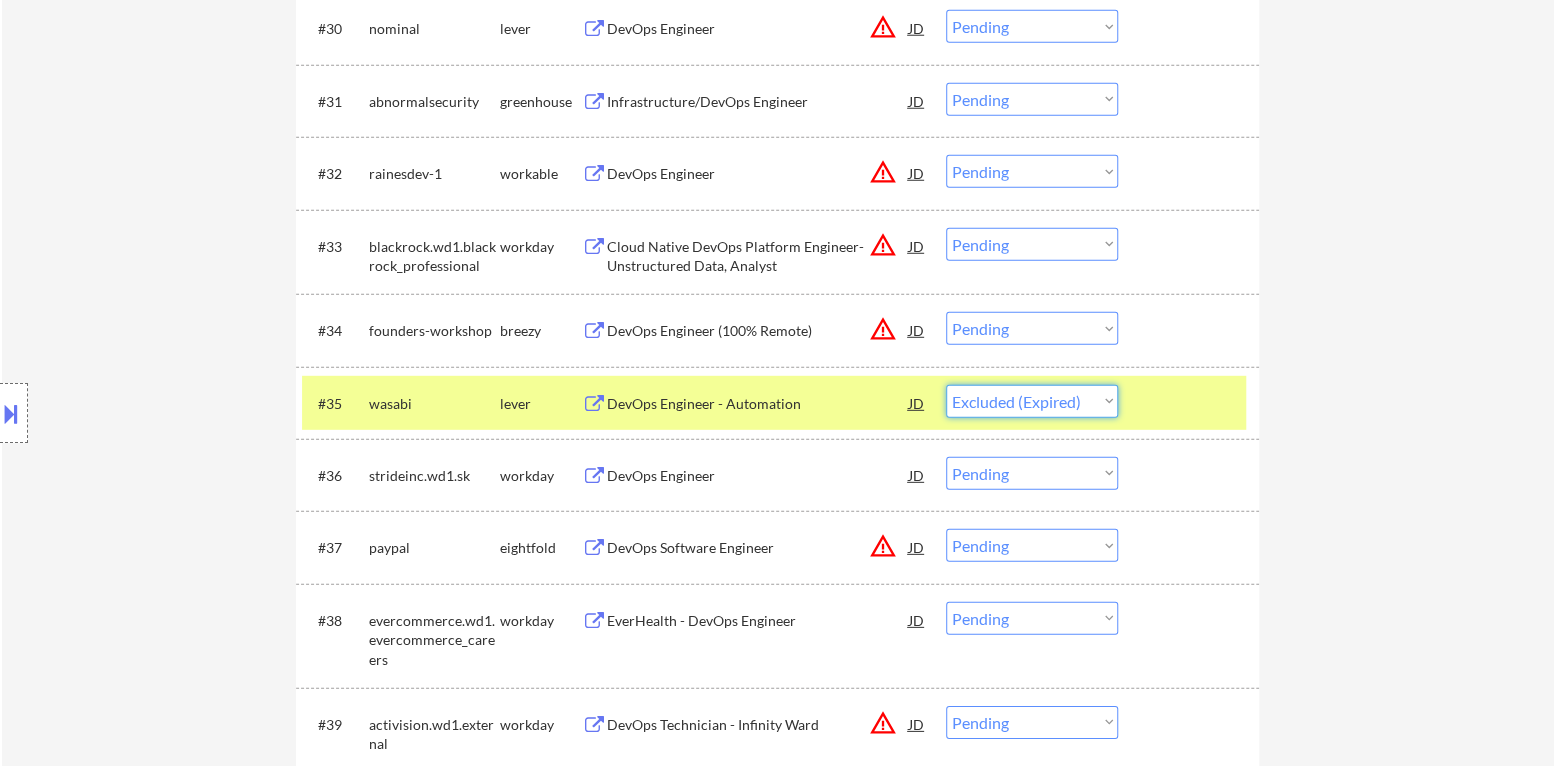 click on "Choose an option... Pending Applied Excluded (Questions) Excluded (Expired) Excluded (Location) Excluded (Bad Match) Excluded (Blocklist) Excluded (Salary) Excluded (Other)" at bounding box center [1032, 401] 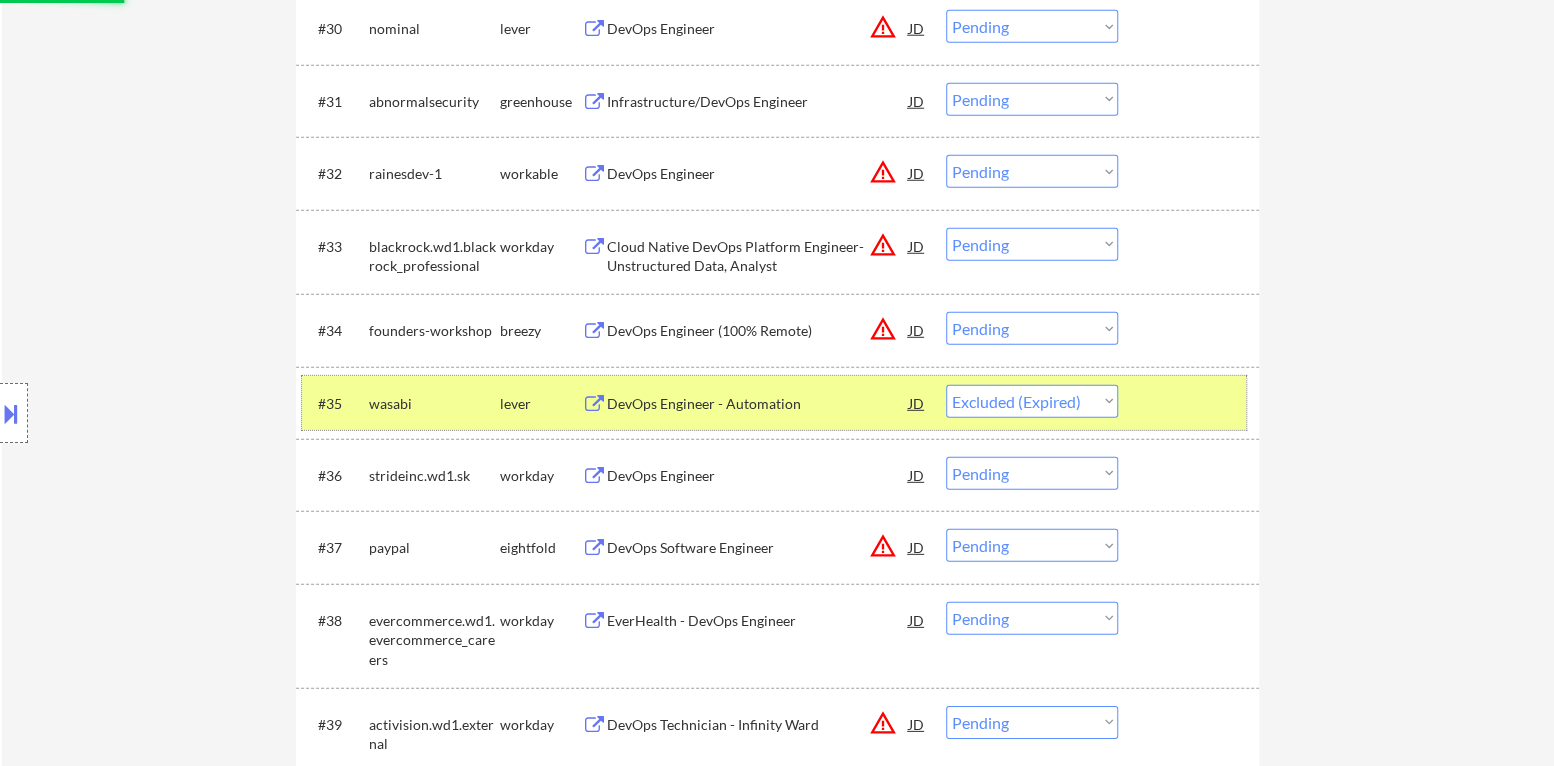 click at bounding box center [1191, 403] 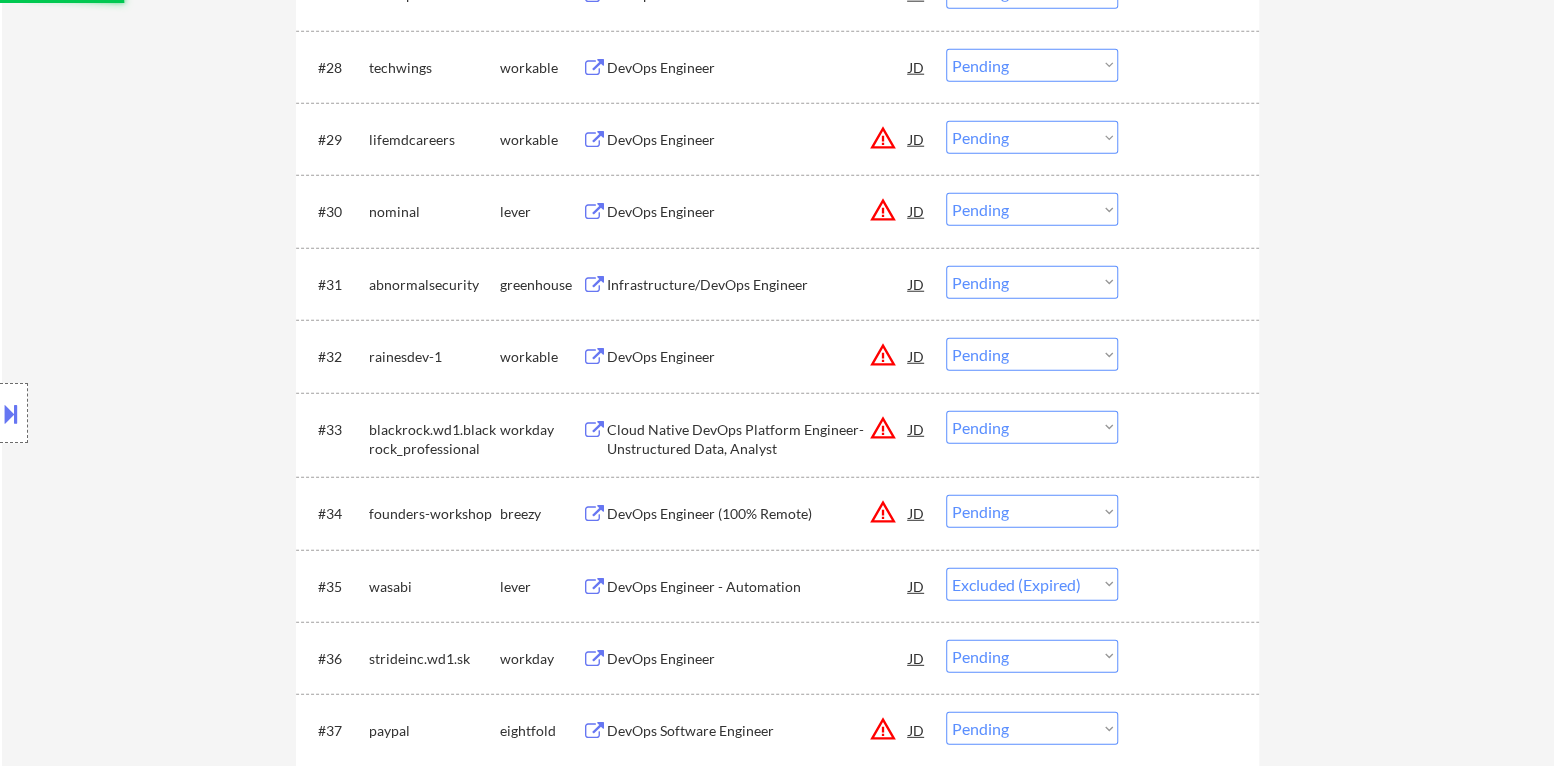 scroll, scrollTop: 2799, scrollLeft: 0, axis: vertical 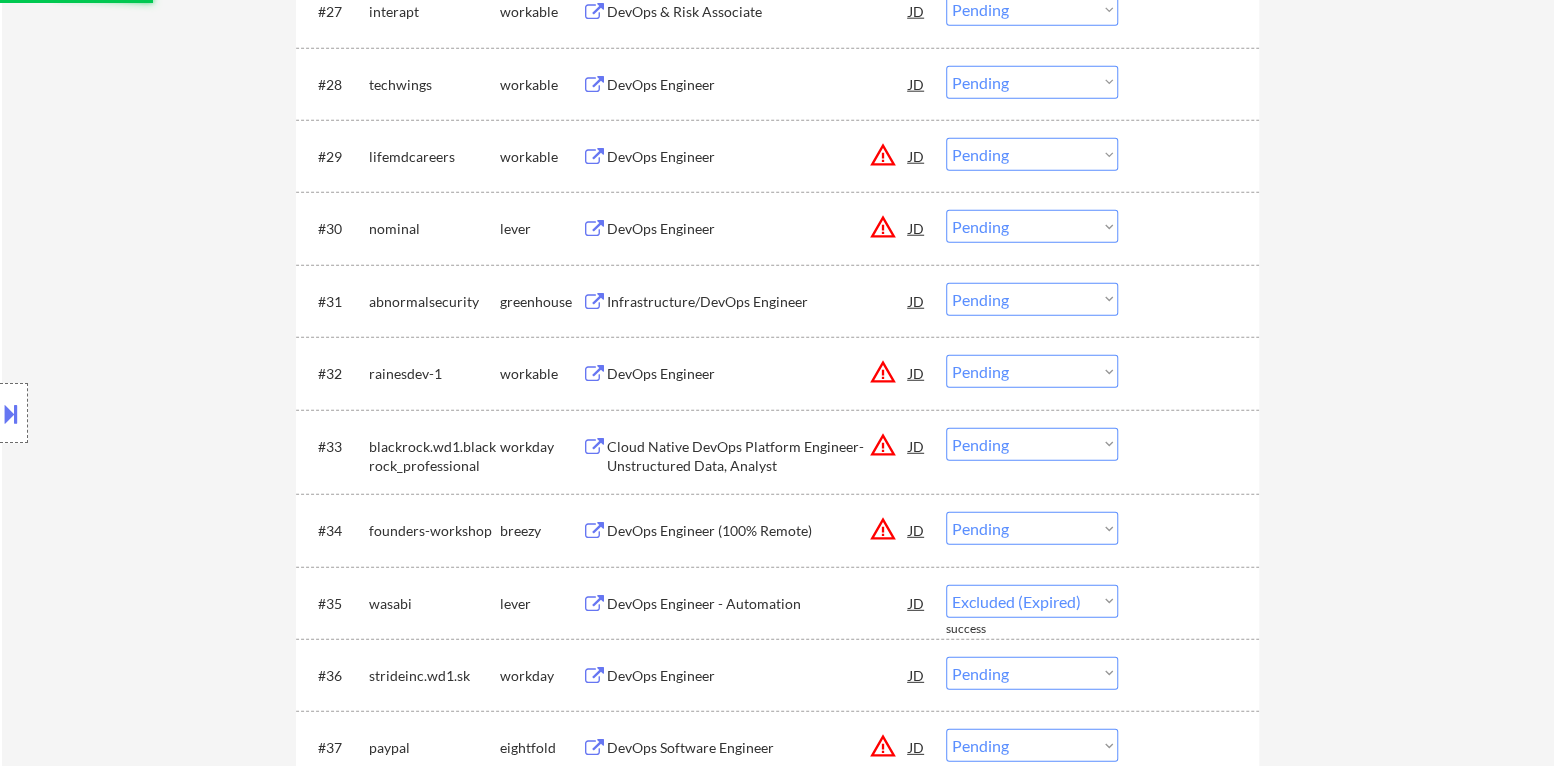 select on ""pending"" 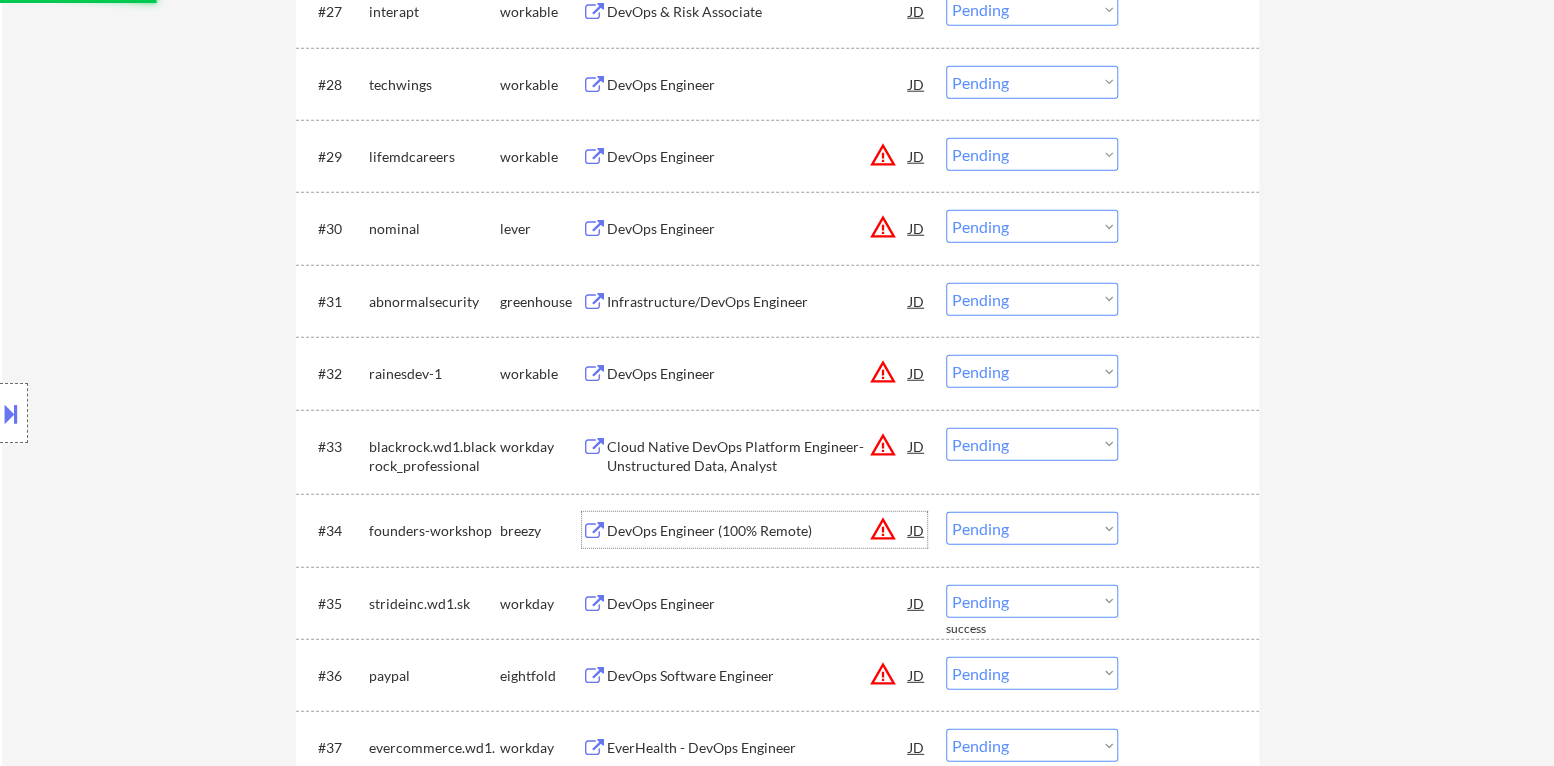 click on "DevOps Engineer (100% Remote)" at bounding box center [758, 531] 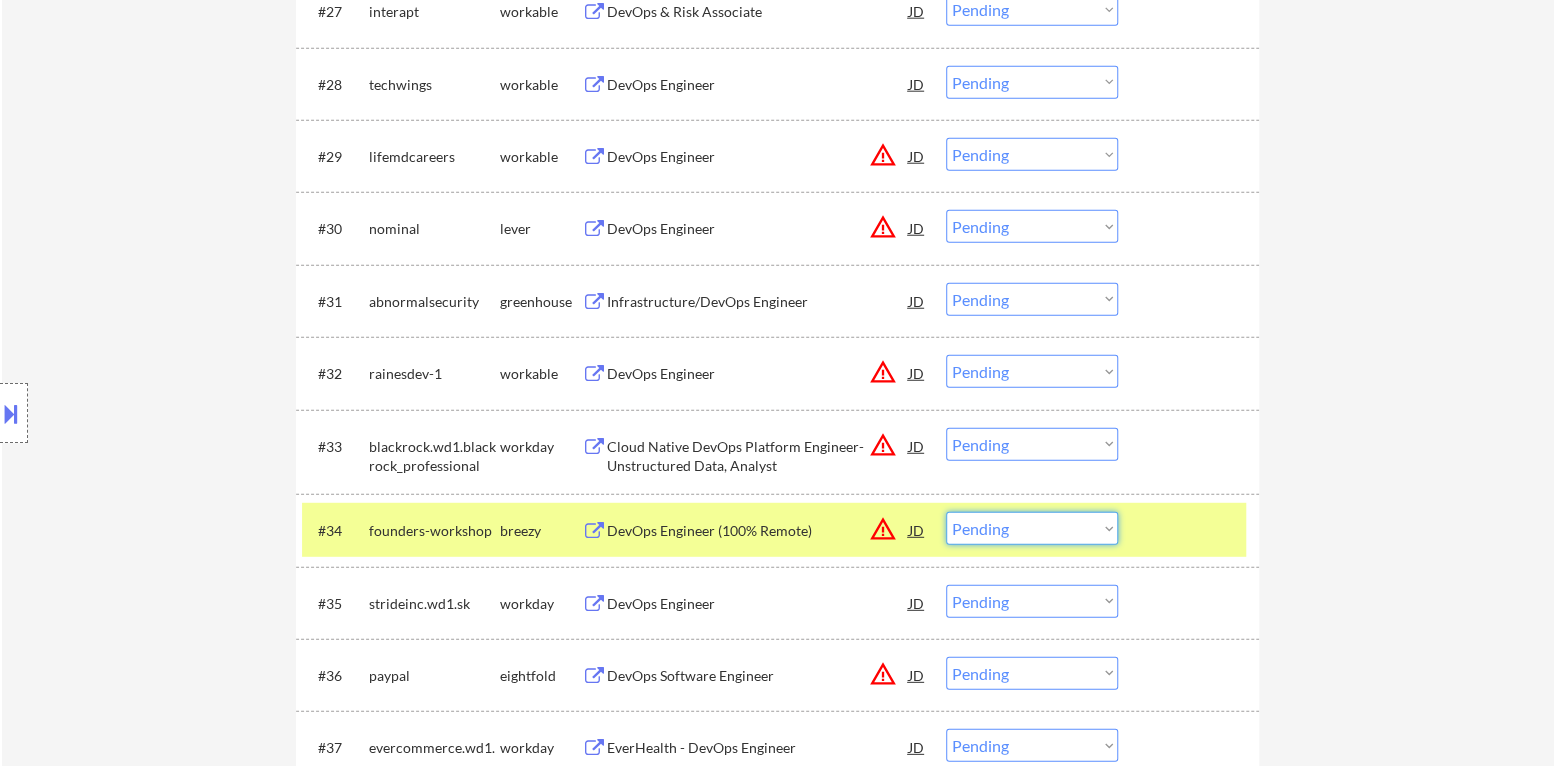 click on "Choose an option... Pending Applied Excluded (Questions) Excluded (Expired) Excluded (Location) Excluded (Bad Match) Excluded (Blocklist) Excluded (Salary) Excluded (Other)" at bounding box center [1032, 528] 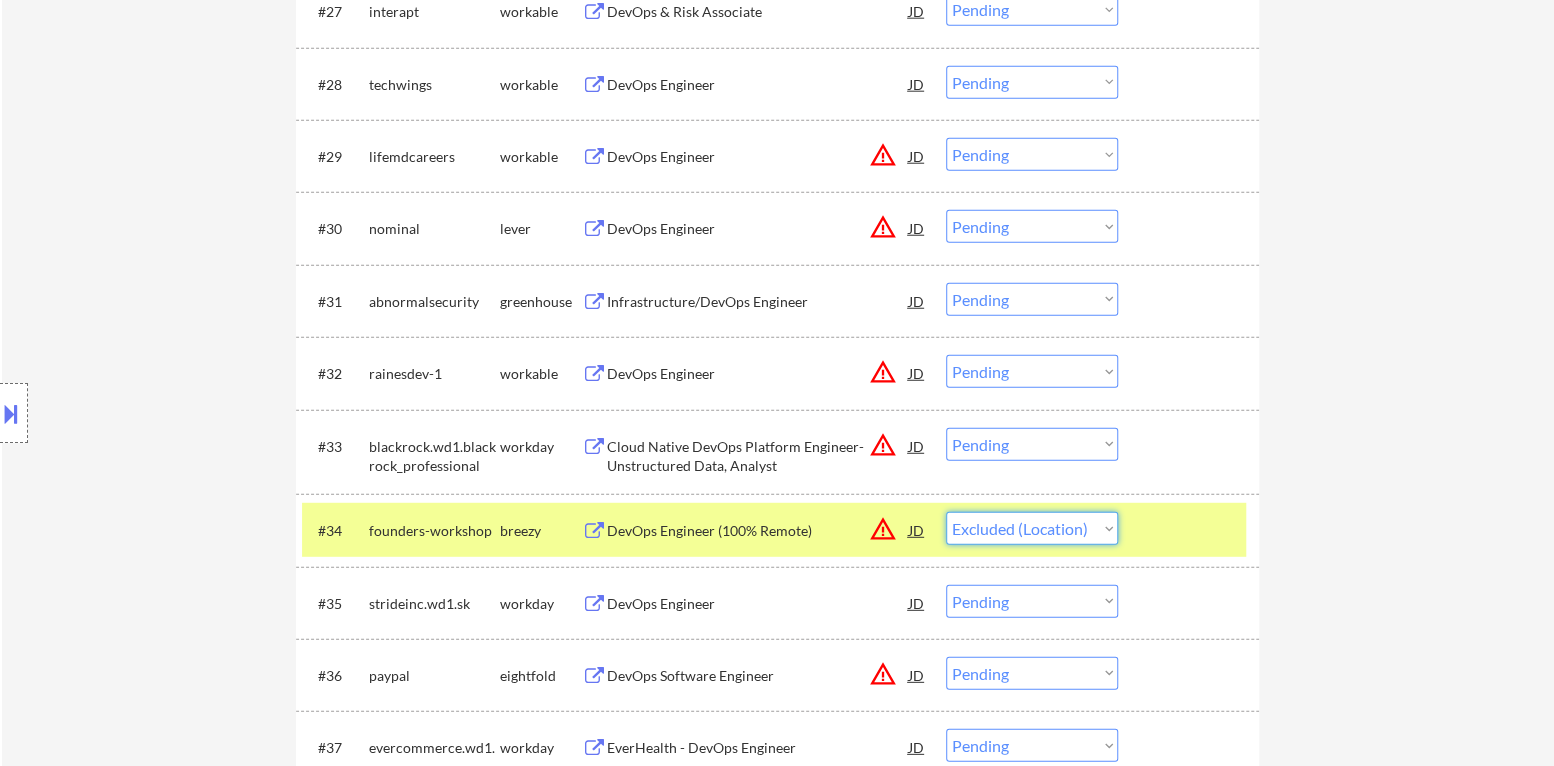 click on "Choose an option... Pending Applied Excluded (Questions) Excluded (Expired) Excluded (Location) Excluded (Bad Match) Excluded (Blocklist) Excluded (Salary) Excluded (Other)" at bounding box center (1032, 528) 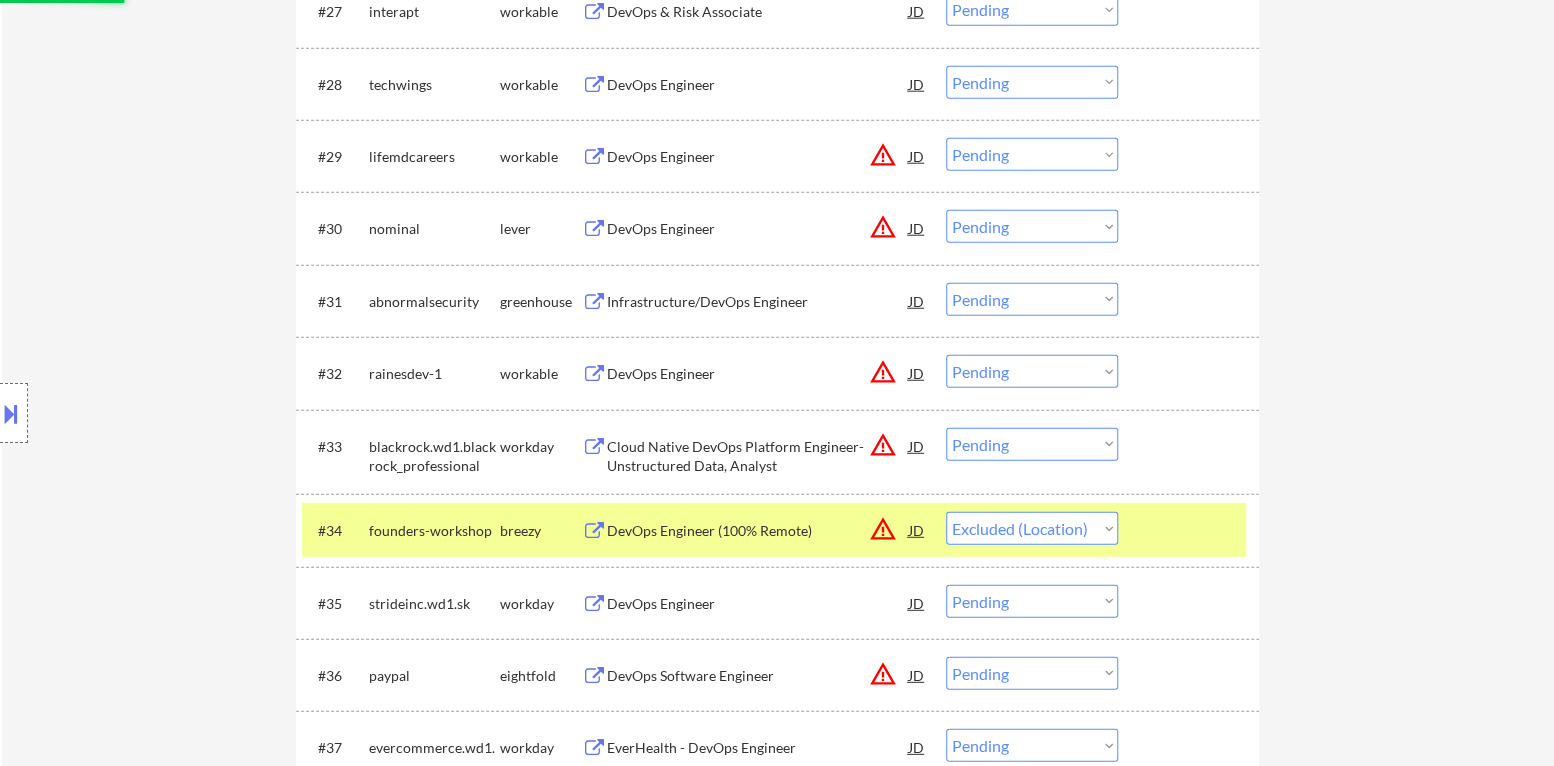 click at bounding box center (1191, 530) 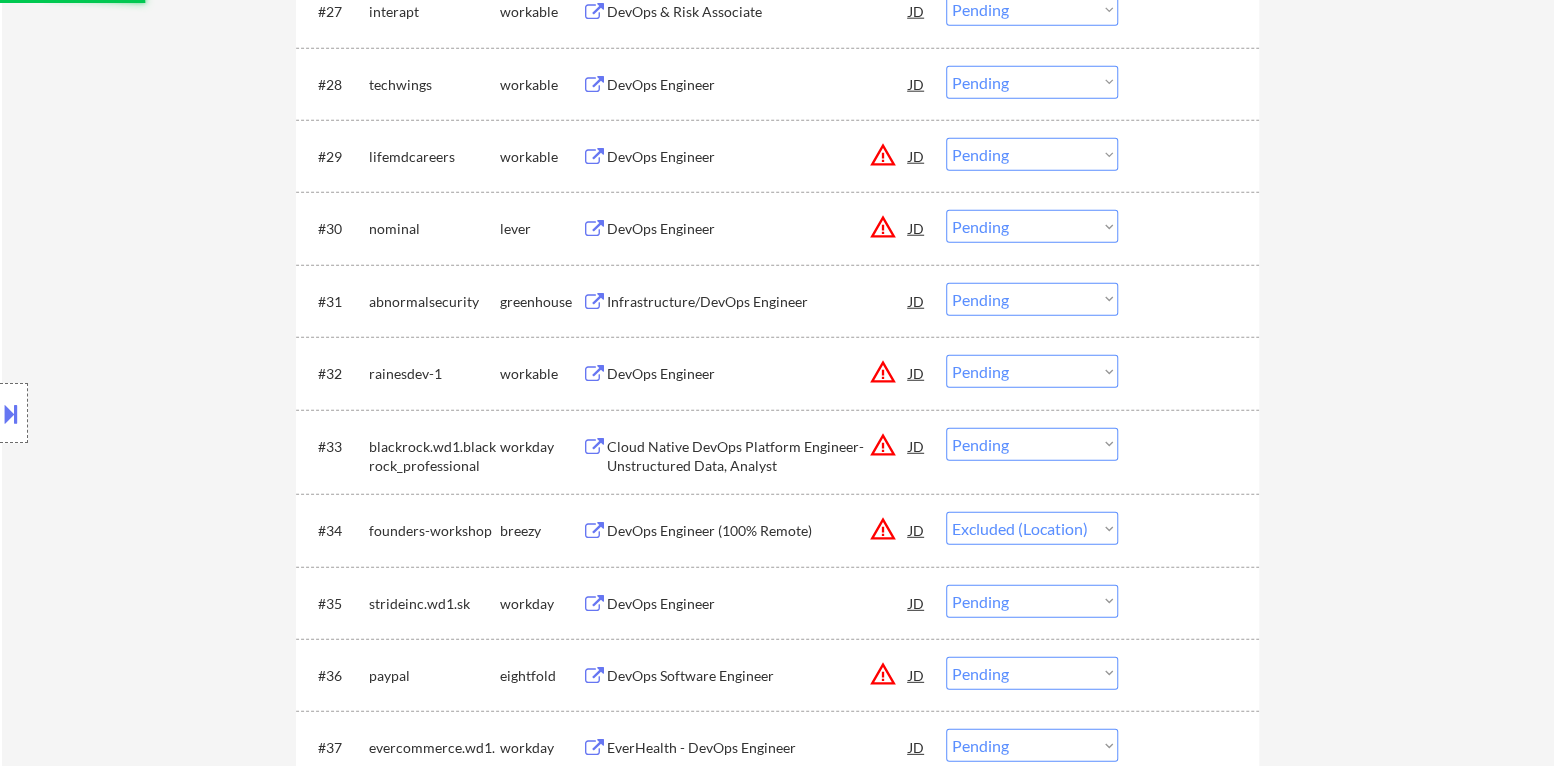 click on "warning_amber" at bounding box center (883, 445) 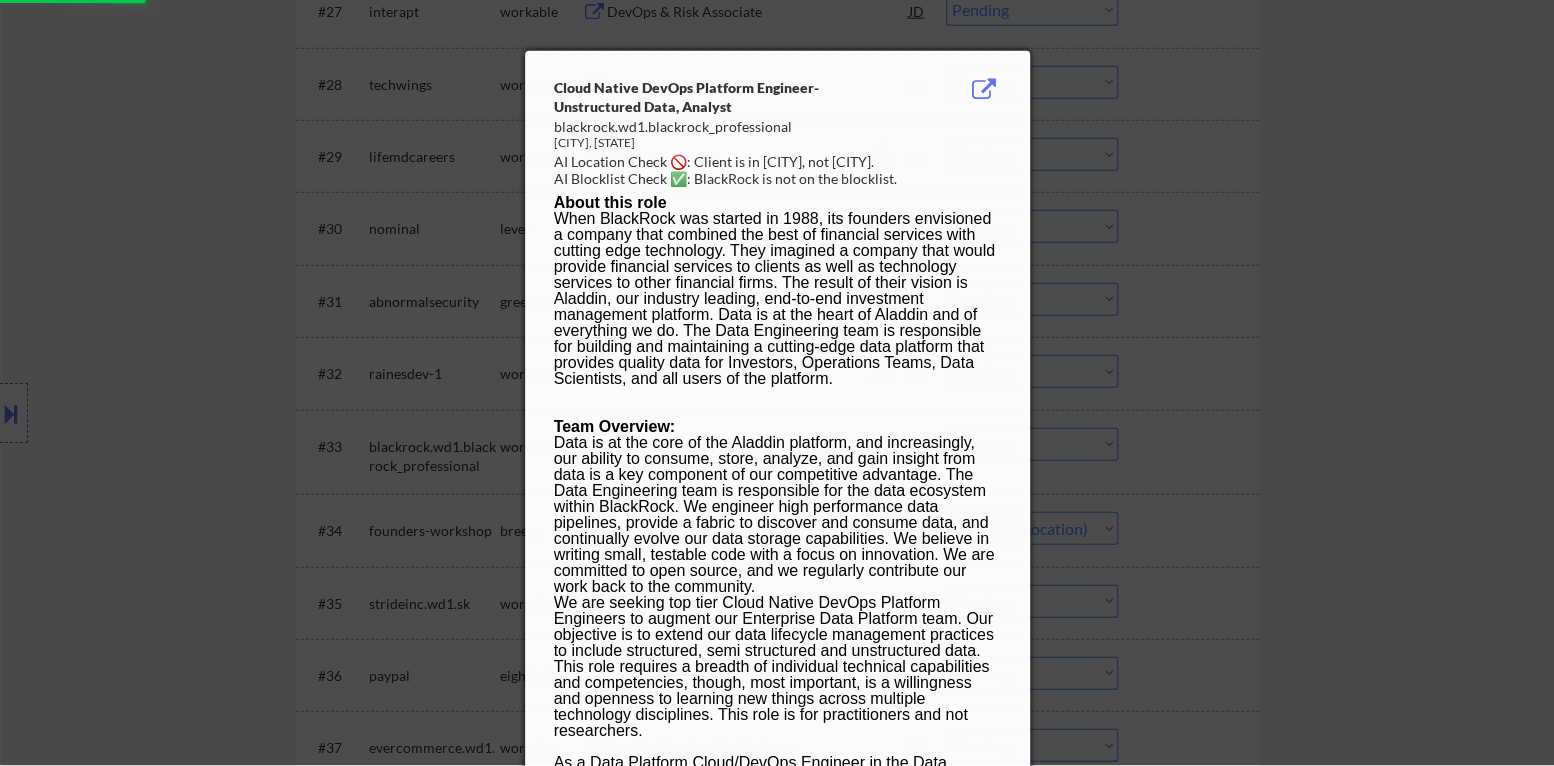 select on ""pending"" 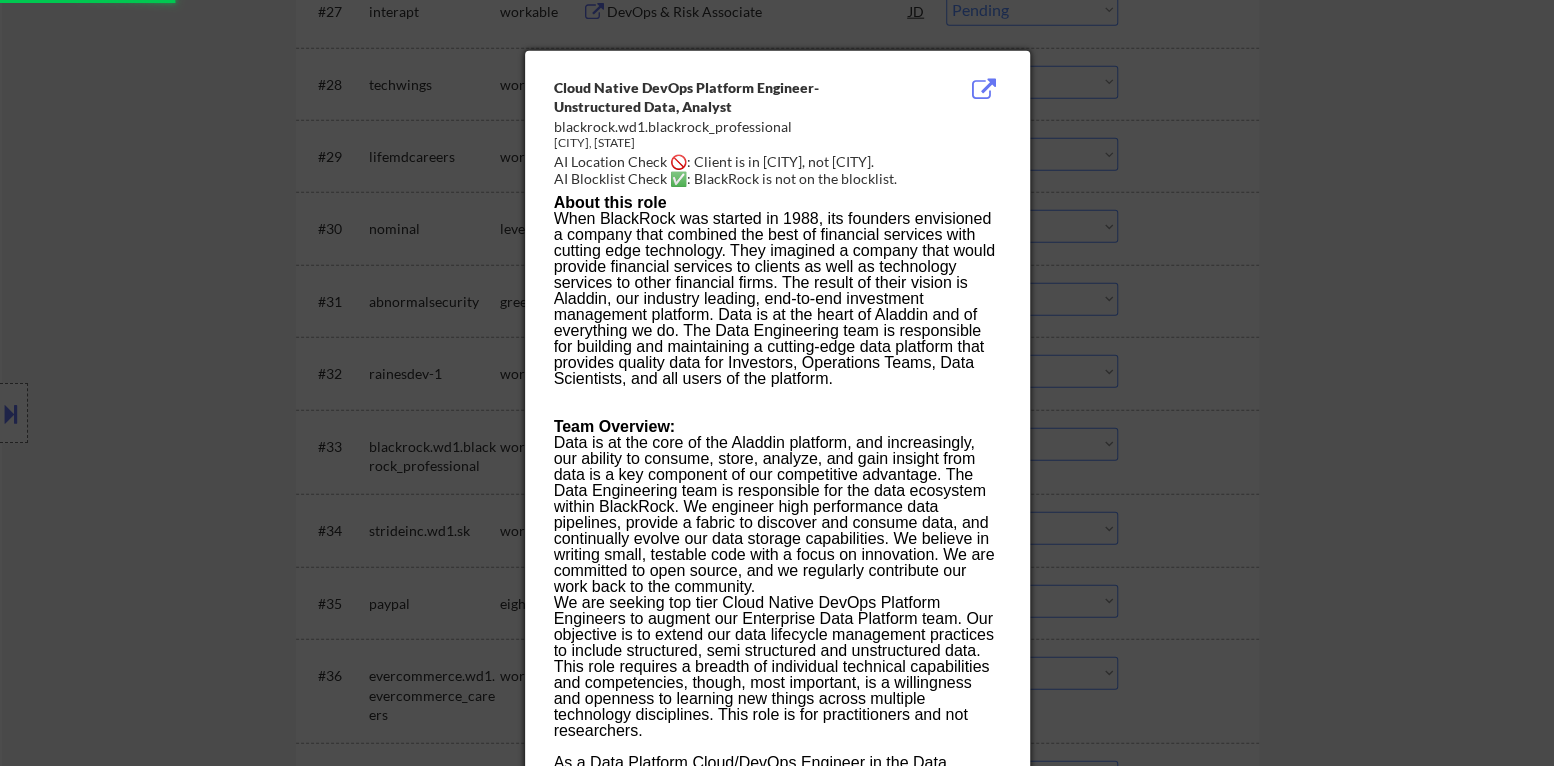 drag, startPoint x: 1093, startPoint y: 444, endPoint x: 1068, endPoint y: 444, distance: 25 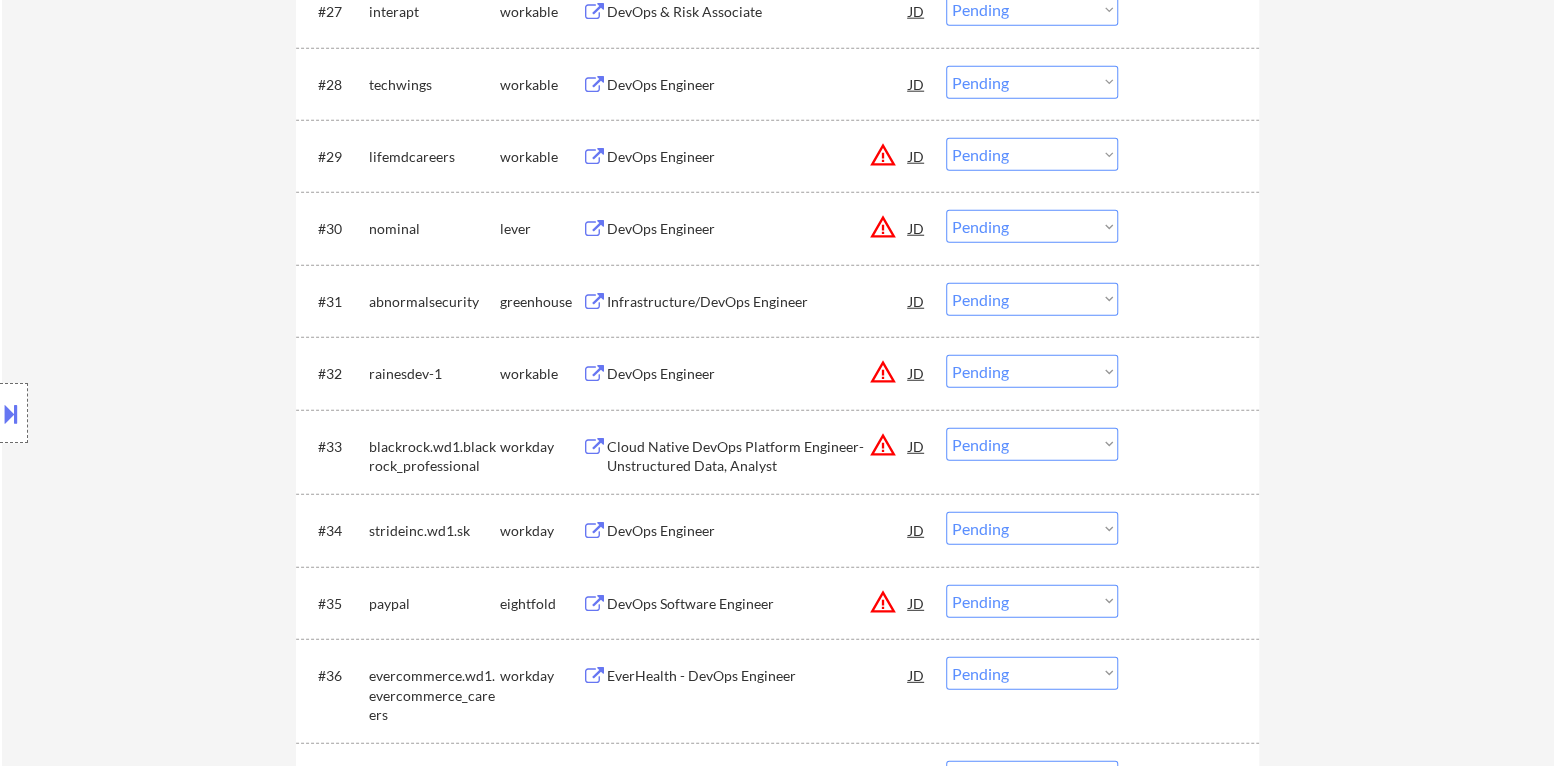 click on "DevOps Engineer" at bounding box center (758, 374) 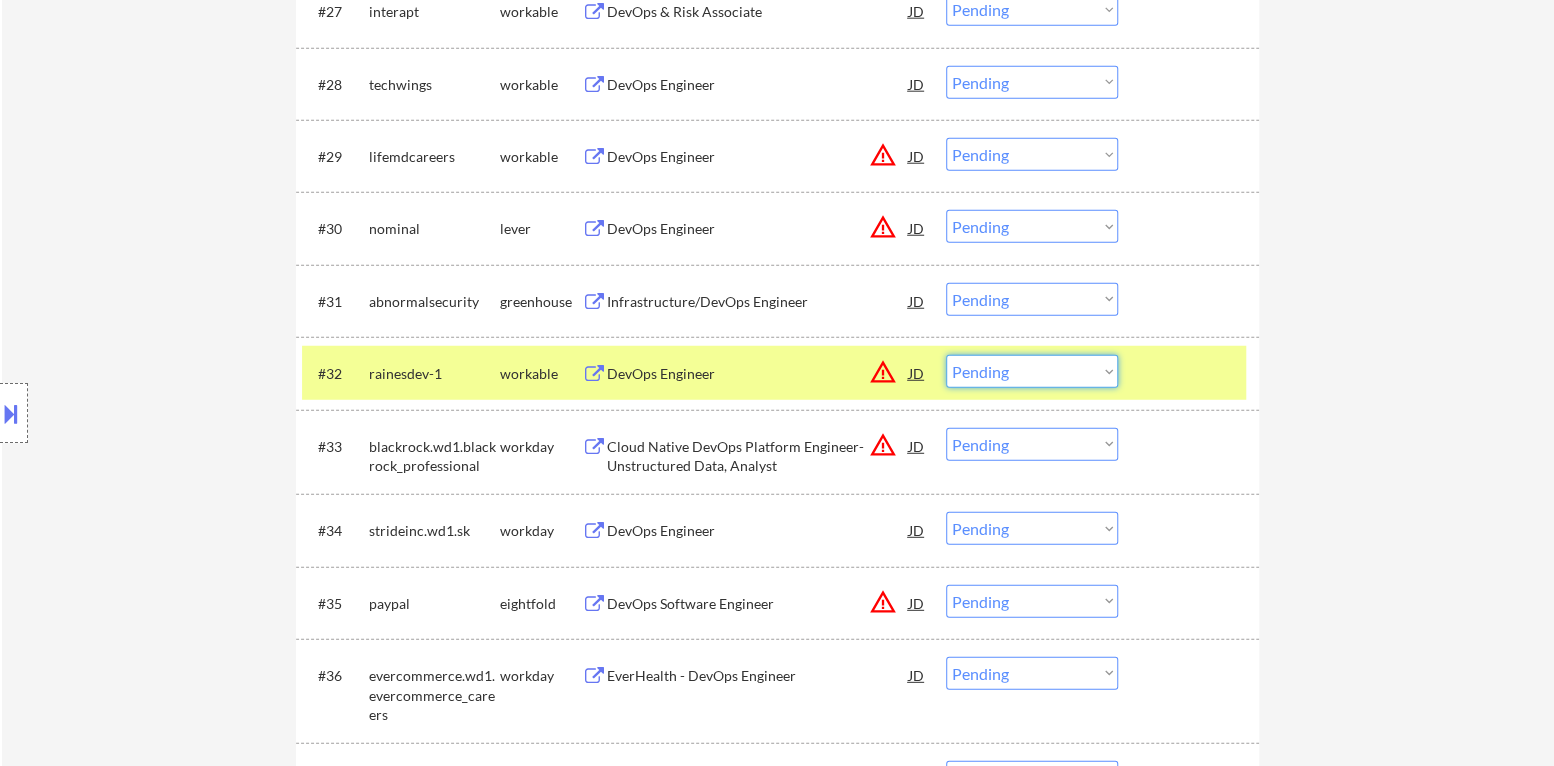 drag, startPoint x: 1048, startPoint y: 377, endPoint x: 1037, endPoint y: 384, distance: 13.038404 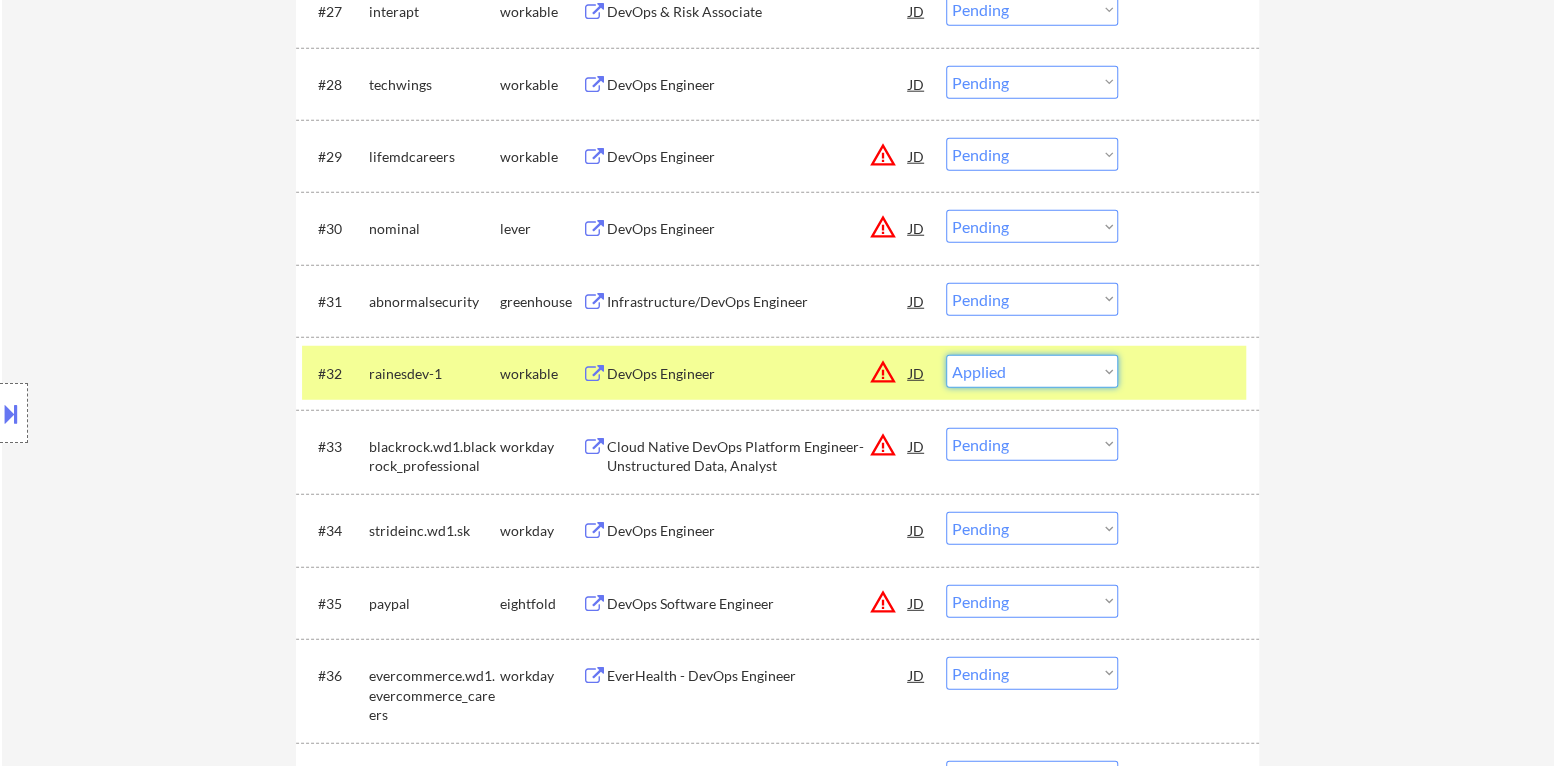 click on "Choose an option... Pending Applied Excluded (Questions) Excluded (Expired) Excluded (Location) Excluded (Bad Match) Excluded (Blocklist) Excluded (Salary) Excluded (Other)" at bounding box center (1032, 371) 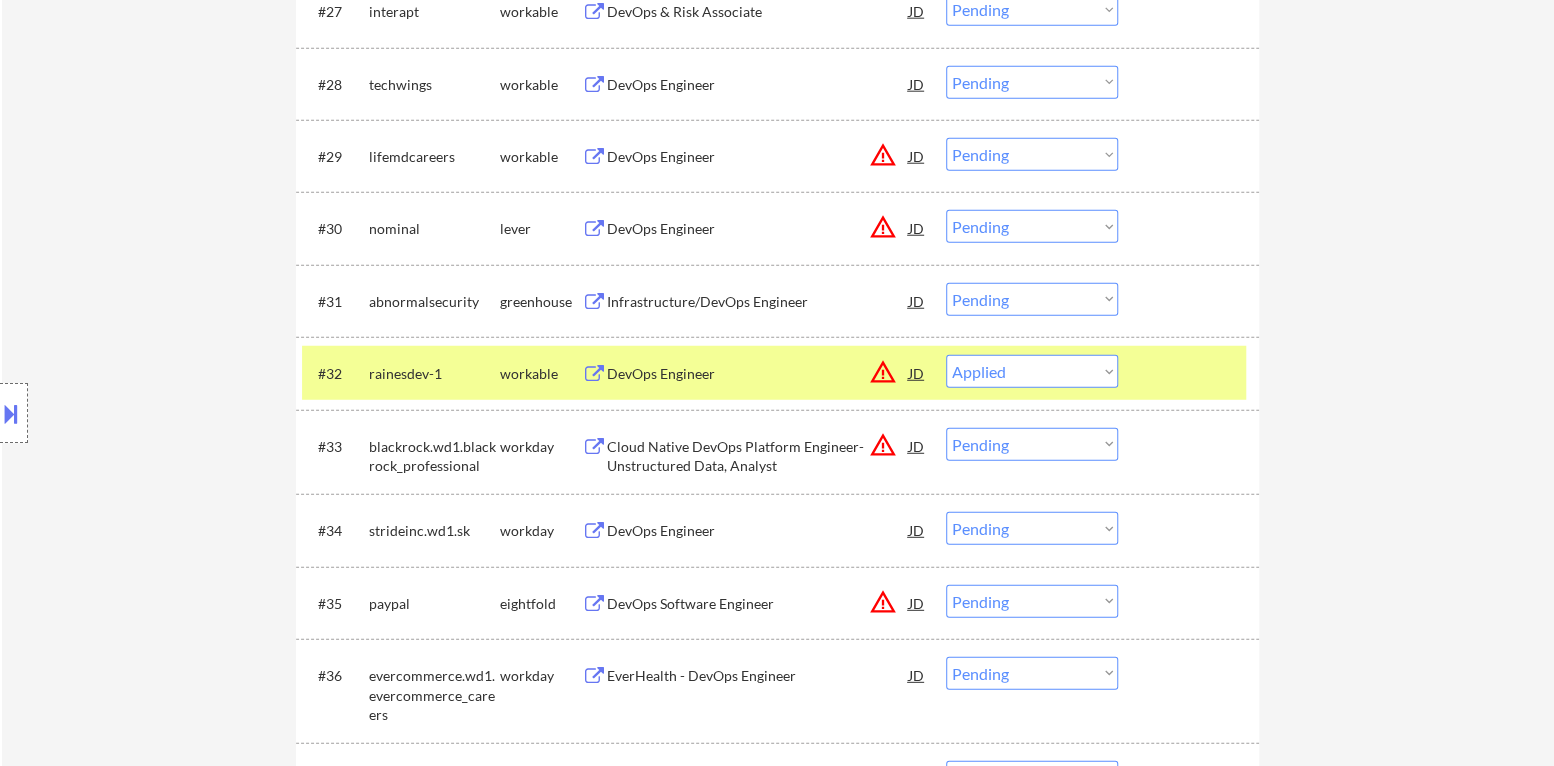click on "#32 rainesdev-1 workable DevOps Engineer JD warning_amber Choose an option... Pending Applied Excluded (Questions) Excluded (Expired) Excluded (Location) Excluded (Bad Match) Excluded (Blocklist) Excluded (Salary) Excluded (Other)" at bounding box center [774, 373] 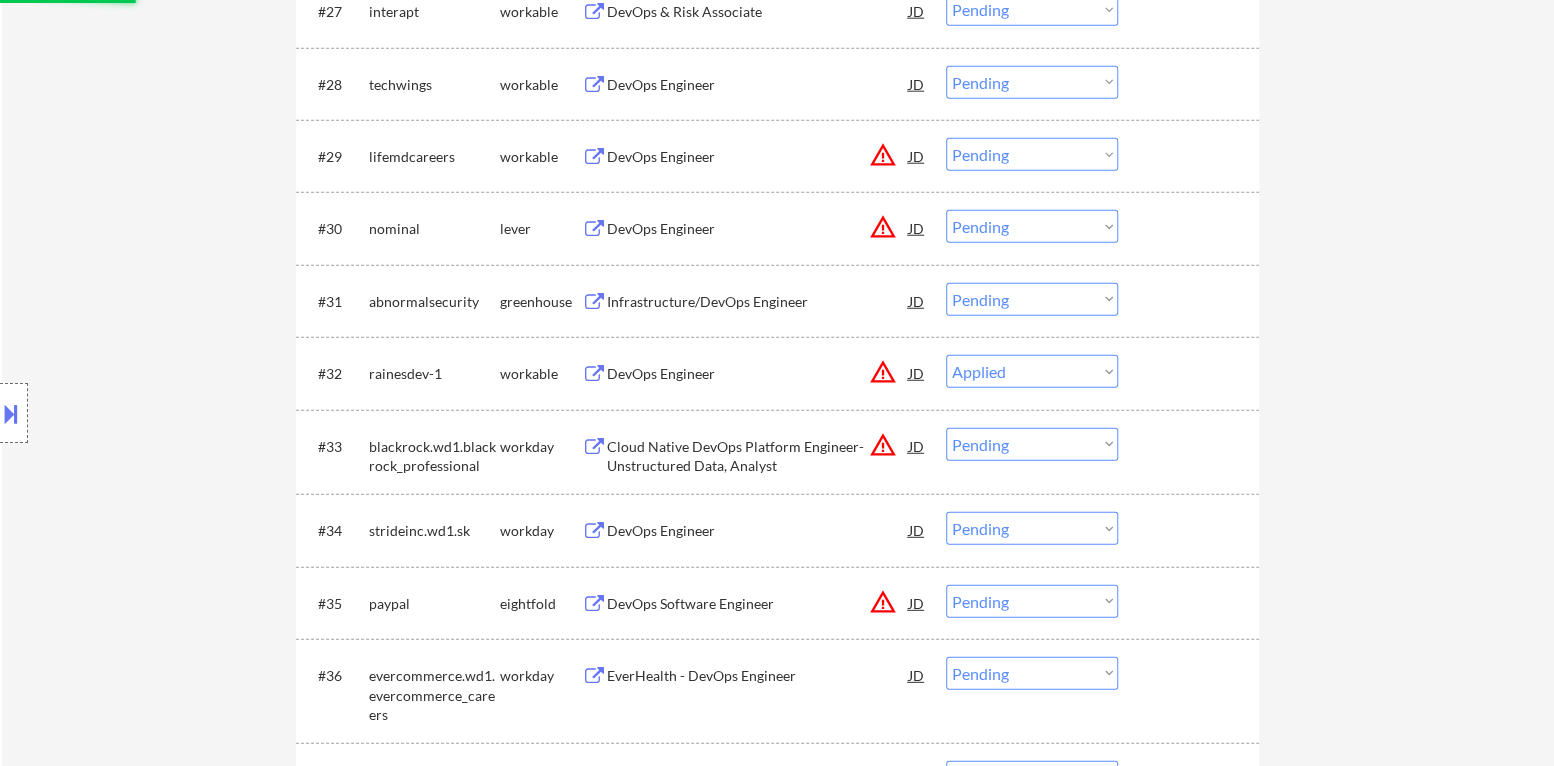 select on ""pending"" 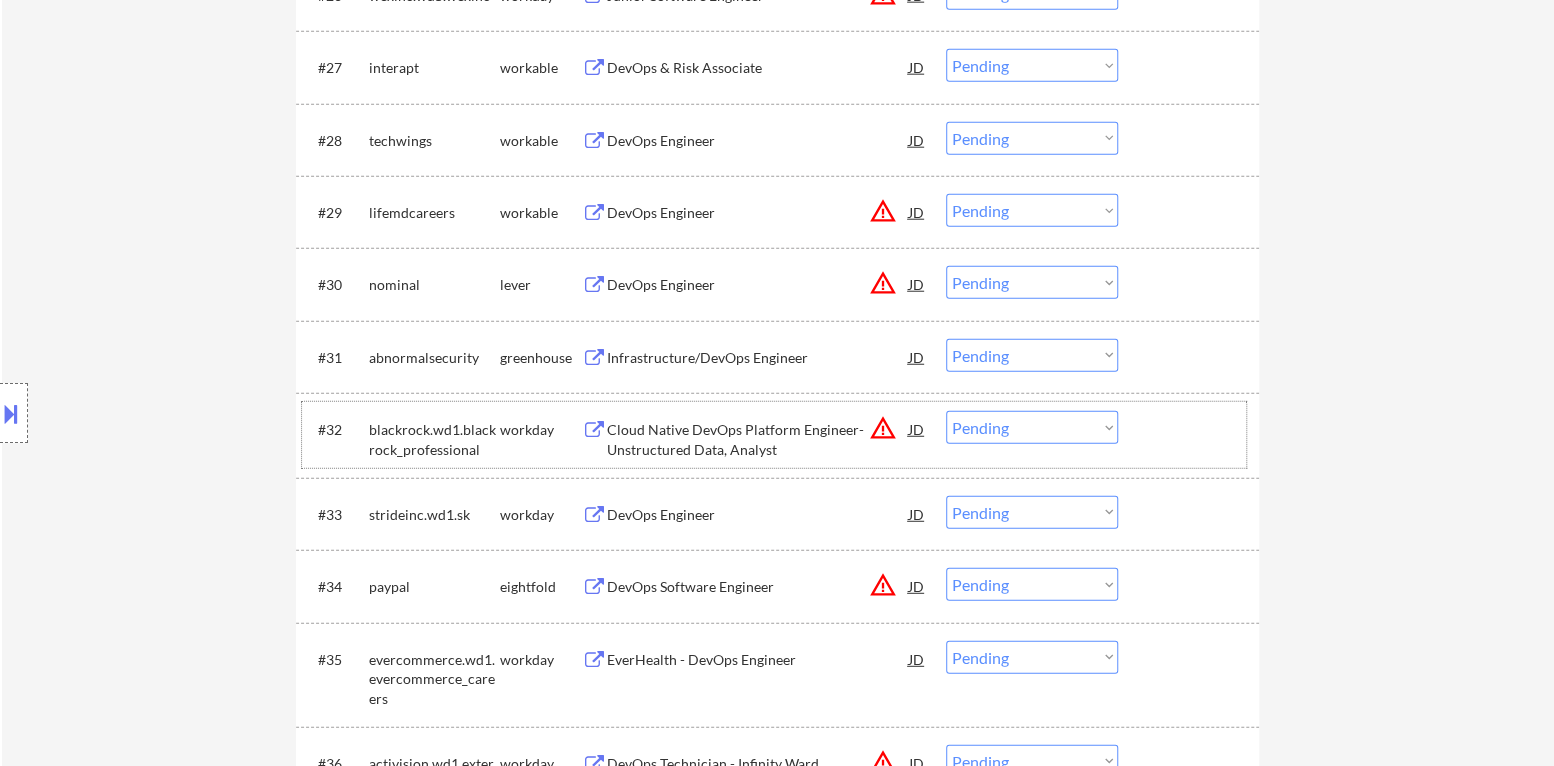scroll, scrollTop: 2699, scrollLeft: 0, axis: vertical 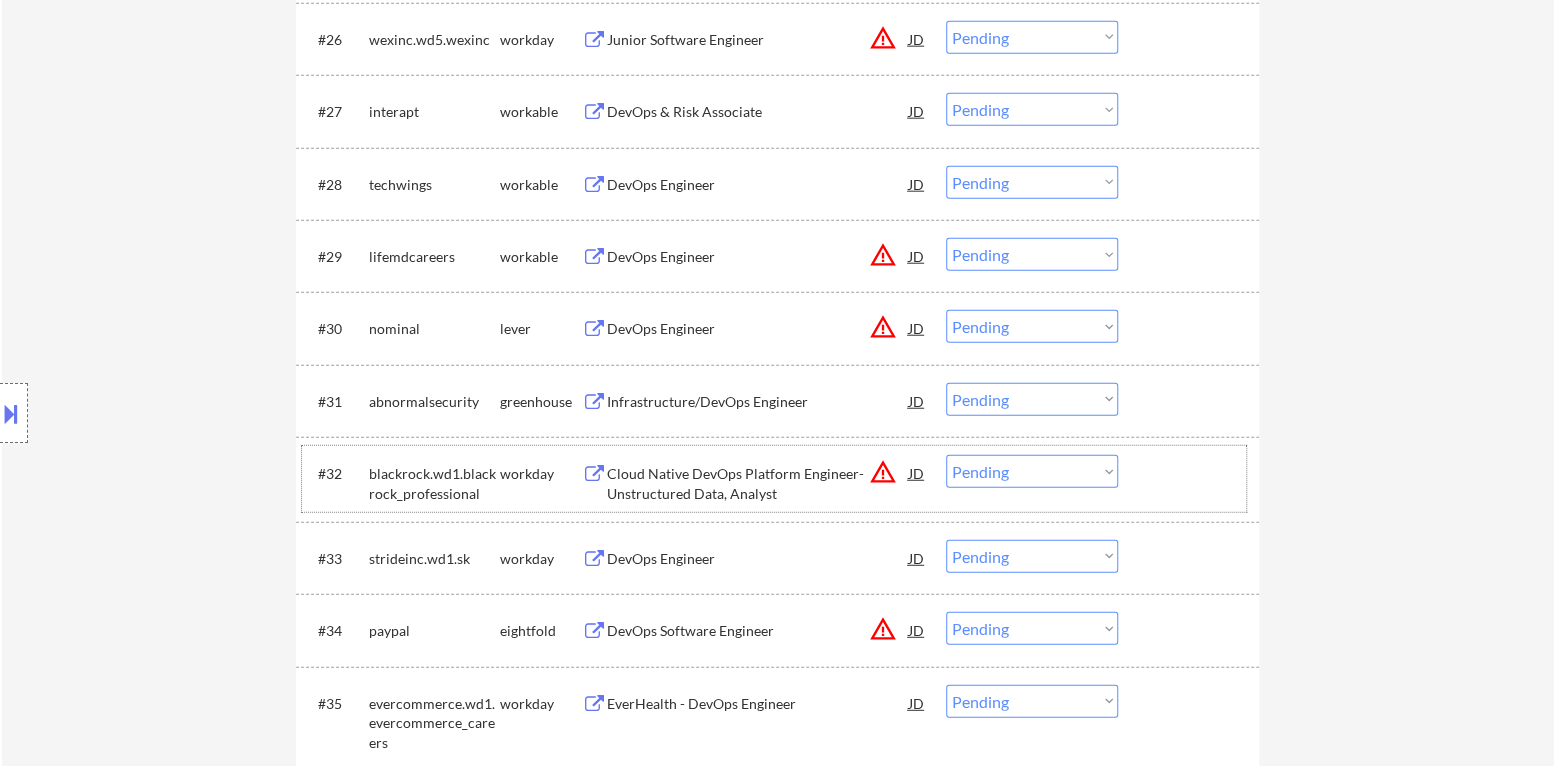 click on "Infrastructure/DevOps Engineer" at bounding box center [758, 402] 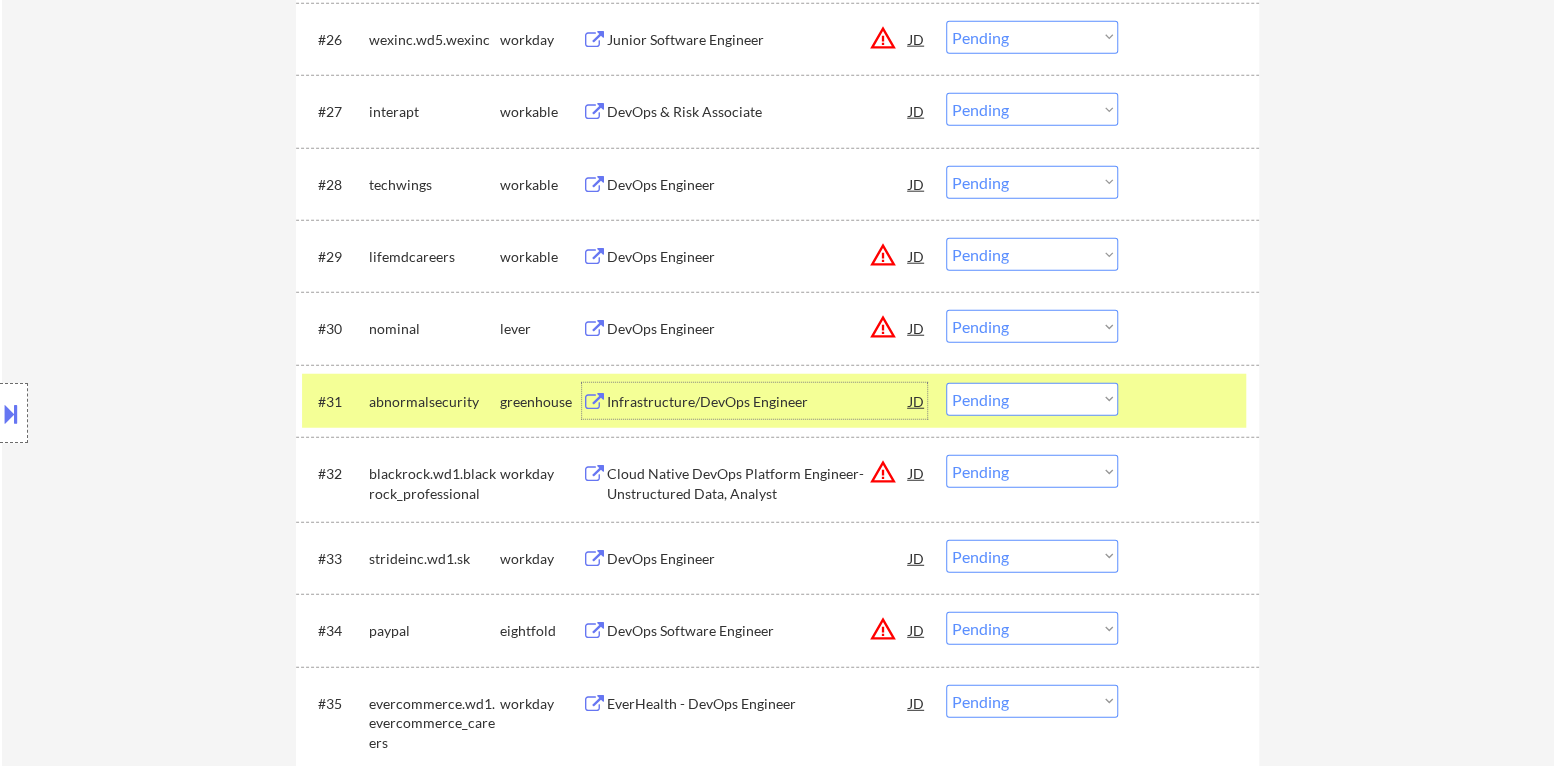 click on "Choose an option... Pending Applied Excluded (Questions) Excluded (Expired) Excluded (Location) Excluded (Bad Match) Excluded (Blocklist) Excluded (Salary) Excluded (Other)" at bounding box center (1032, 399) 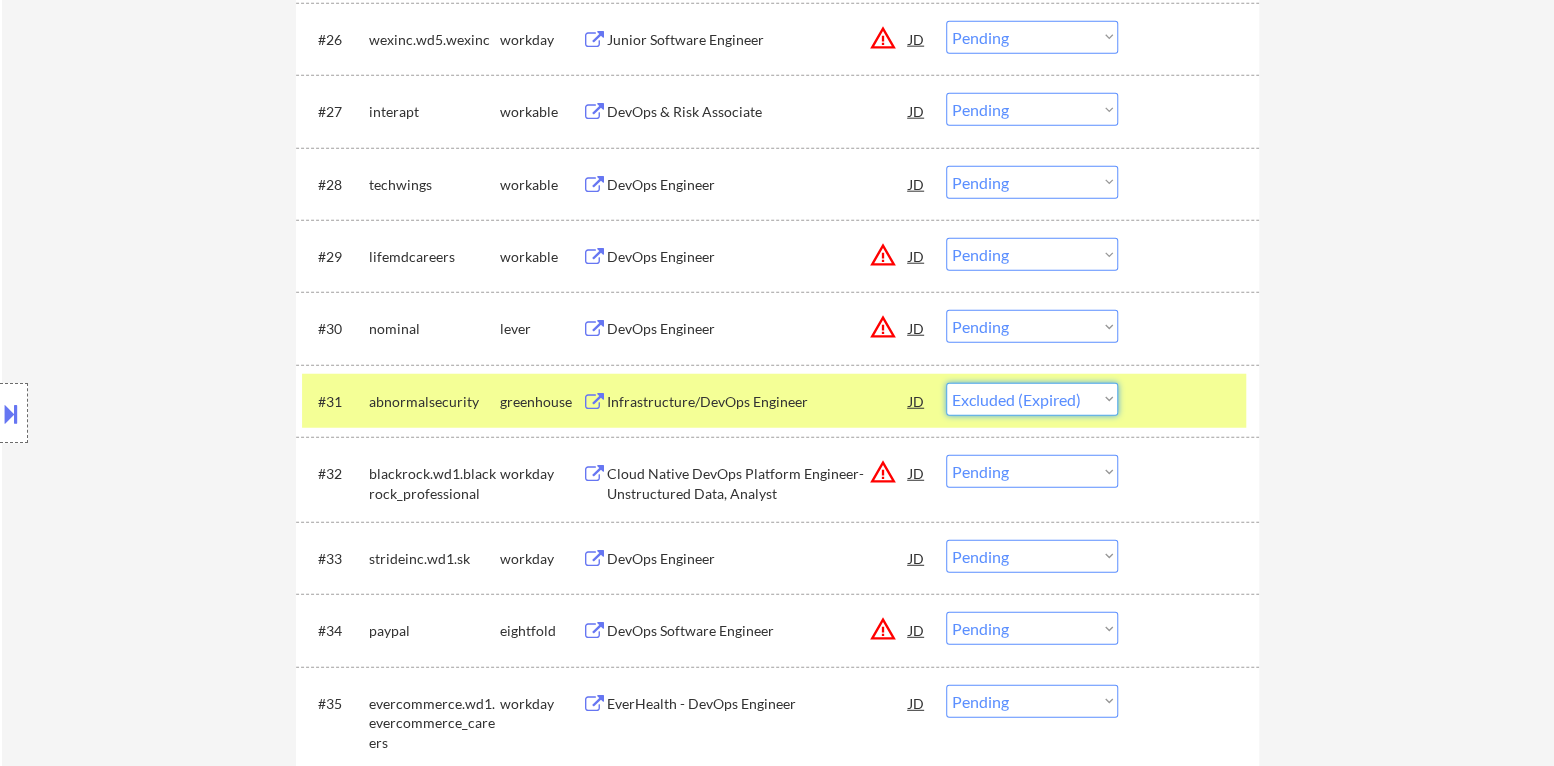 click on "Choose an option... Pending Applied Excluded (Questions) Excluded (Expired) Excluded (Location) Excluded (Bad Match) Excluded (Blocklist) Excluded (Salary) Excluded (Other)" at bounding box center (1032, 399) 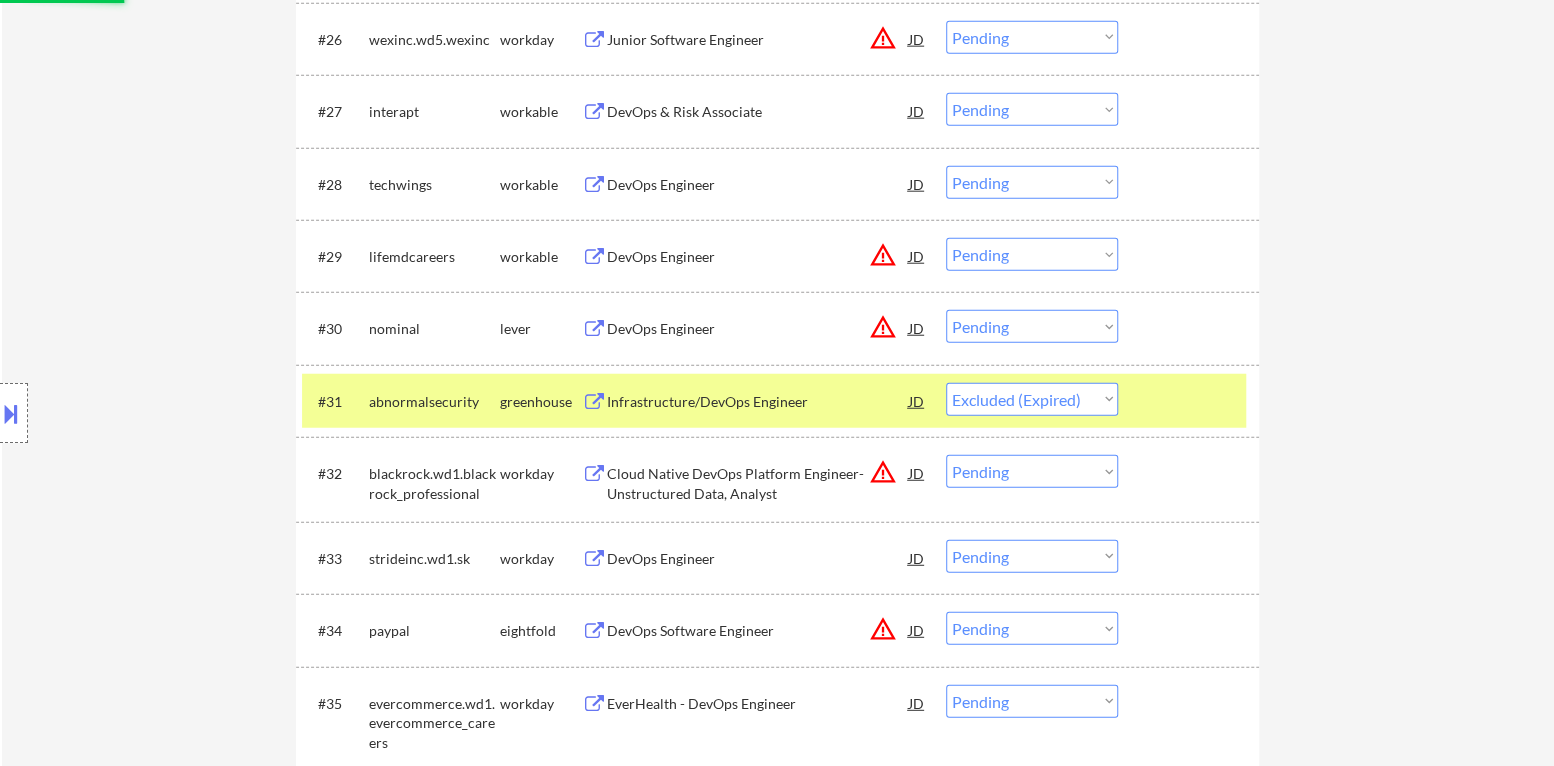 click at bounding box center [1191, 401] 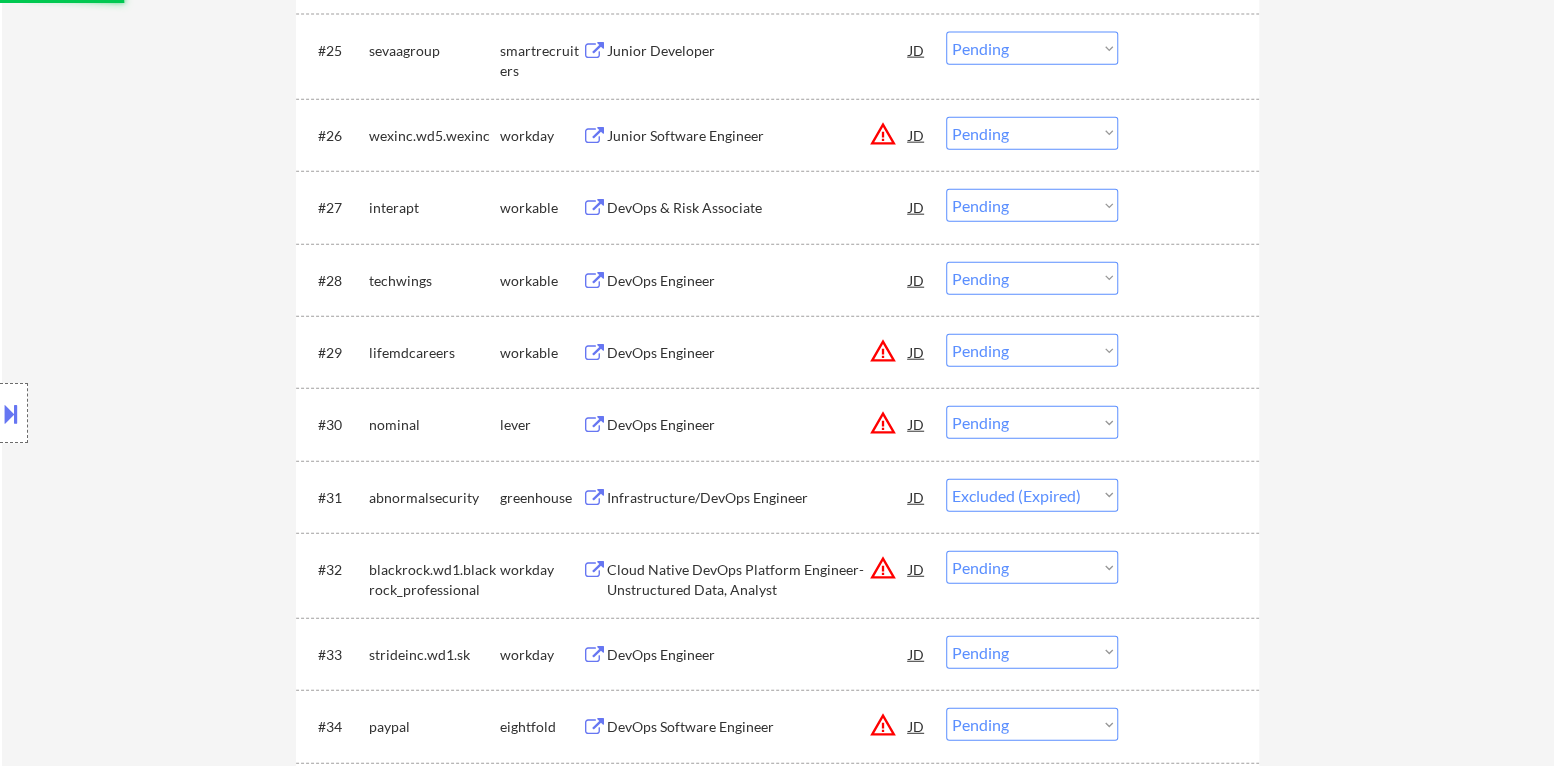 scroll, scrollTop: 2599, scrollLeft: 0, axis: vertical 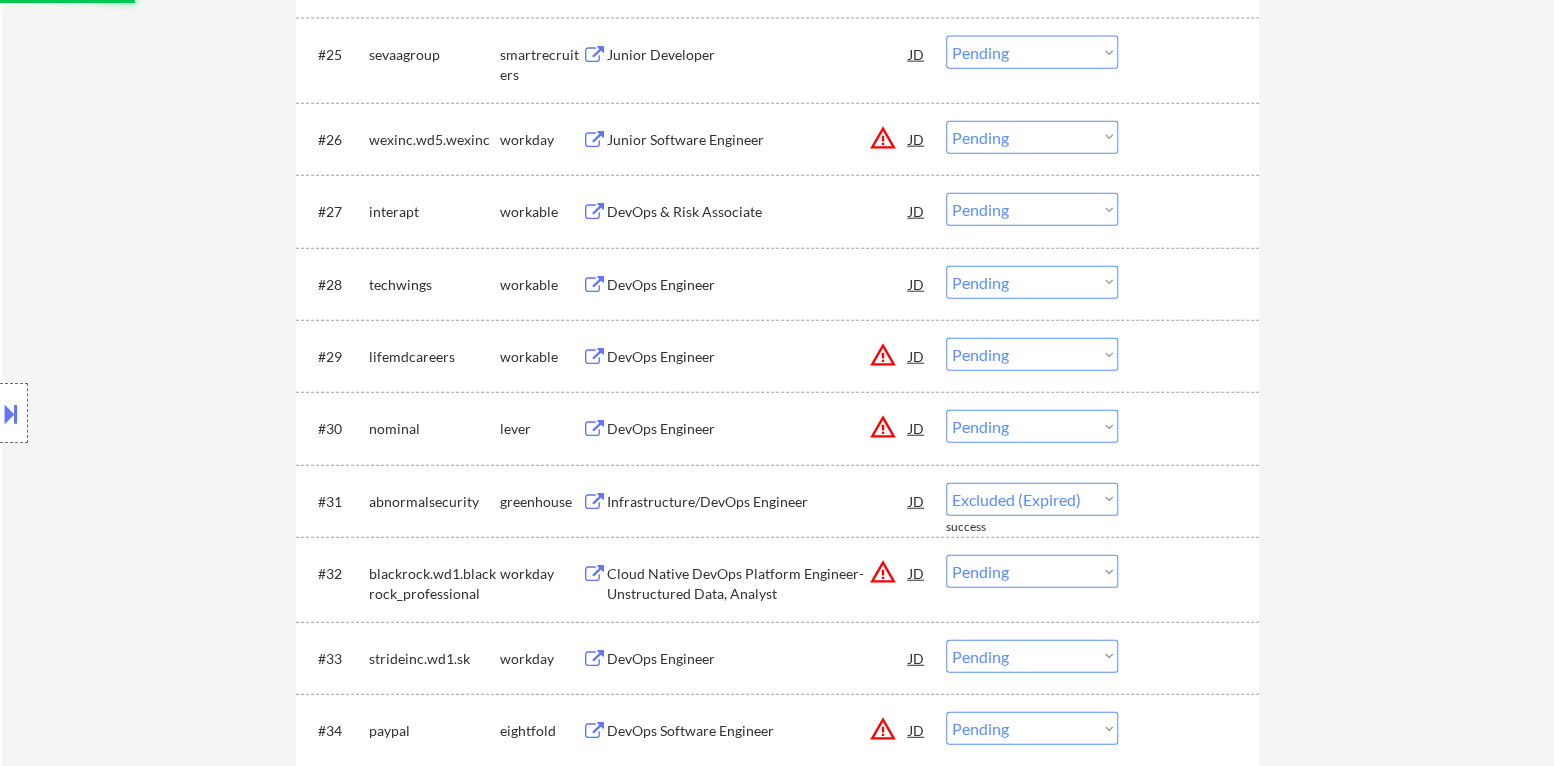 click on "DevOps Engineer" at bounding box center [758, 428] 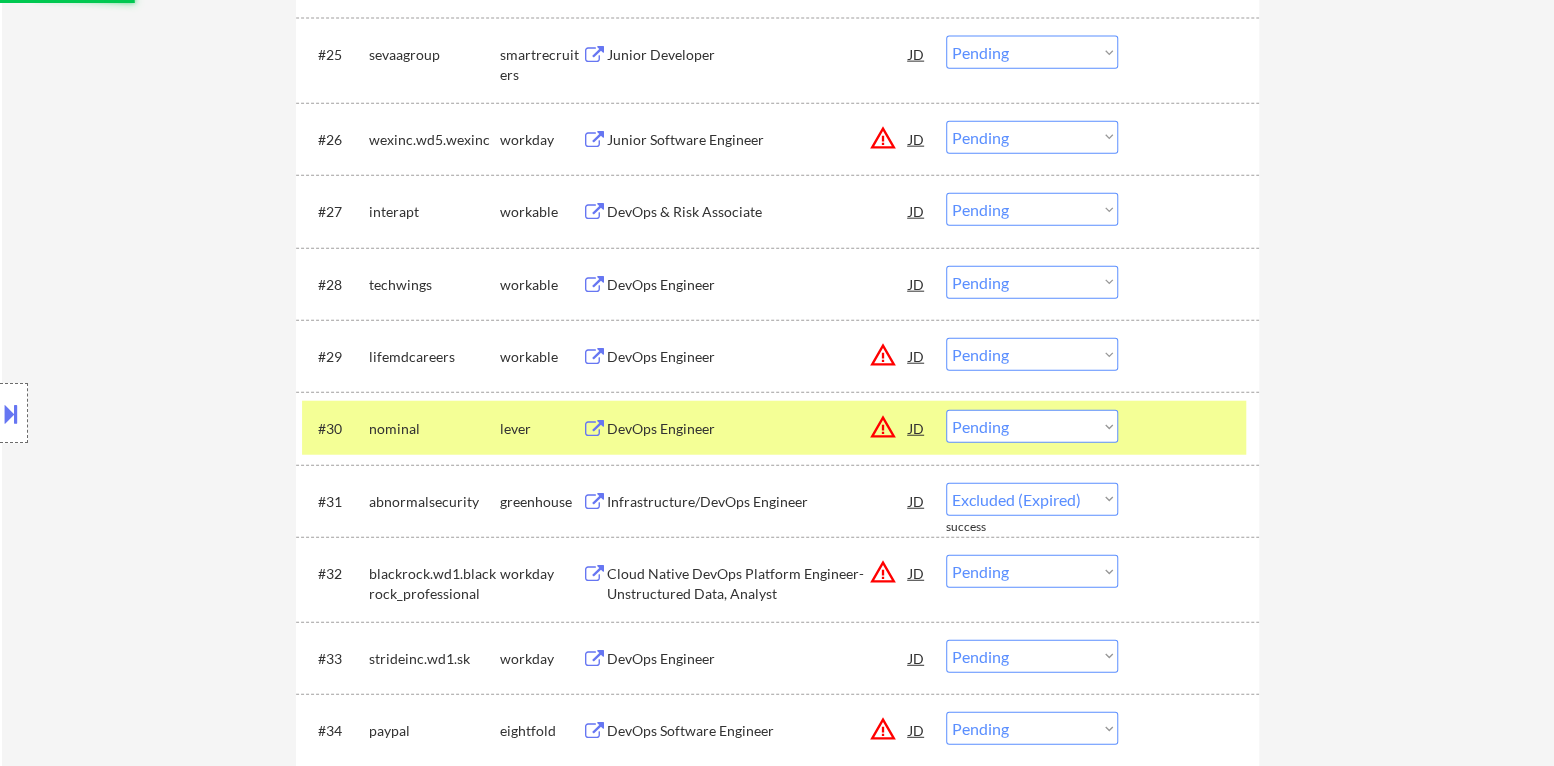select on ""pending"" 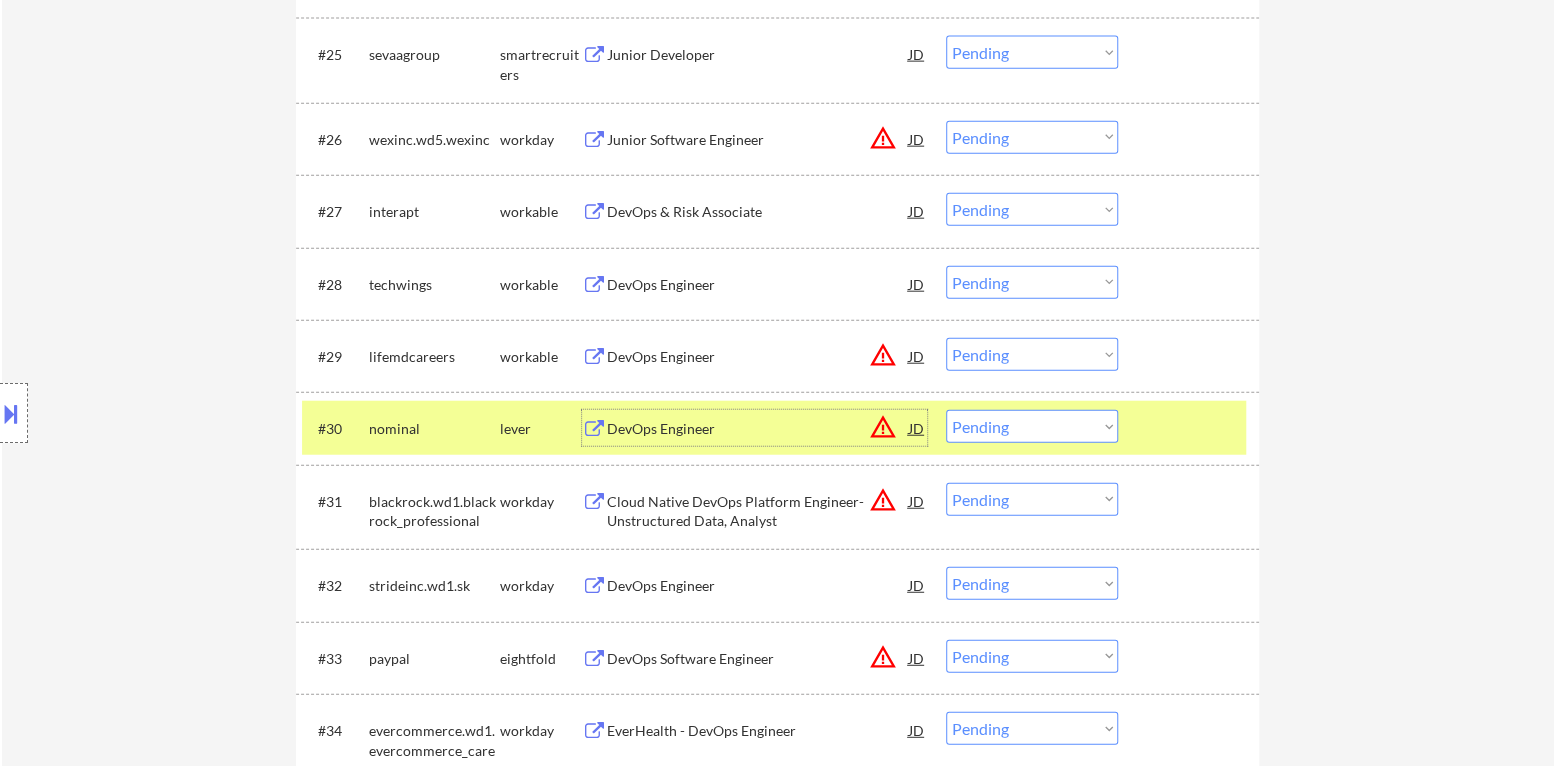click on "Choose an option... Pending Applied Excluded (Questions) Excluded (Expired) Excluded (Location) Excluded (Bad Match) Excluded (Blocklist) Excluded (Salary) Excluded (Other)" at bounding box center [1032, 426] 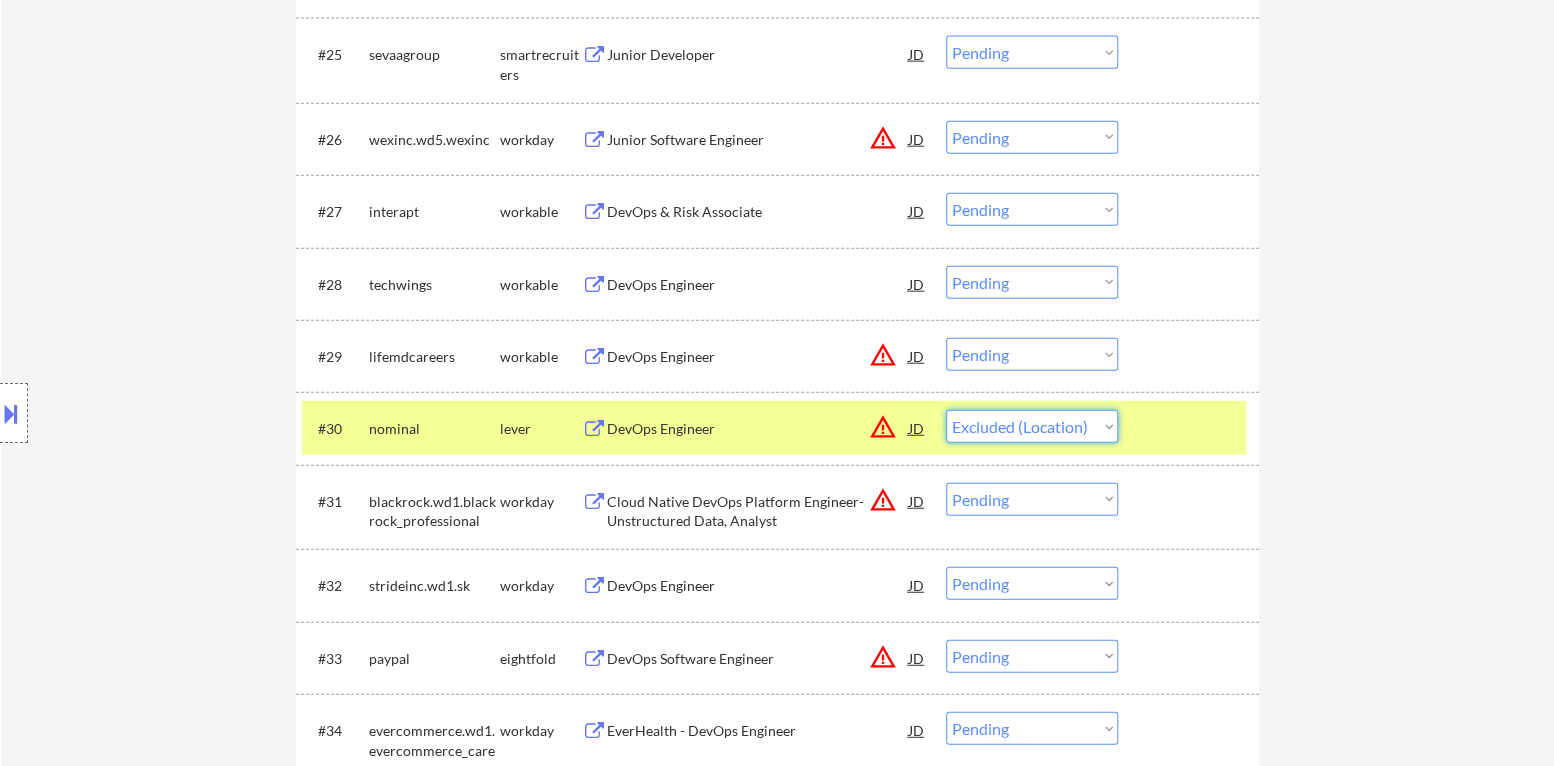 click on "Choose an option... Pending Applied Excluded (Questions) Excluded (Expired) Excluded (Location) Excluded (Bad Match) Excluded (Blocklist) Excluded (Salary) Excluded (Other)" at bounding box center (1032, 426) 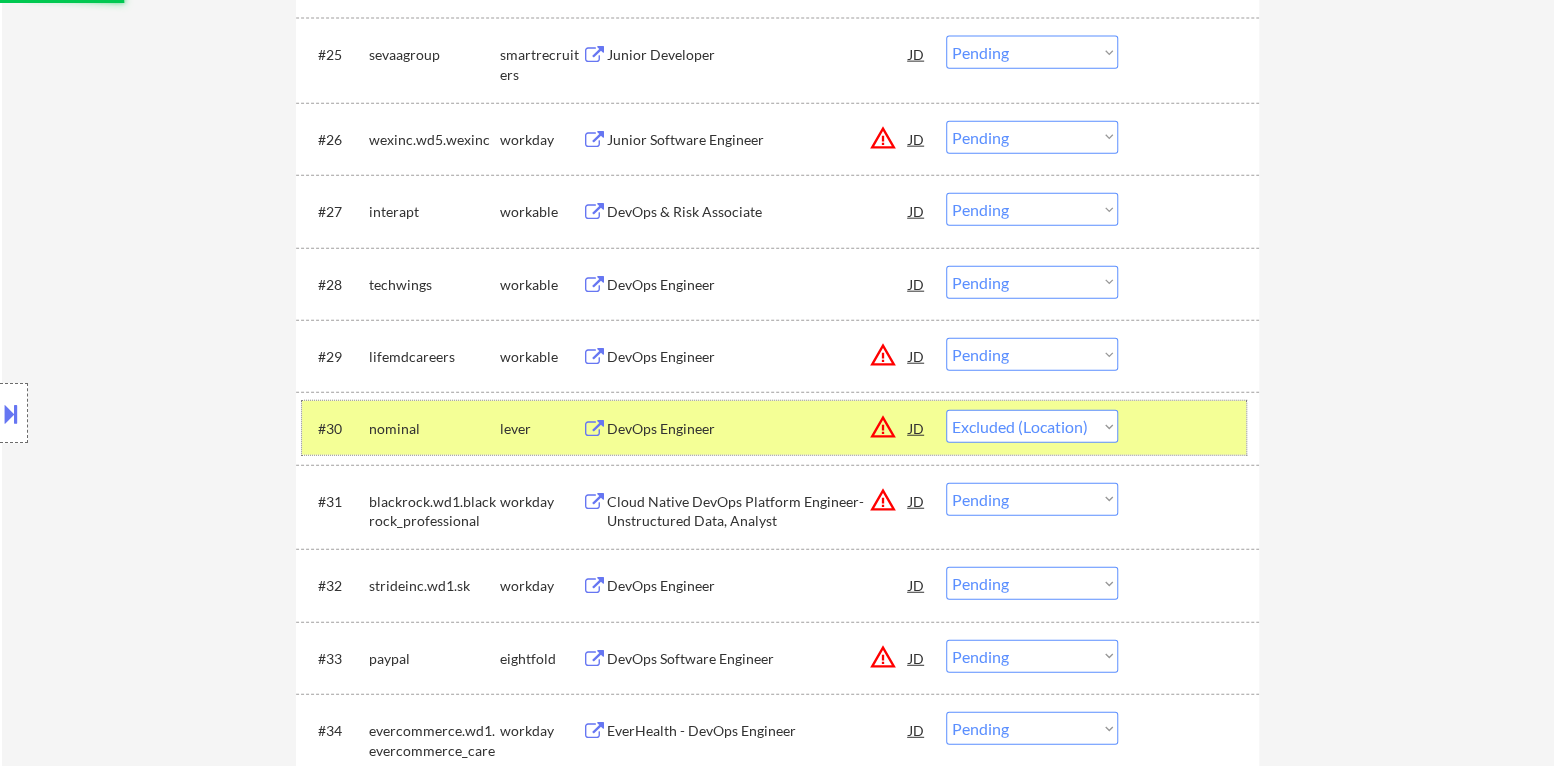 click at bounding box center (1191, 428) 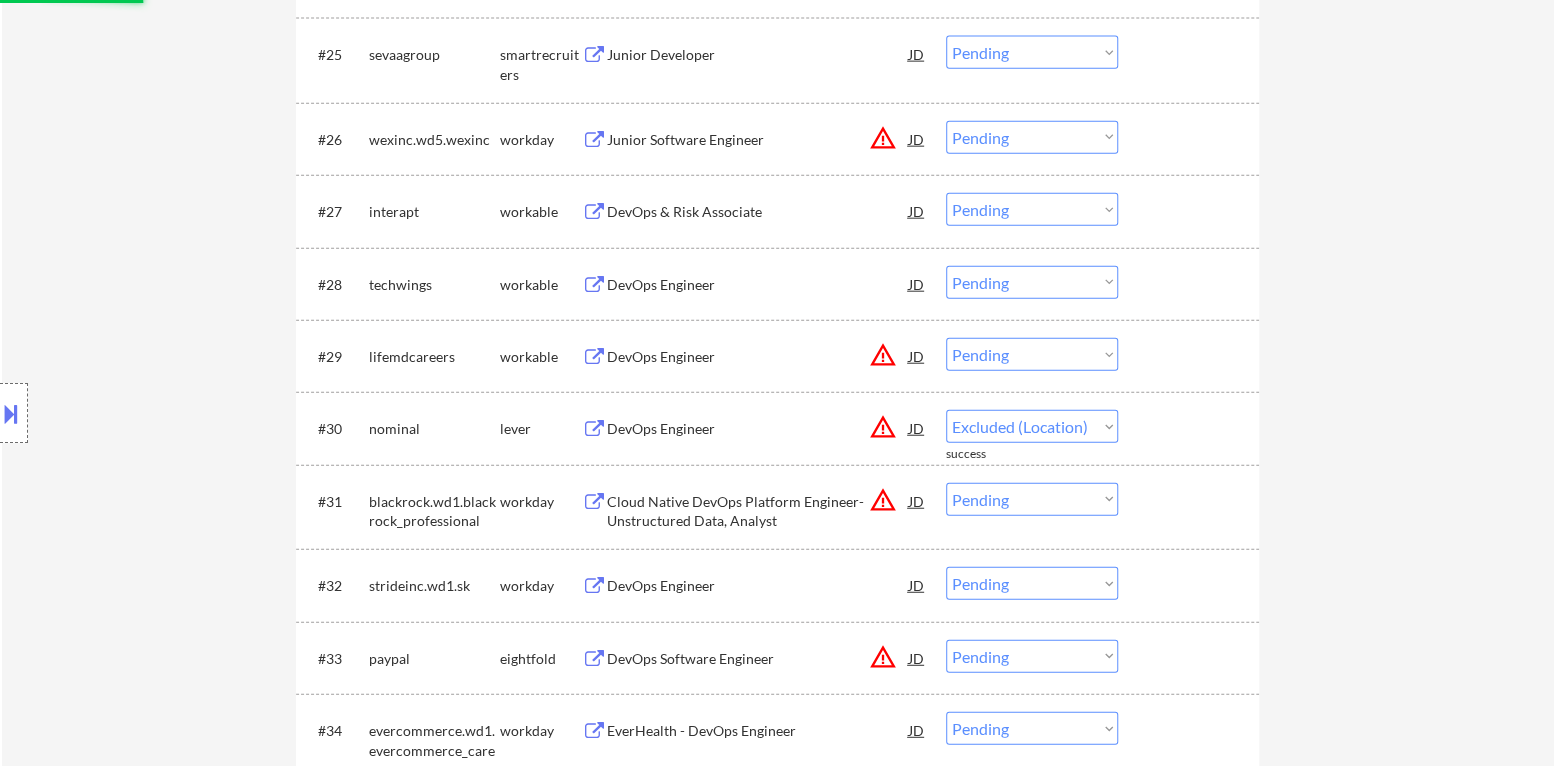select on ""pending"" 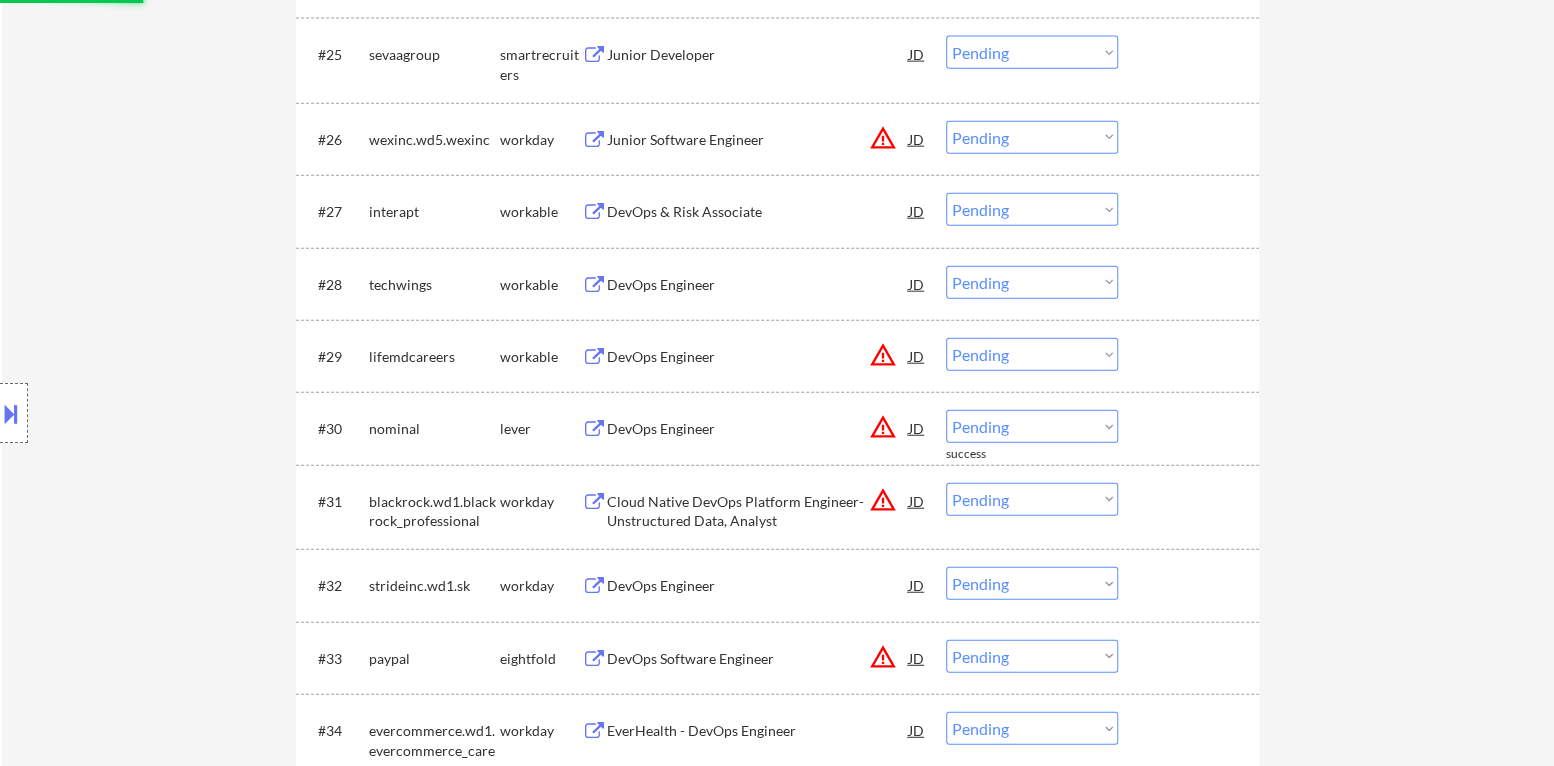 click on "warning_amber" at bounding box center (883, 355) 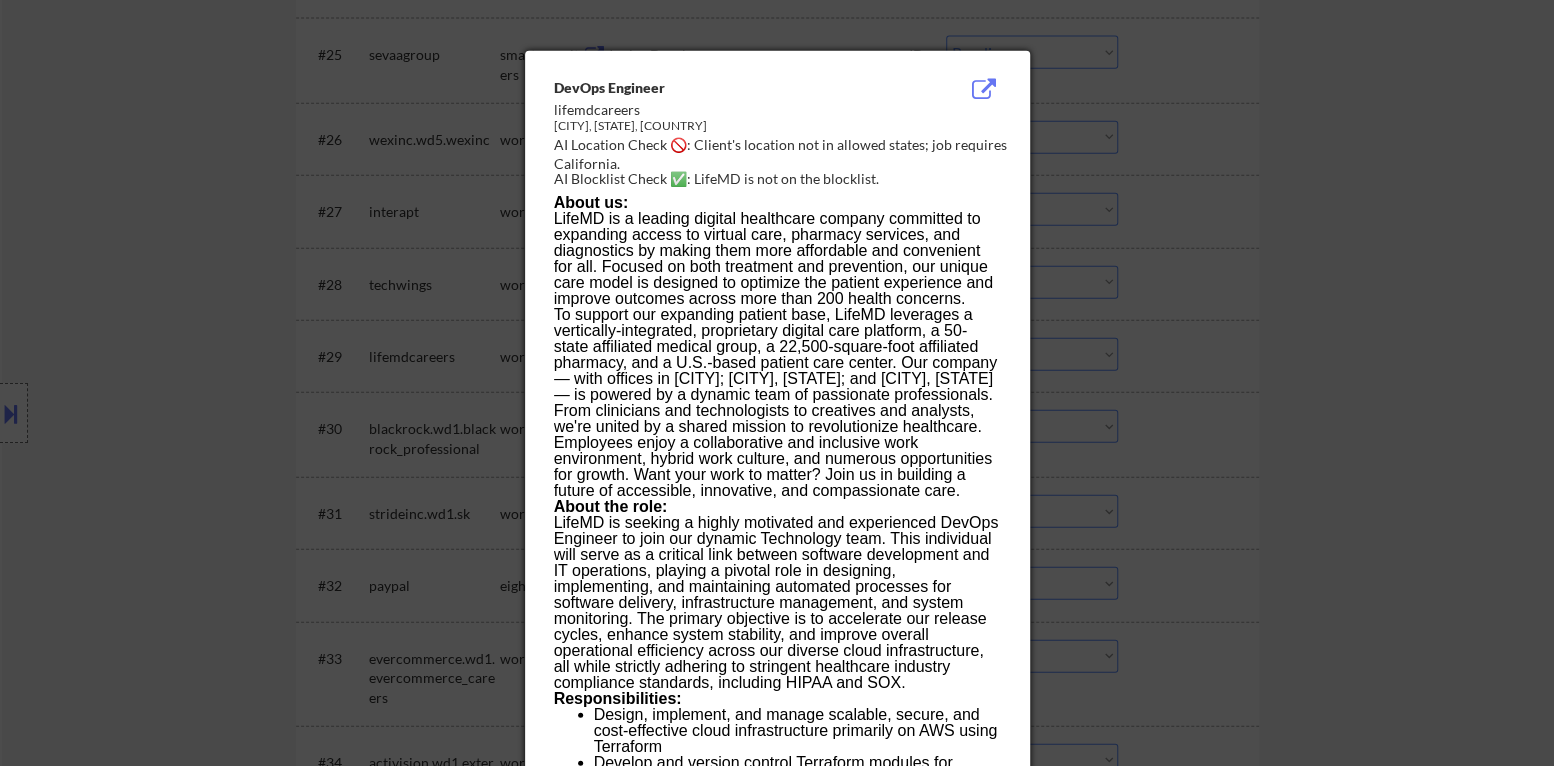 click at bounding box center (777, 383) 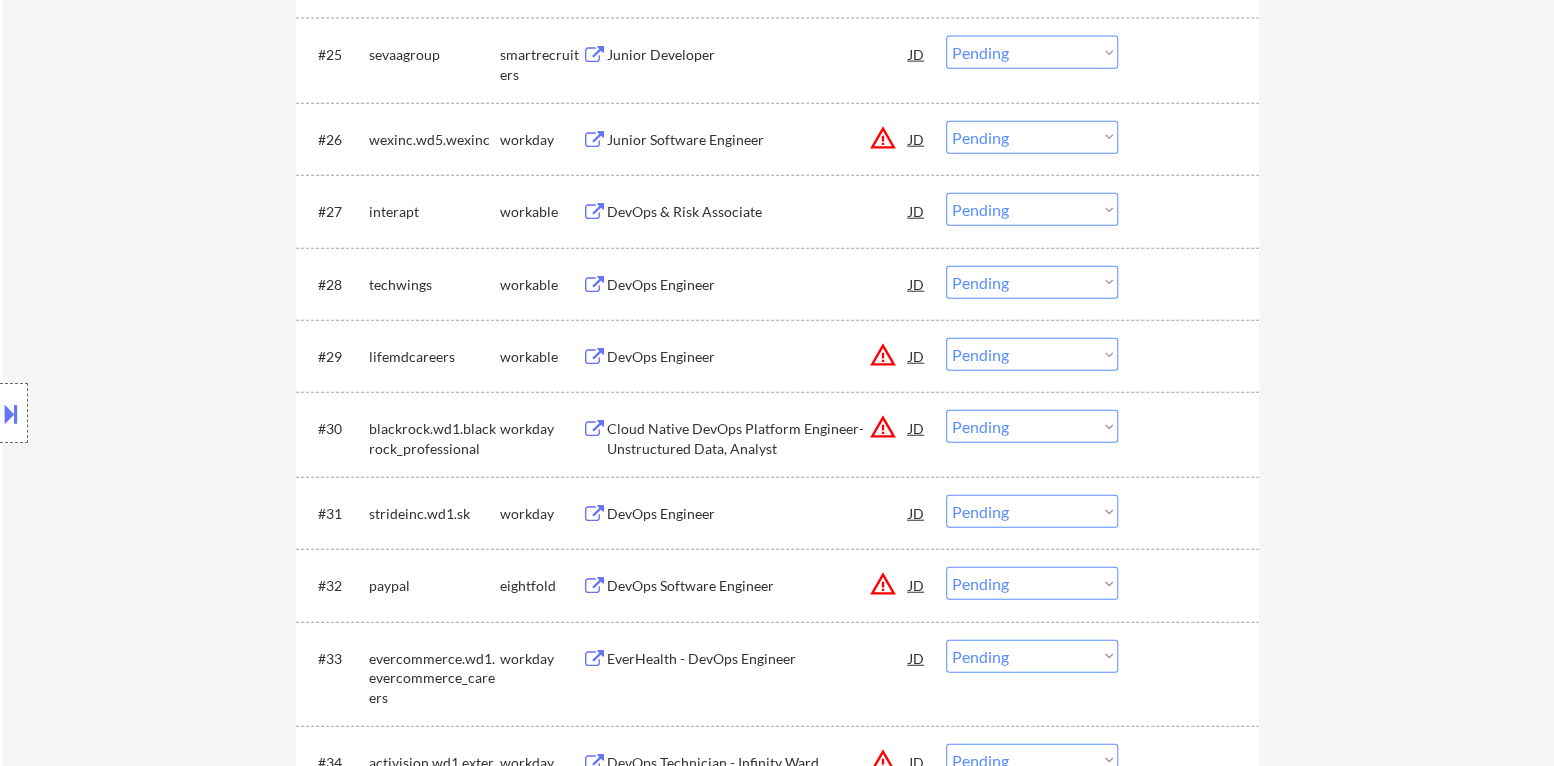 drag, startPoint x: 0, startPoint y: 421, endPoint x: 38, endPoint y: 424, distance: 38.118237 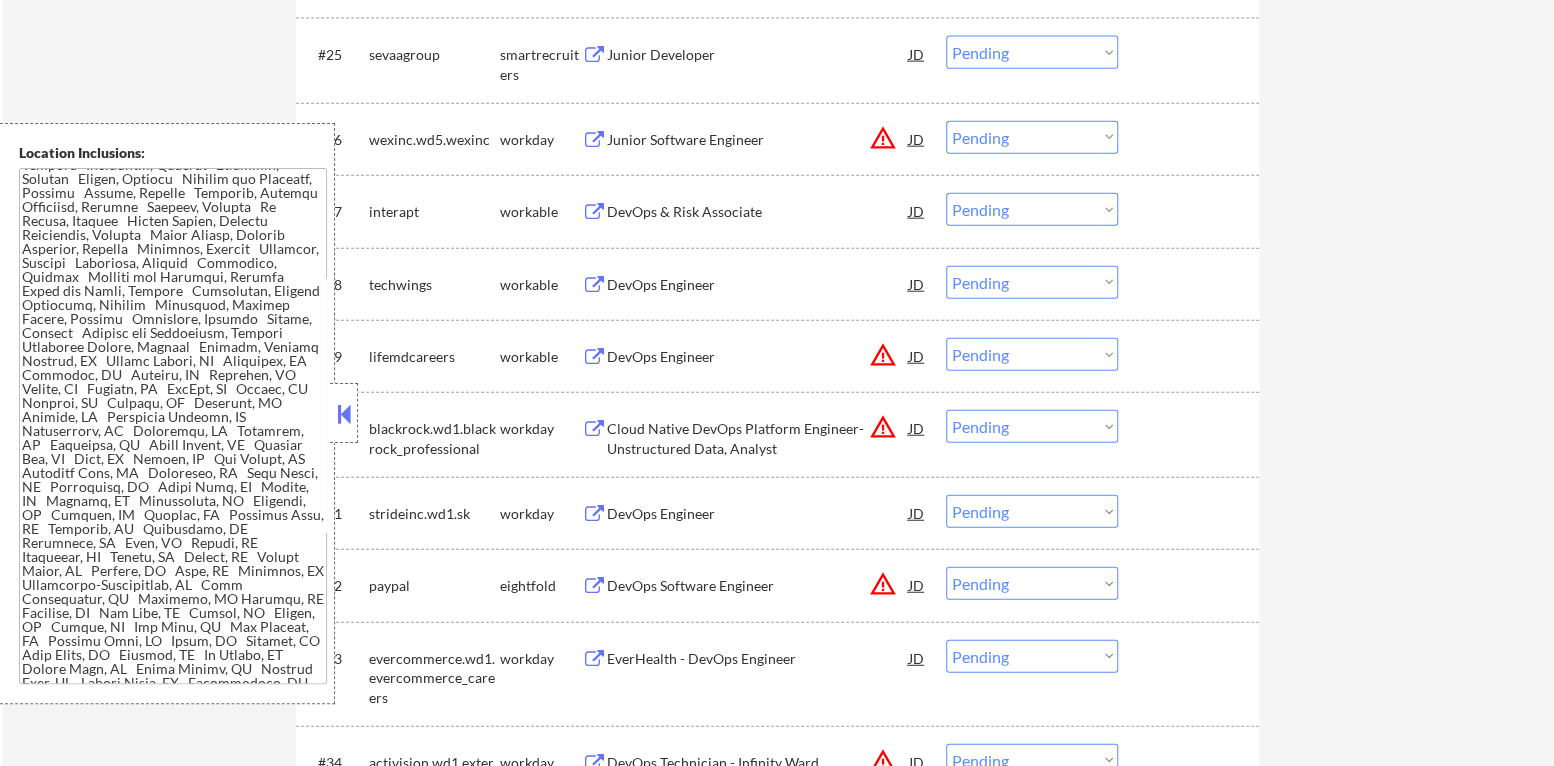 scroll, scrollTop: 1282, scrollLeft: 0, axis: vertical 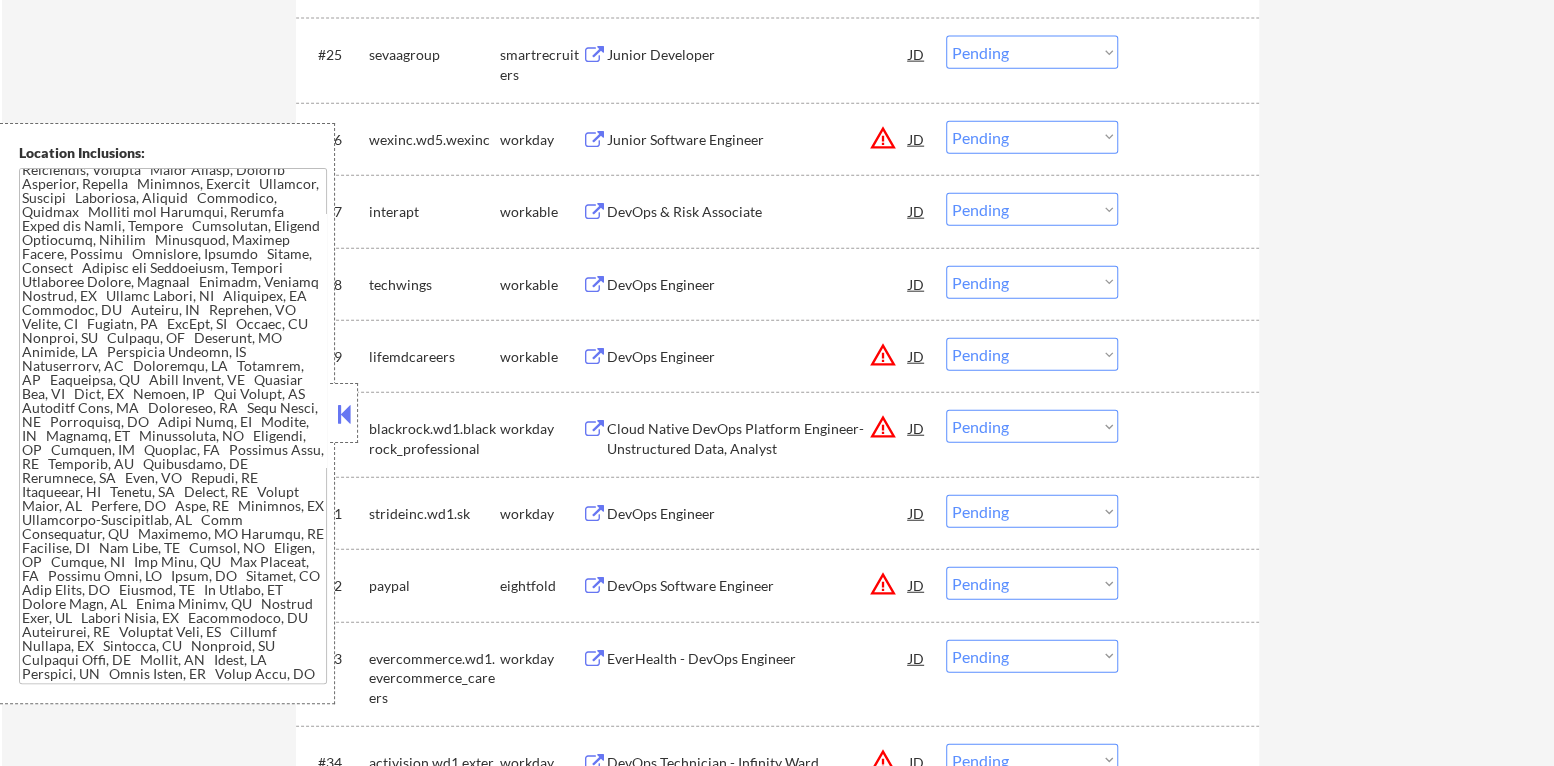 click at bounding box center (344, 414) 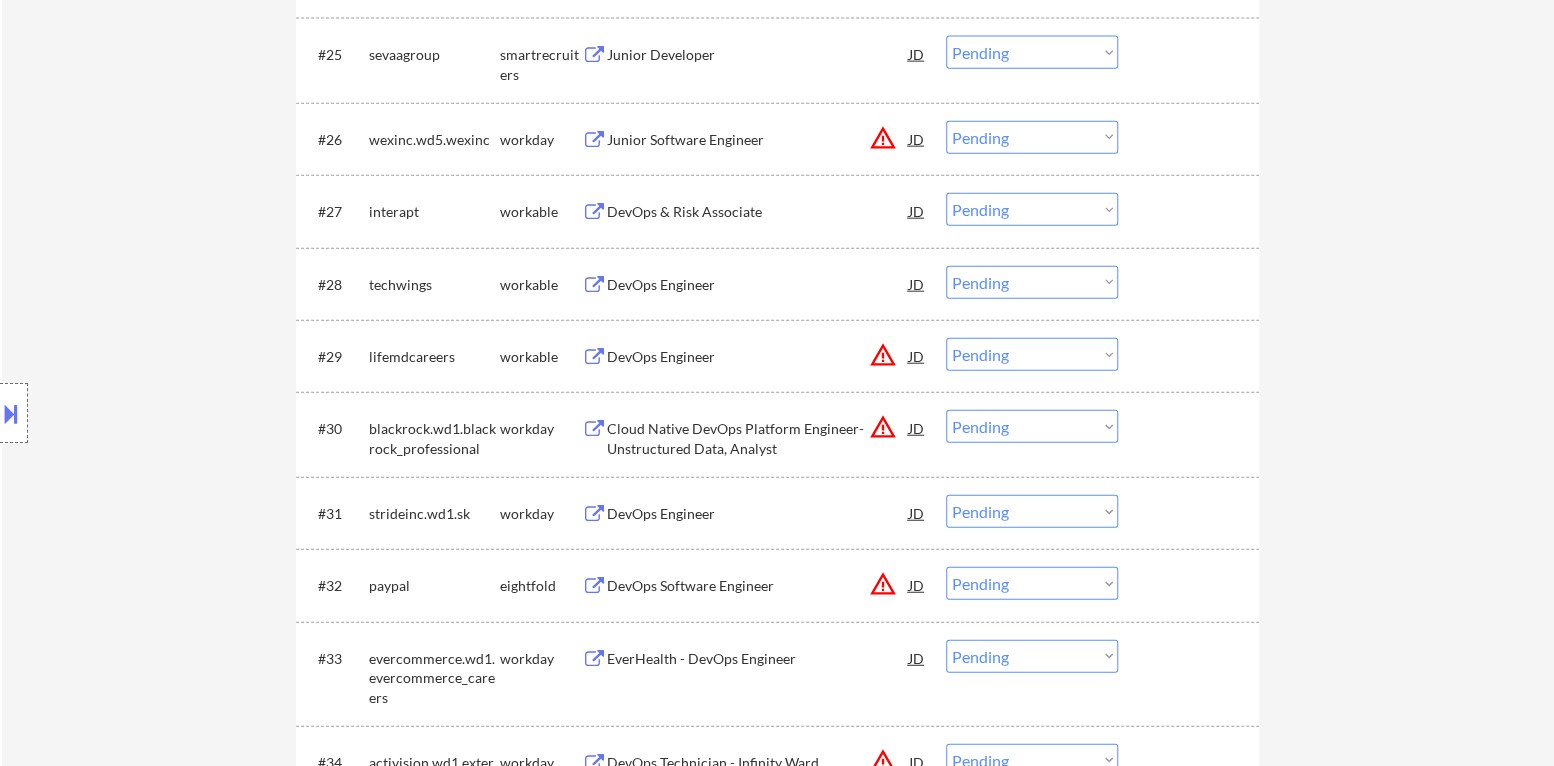 click on "warning_amber" at bounding box center (883, 355) 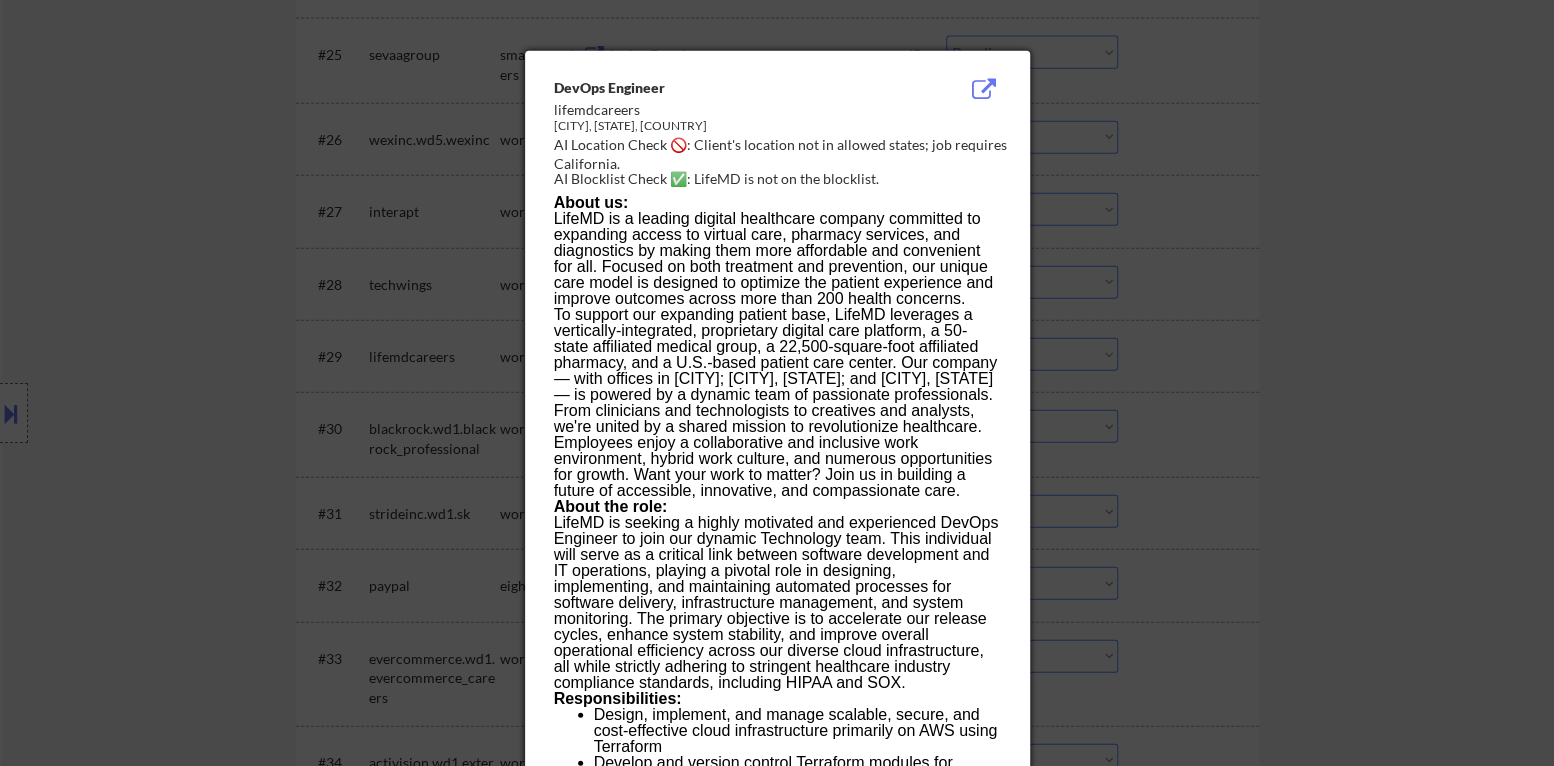 click at bounding box center (777, 383) 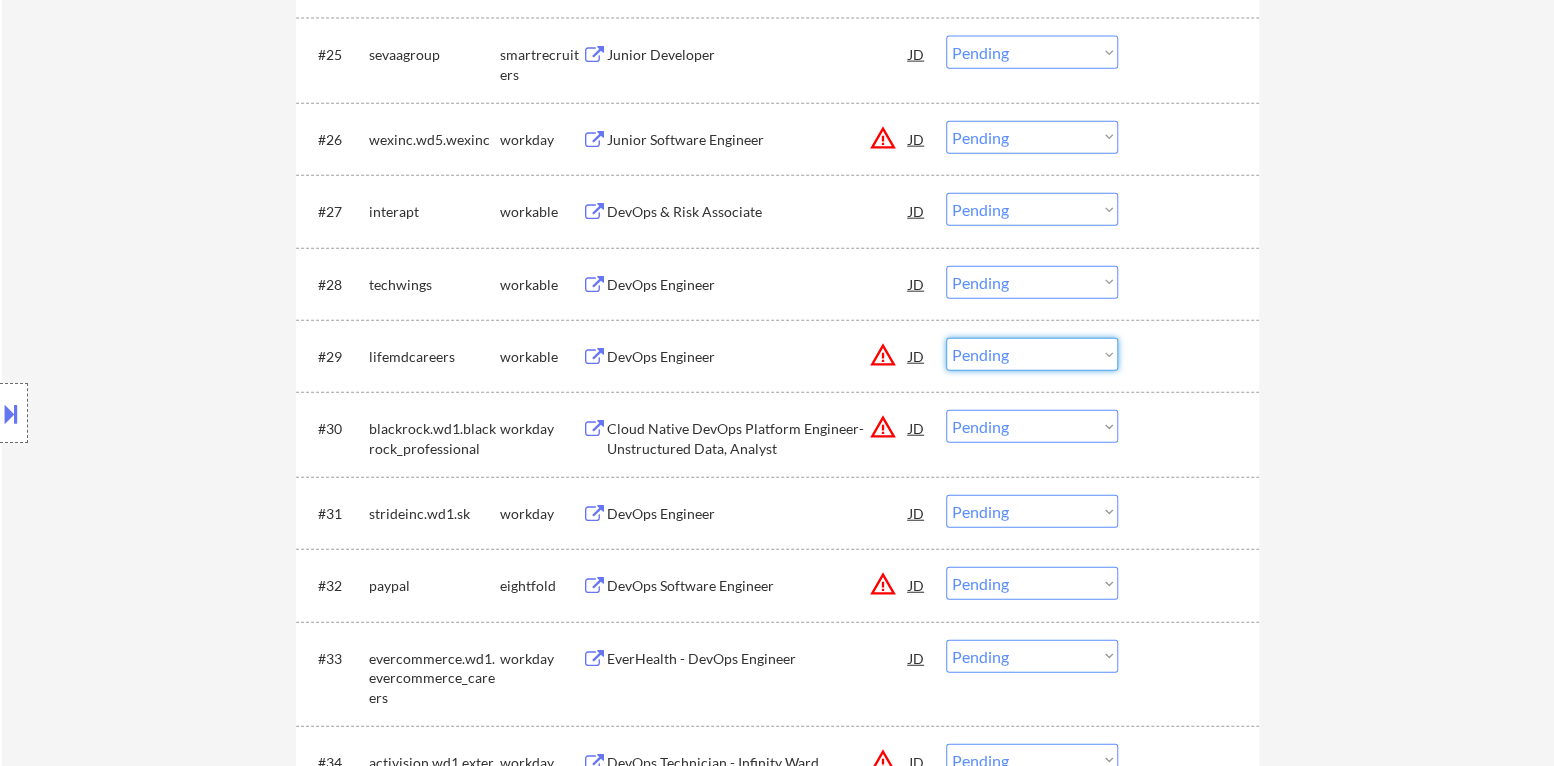 click on "Choose an option... Pending Applied Excluded (Questions) Excluded (Expired) Excluded (Location) Excluded (Bad Match) Excluded (Blocklist) Excluded (Salary) Excluded (Other)" at bounding box center [1032, 354] 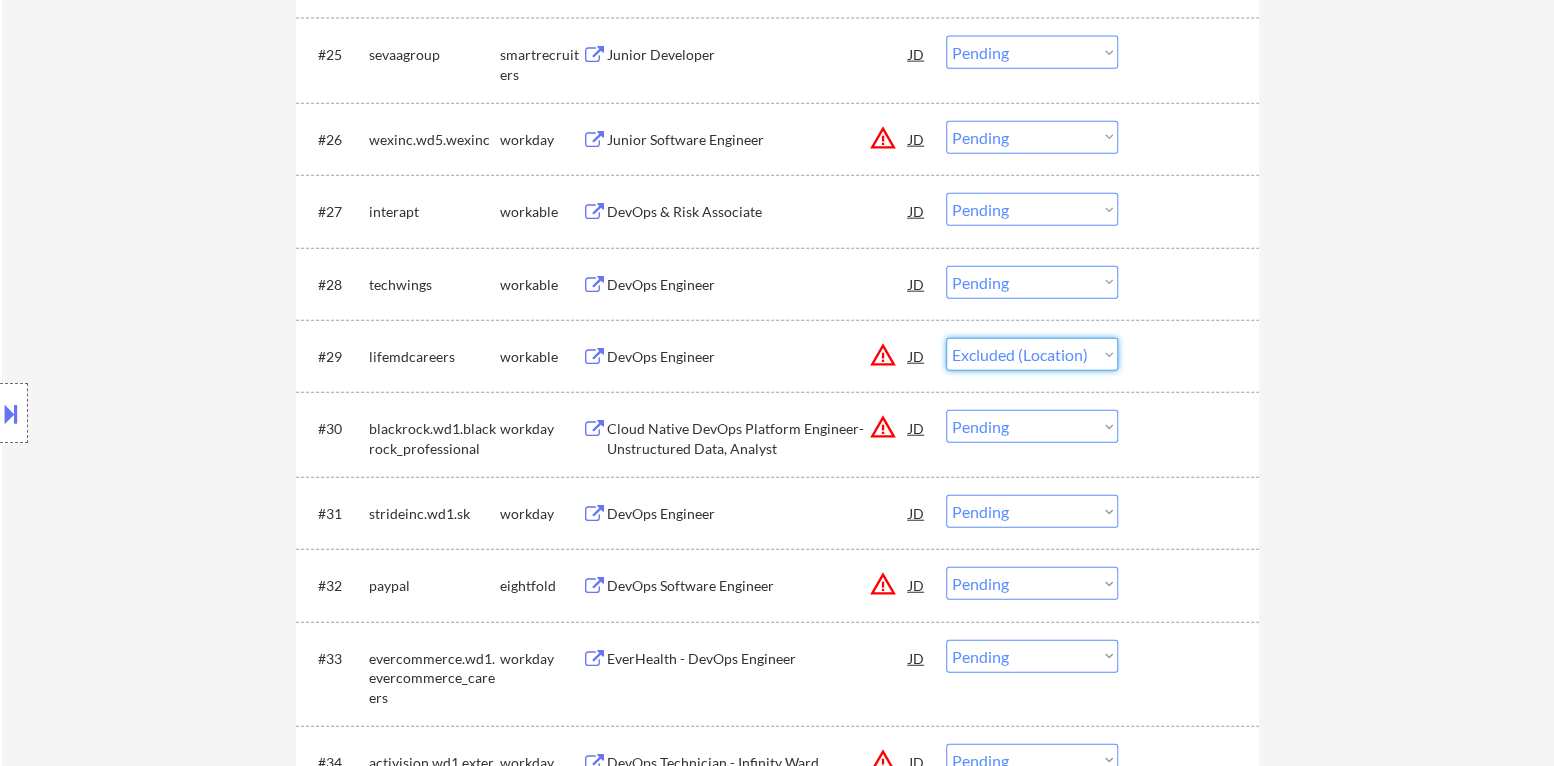 click on "Choose an option... Pending Applied Excluded (Questions) Excluded (Expired) Excluded (Location) Excluded (Bad Match) Excluded (Blocklist) Excluded (Salary) Excluded (Other)" at bounding box center [1032, 354] 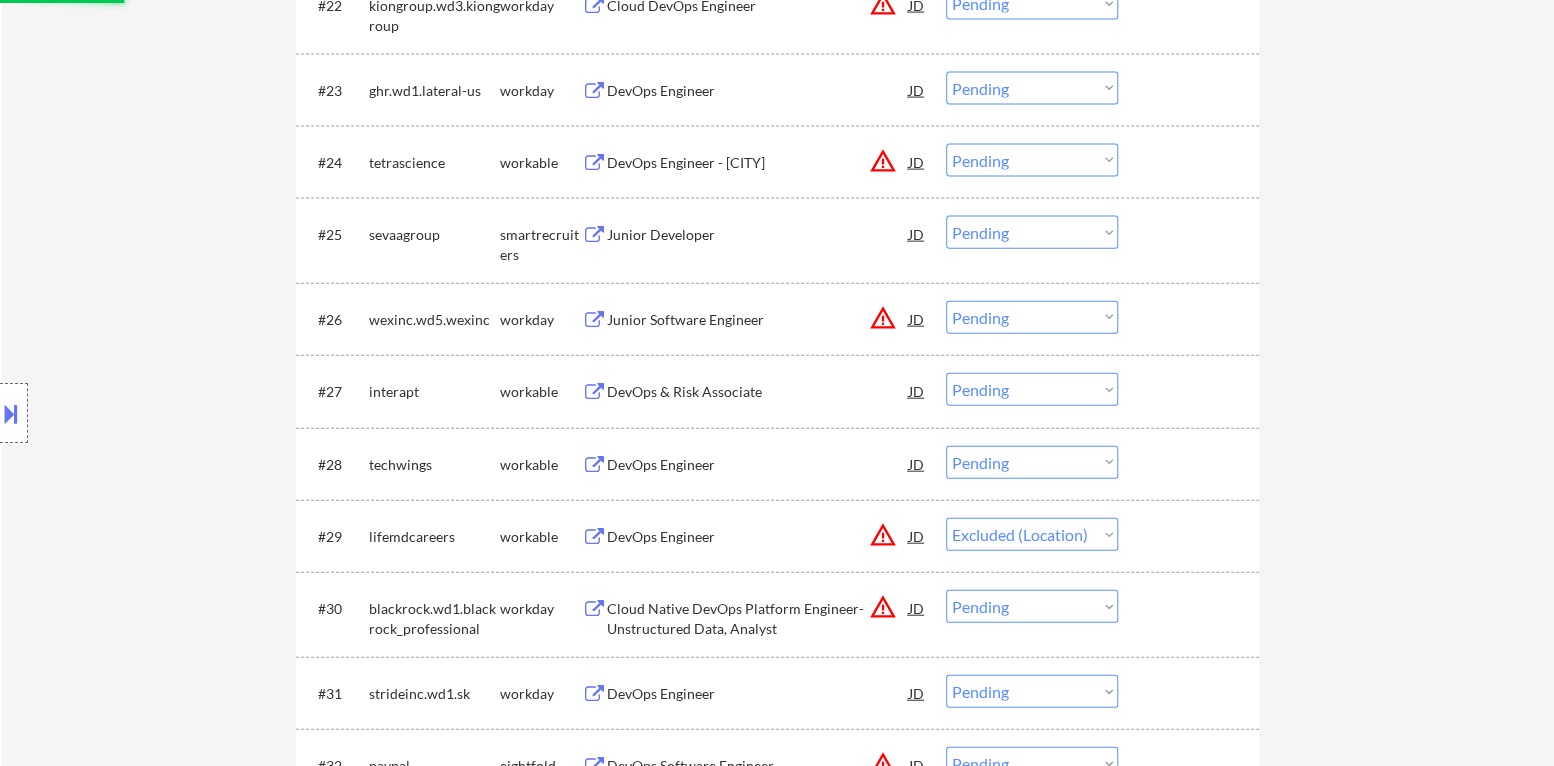 scroll, scrollTop: 2400, scrollLeft: 0, axis: vertical 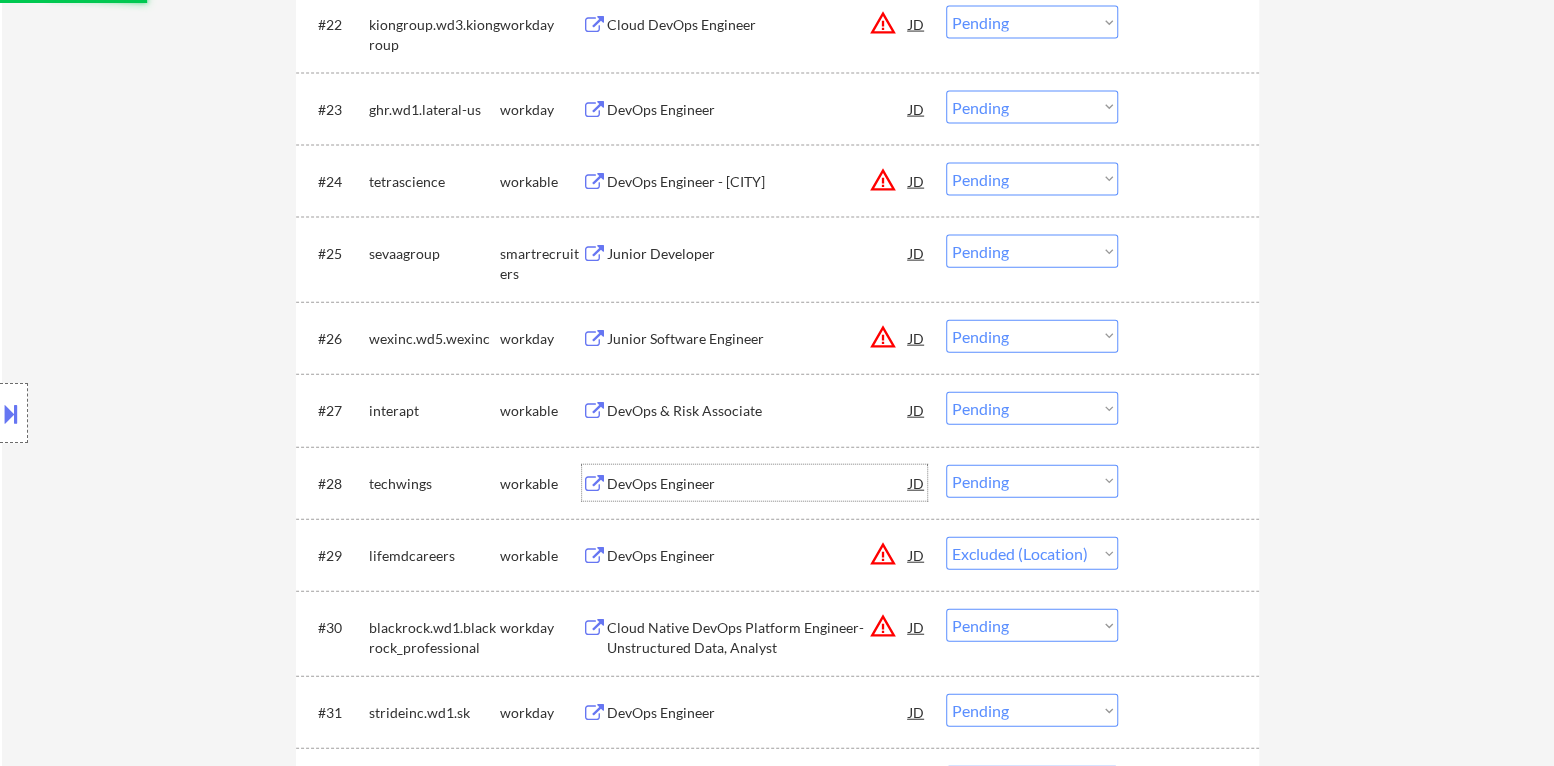 click on "DevOps Engineer" at bounding box center (758, 484) 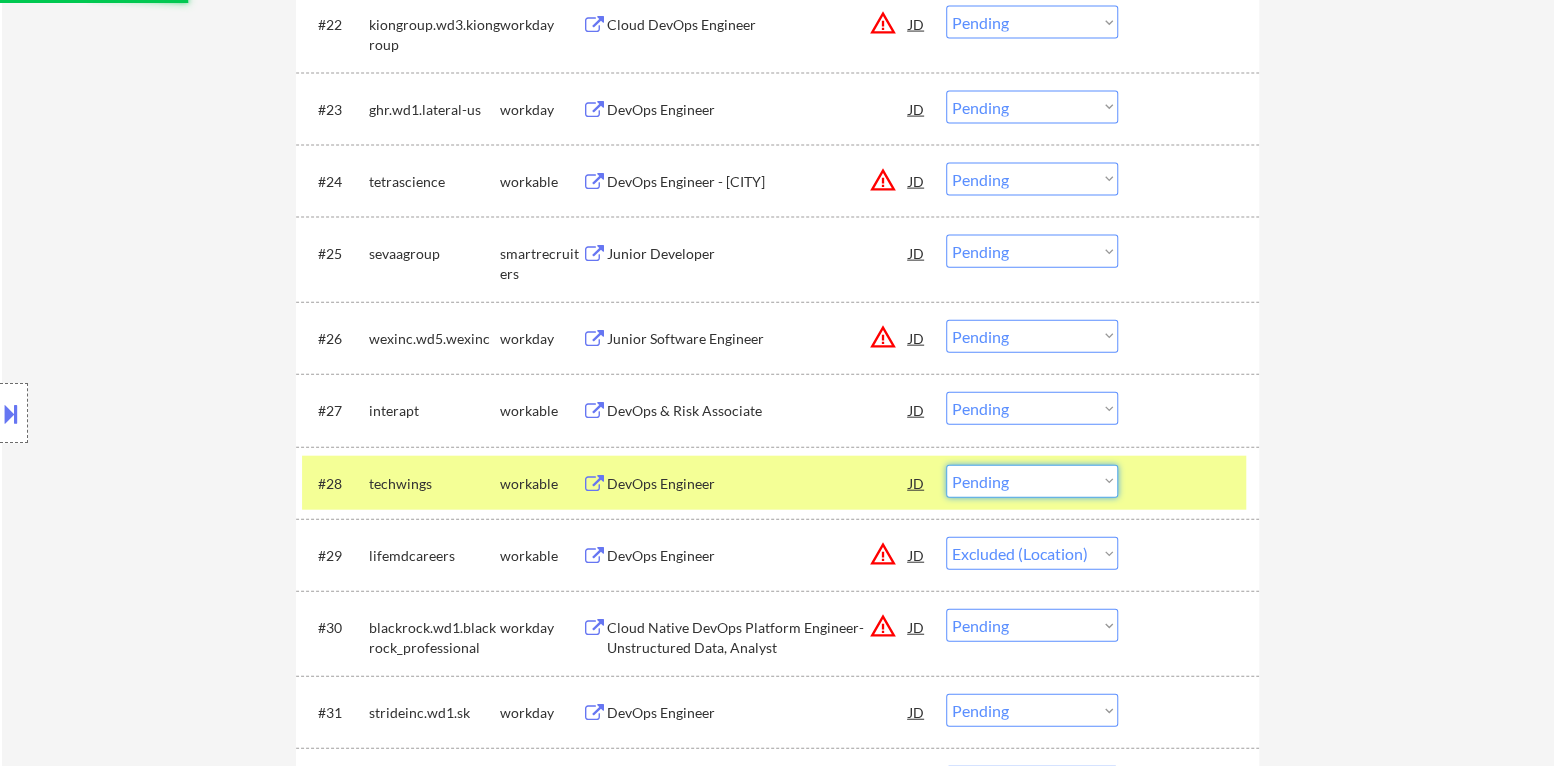 click on "Choose an option... Pending Applied Excluded (Questions) Excluded (Expired) Excluded (Location) Excluded (Bad Match) Excluded (Blocklist) Excluded (Salary) Excluded (Other)" at bounding box center (1032, 481) 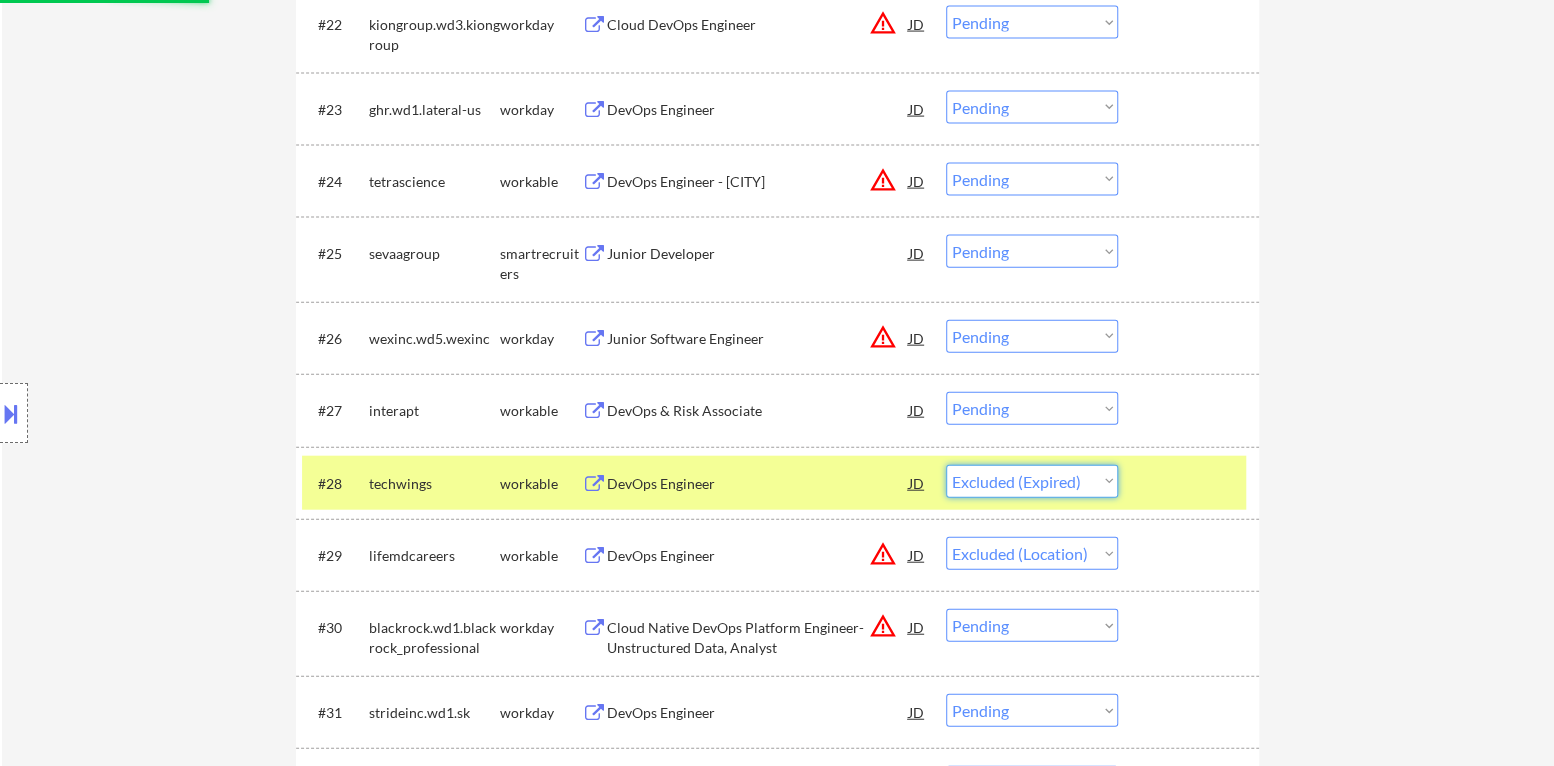 click on "Choose an option... Pending Applied Excluded (Questions) Excluded (Expired) Excluded (Location) Excluded (Bad Match) Excluded (Blocklist) Excluded (Salary) Excluded (Other)" at bounding box center [1032, 481] 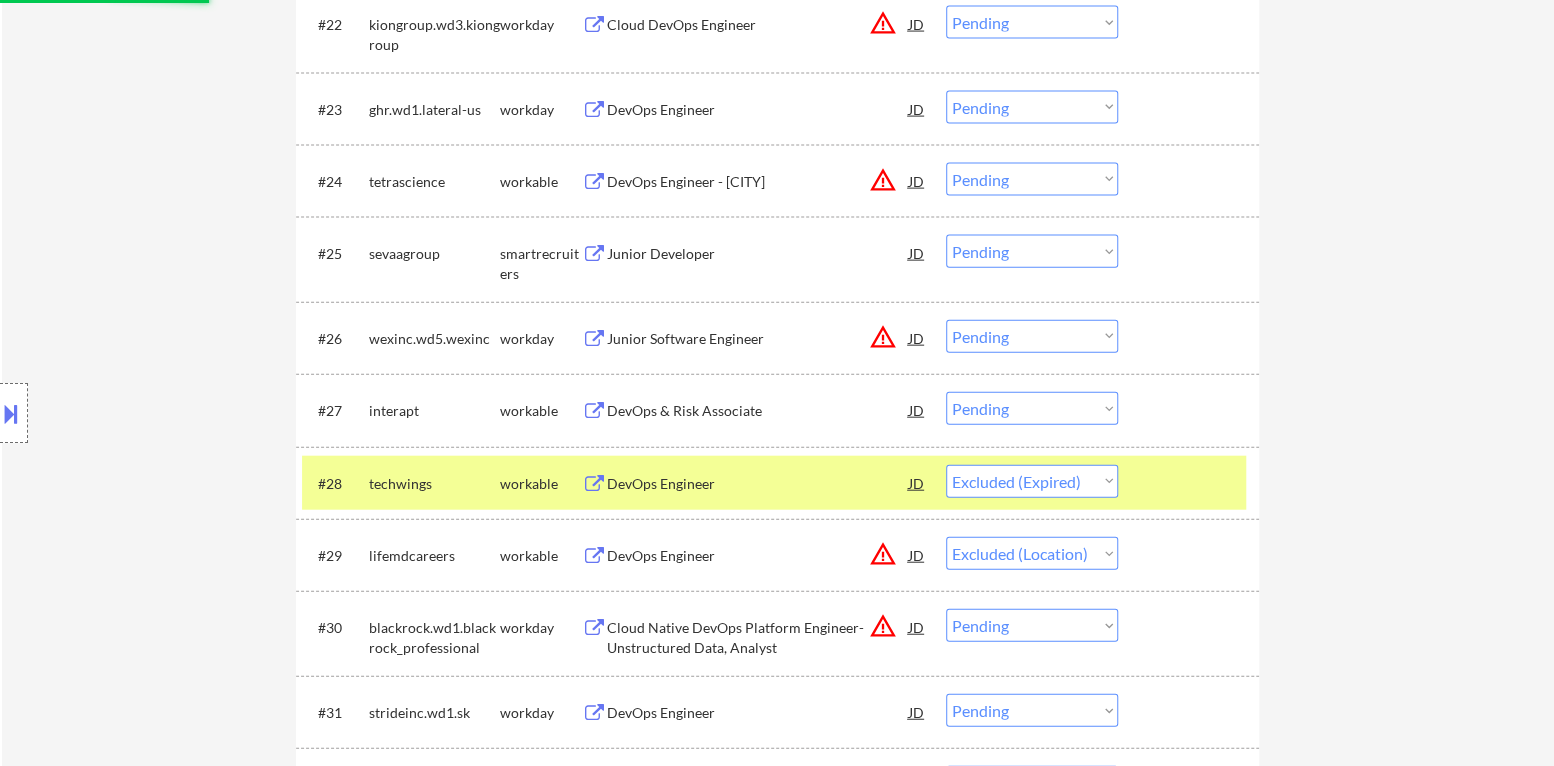 drag, startPoint x: 1160, startPoint y: 495, endPoint x: 1056, endPoint y: 469, distance: 107.200745 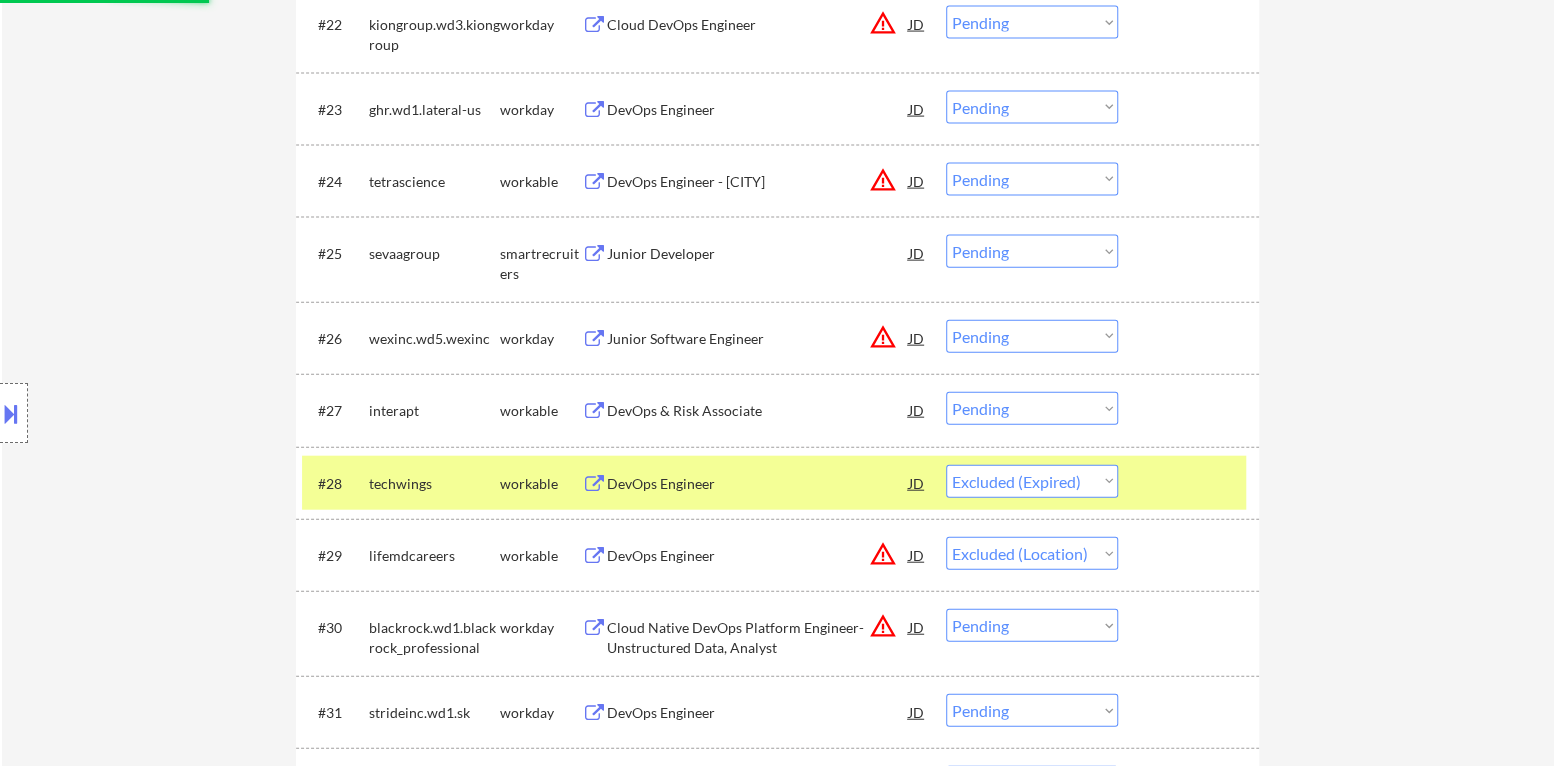click at bounding box center [1191, 483] 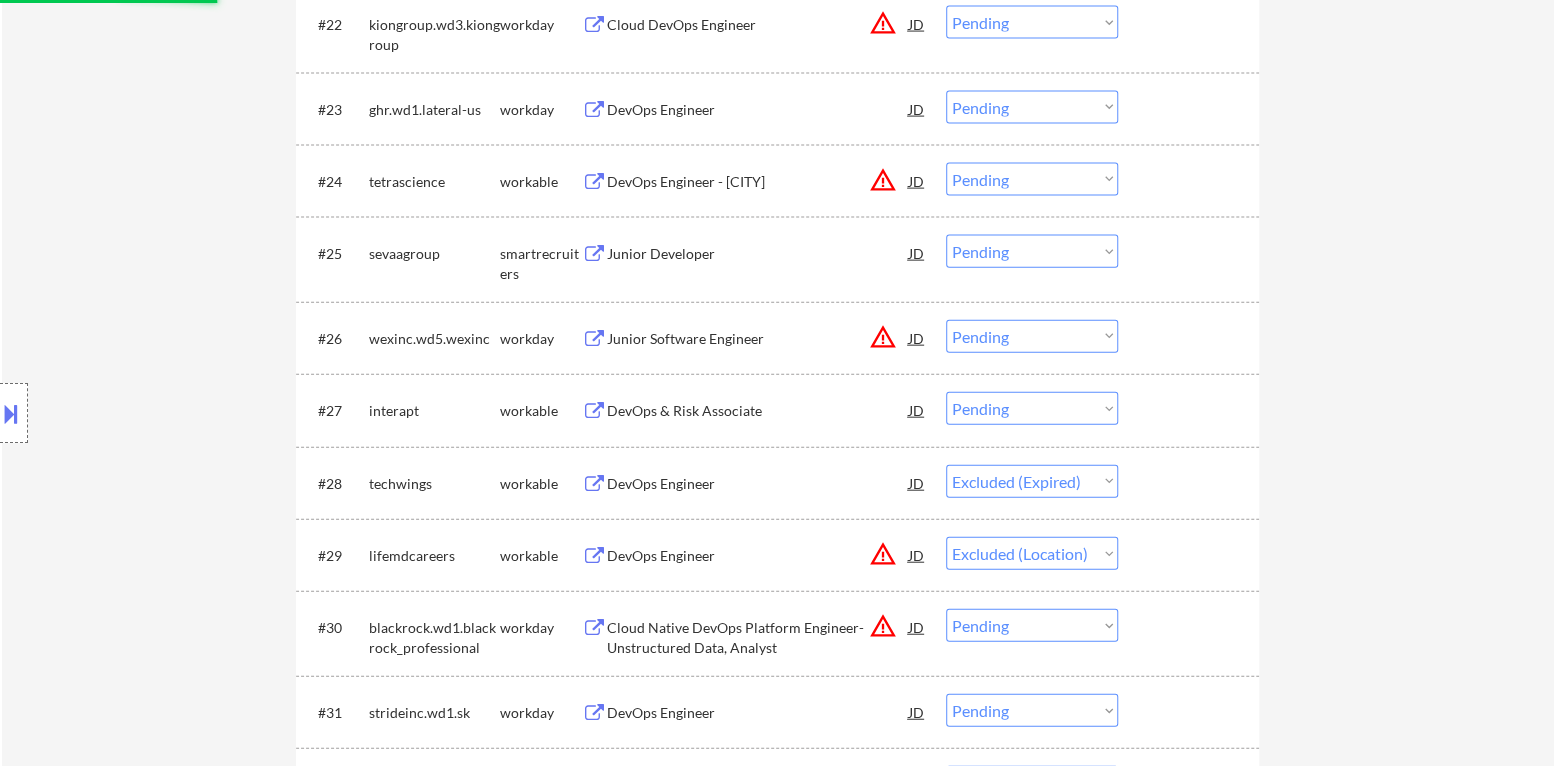 click on "DevOps & Risk Associate" at bounding box center [758, 411] 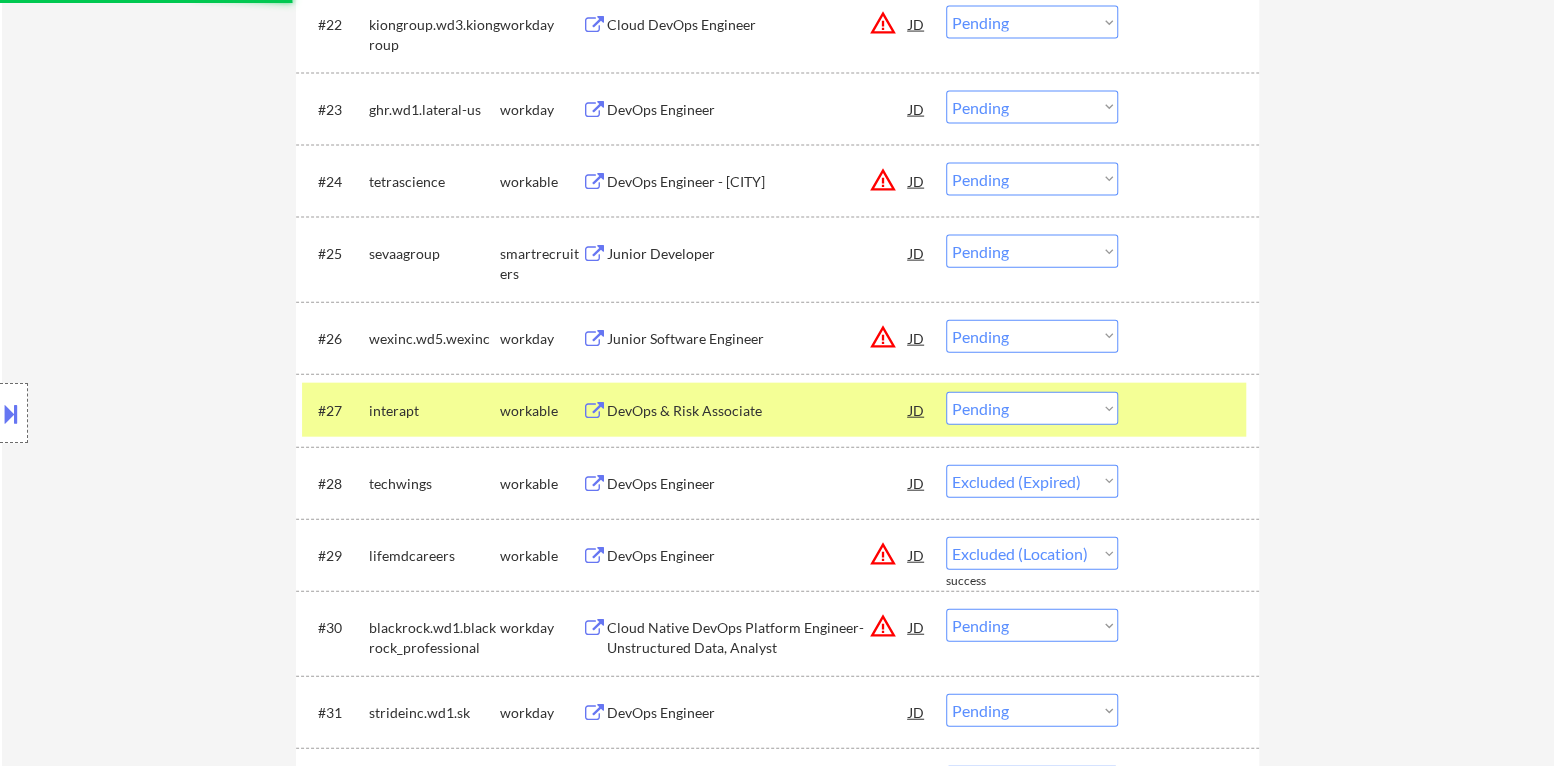select on ""pending"" 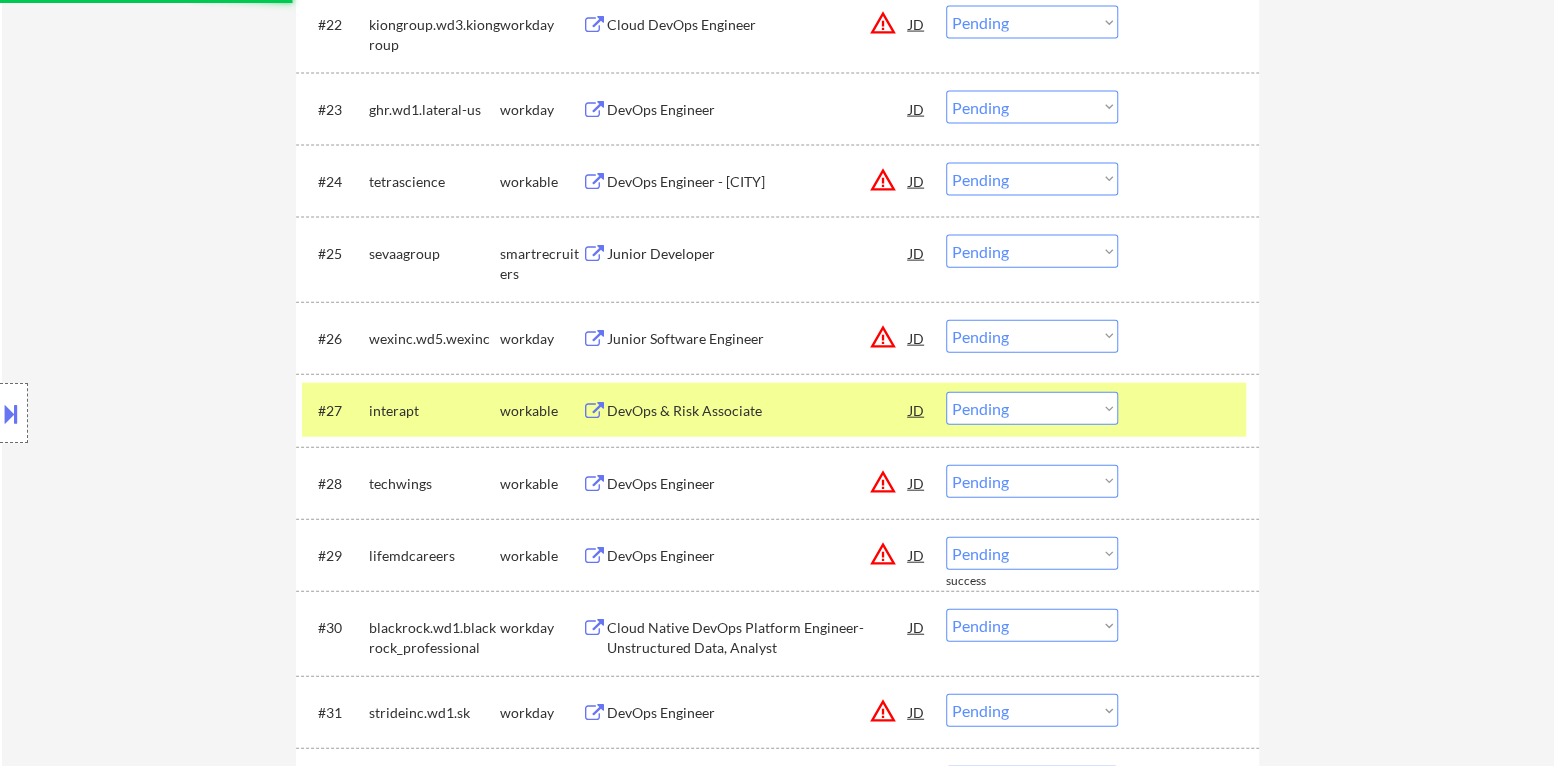 select on ""pending"" 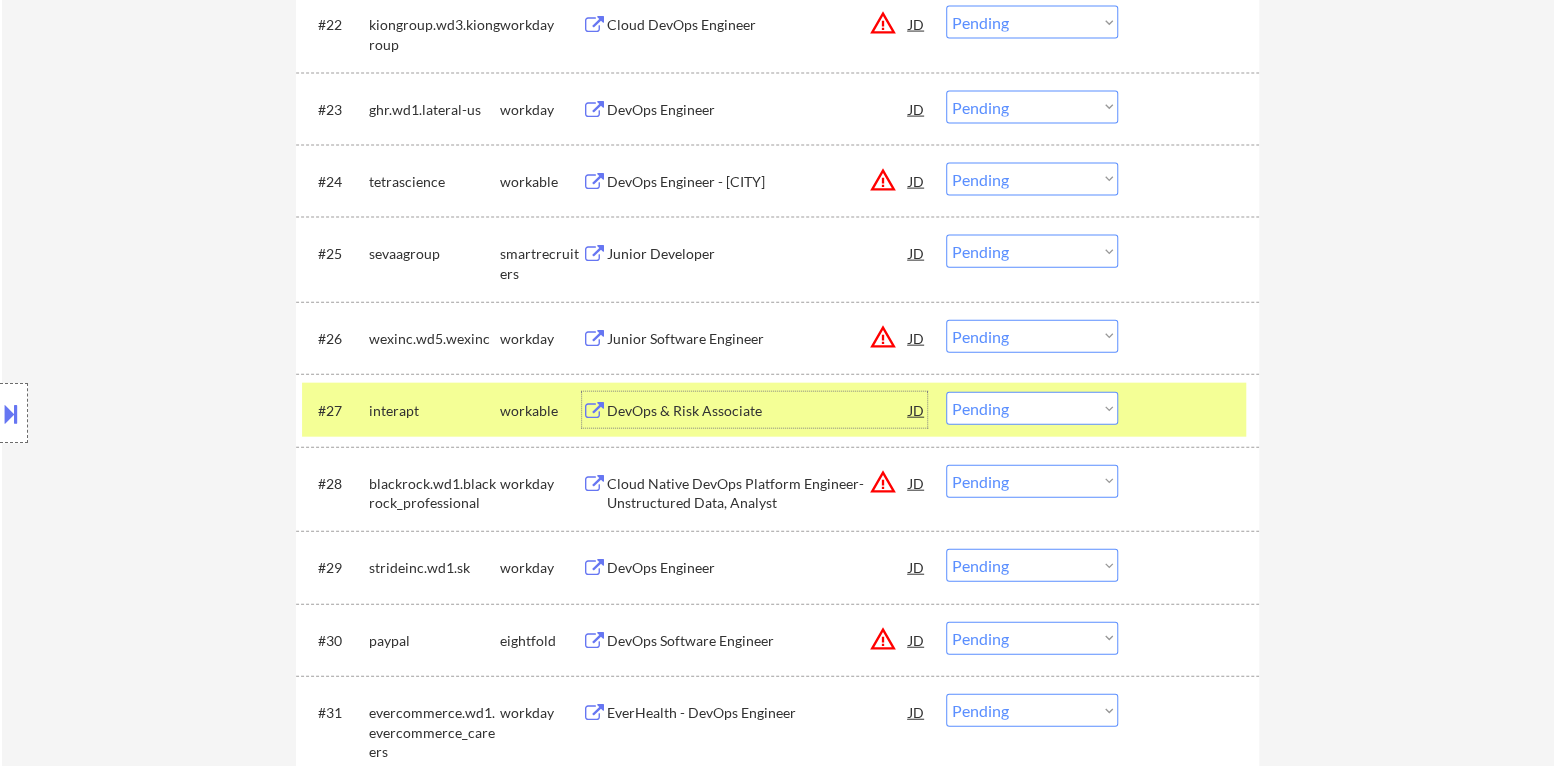 click on "Choose an option... Pending Applied Excluded (Questions) Excluded (Expired) Excluded (Location) Excluded (Bad Match) Excluded (Blocklist) Excluded (Salary) Excluded (Other)" at bounding box center [1032, 408] 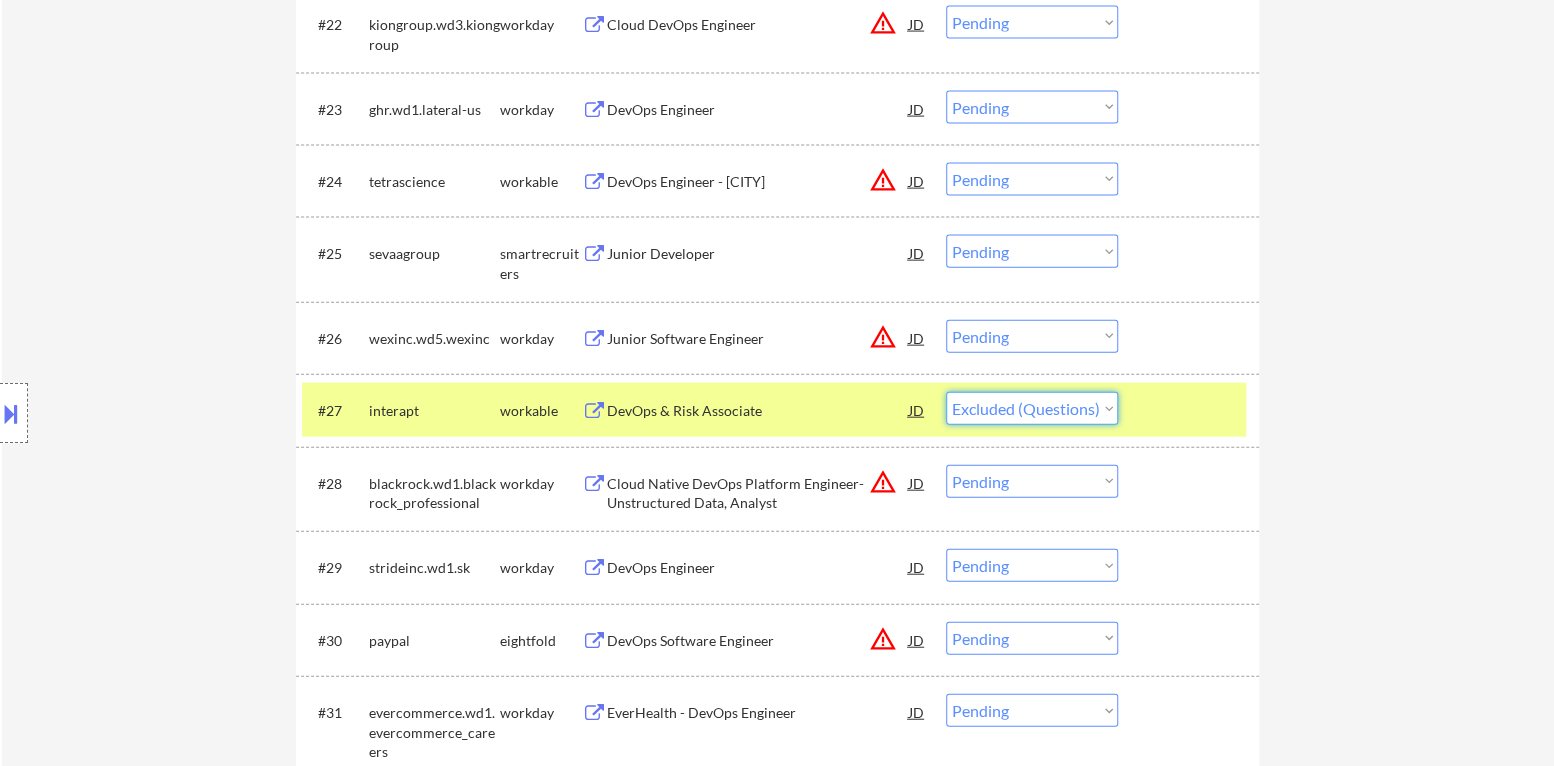 click on "Choose an option... Pending Applied Excluded (Questions) Excluded (Expired) Excluded (Location) Excluded (Bad Match) Excluded (Blocklist) Excluded (Salary) Excluded (Other)" at bounding box center (1032, 408) 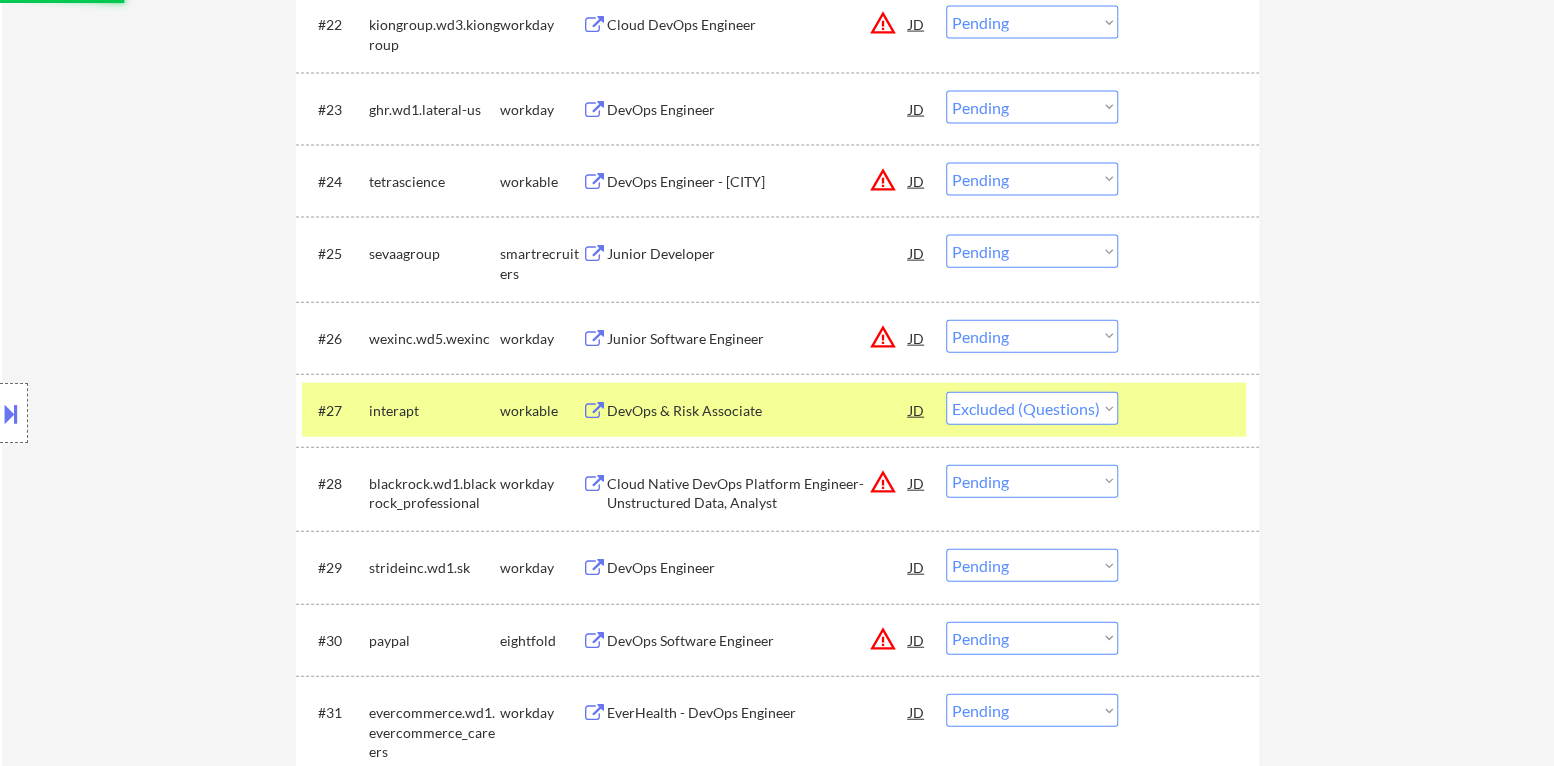 click on "#27 interapt workable DevOps & Risk Associate JD Choose an option... Pending Applied Excluded (Questions) Excluded (Expired) Excluded (Location) Excluded (Bad Match) Excluded (Blocklist) Excluded (Salary) Excluded (Other)" at bounding box center (774, 410) 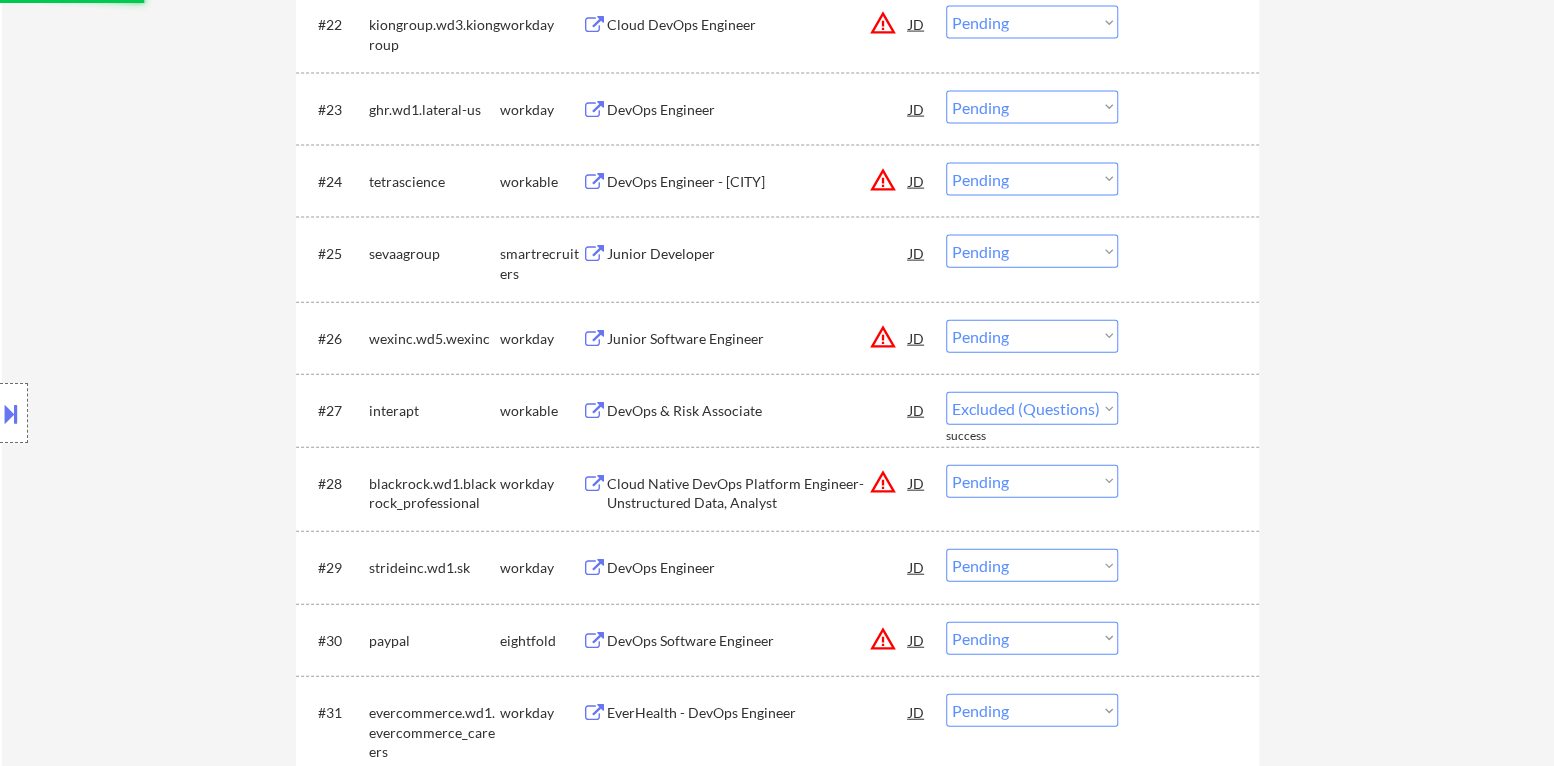 select on ""pending"" 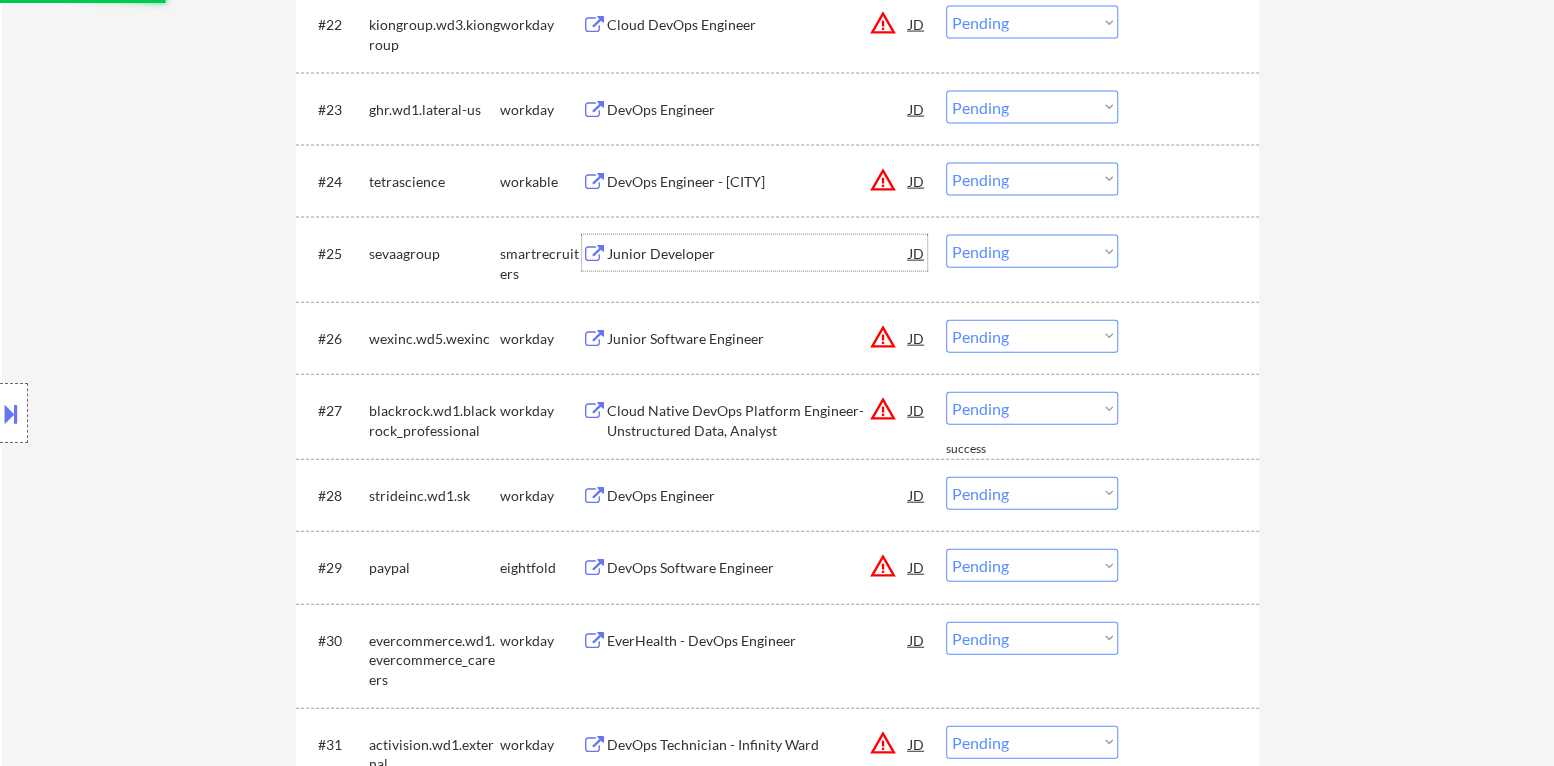 click on "Junior Developer" at bounding box center (758, 253) 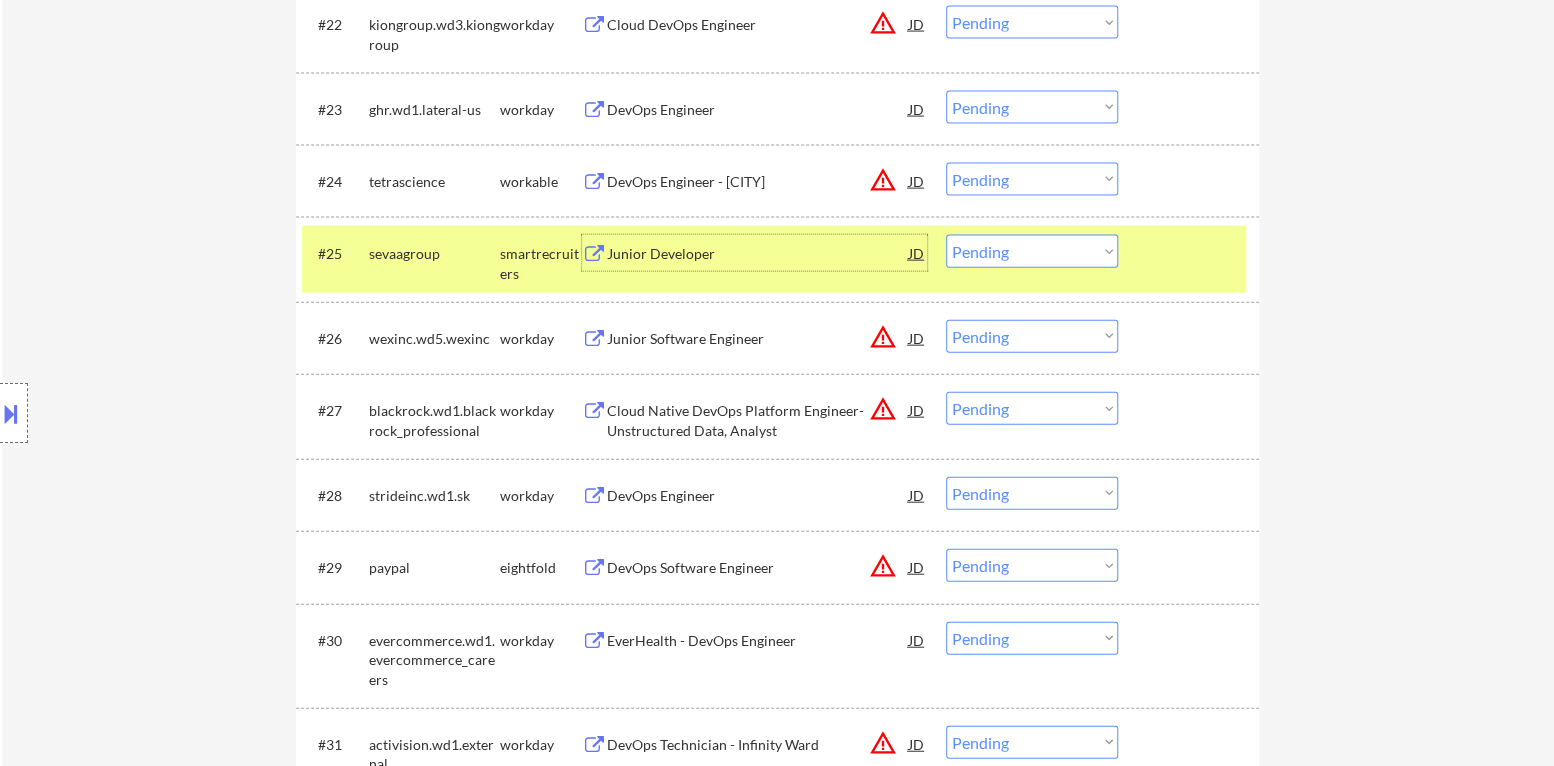 click on "Choose an option... Pending Applied Excluded (Questions) Excluded (Expired) Excluded (Location) Excluded (Bad Match) Excluded (Blocklist) Excluded (Salary) Excluded (Other)" at bounding box center [1032, 251] 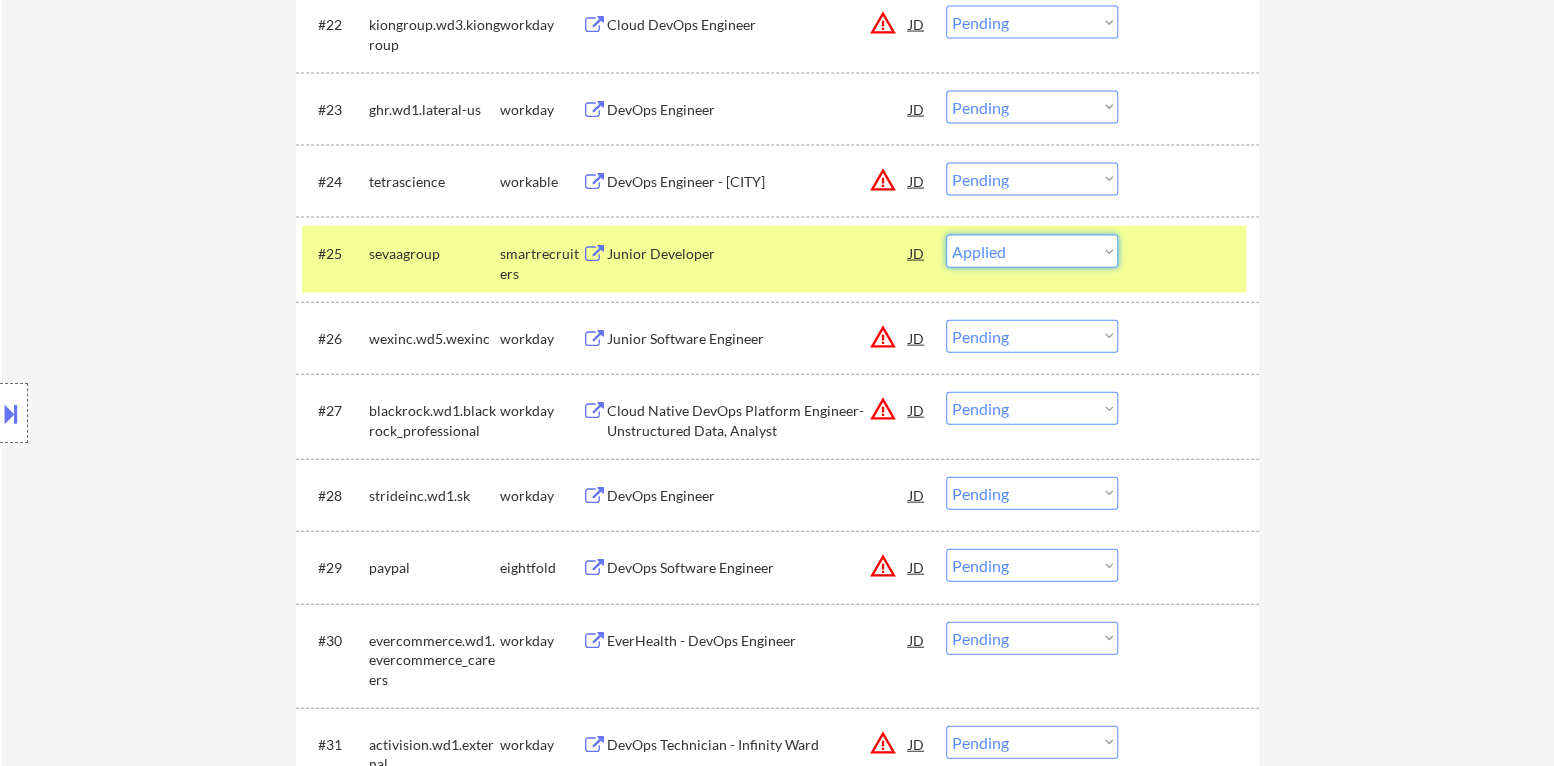 click on "Choose an option... Pending Applied Excluded (Questions) Excluded (Expired) Excluded (Location) Excluded (Bad Match) Excluded (Blocklist) Excluded (Salary) Excluded (Other)" at bounding box center (1032, 251) 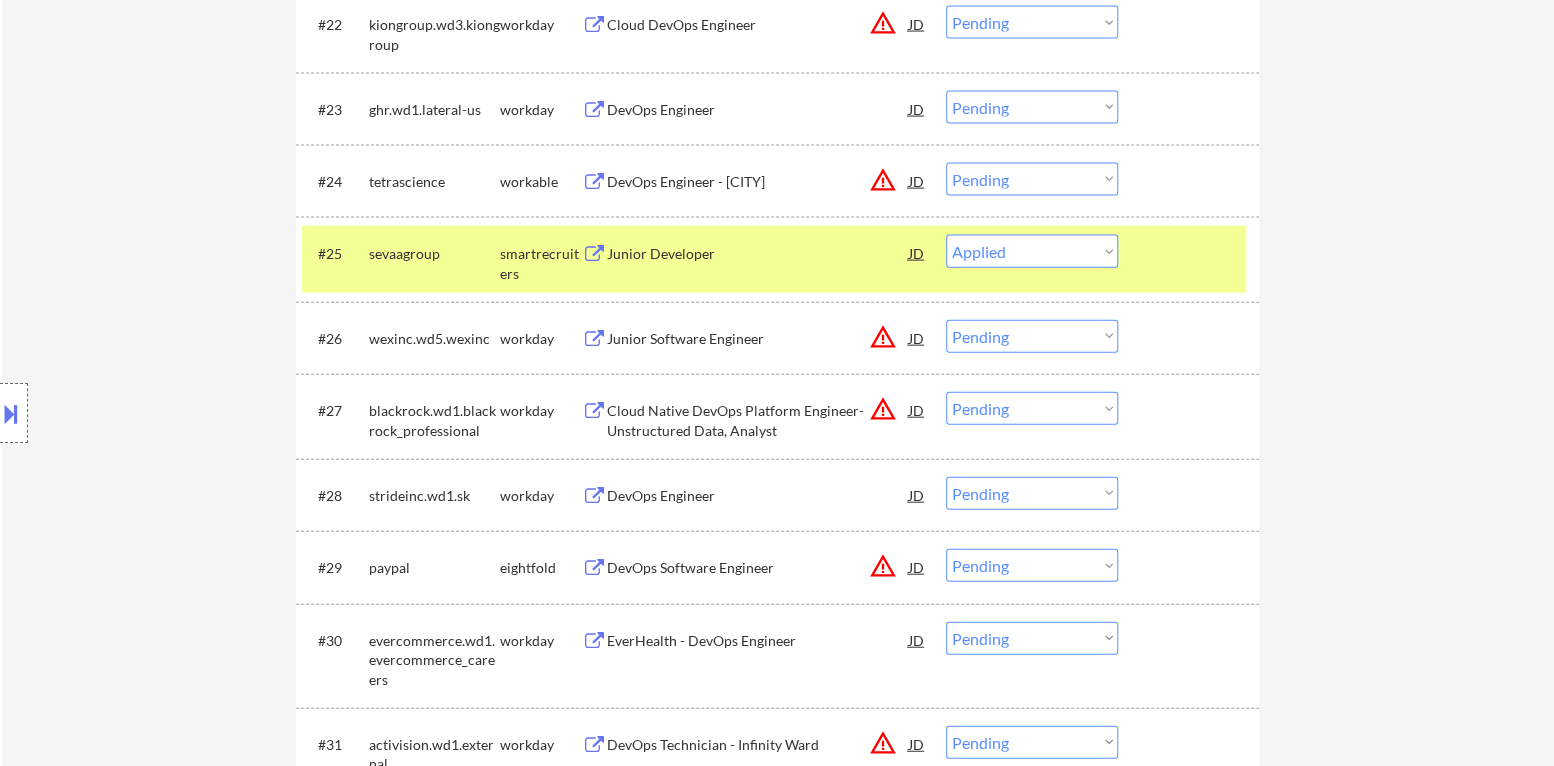 click at bounding box center [1191, 253] 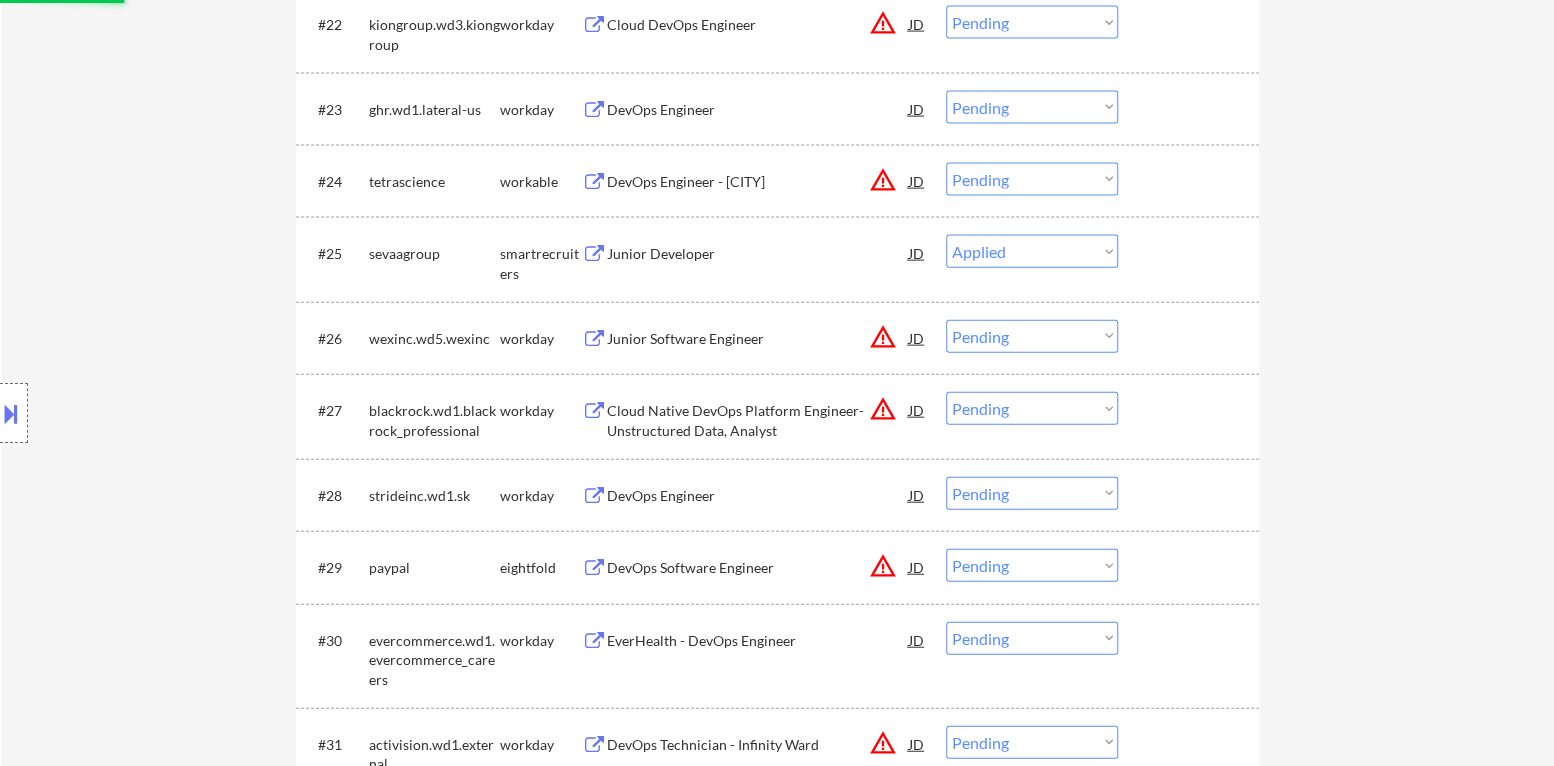 select on ""pending"" 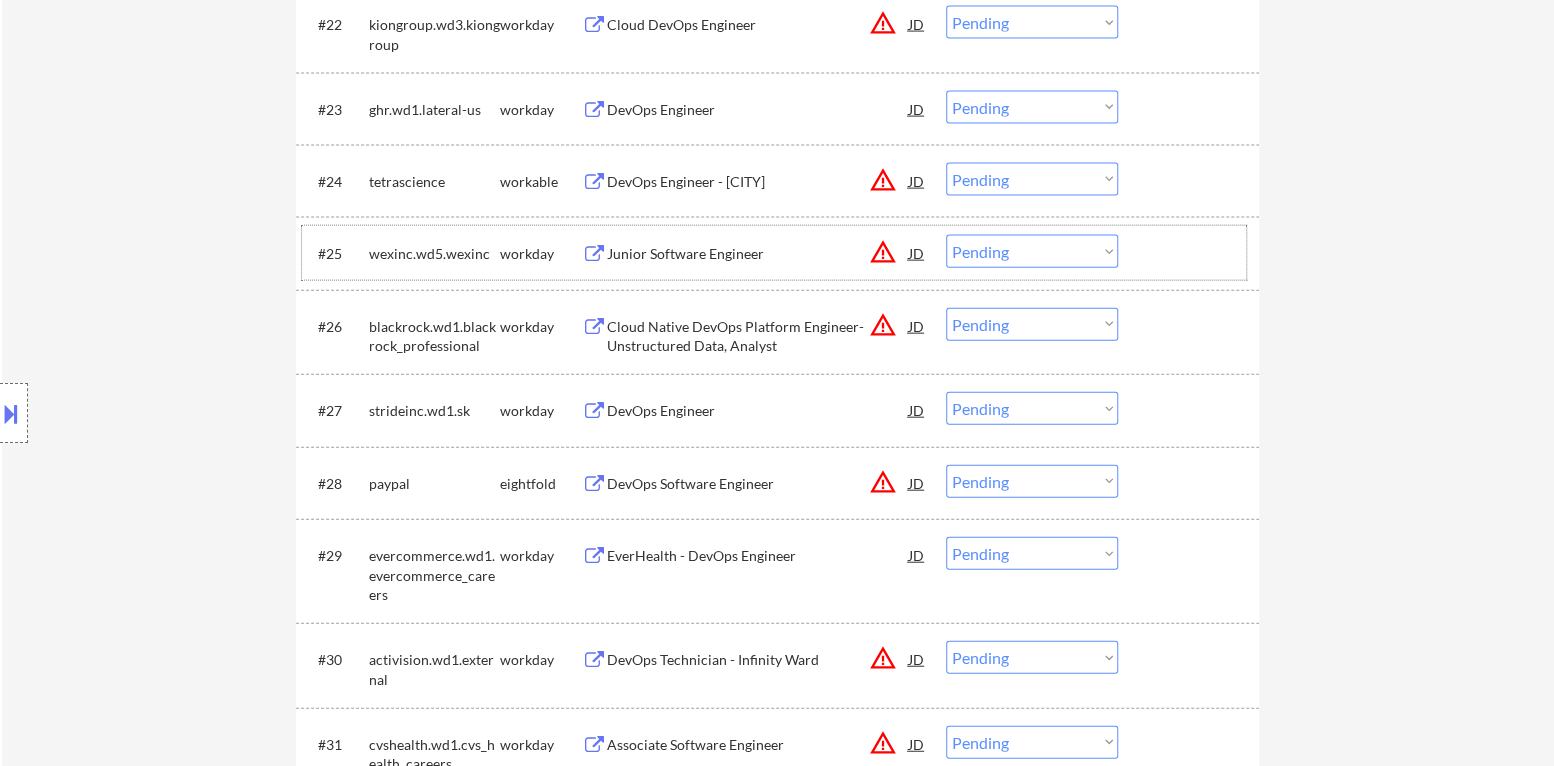 scroll, scrollTop: 2100, scrollLeft: 0, axis: vertical 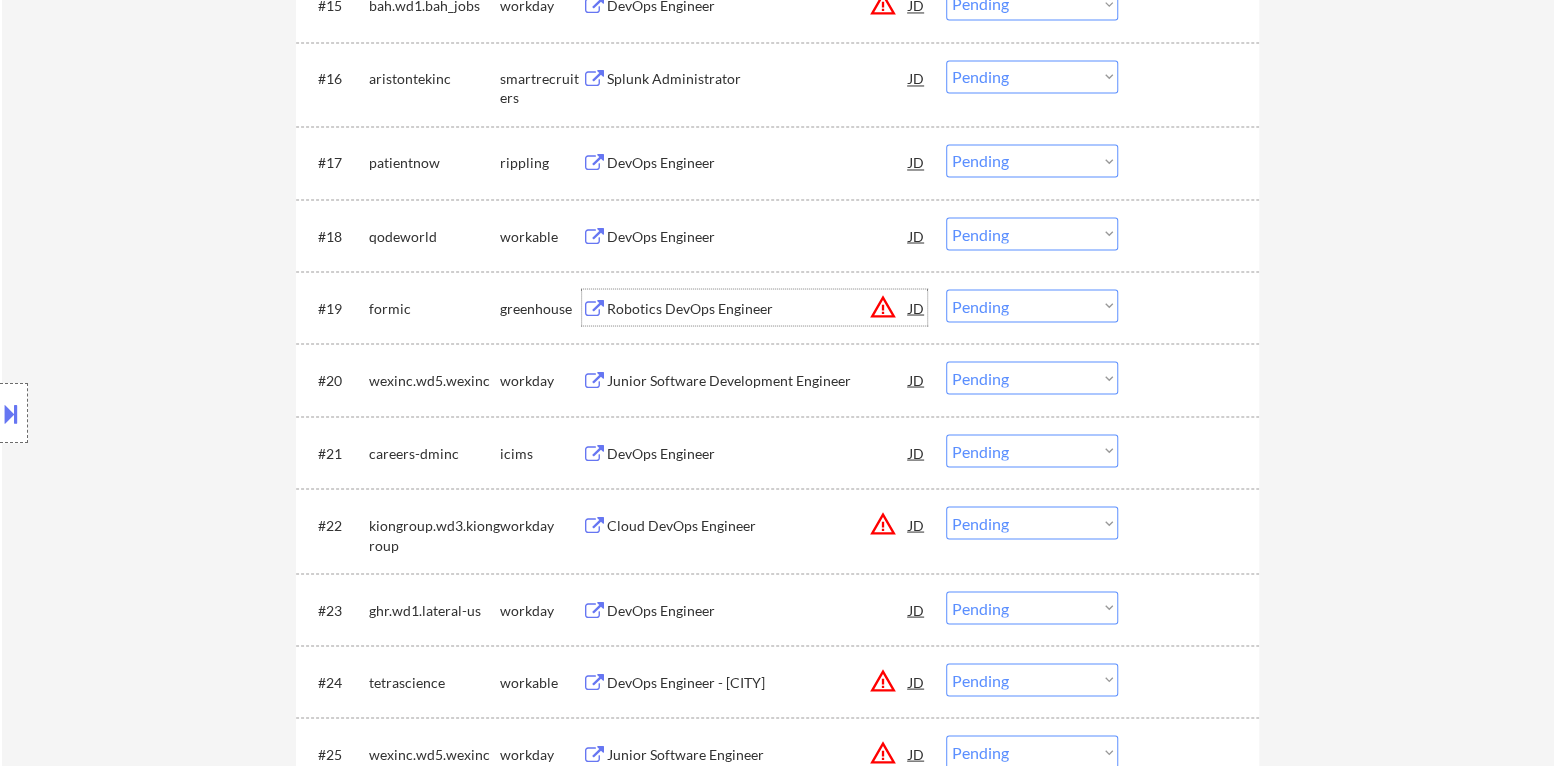 click on "Robotics DevOps Engineer" at bounding box center [758, 308] 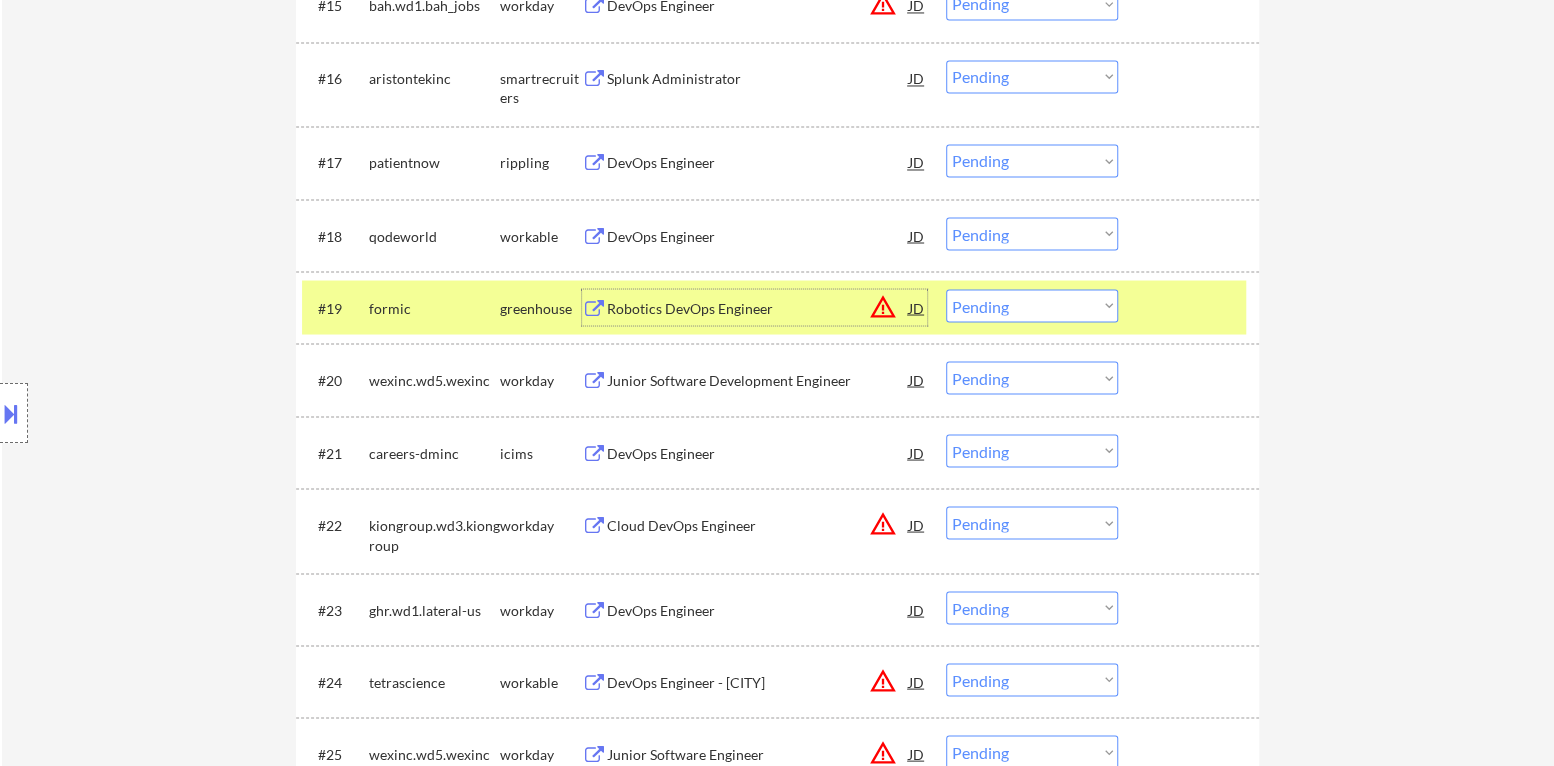 click on "Choose an option... Pending Applied Excluded (Questions) Excluded (Expired) Excluded (Location) Excluded (Bad Match) Excluded (Blocklist) Excluded (Salary) Excluded (Other)" at bounding box center (1032, 305) 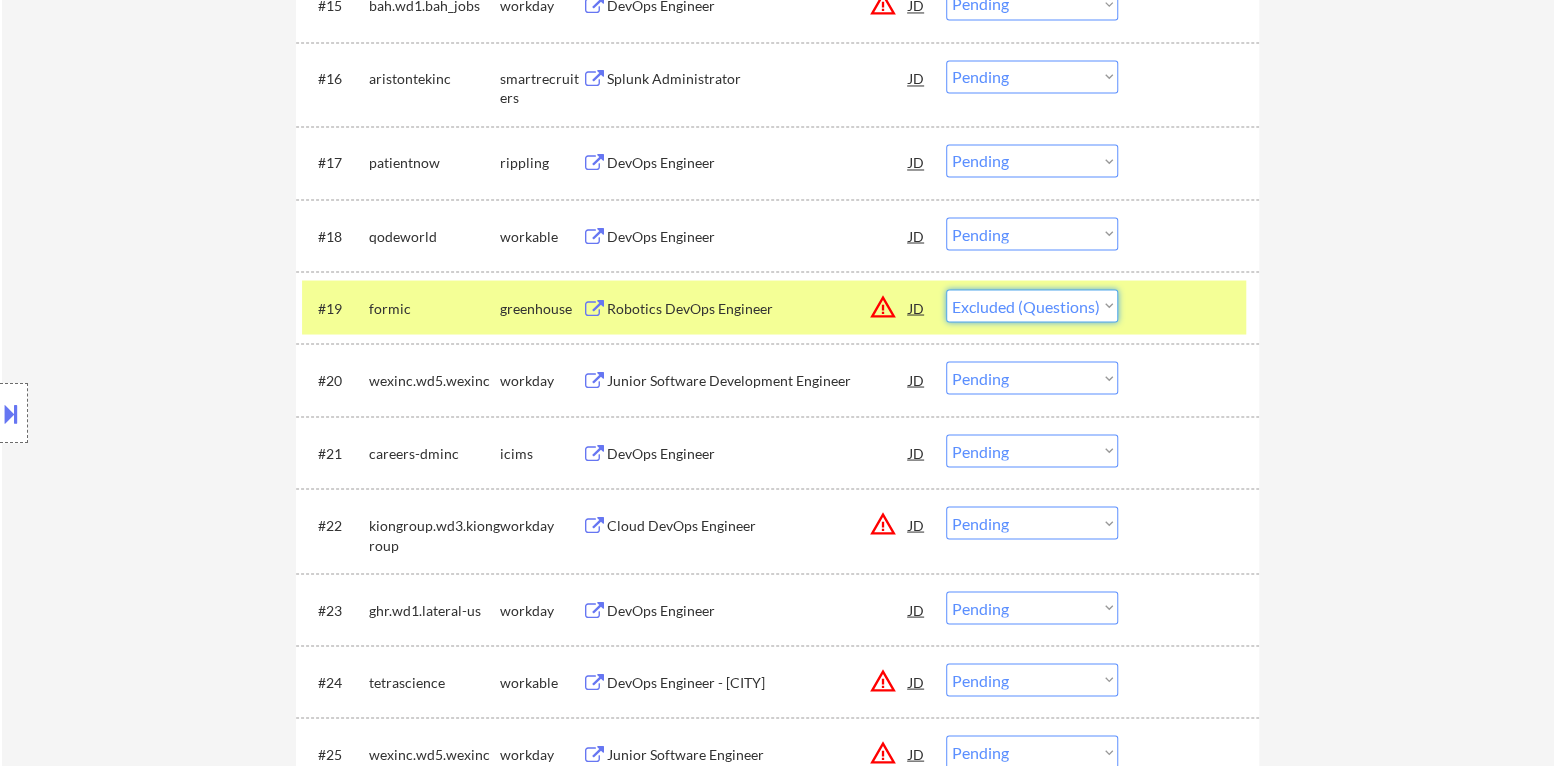 click on "Choose an option... Pending Applied Excluded (Questions) Excluded (Expired) Excluded (Location) Excluded (Bad Match) Excluded (Blocklist) Excluded (Salary) Excluded (Other)" at bounding box center (1032, 305) 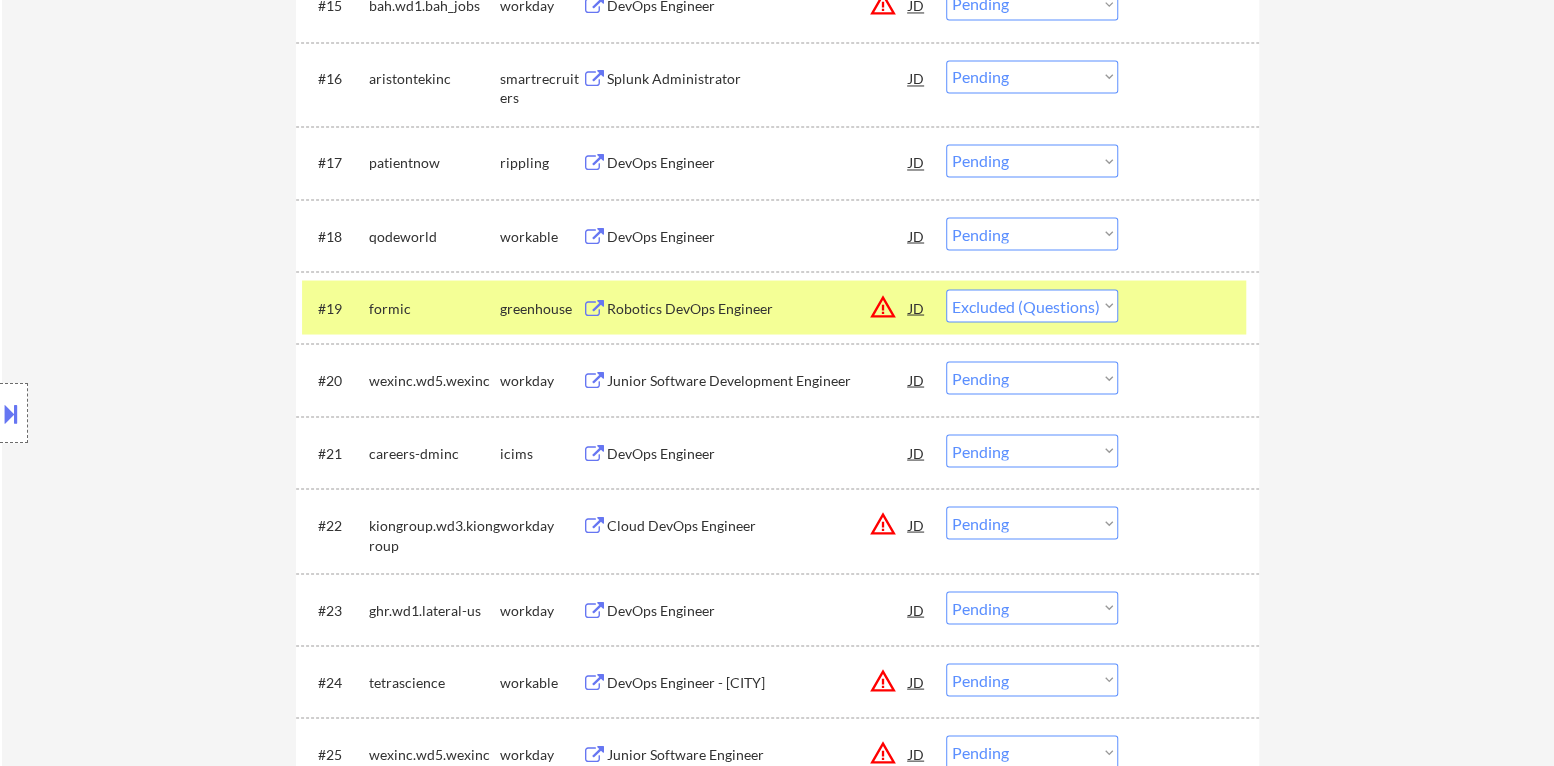 click at bounding box center [1191, 307] 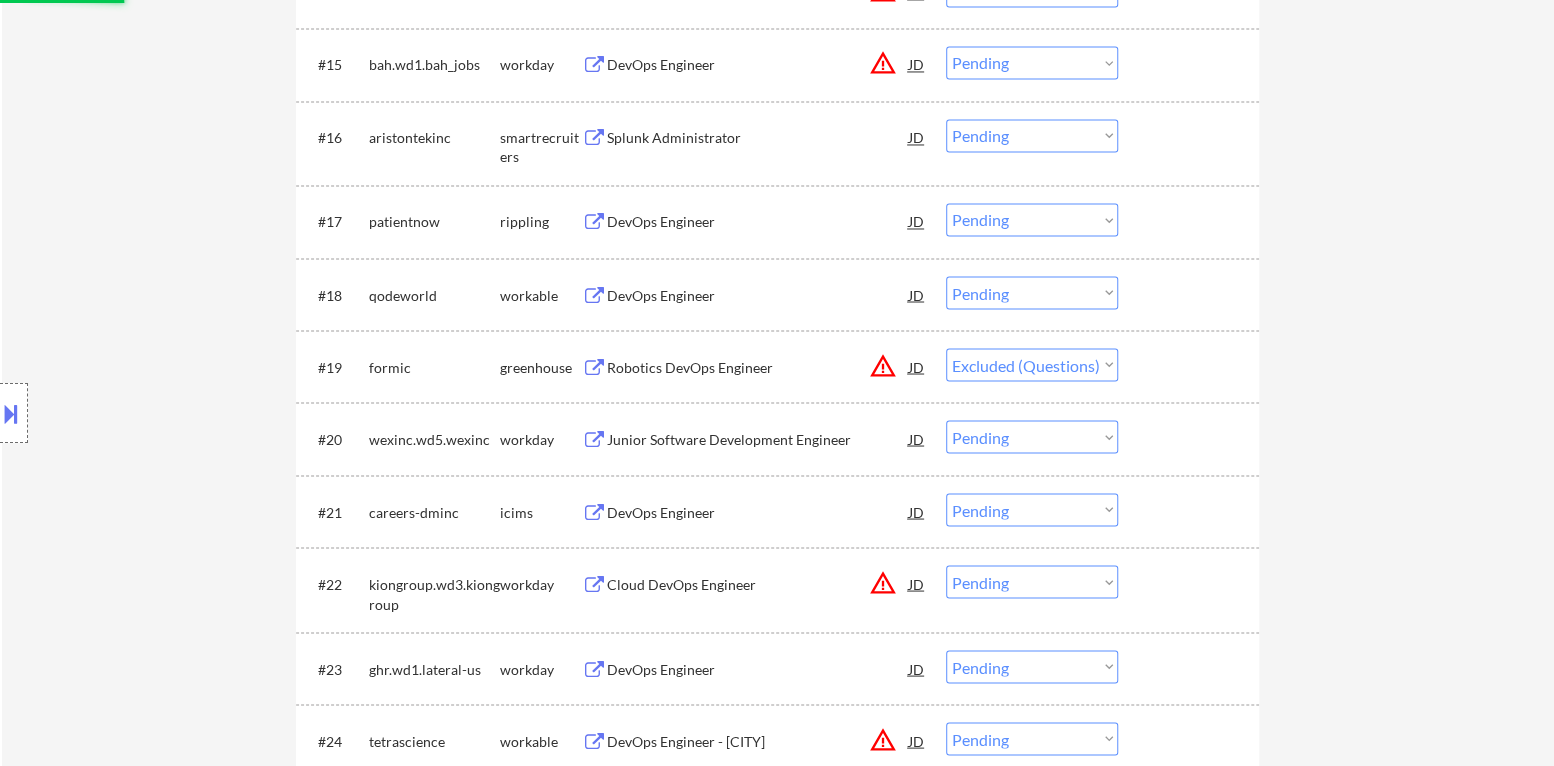 scroll, scrollTop: 1800, scrollLeft: 0, axis: vertical 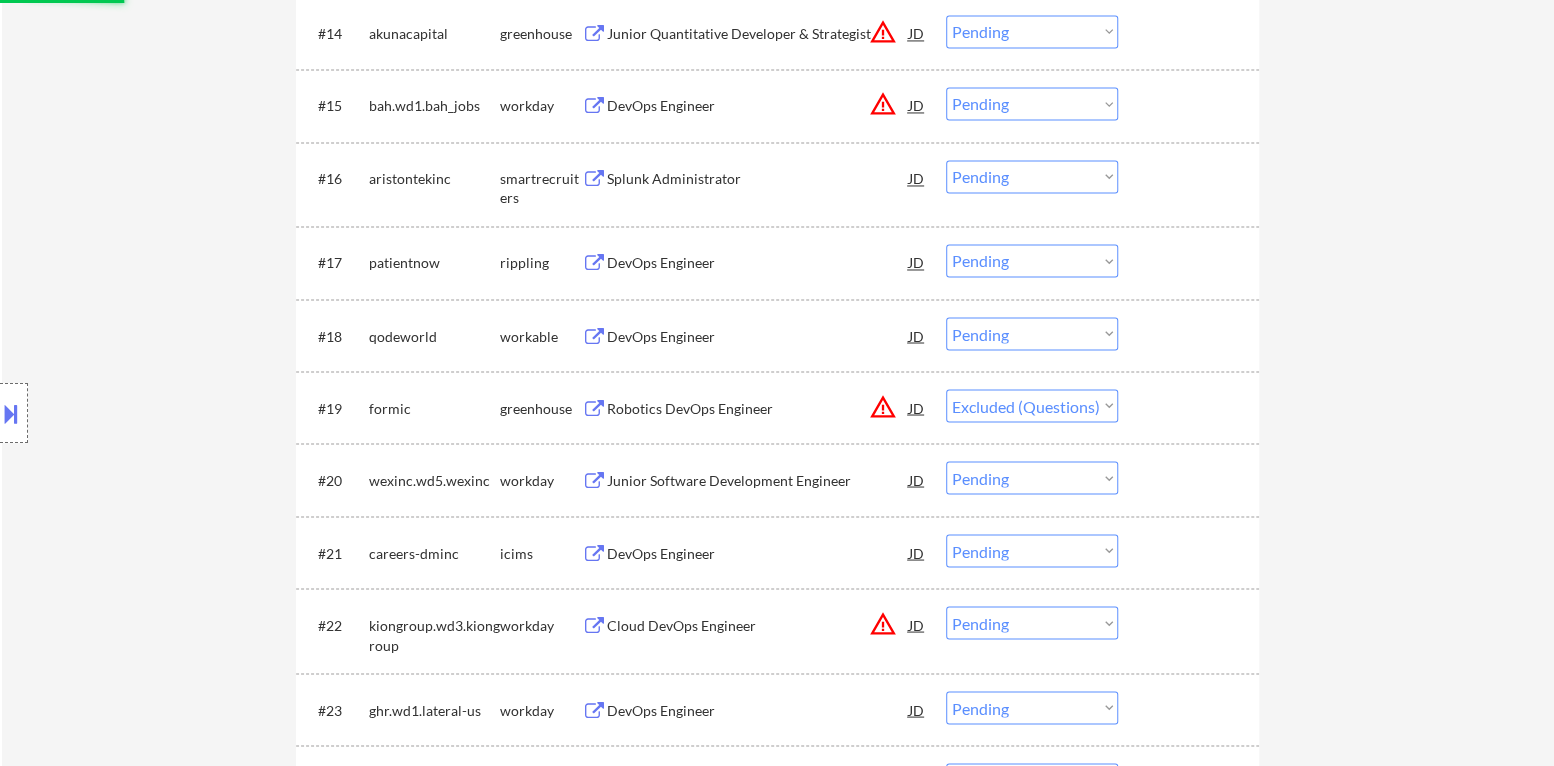 click on "DevOps Engineer" at bounding box center [758, 336] 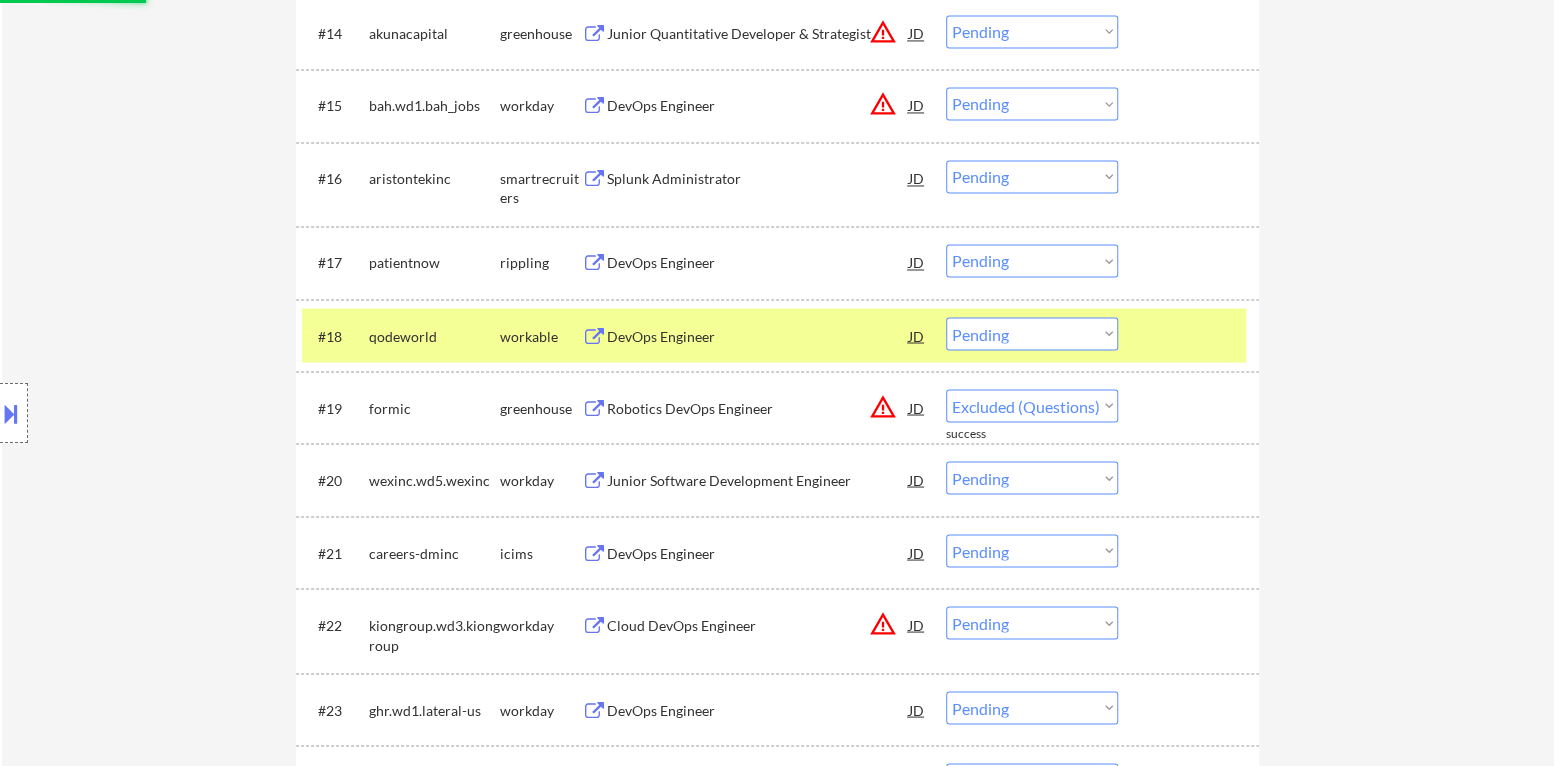 select on ""pending"" 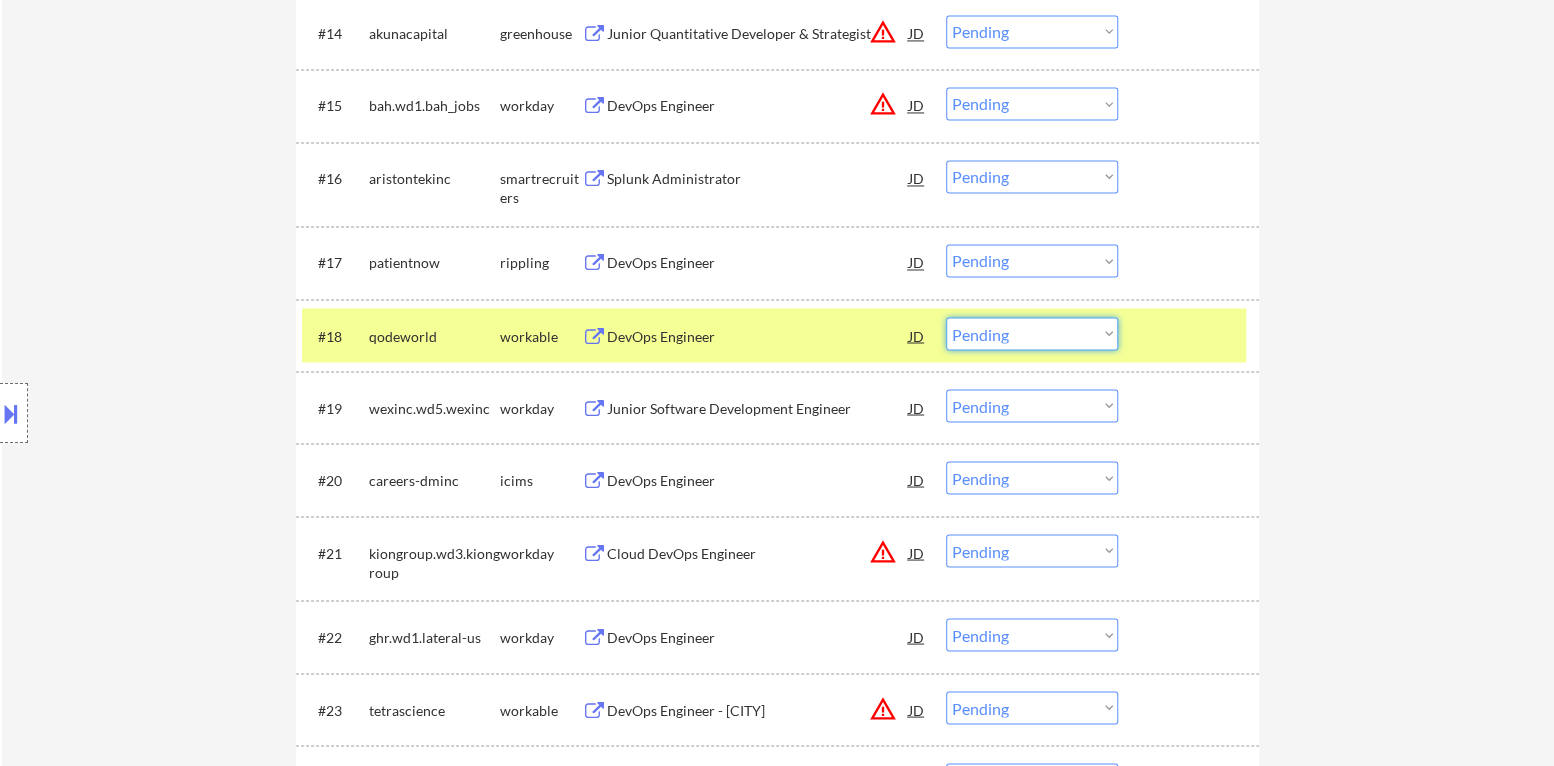 click on "Choose an option... Pending Applied Excluded (Questions) Excluded (Expired) Excluded (Location) Excluded (Bad Match) Excluded (Blocklist) Excluded (Salary) Excluded (Other)" at bounding box center [1032, 333] 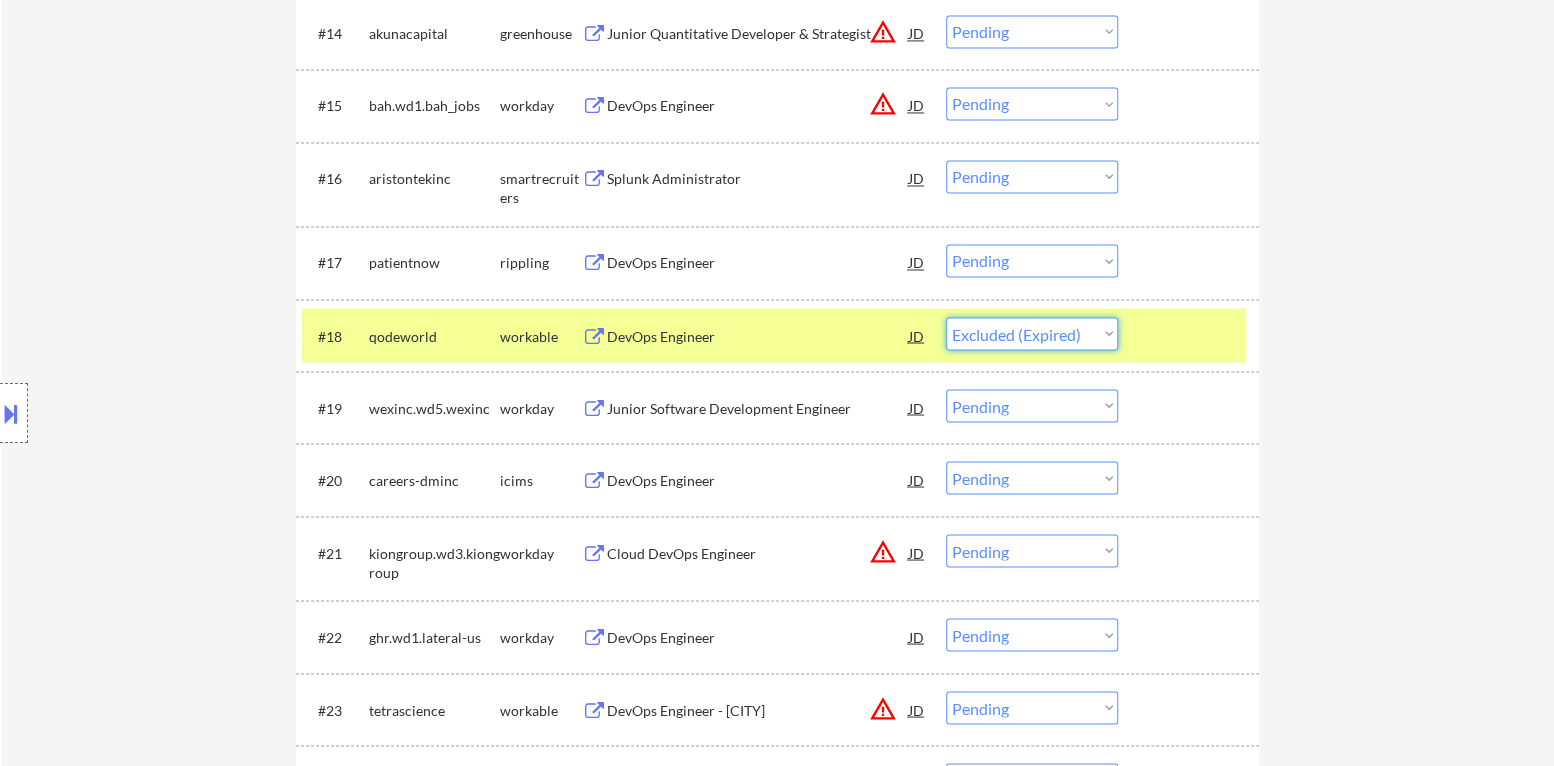 click on "Choose an option... Pending Applied Excluded (Questions) Excluded (Expired) Excluded (Location) Excluded (Bad Match) Excluded (Blocklist) Excluded (Salary) Excluded (Other)" at bounding box center (1032, 333) 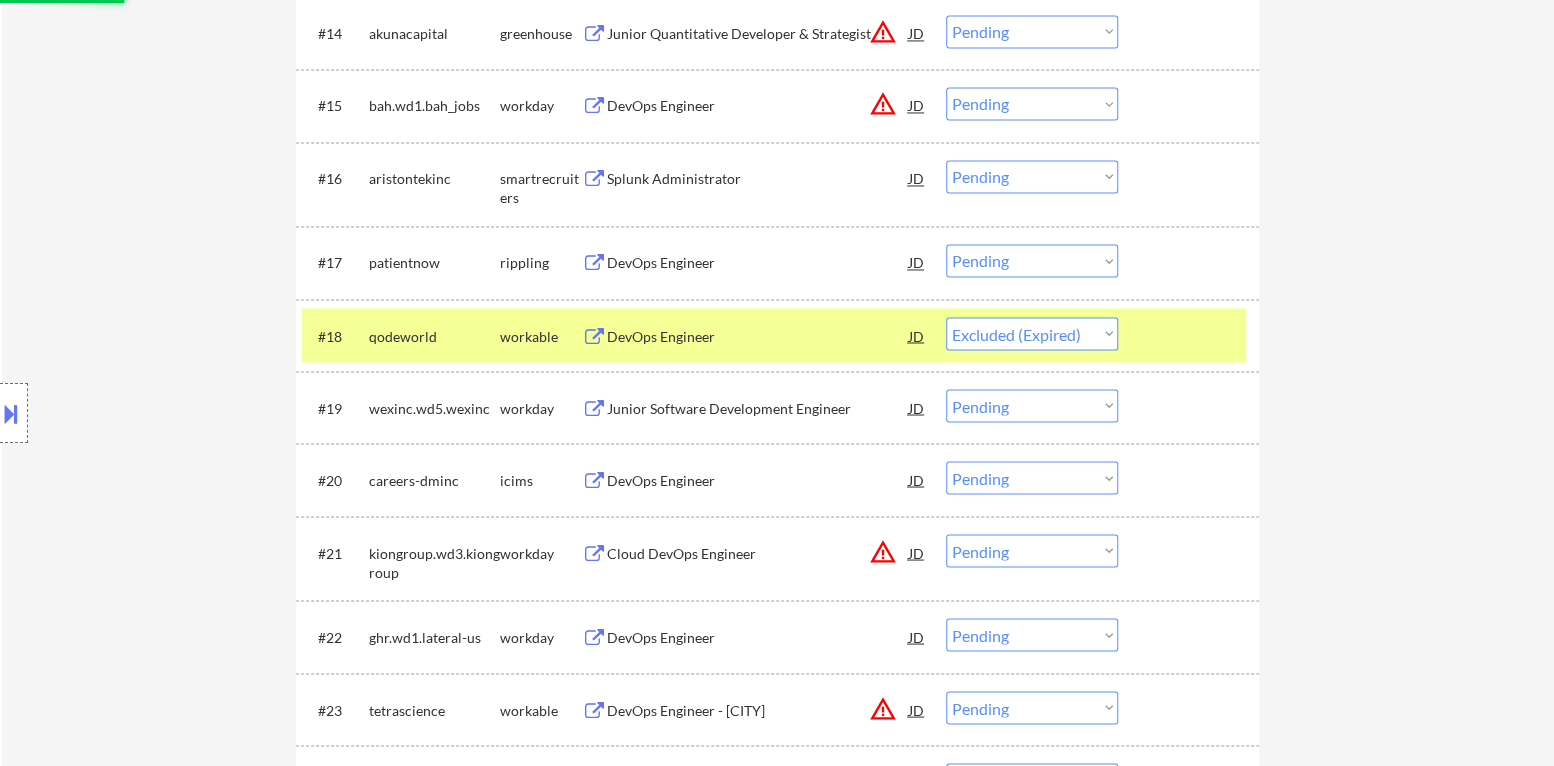click at bounding box center [1191, 335] 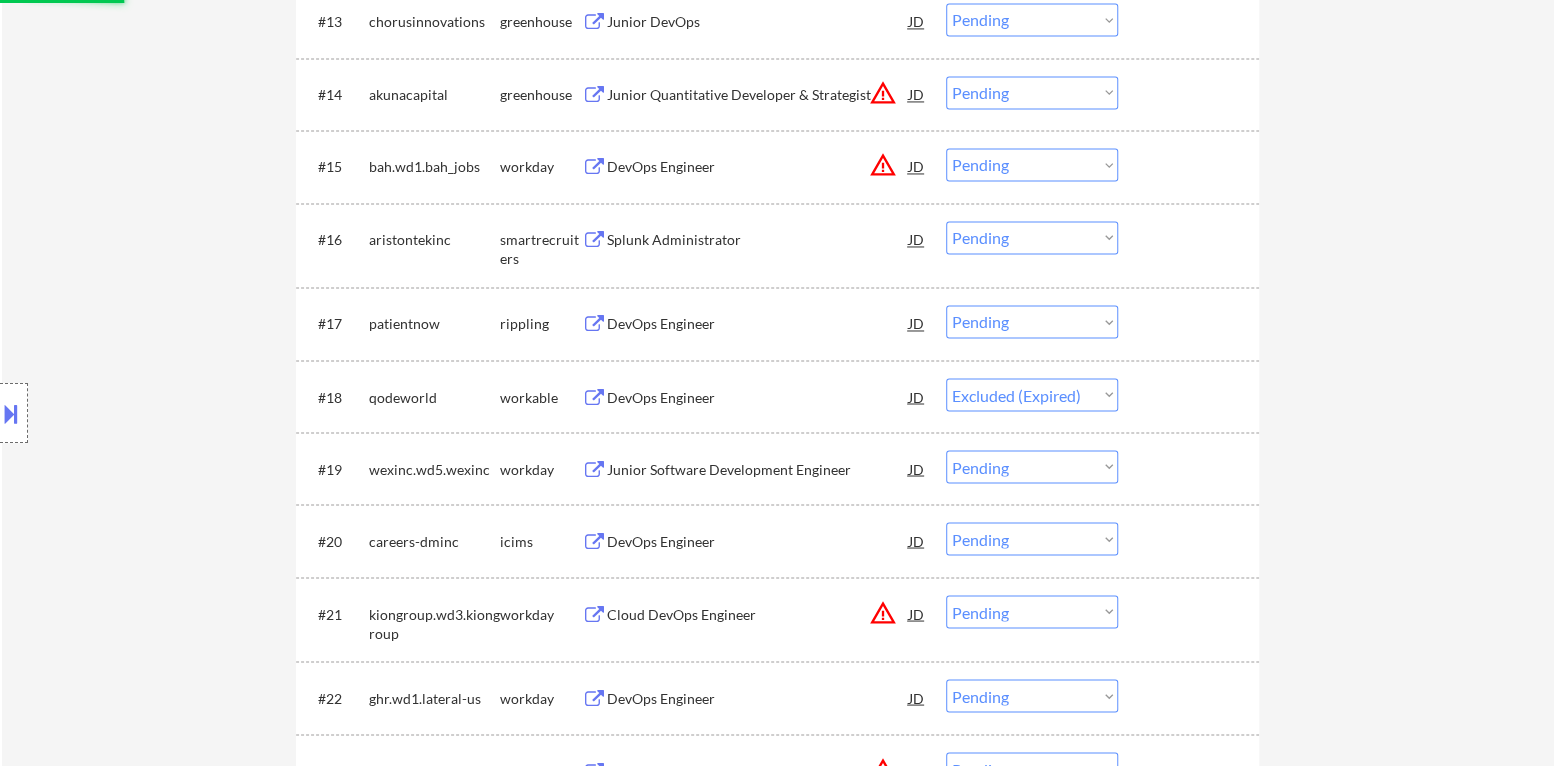 scroll, scrollTop: 1699, scrollLeft: 0, axis: vertical 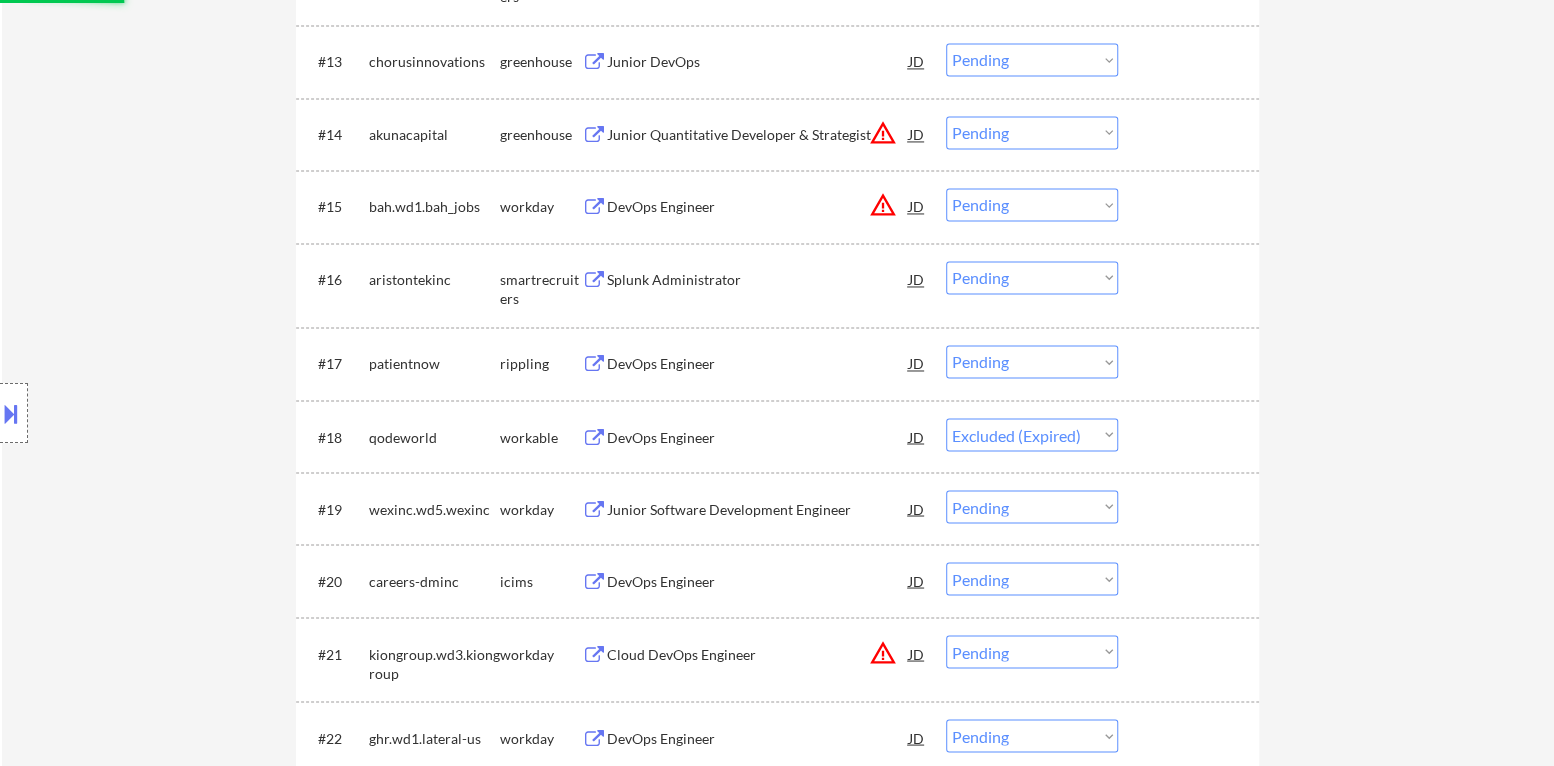click on "DevOps Engineer" at bounding box center [758, 364] 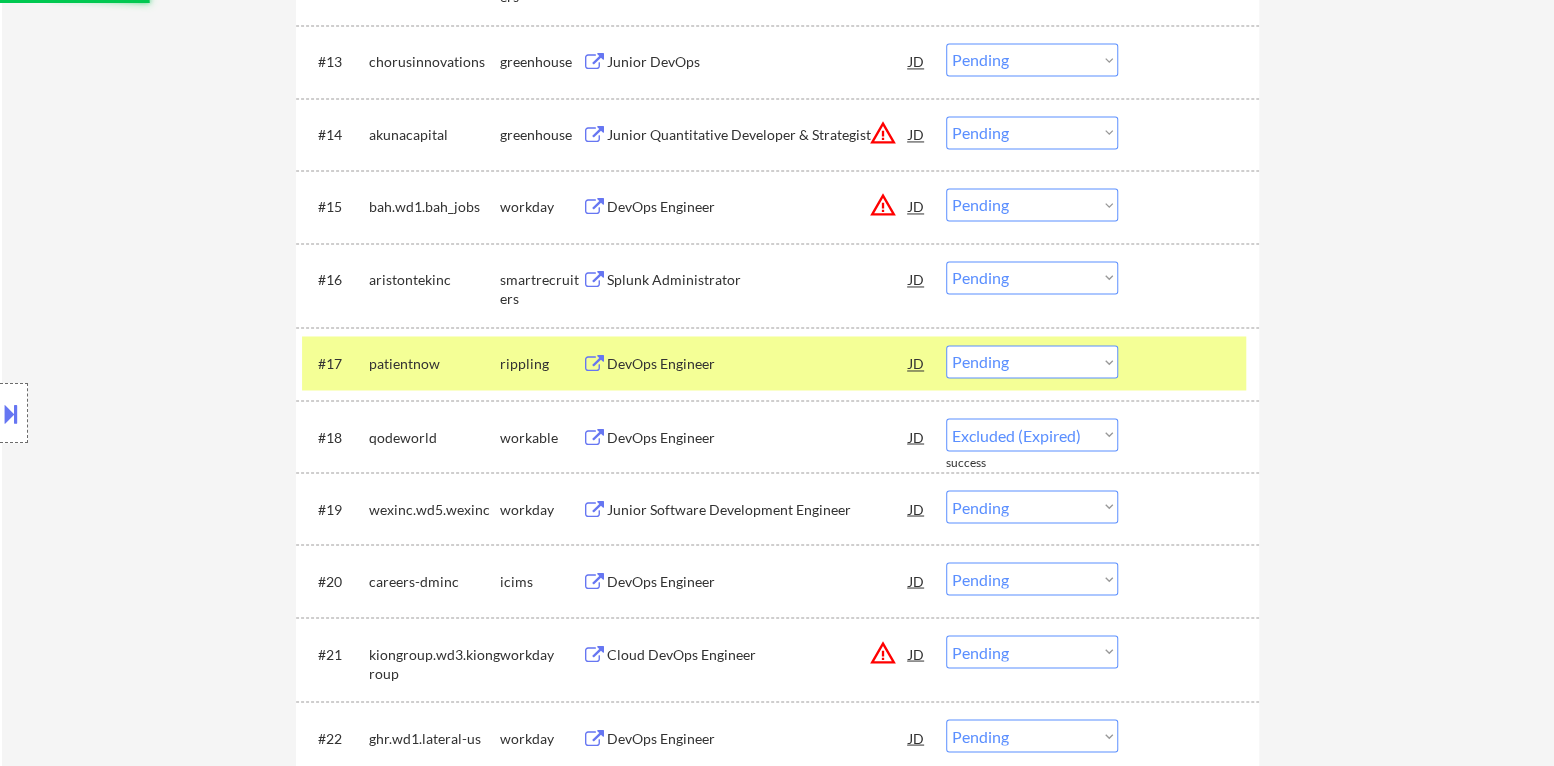 select on ""pending"" 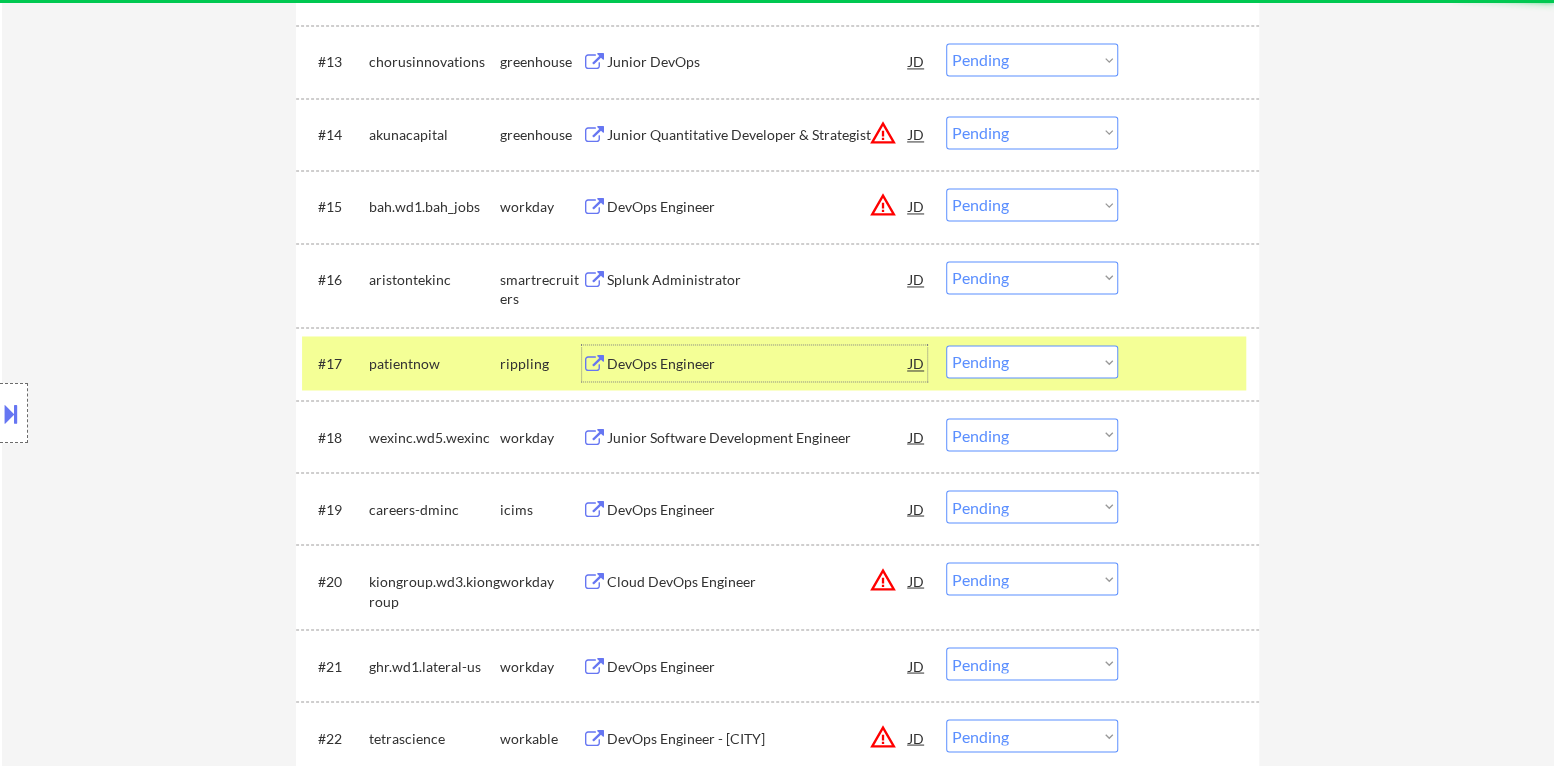 click on "Choose an option... Pending Applied Excluded (Questions) Excluded (Expired) Excluded (Location) Excluded (Bad Match) Excluded (Blocklist) Excluded (Salary) Excluded (Other)" at bounding box center (1032, 361) 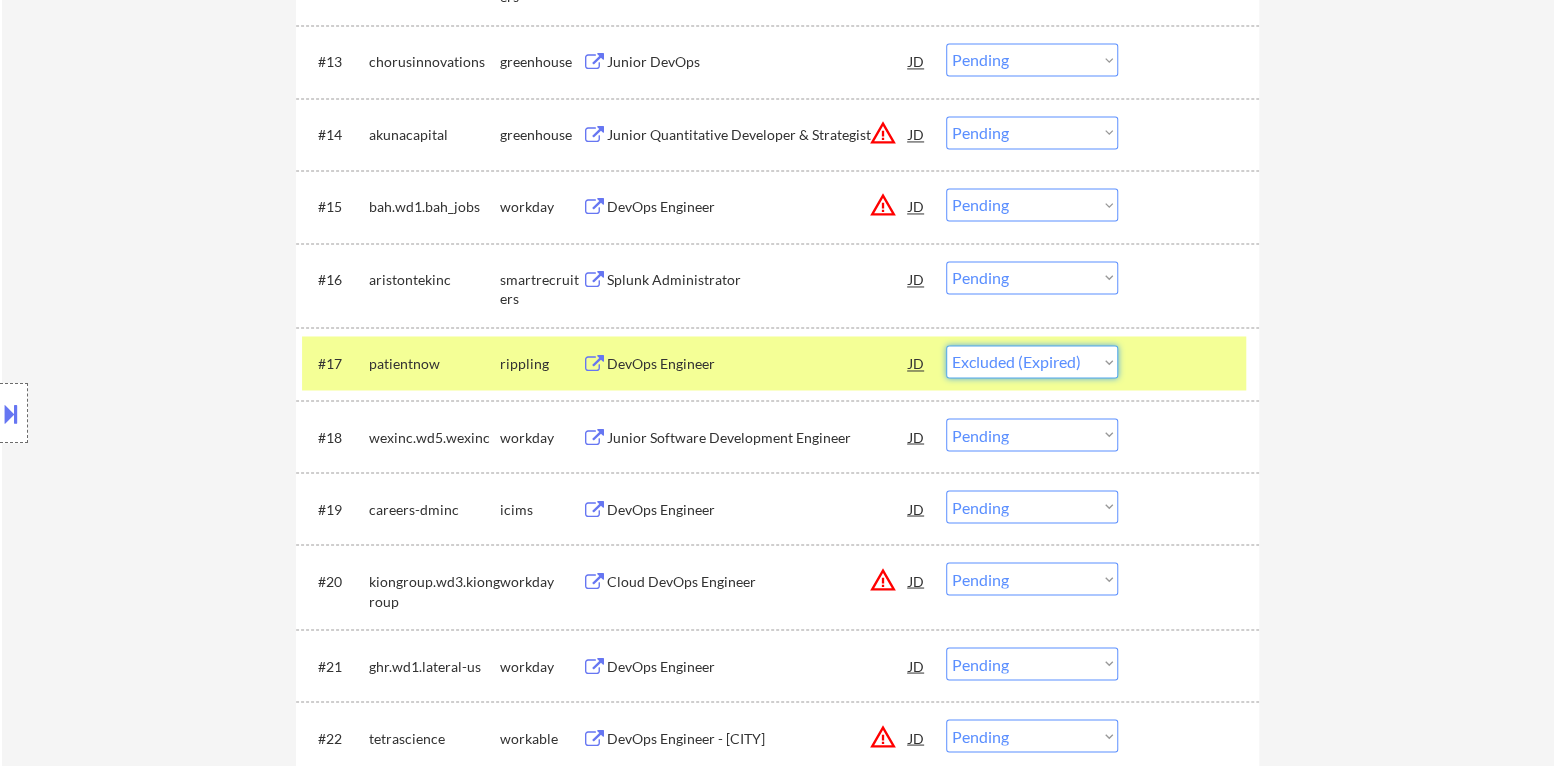 click on "Choose an option... Pending Applied Excluded (Questions) Excluded (Expired) Excluded (Location) Excluded (Bad Match) Excluded (Blocklist) Excluded (Salary) Excluded (Other)" at bounding box center (1032, 361) 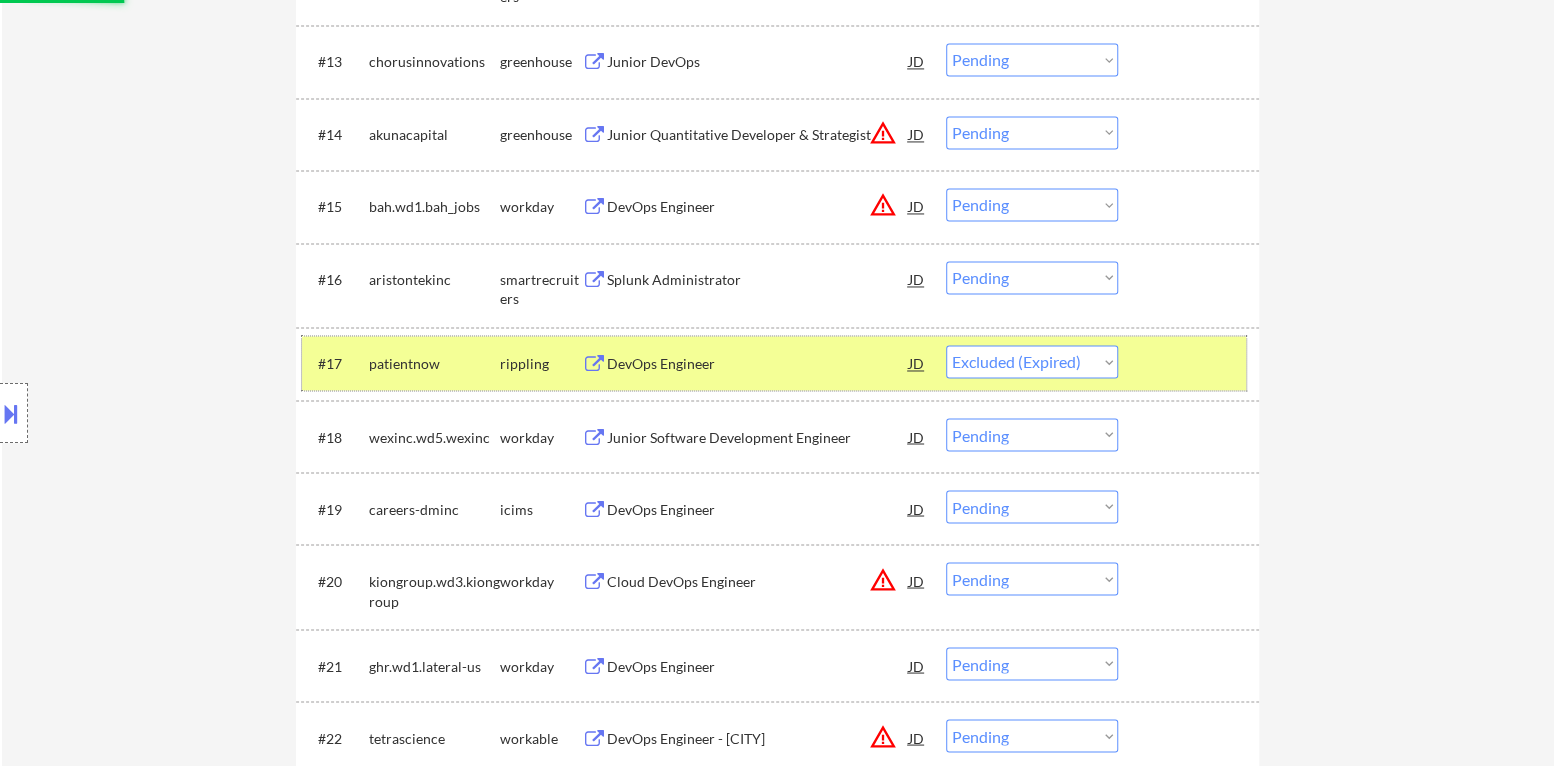 click at bounding box center [1191, 363] 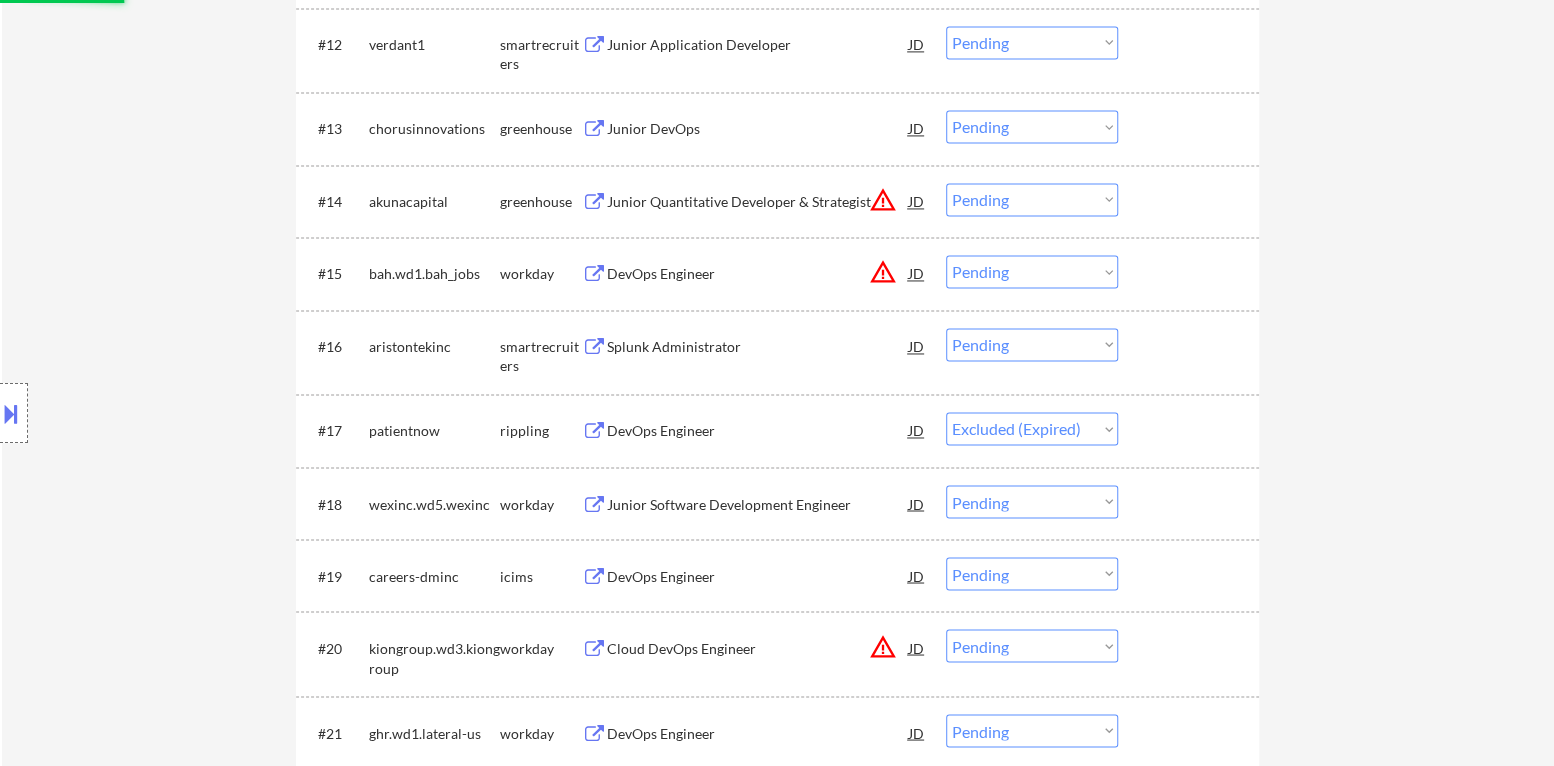 scroll, scrollTop: 1599, scrollLeft: 0, axis: vertical 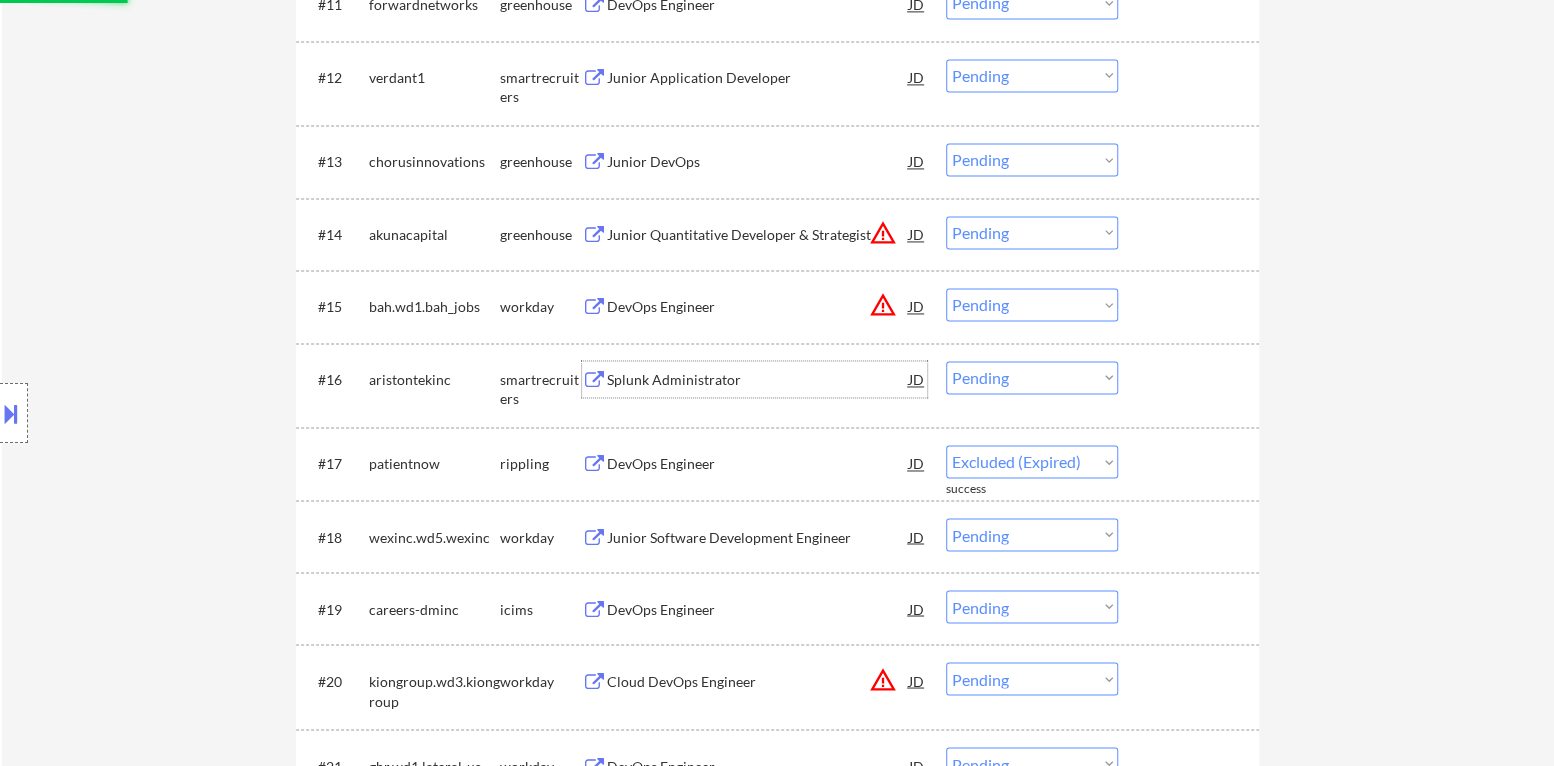 click on "Splunk Administrator" at bounding box center [758, 380] 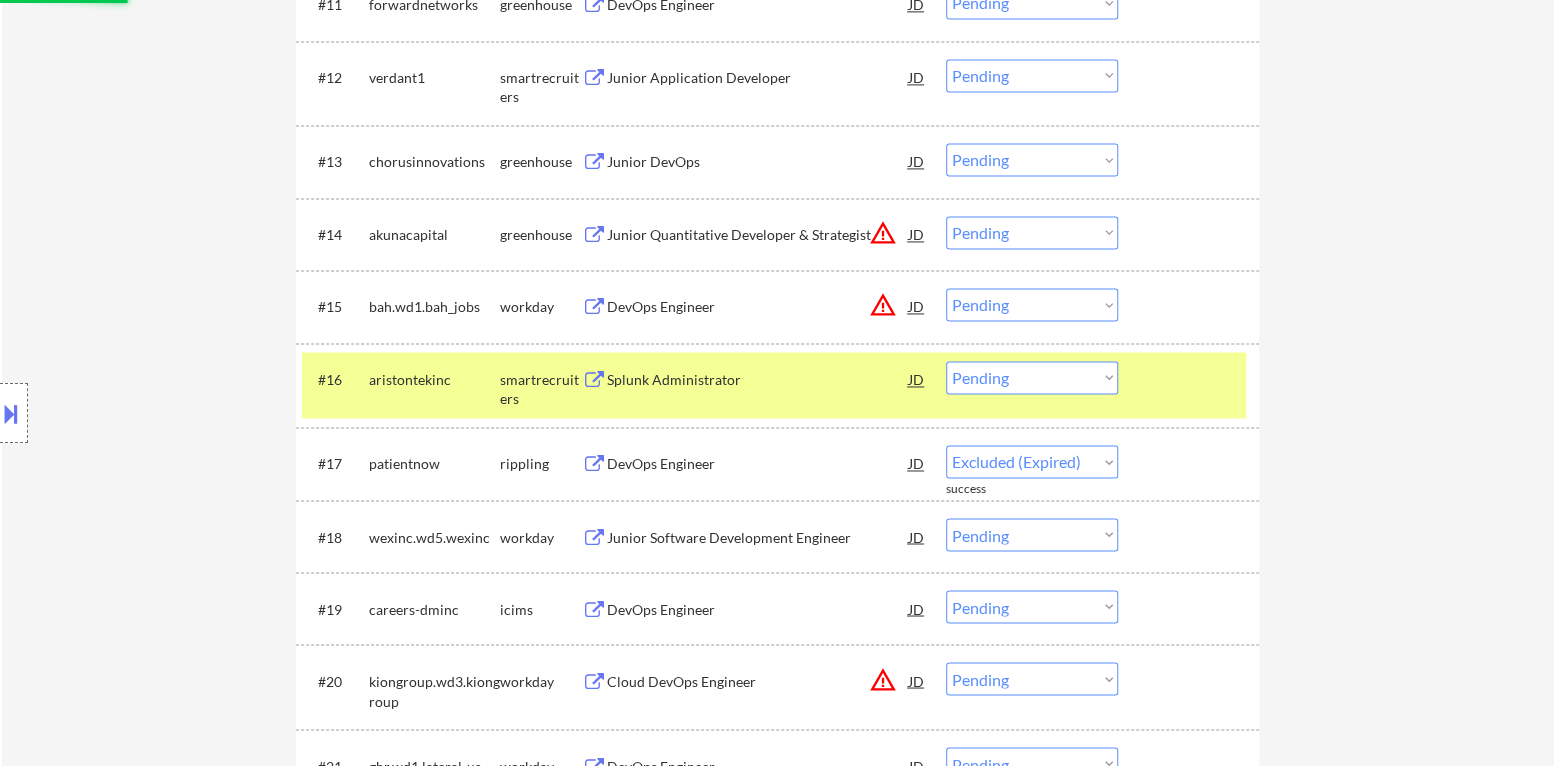 select on ""pending"" 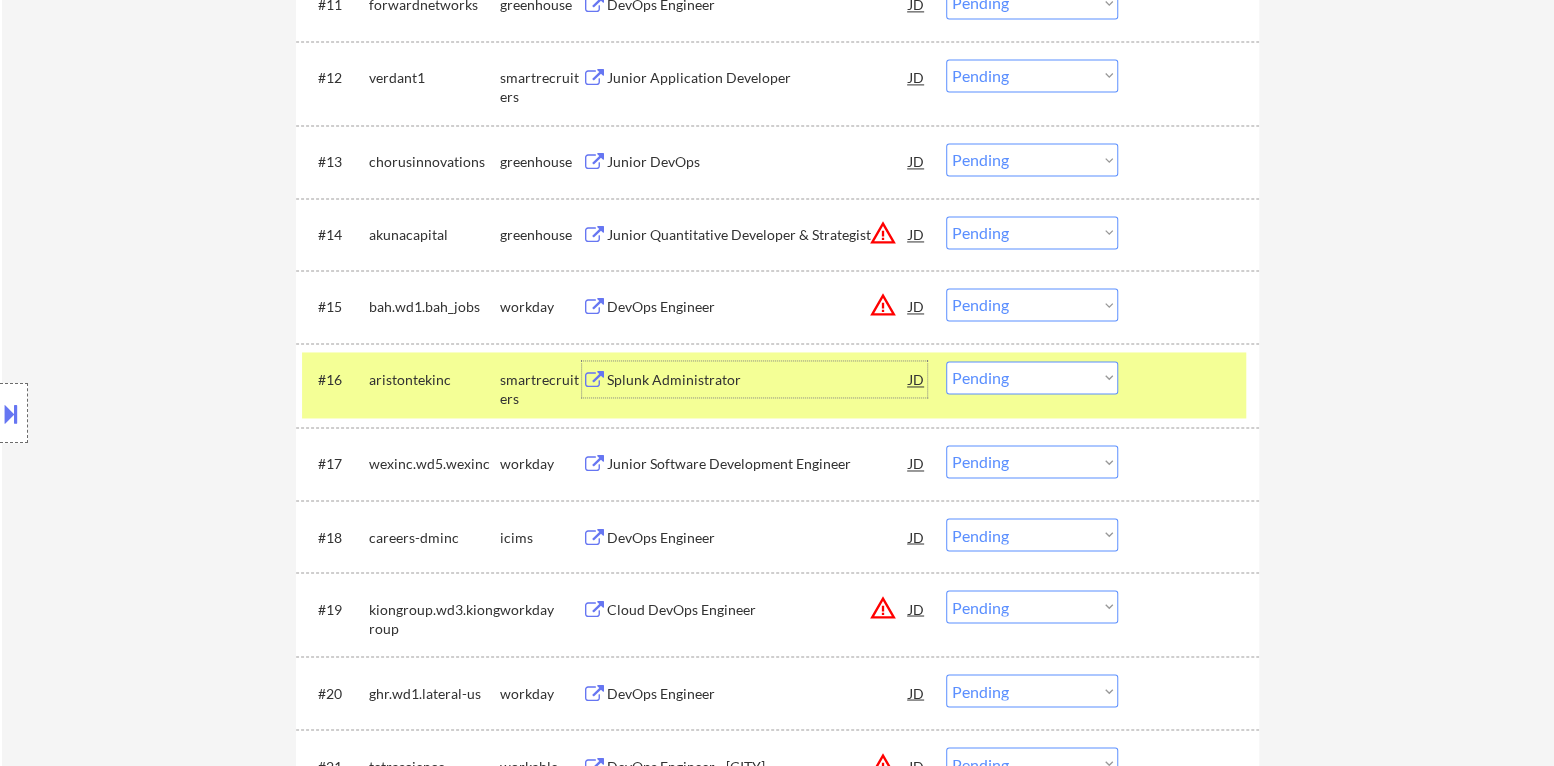 click on "Choose an option... Pending Applied Excluded (Questions) Excluded (Expired) Excluded (Location) Excluded (Bad Match) Excluded (Blocklist) Excluded (Salary) Excluded (Other)" at bounding box center [1032, 377] 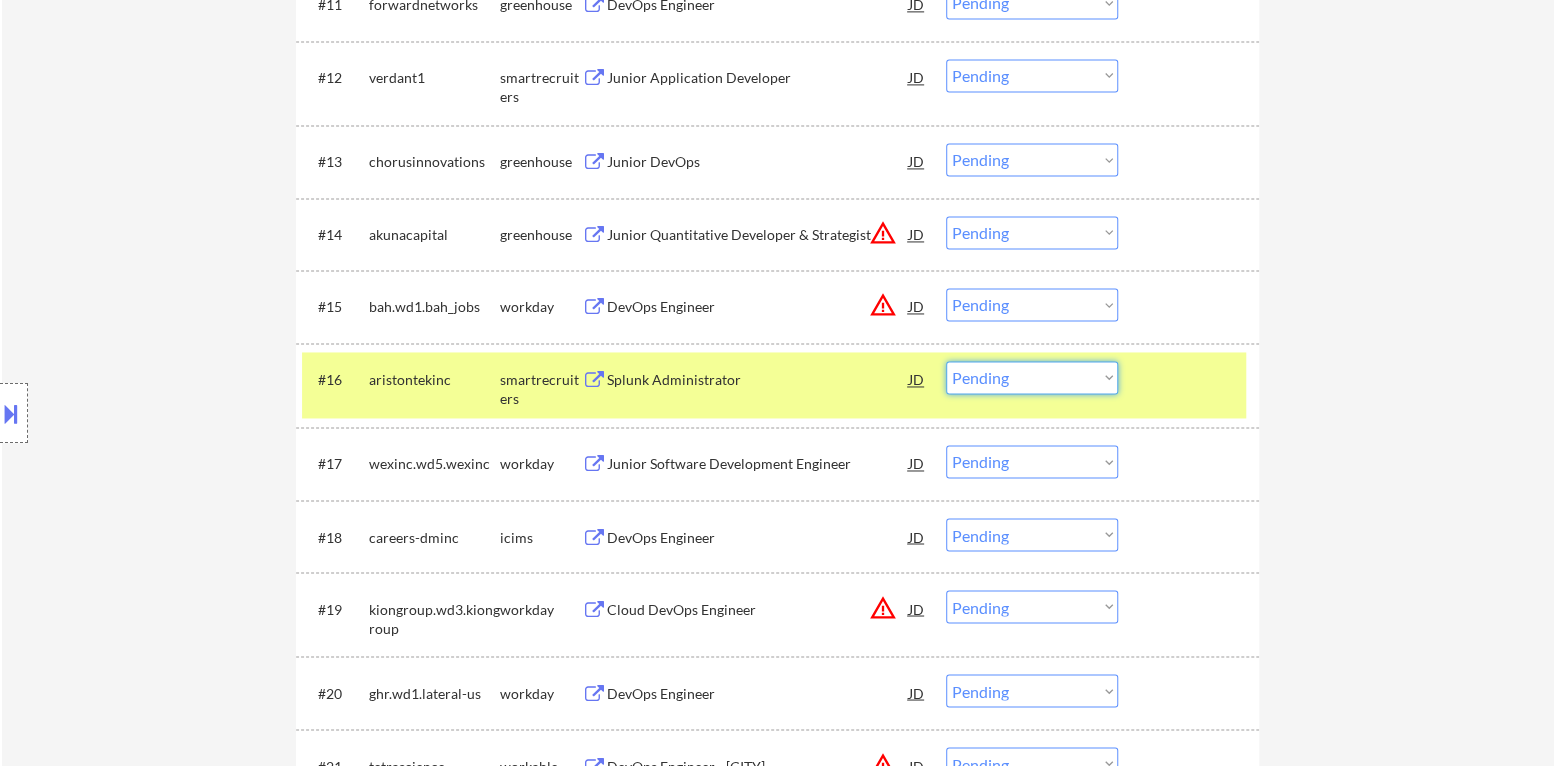 click on "Choose an option... Pending Applied Excluded (Questions) Excluded (Expired) Excluded (Location) Excluded (Bad Match) Excluded (Blocklist) Excluded (Salary) Excluded (Other)" at bounding box center [1032, 377] 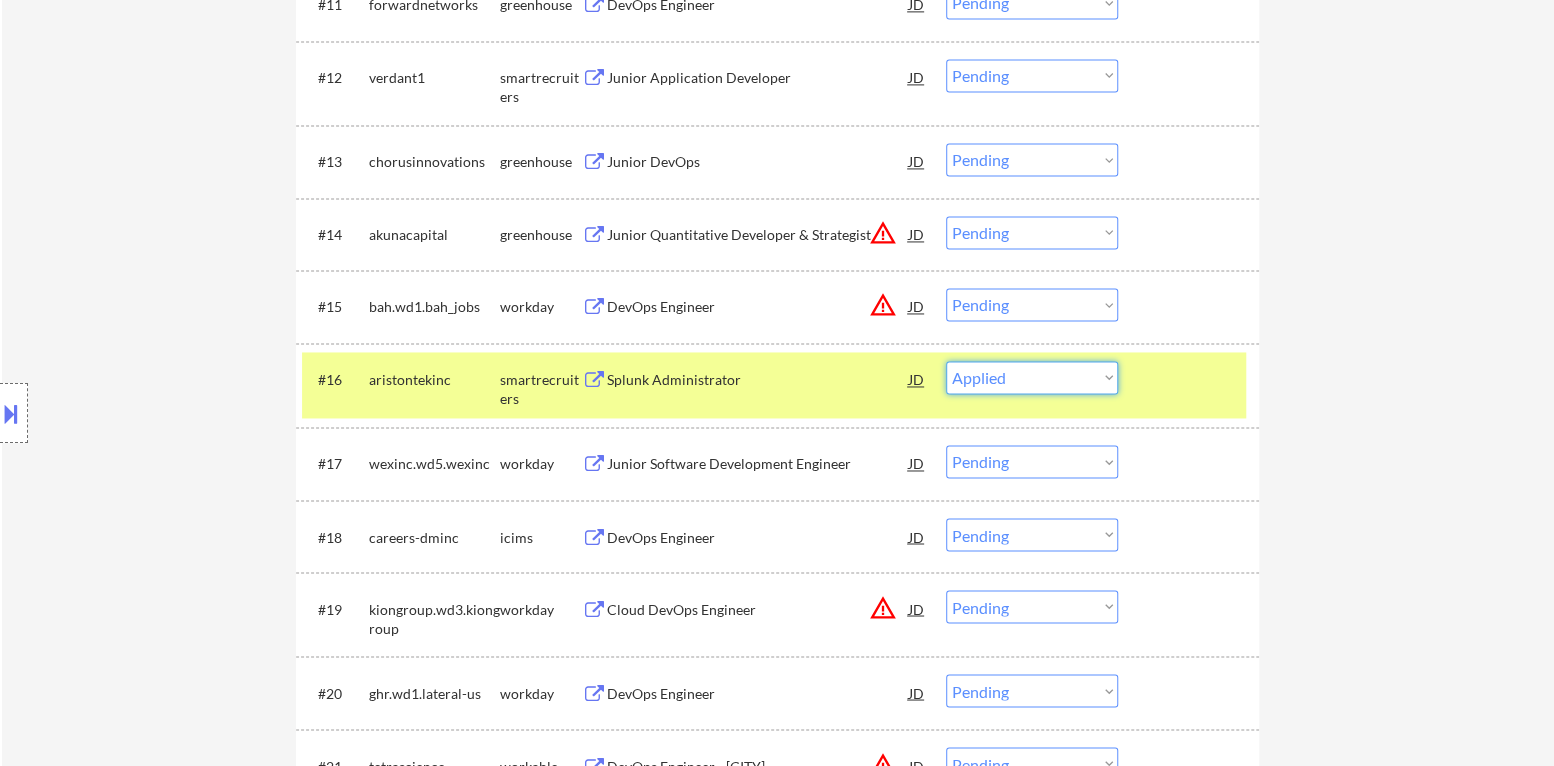 click on "Choose an option... Pending Applied Excluded (Questions) Excluded (Expired) Excluded (Location) Excluded (Bad Match) Excluded (Blocklist) Excluded (Salary) Excluded (Other)" at bounding box center [1032, 377] 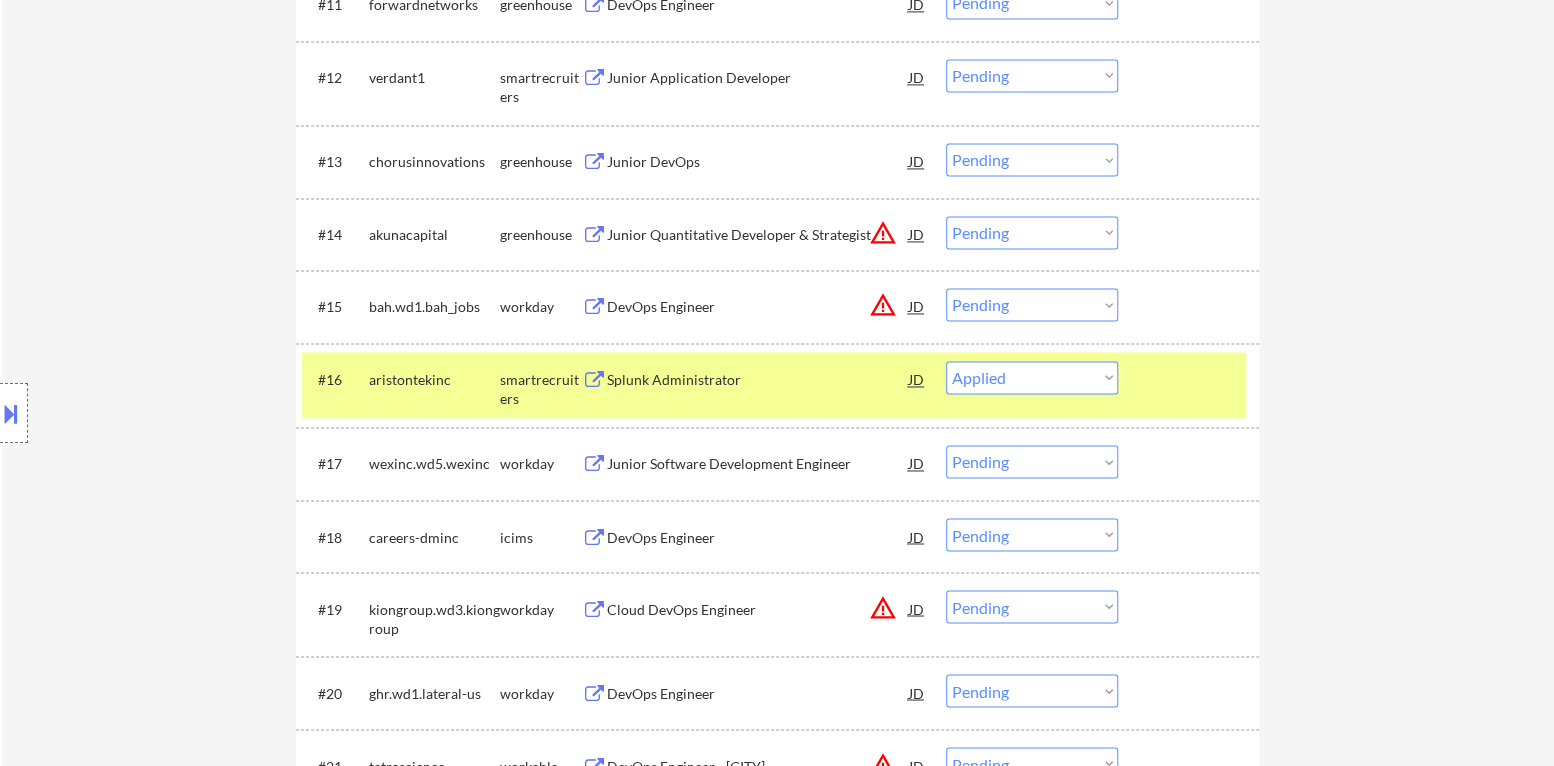 click on "#16 aristontekinc smartrecruiters Splunk Administrator JD Choose an option... Pending Applied Excluded (Questions) Excluded (Expired) Excluded (Location) Excluded (Bad Match) Excluded (Blocklist) Excluded (Salary) Excluded (Other)" at bounding box center [774, 385] 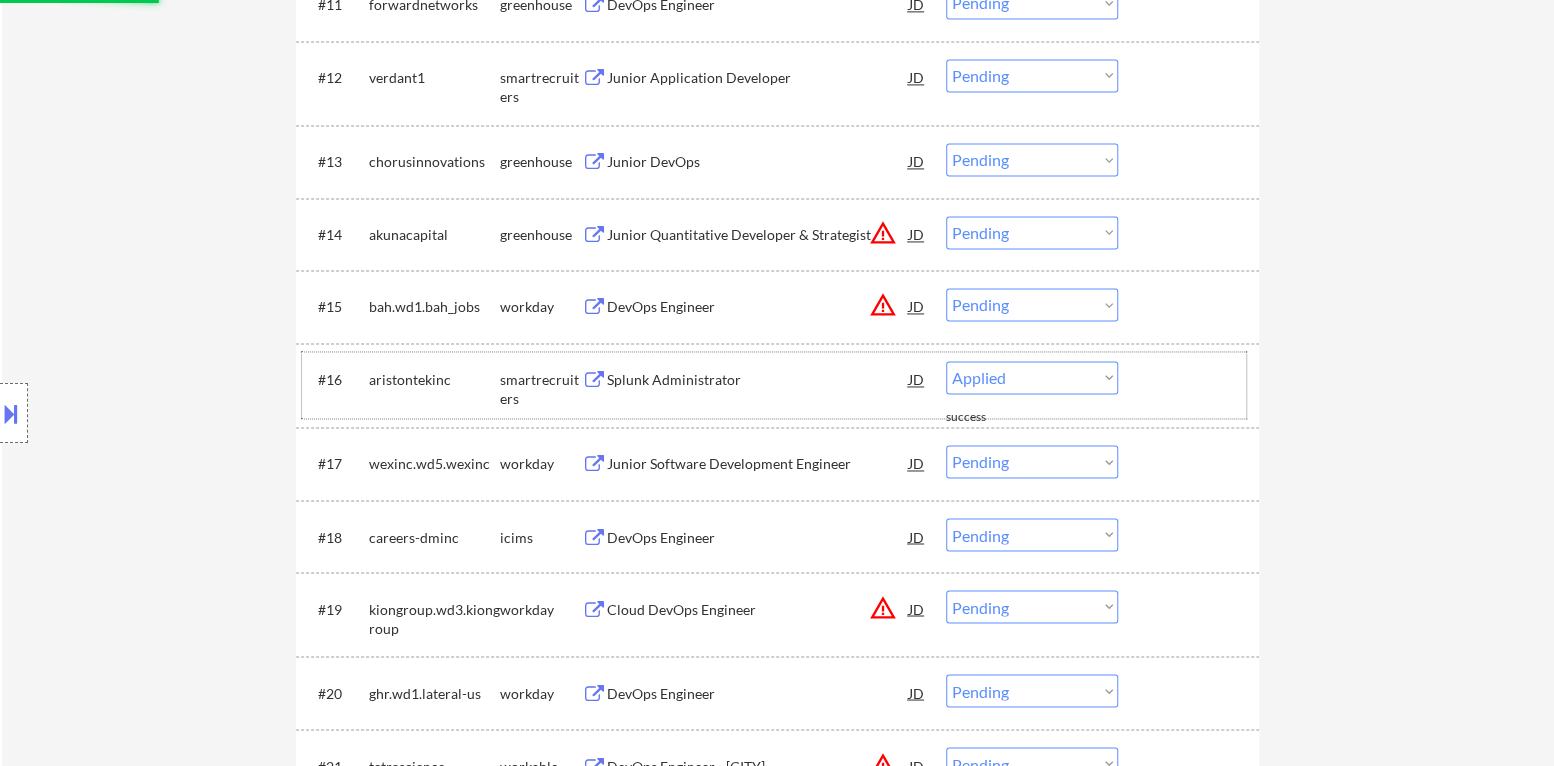 select on ""pending"" 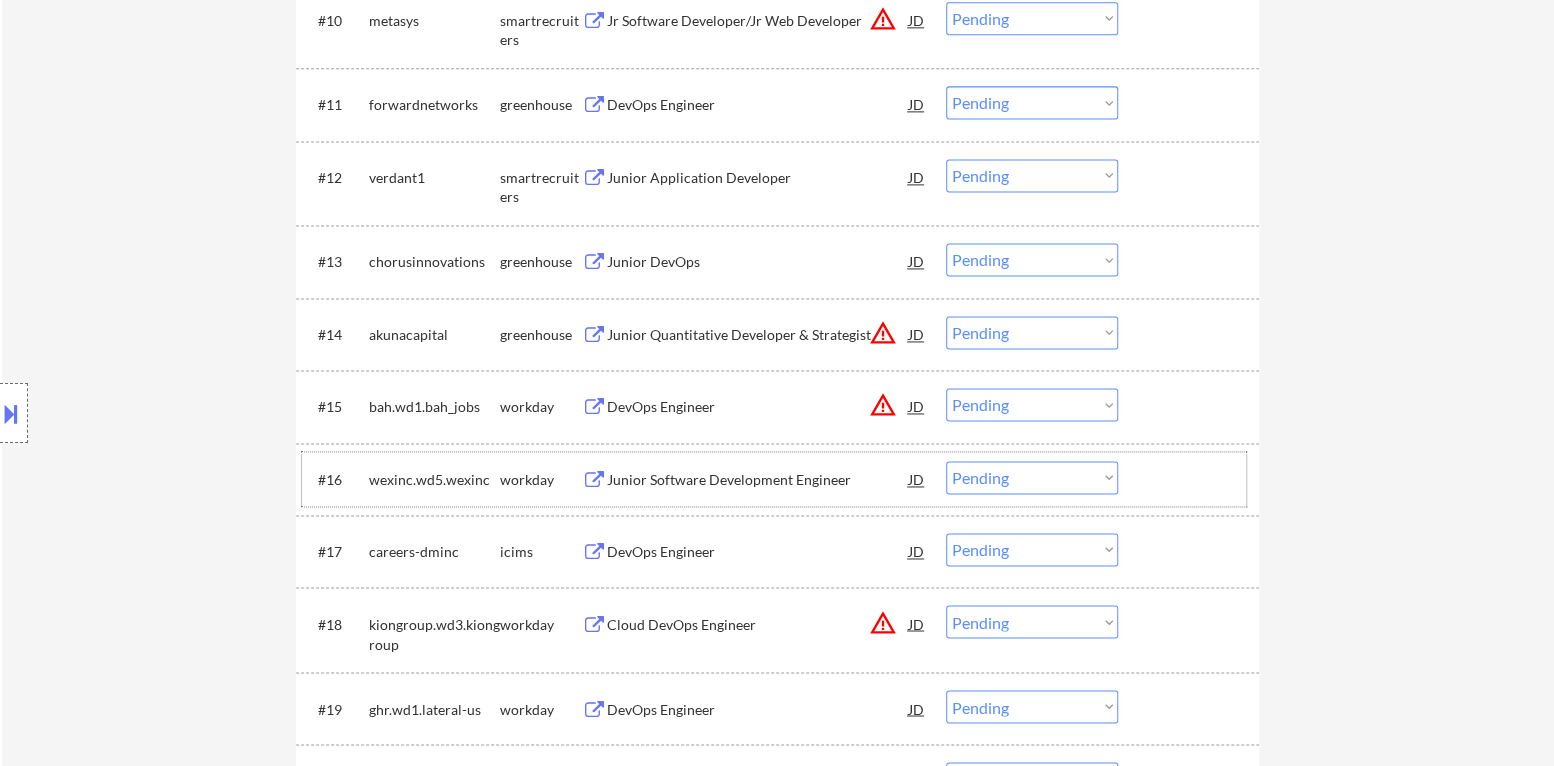 scroll, scrollTop: 1399, scrollLeft: 0, axis: vertical 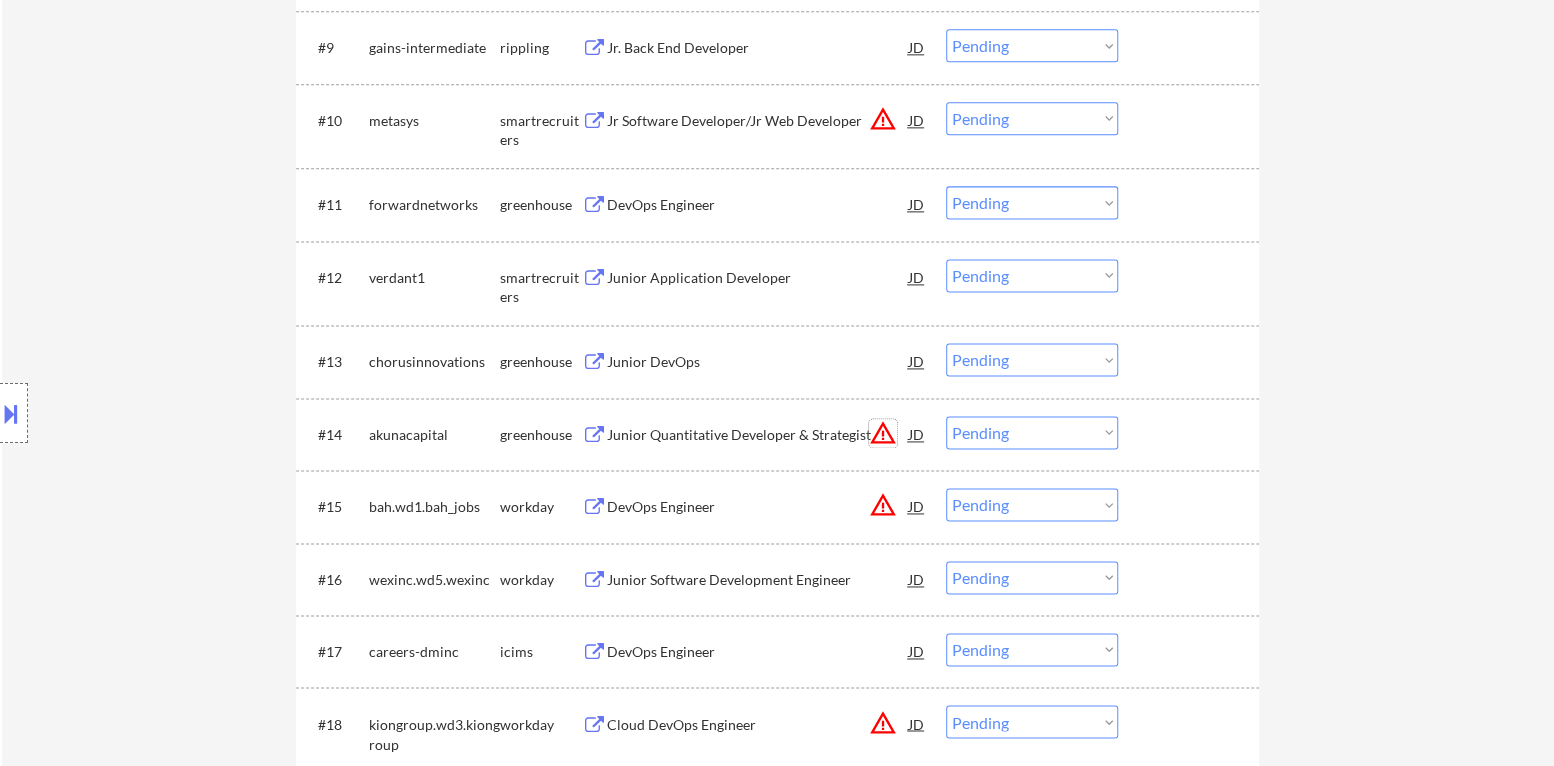 click on "warning_amber" at bounding box center [883, 433] 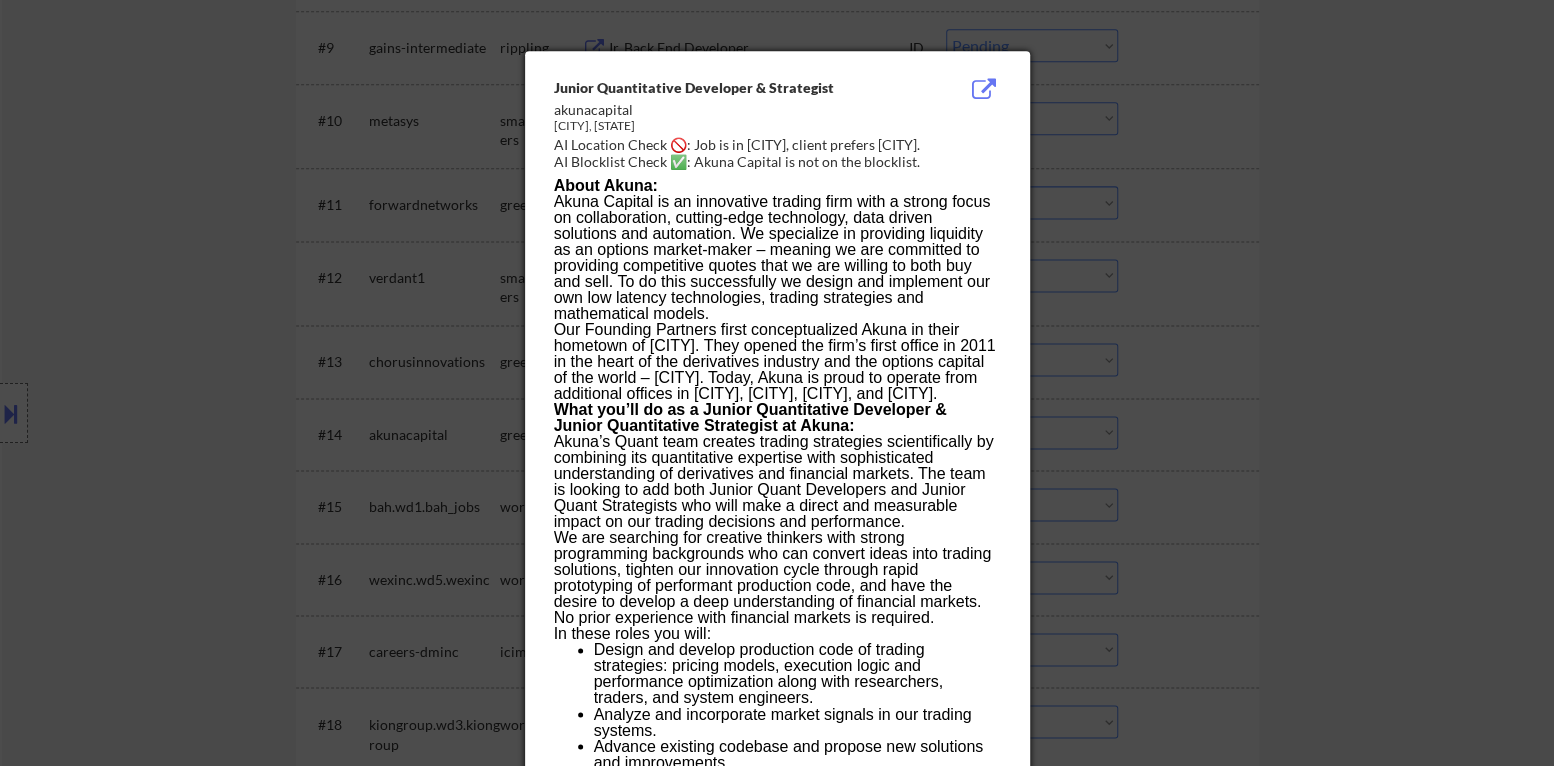 click at bounding box center [777, 383] 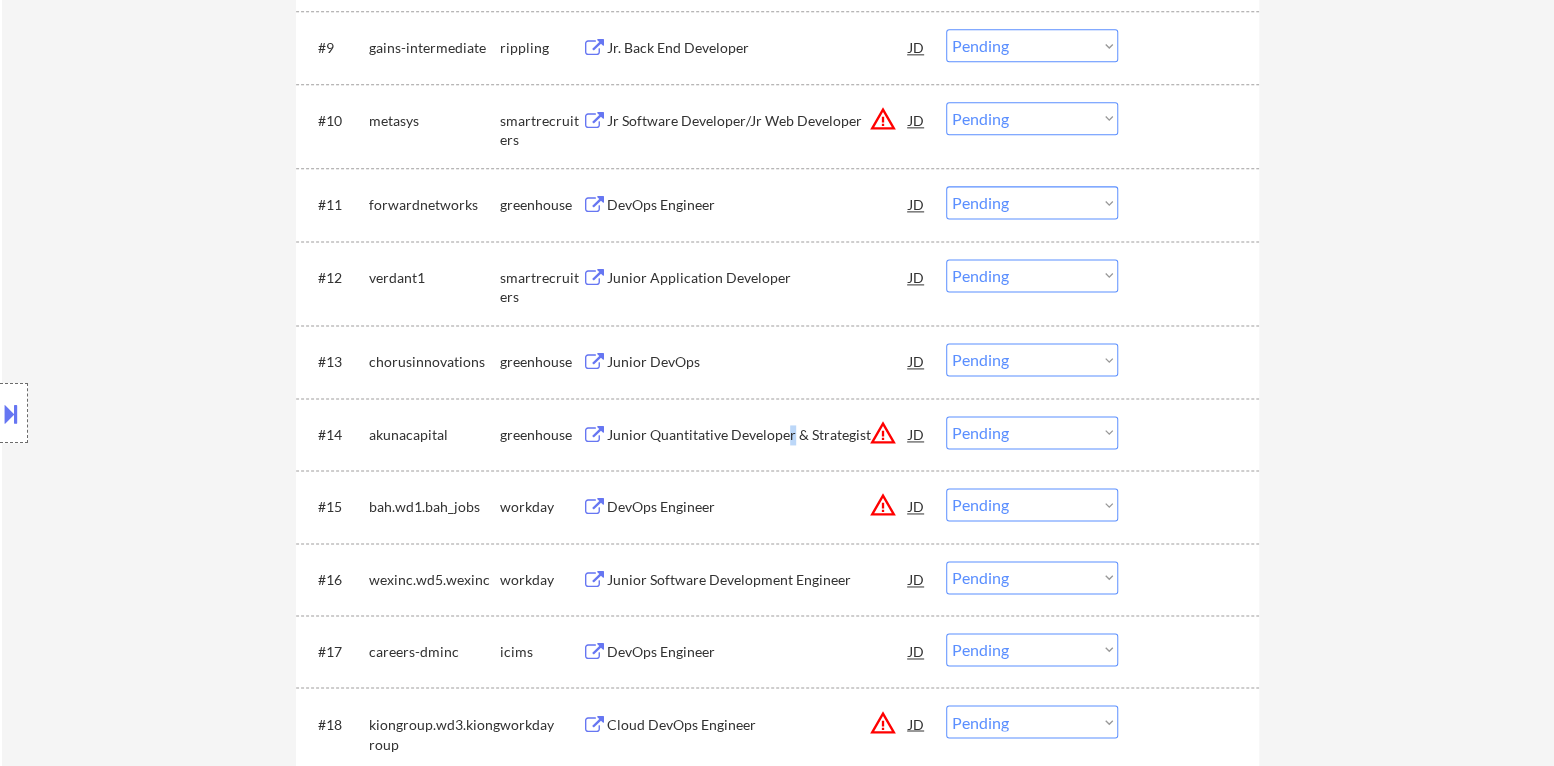 click on "Junior Quantitative Developer & Strategist" at bounding box center (758, 435) 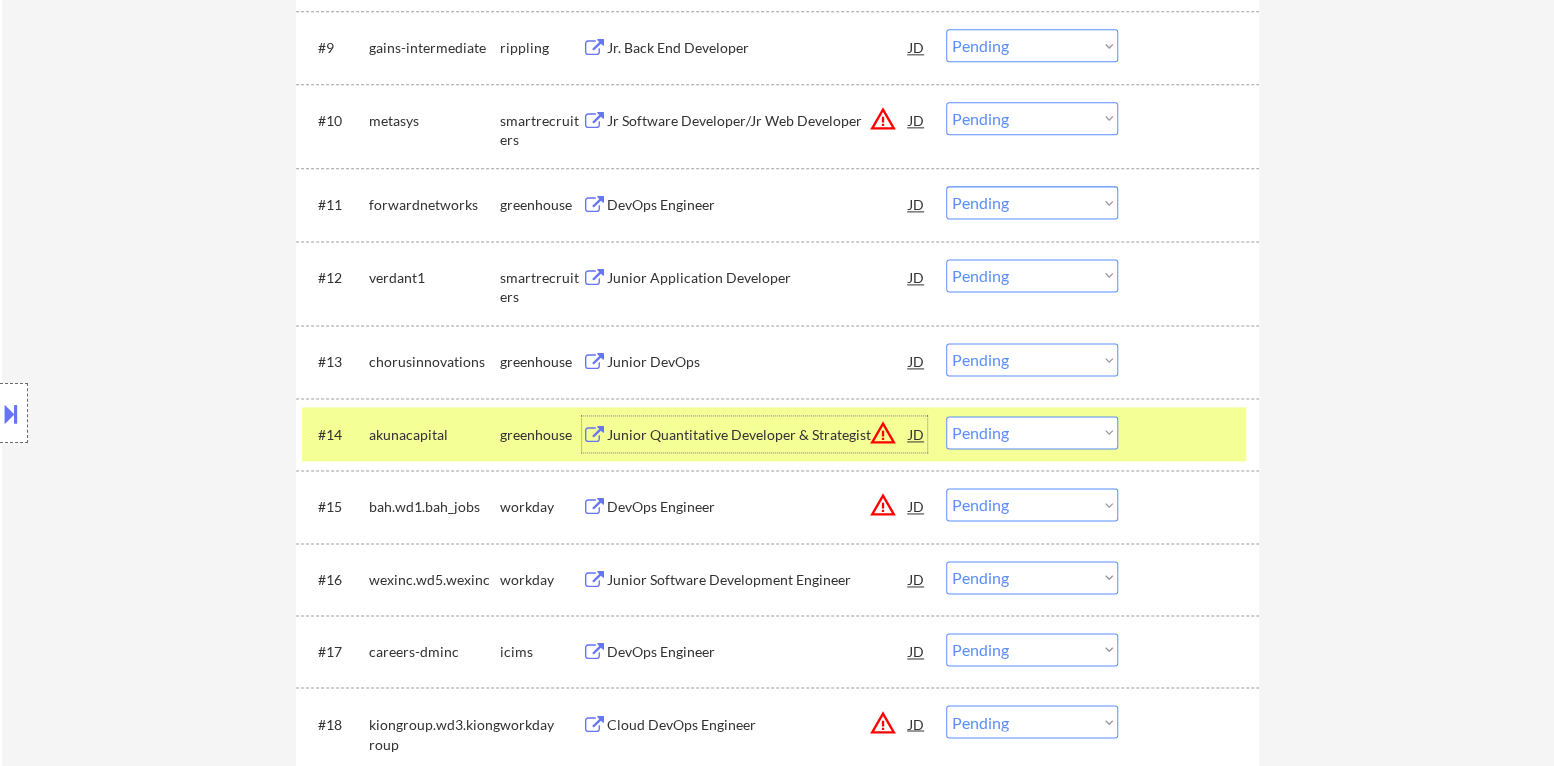 click on "Junior Quantitative Developer & Strategist" at bounding box center [758, 435] 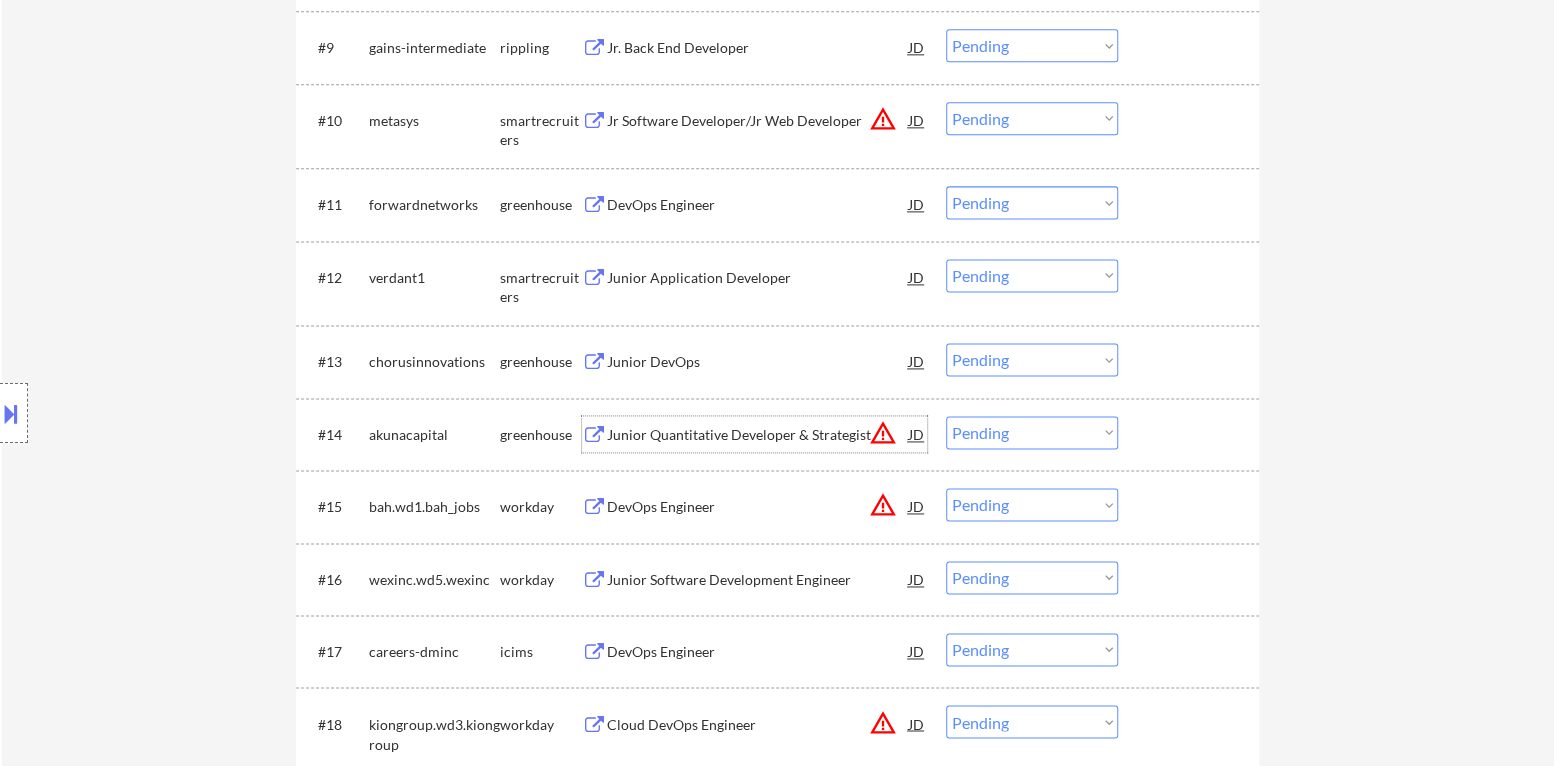 click on "Choose an option... Pending Applied Excluded (Questions) Excluded (Expired) Excluded (Location) Excluded (Bad Match) Excluded (Blocklist) Excluded (Salary) Excluded (Other)" at bounding box center [1032, 432] 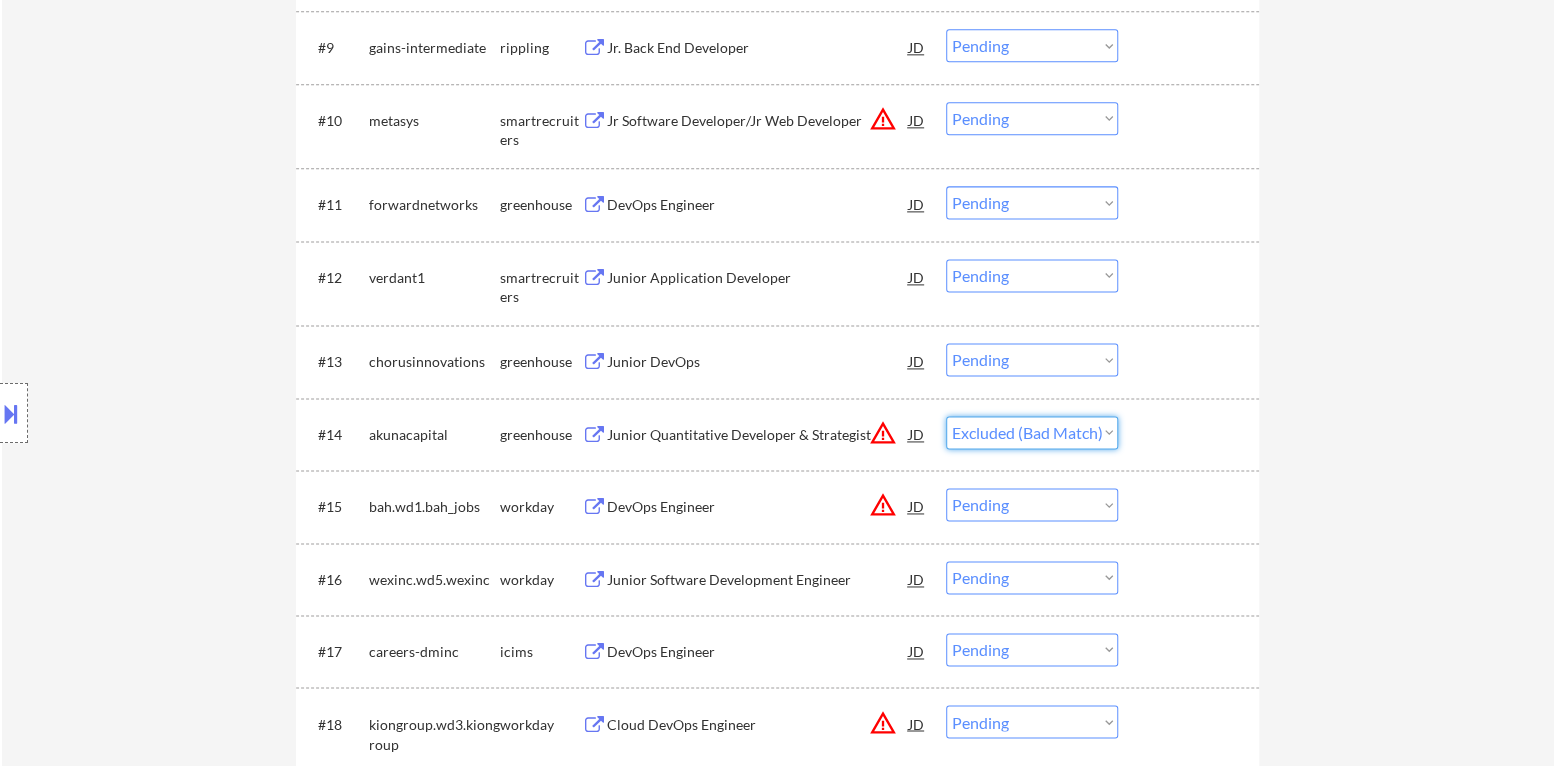 click on "Choose an option... Pending Applied Excluded (Questions) Excluded (Expired) Excluded (Location) Excluded (Bad Match) Excluded (Blocklist) Excluded (Salary) Excluded (Other)" at bounding box center (1032, 432) 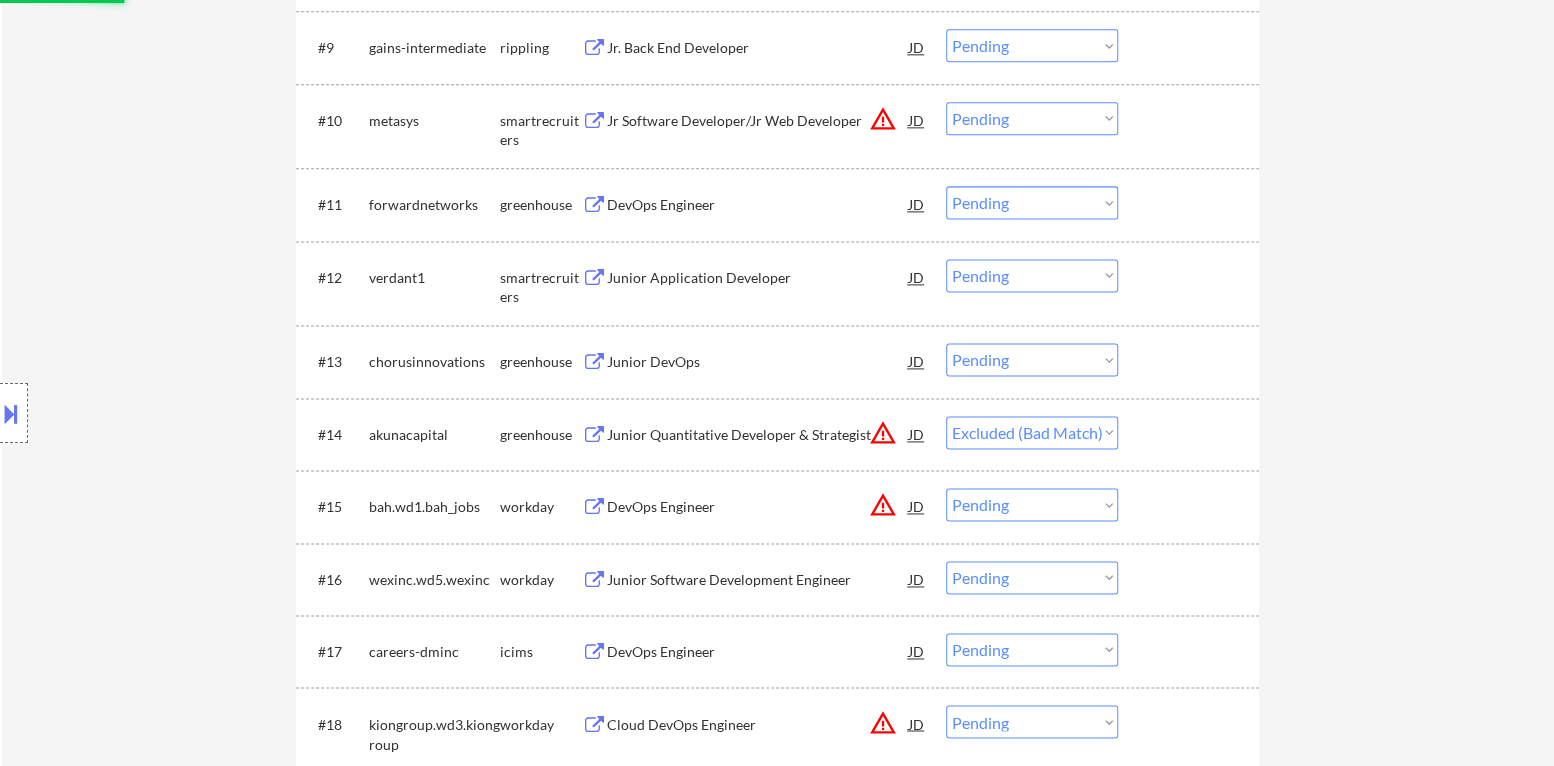 click on "Junior DevOps" at bounding box center (758, 362) 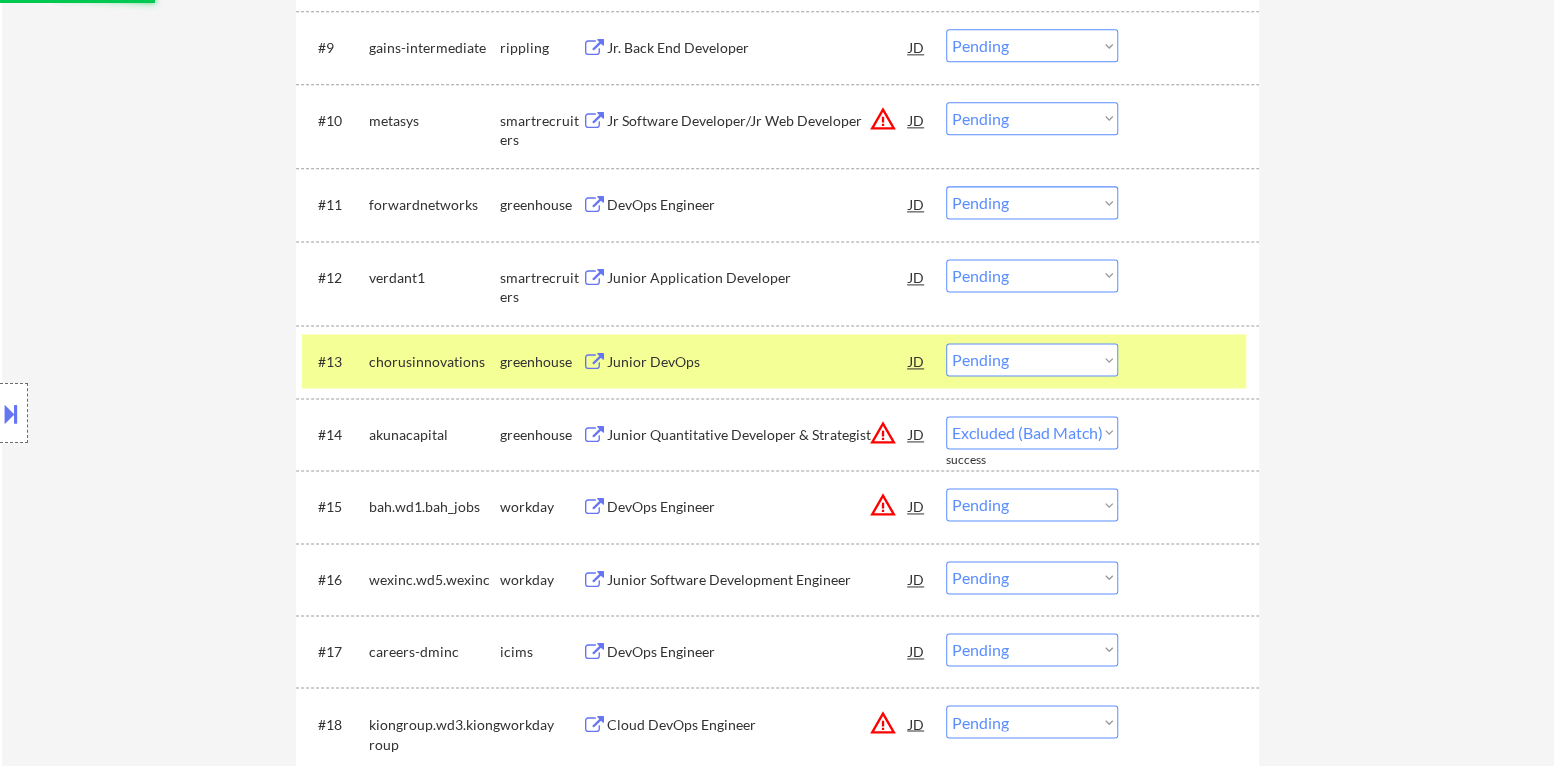 select on ""pending"" 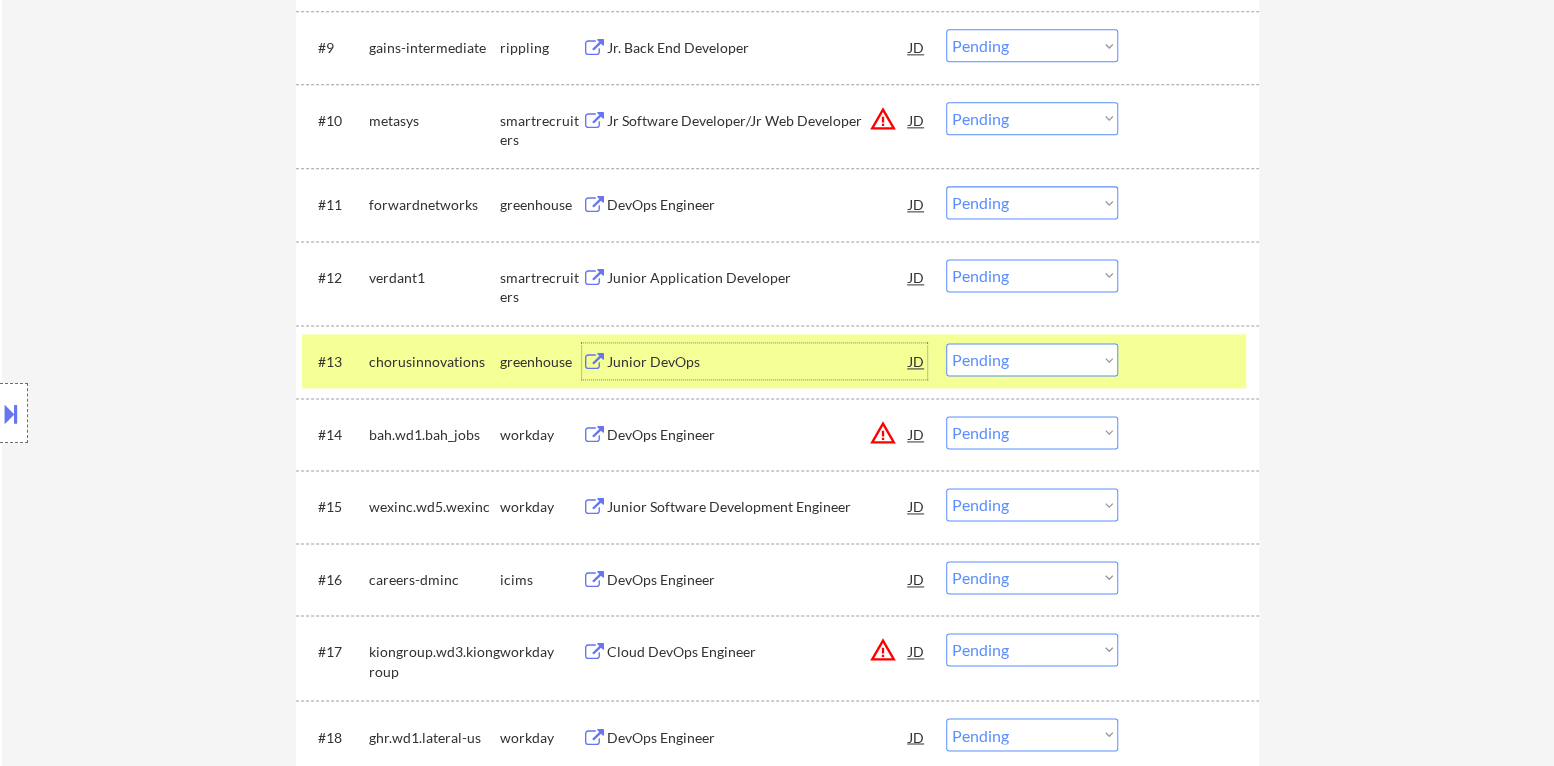 click on "Choose an option... Pending Applied Excluded (Questions) Excluded (Expired) Excluded (Location) Excluded (Bad Match) Excluded (Blocklist) Excluded (Salary) Excluded (Other)" at bounding box center [1032, 359] 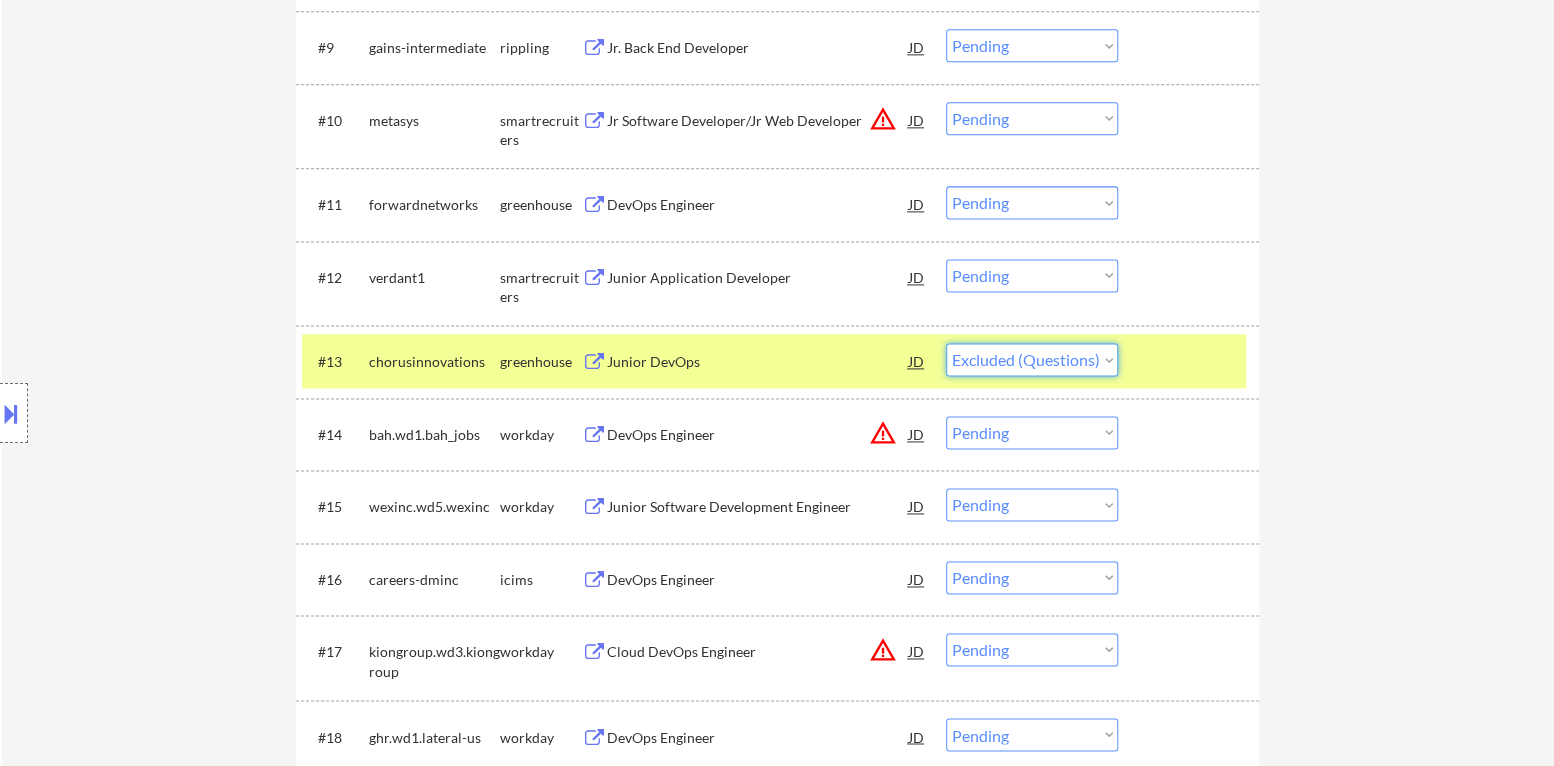 click on "Choose an option... Pending Applied Excluded (Questions) Excluded (Expired) Excluded (Location) Excluded (Bad Match) Excluded (Blocklist) Excluded (Salary) Excluded (Other)" at bounding box center [1032, 359] 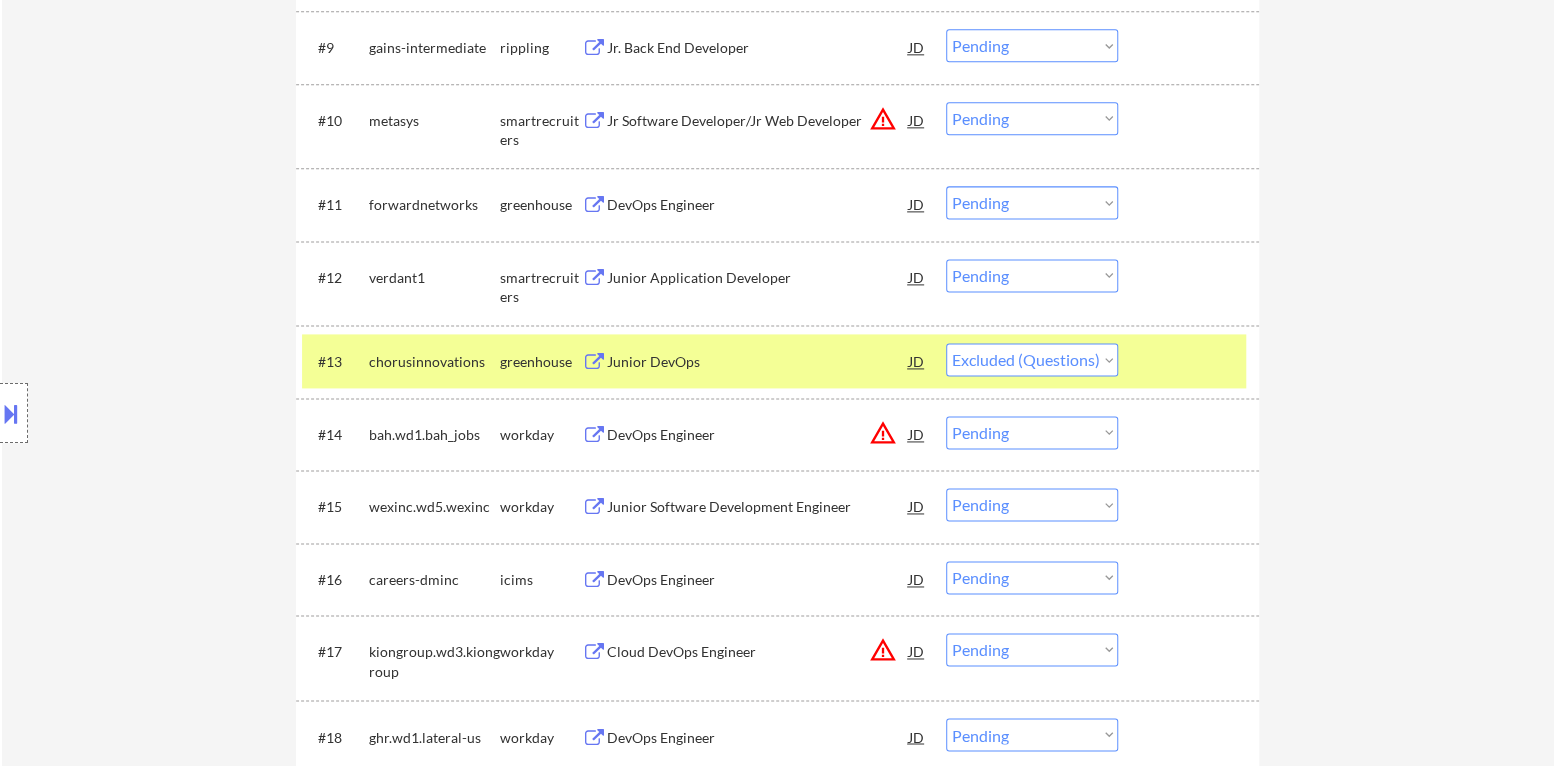 click at bounding box center [1191, 361] 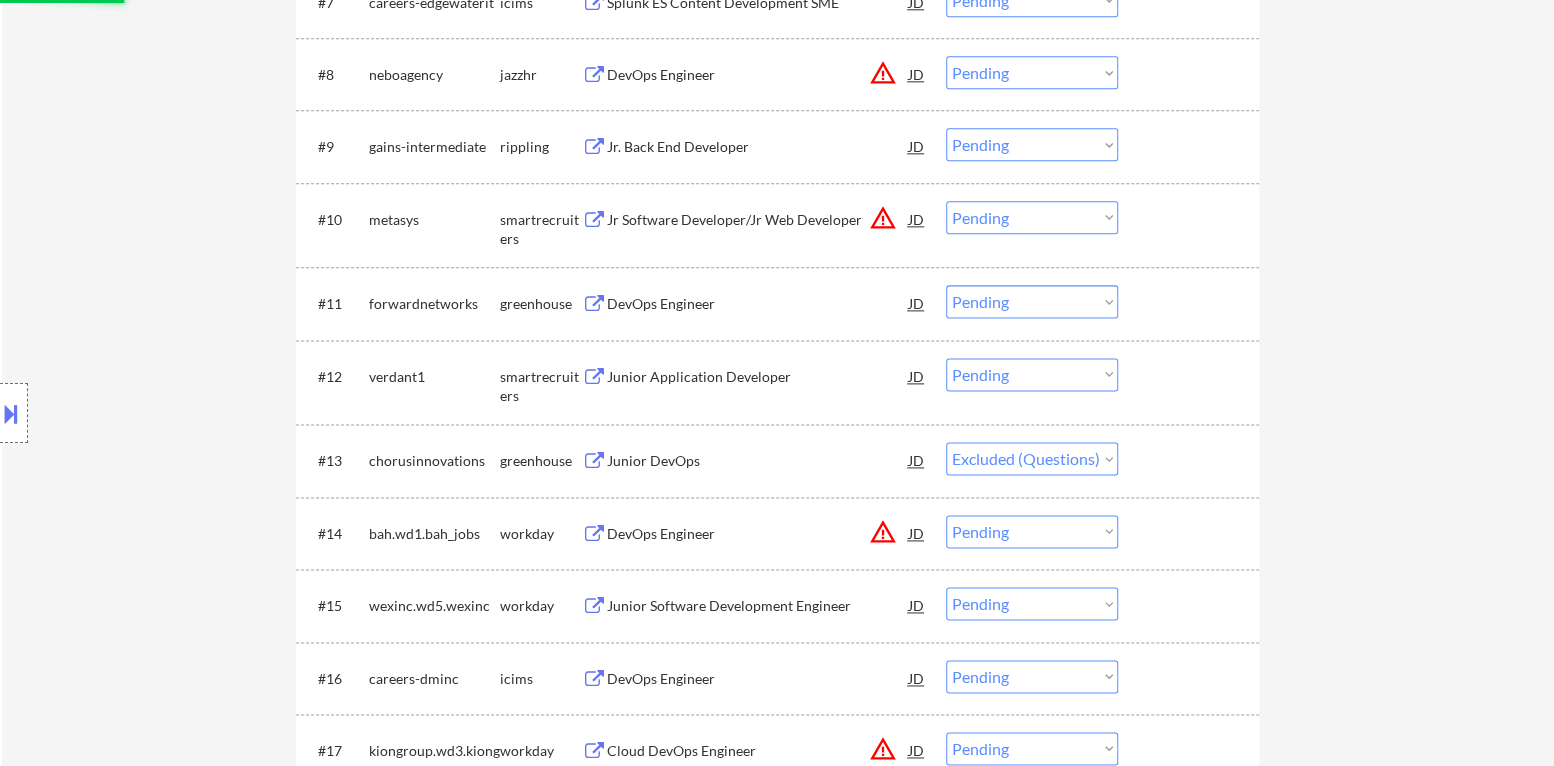 scroll, scrollTop: 1299, scrollLeft: 0, axis: vertical 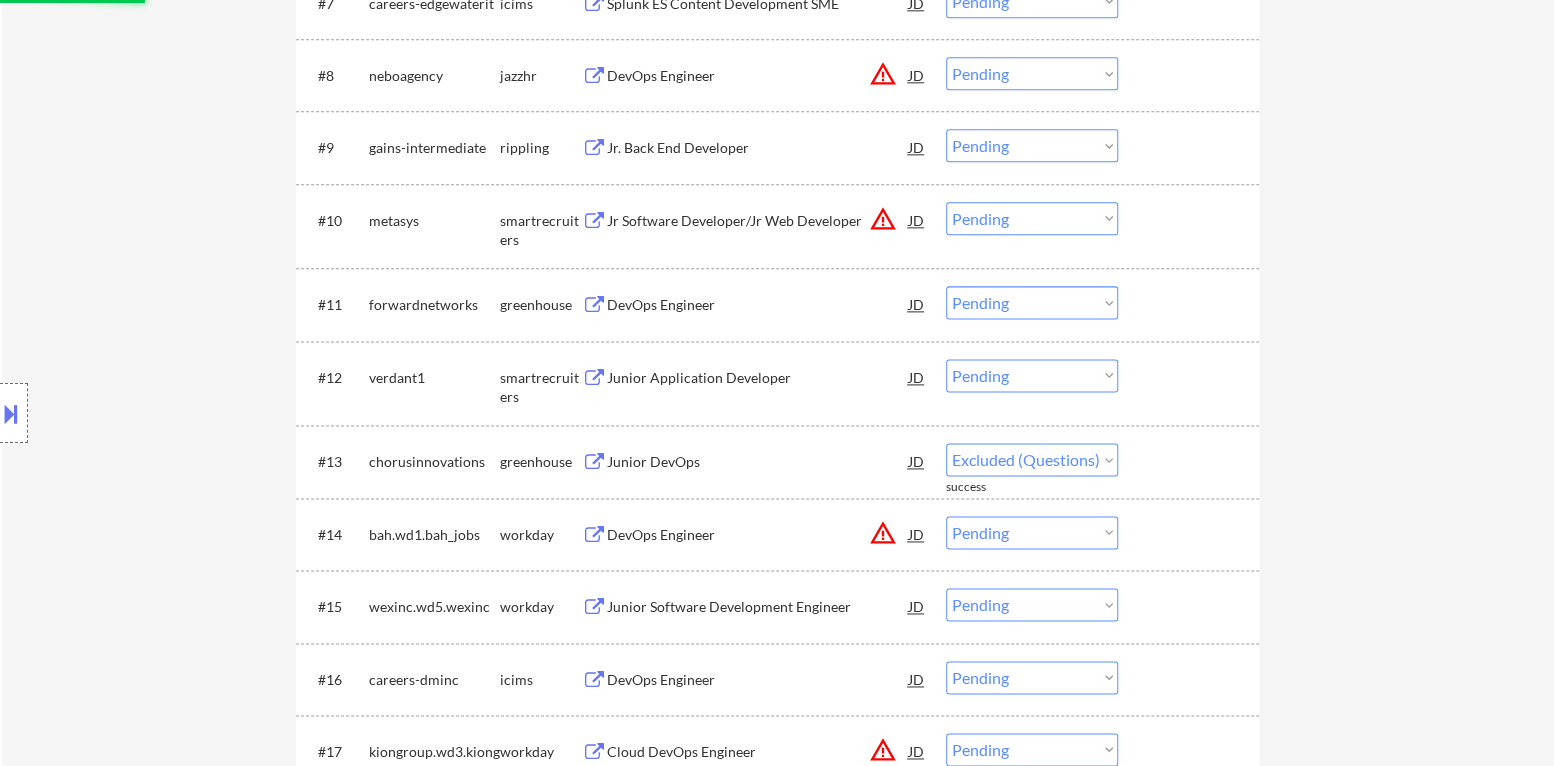 click on "Junior Application Developer" at bounding box center [758, 378] 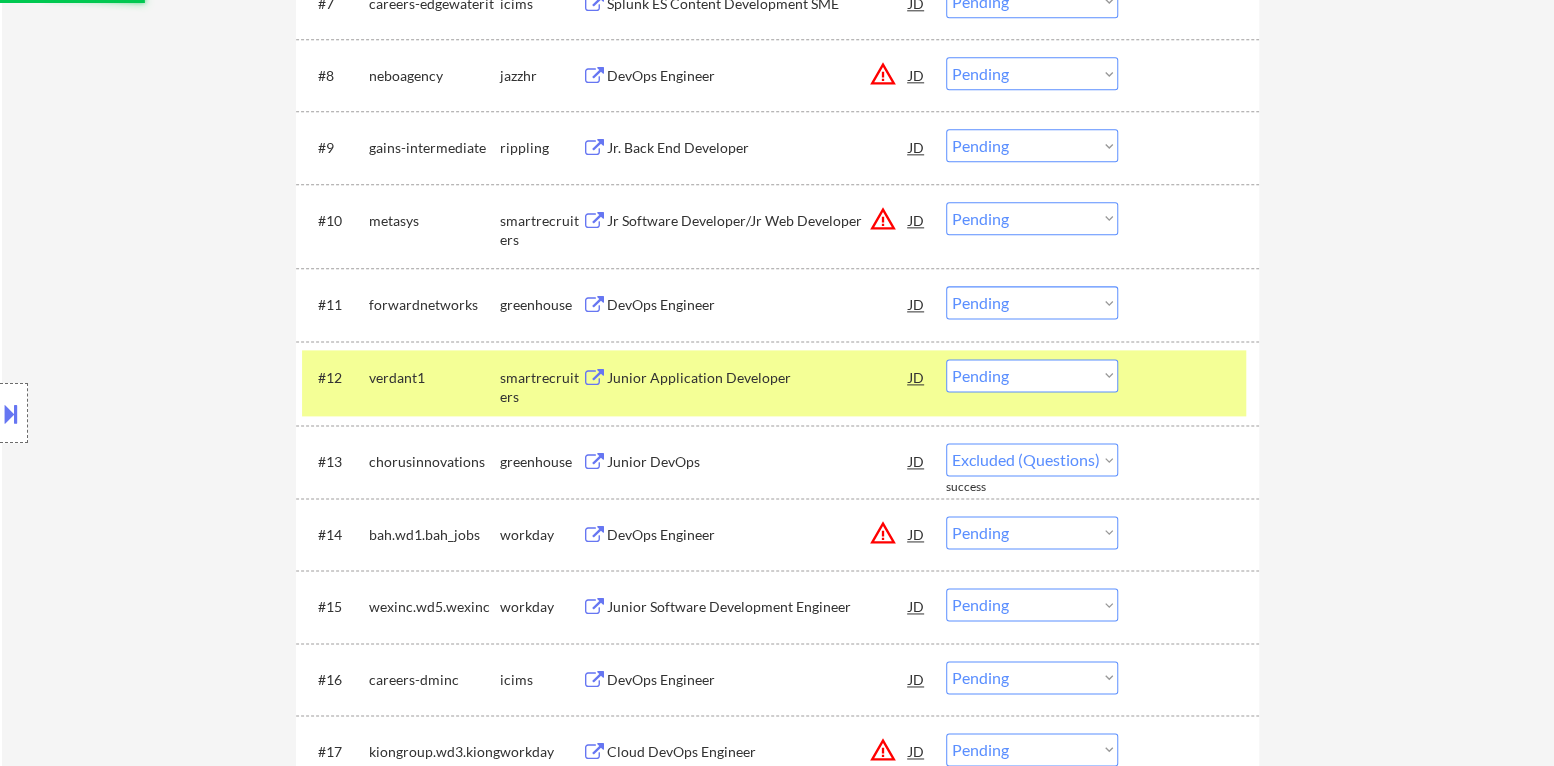 select on ""pending"" 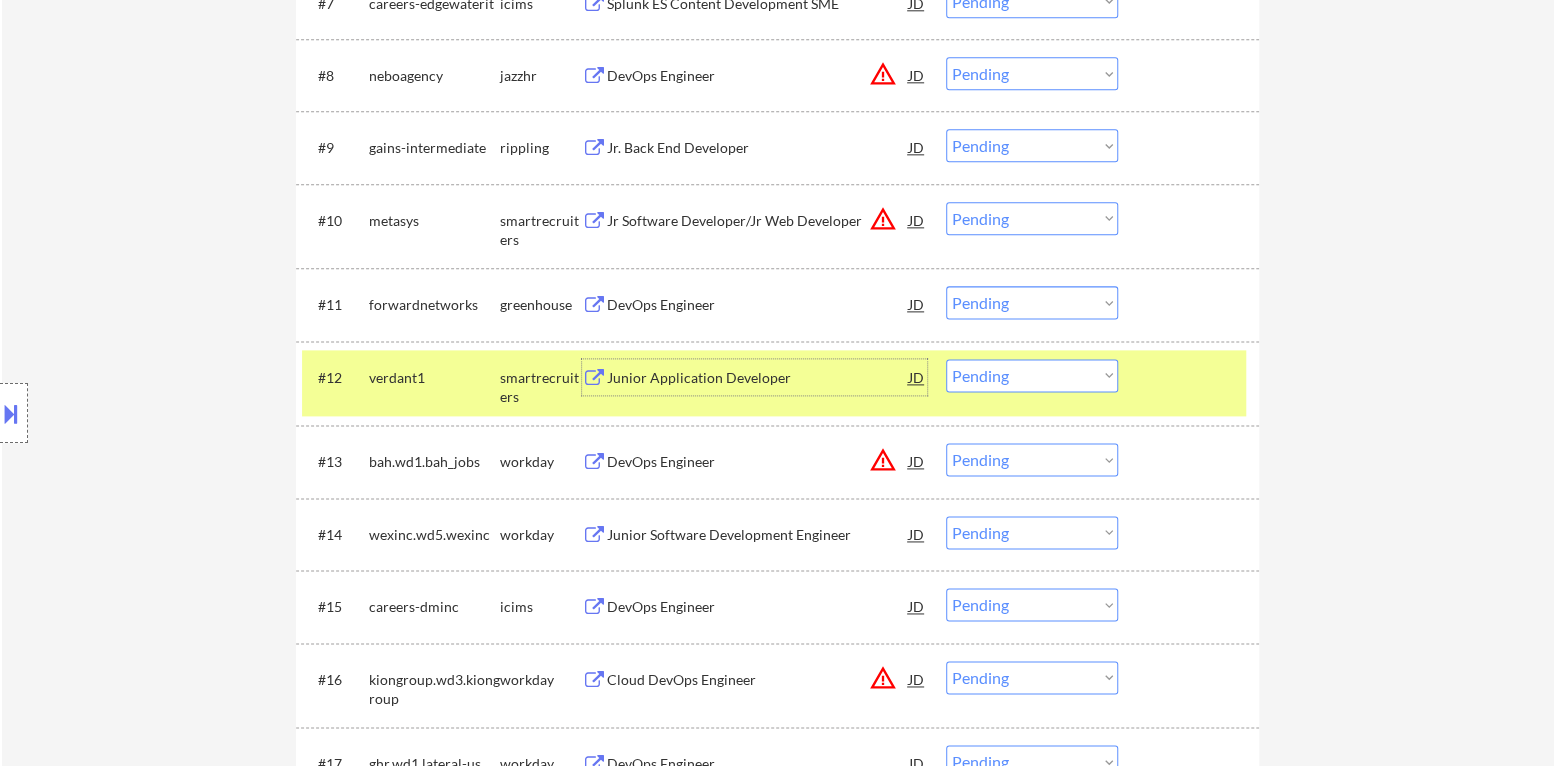 click on "Choose an option... Pending Applied Excluded (Questions) Excluded (Expired) Excluded (Location) Excluded (Bad Match) Excluded (Blocklist) Excluded (Salary) Excluded (Other)" at bounding box center (1032, 375) 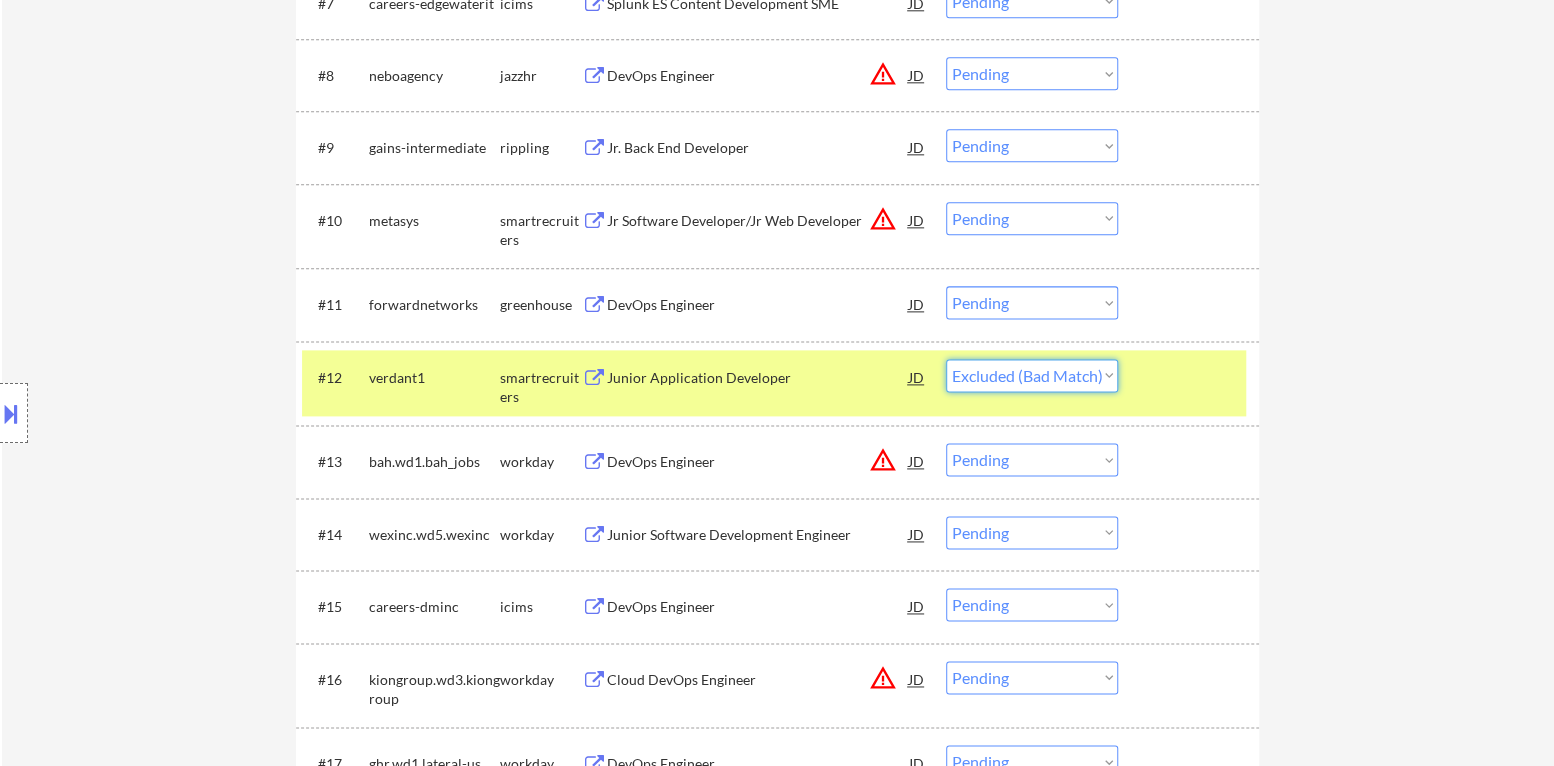click on "Choose an option... Pending Applied Excluded (Questions) Excluded (Expired) Excluded (Location) Excluded (Bad Match) Excluded (Blocklist) Excluded (Salary) Excluded (Other)" at bounding box center [1032, 375] 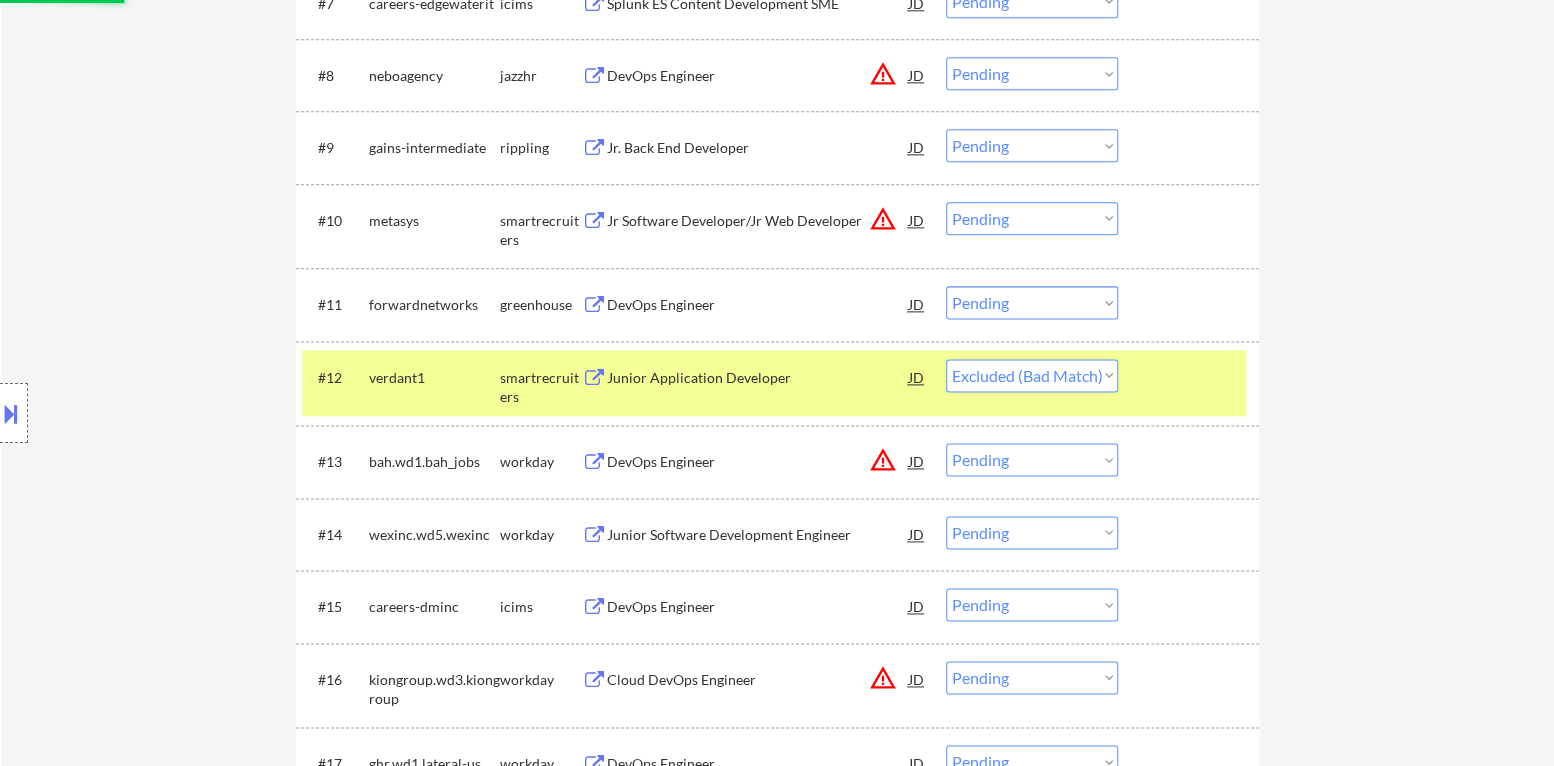 click at bounding box center [1191, 377] 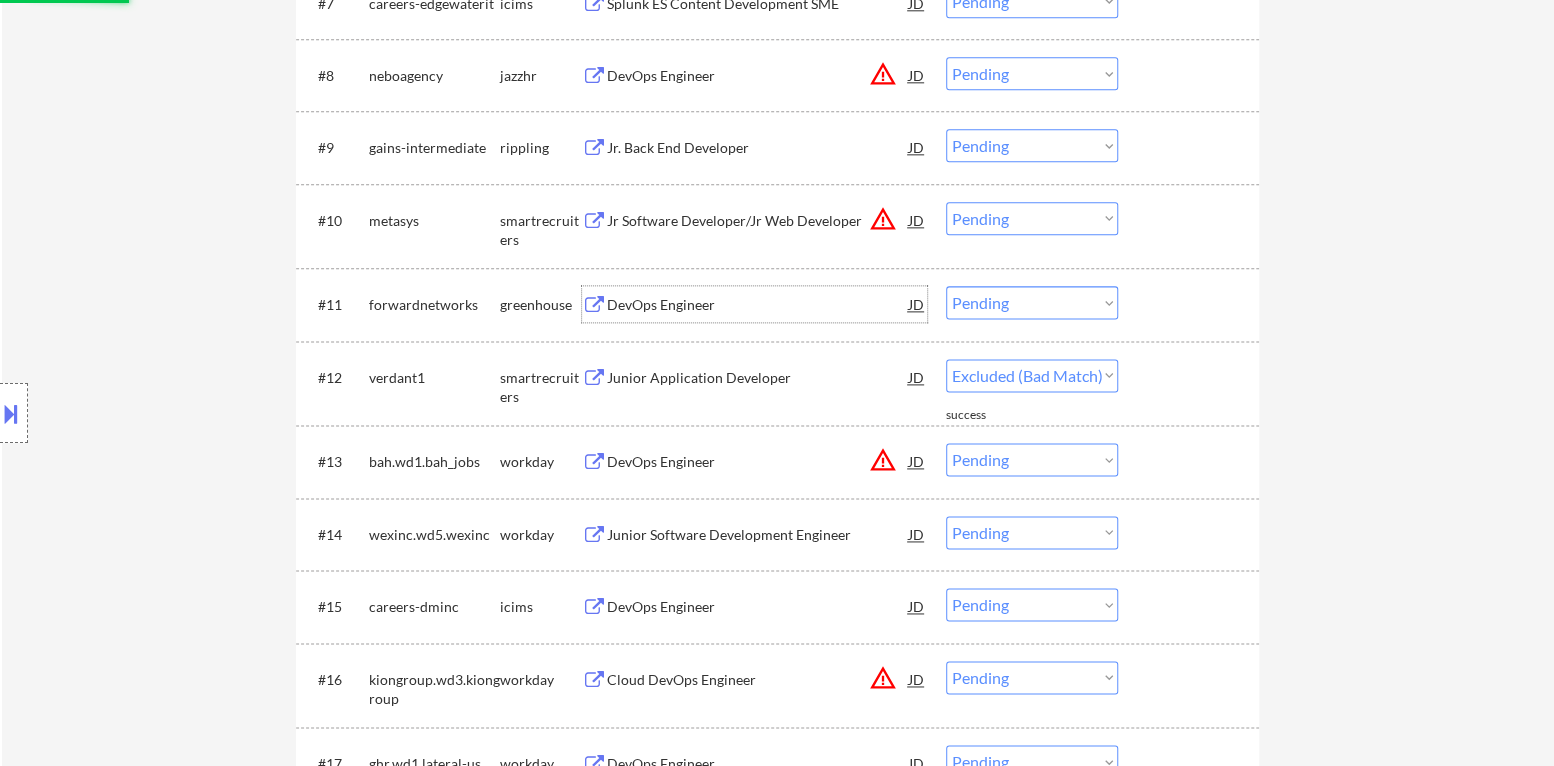 click on "DevOps Engineer" at bounding box center [758, 305] 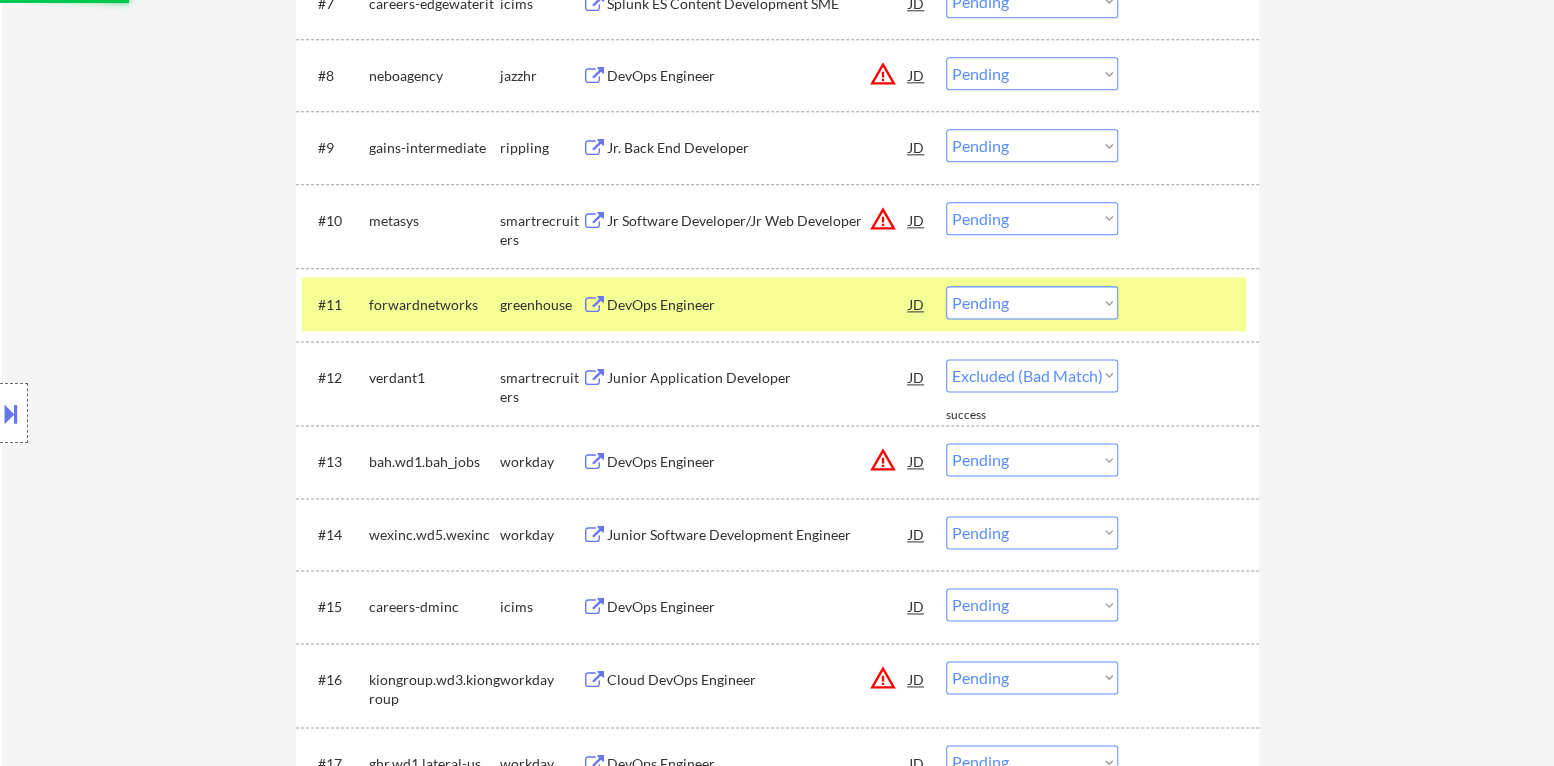 select on ""pending"" 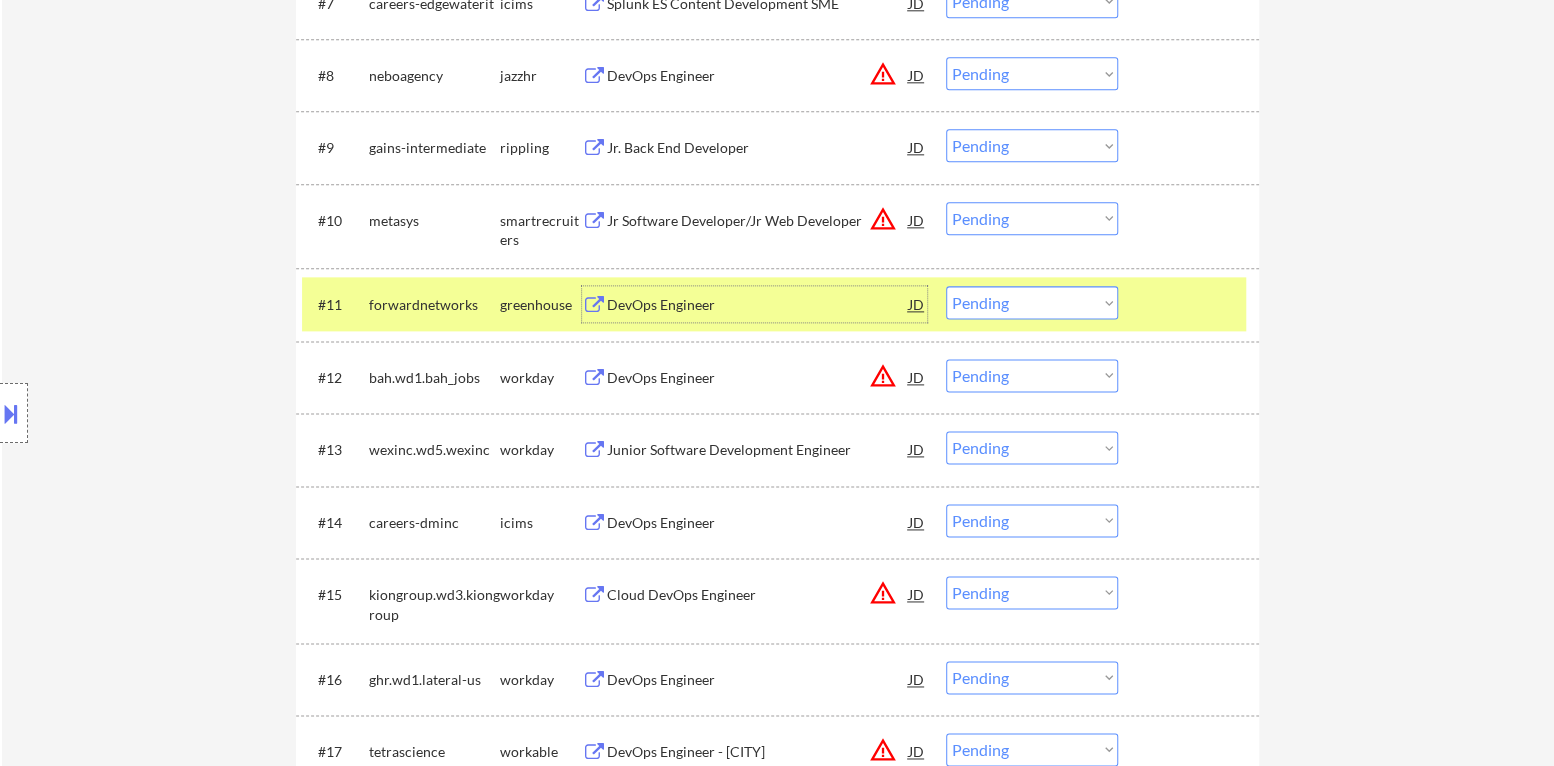 click on "Choose an option... Pending Applied Excluded (Questions) Excluded (Expired) Excluded (Location) Excluded (Bad Match) Excluded (Blocklist) Excluded (Salary) Excluded (Other)" at bounding box center [1032, 302] 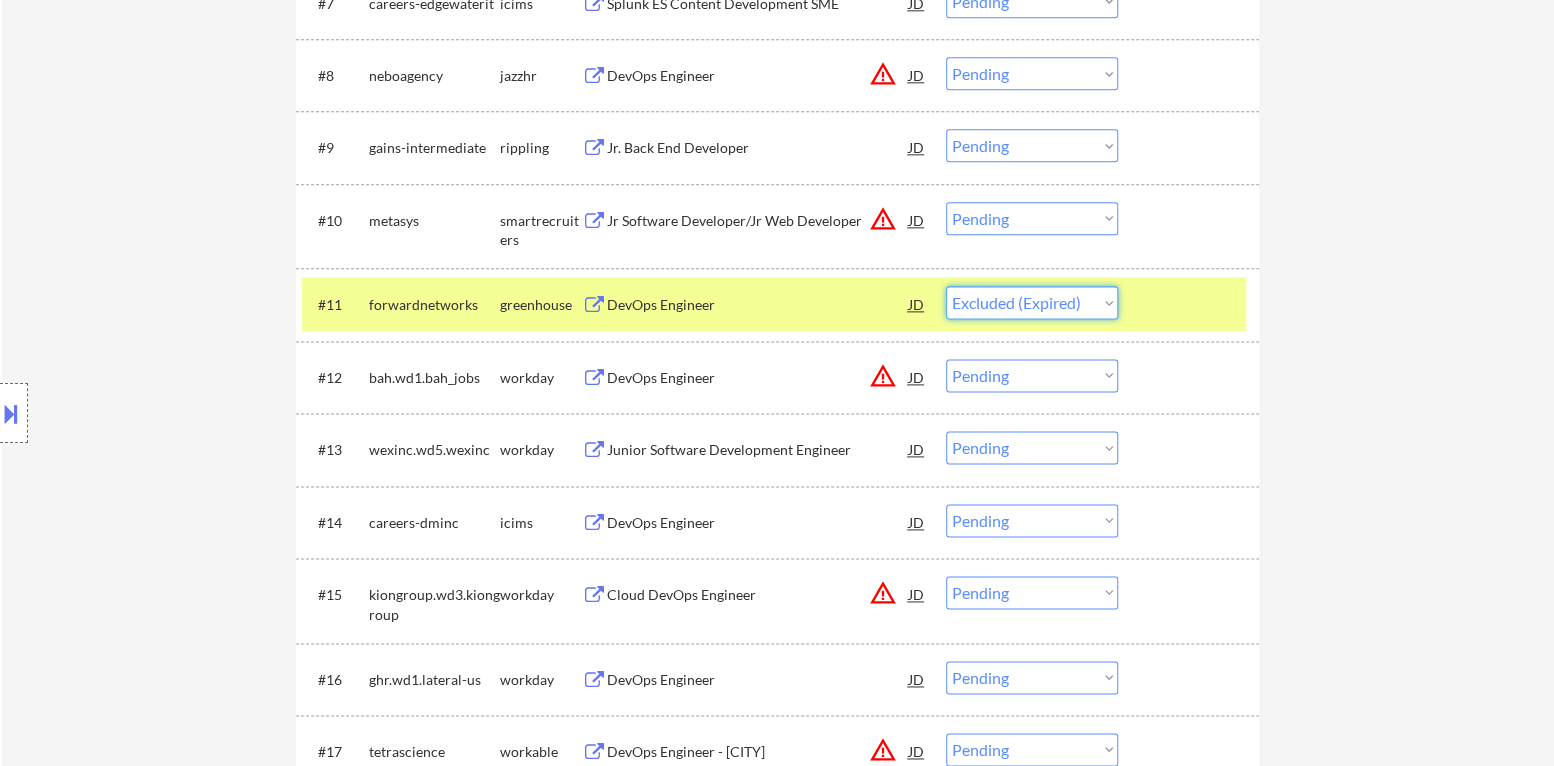 click on "Choose an option... Pending Applied Excluded (Questions) Excluded (Expired) Excluded (Location) Excluded (Bad Match) Excluded (Blocklist) Excluded (Salary) Excluded (Other)" at bounding box center (1032, 302) 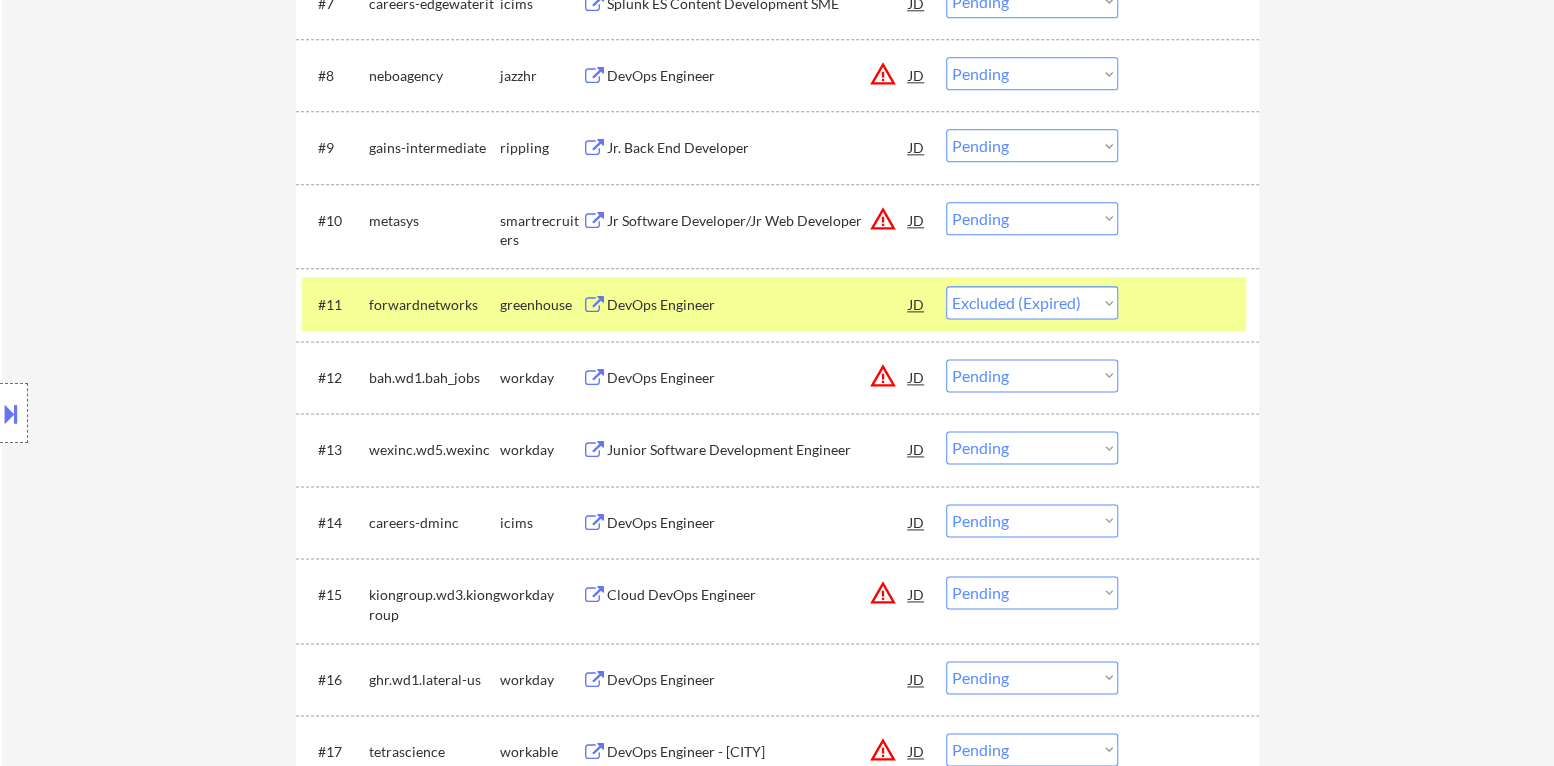 click at bounding box center [1191, 304] 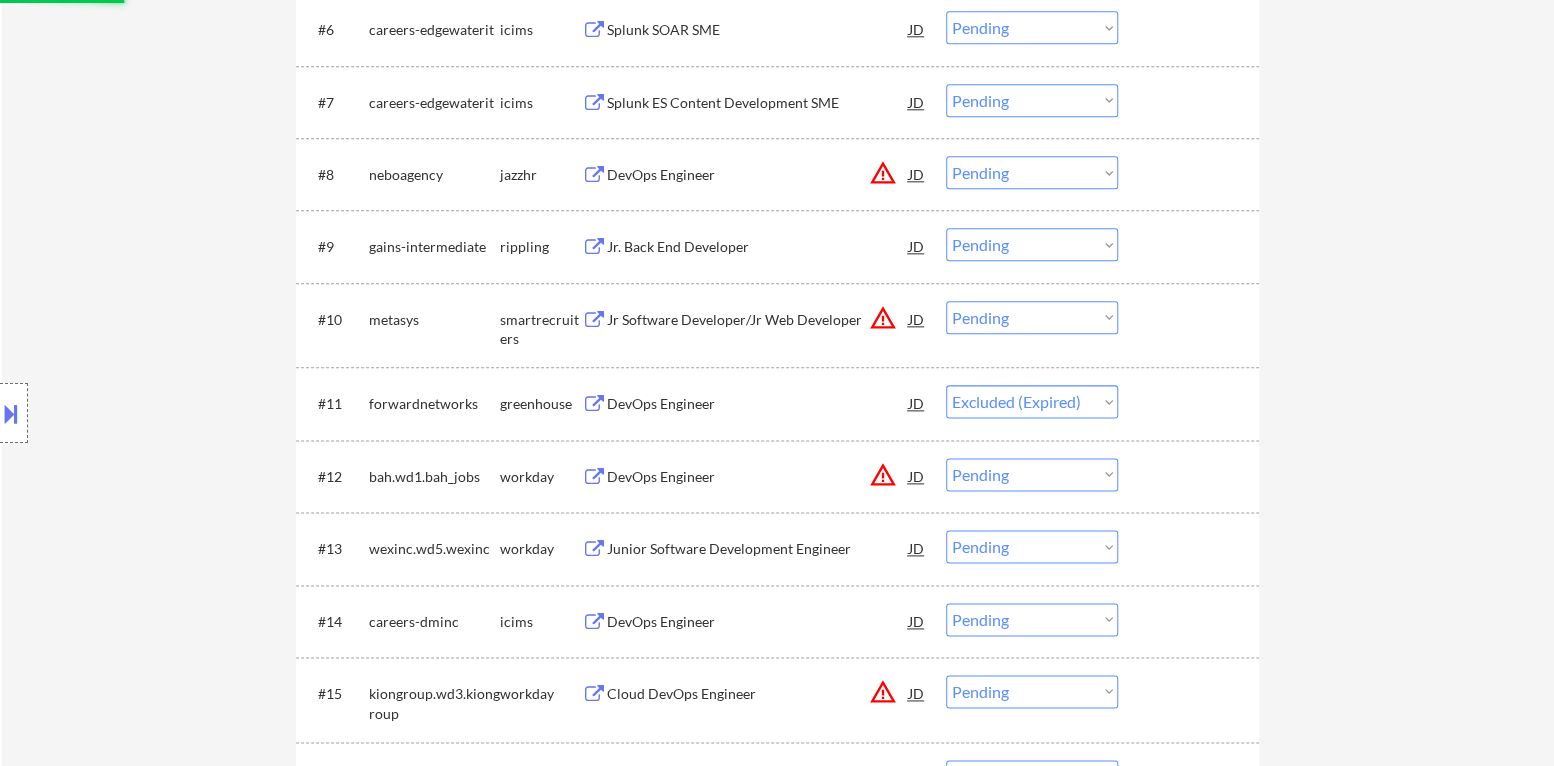 scroll, scrollTop: 1200, scrollLeft: 0, axis: vertical 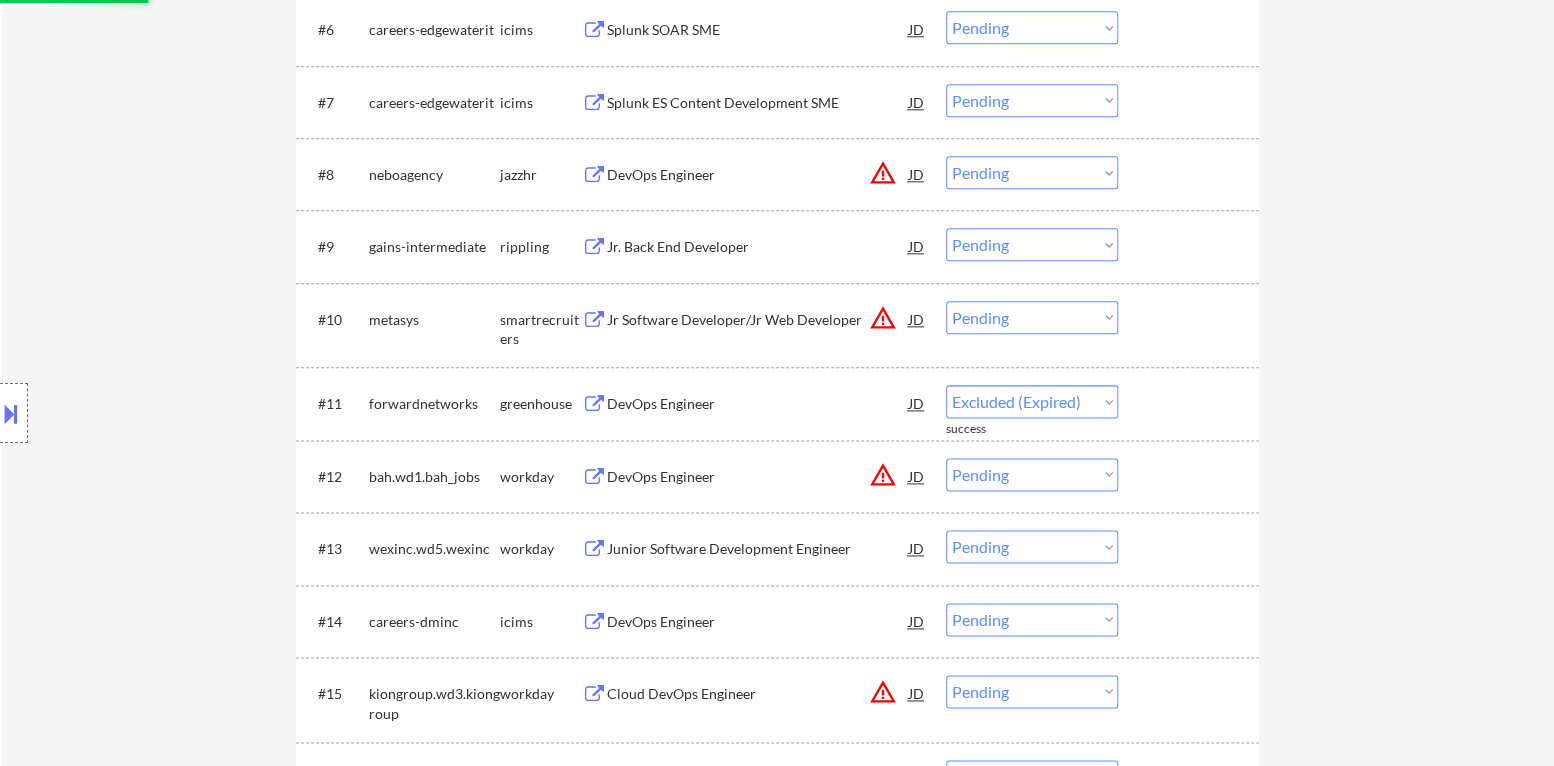 click on "warning_amber" at bounding box center (883, 318) 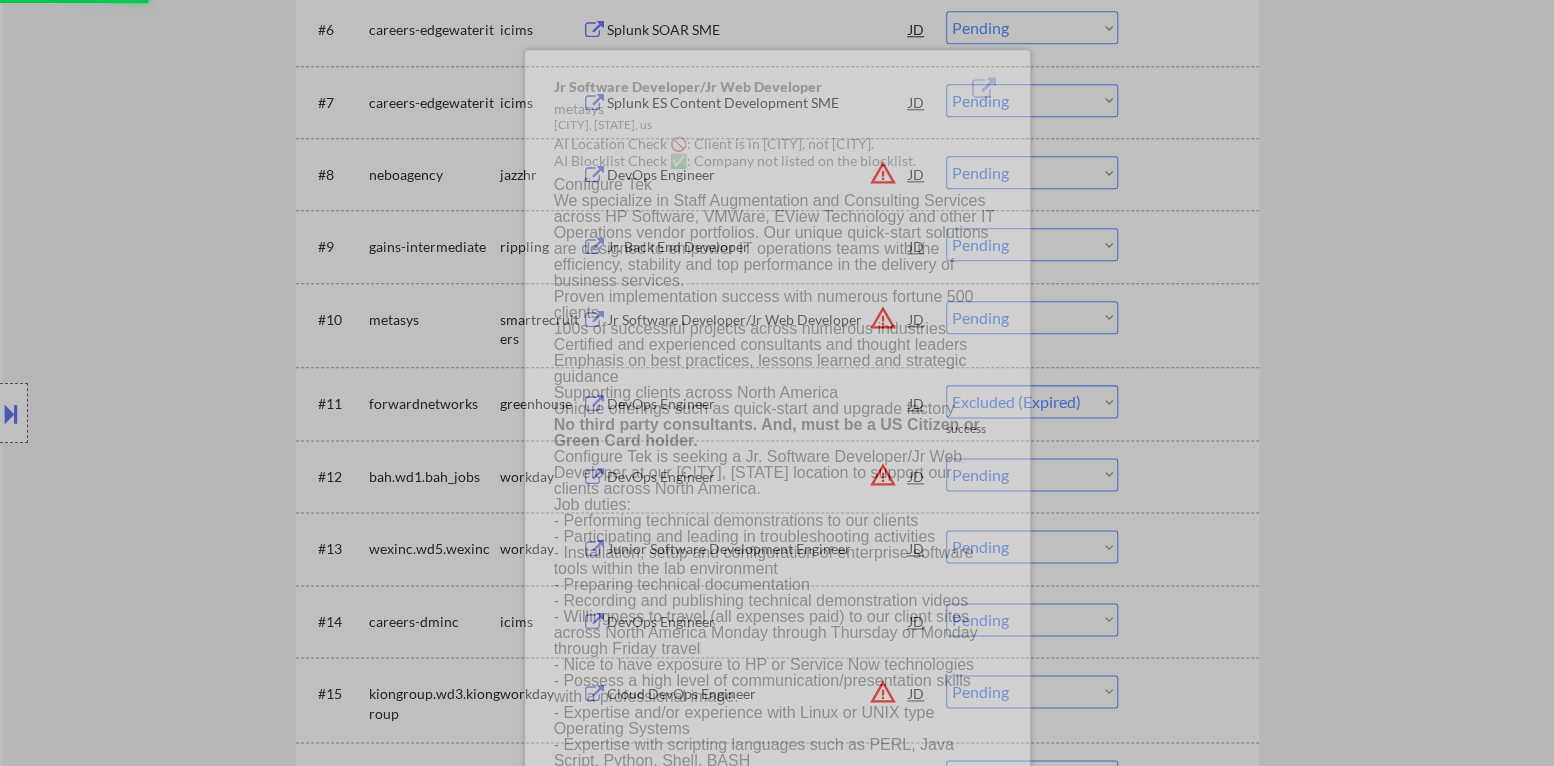 select on ""pending"" 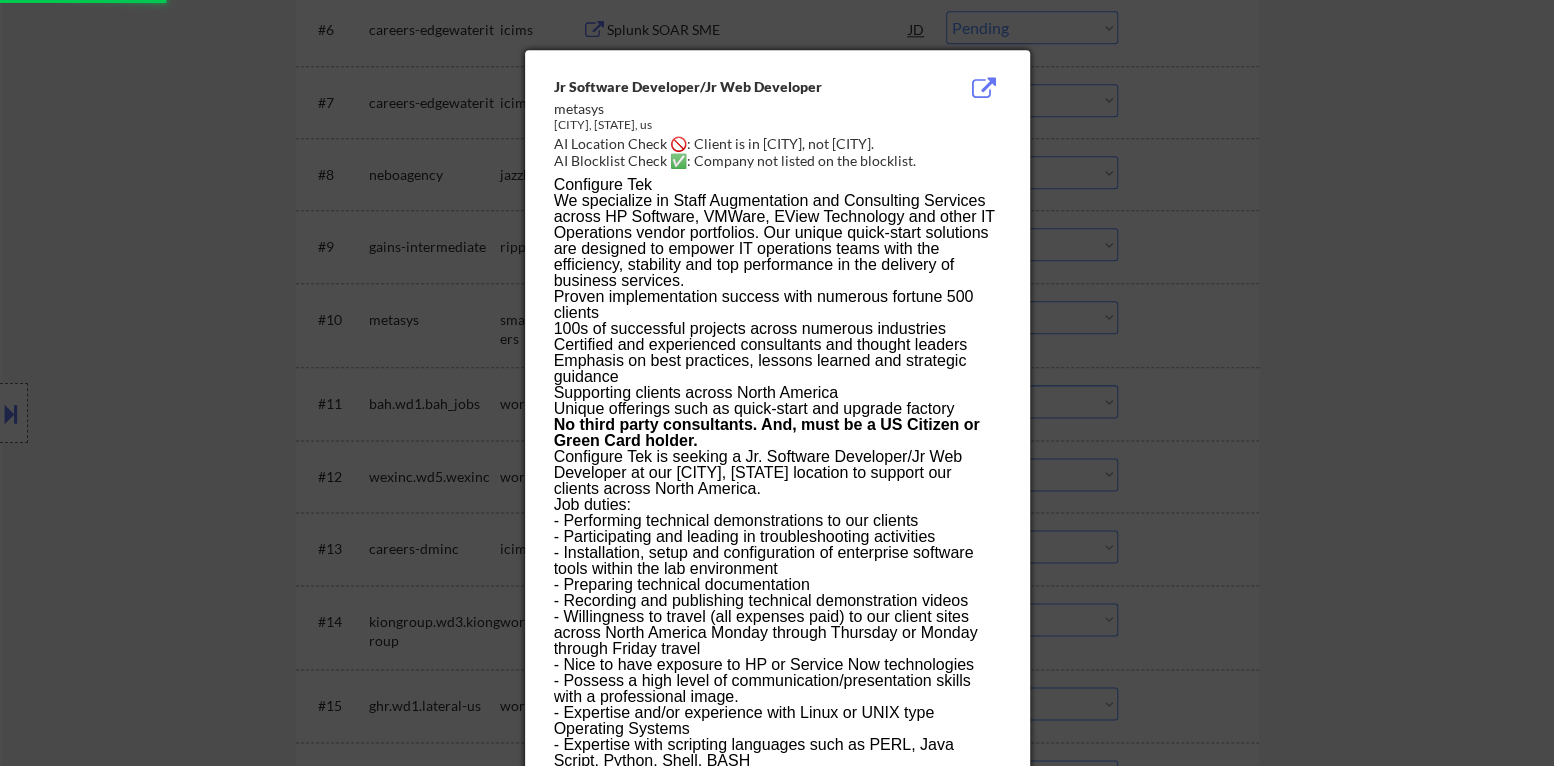 click at bounding box center [777, 383] 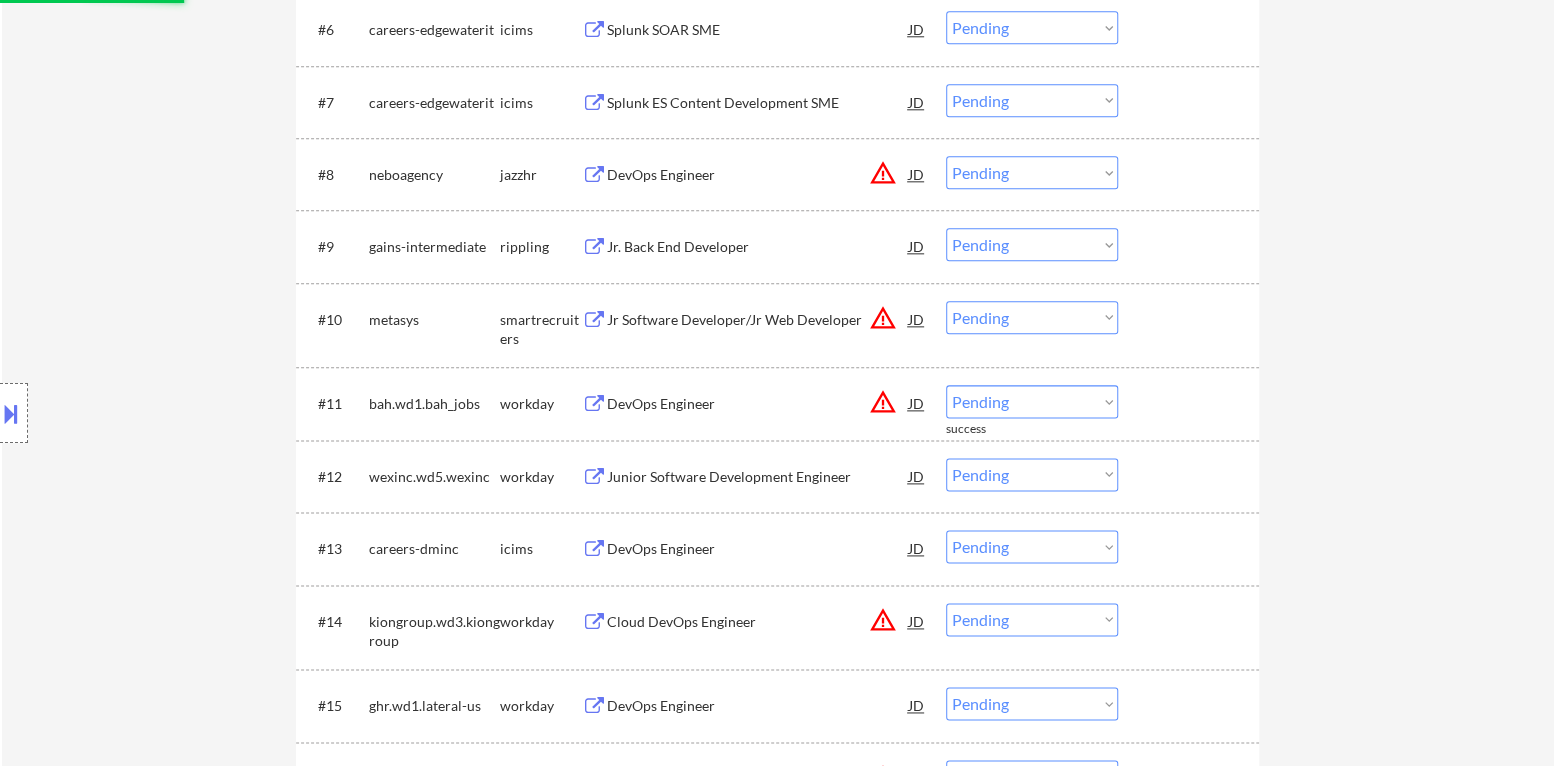 click on "Jr Software Developer/Jr Web Developer" at bounding box center (758, 320) 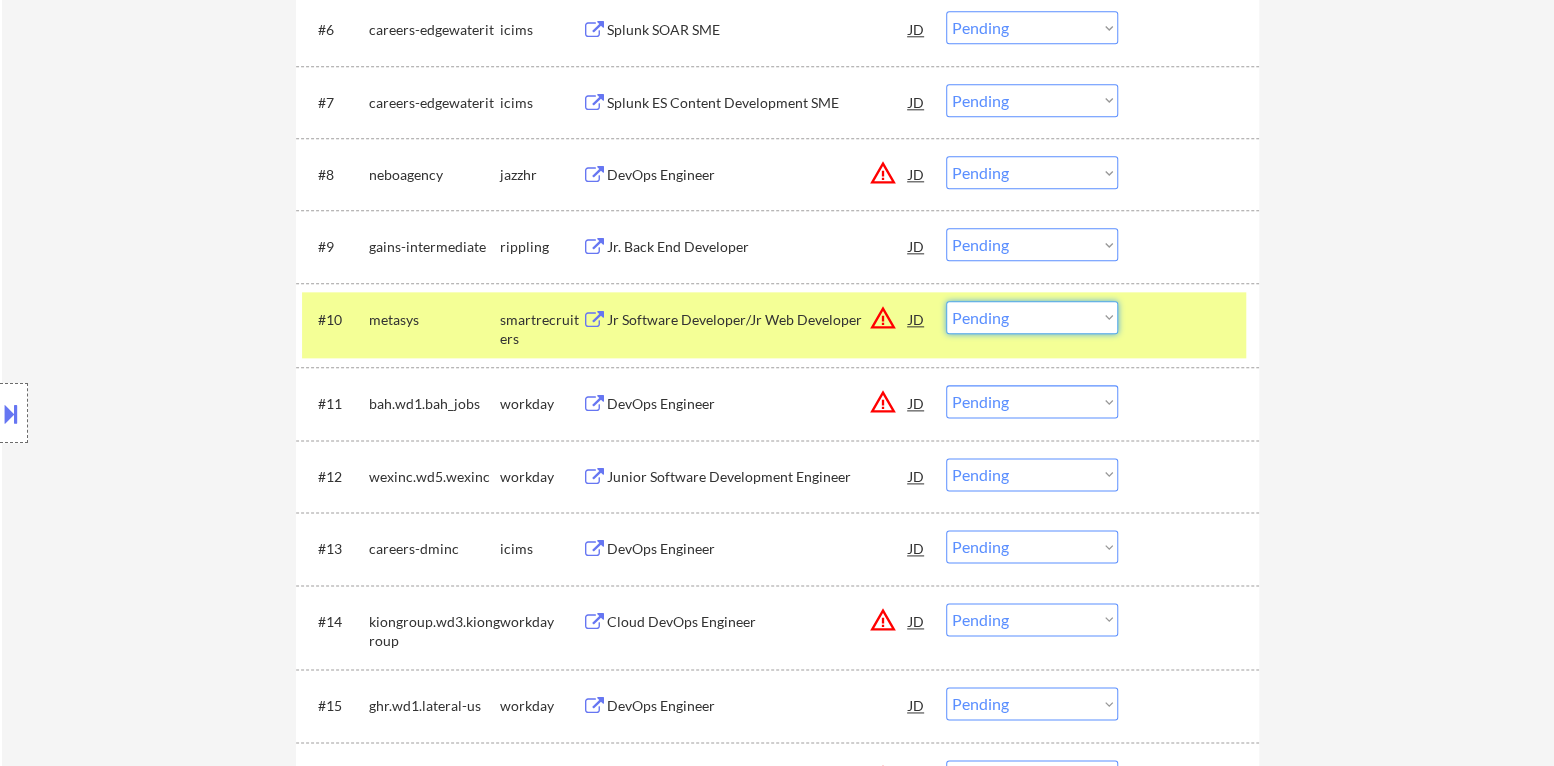 drag, startPoint x: 1029, startPoint y: 319, endPoint x: 1019, endPoint y: 329, distance: 14.142136 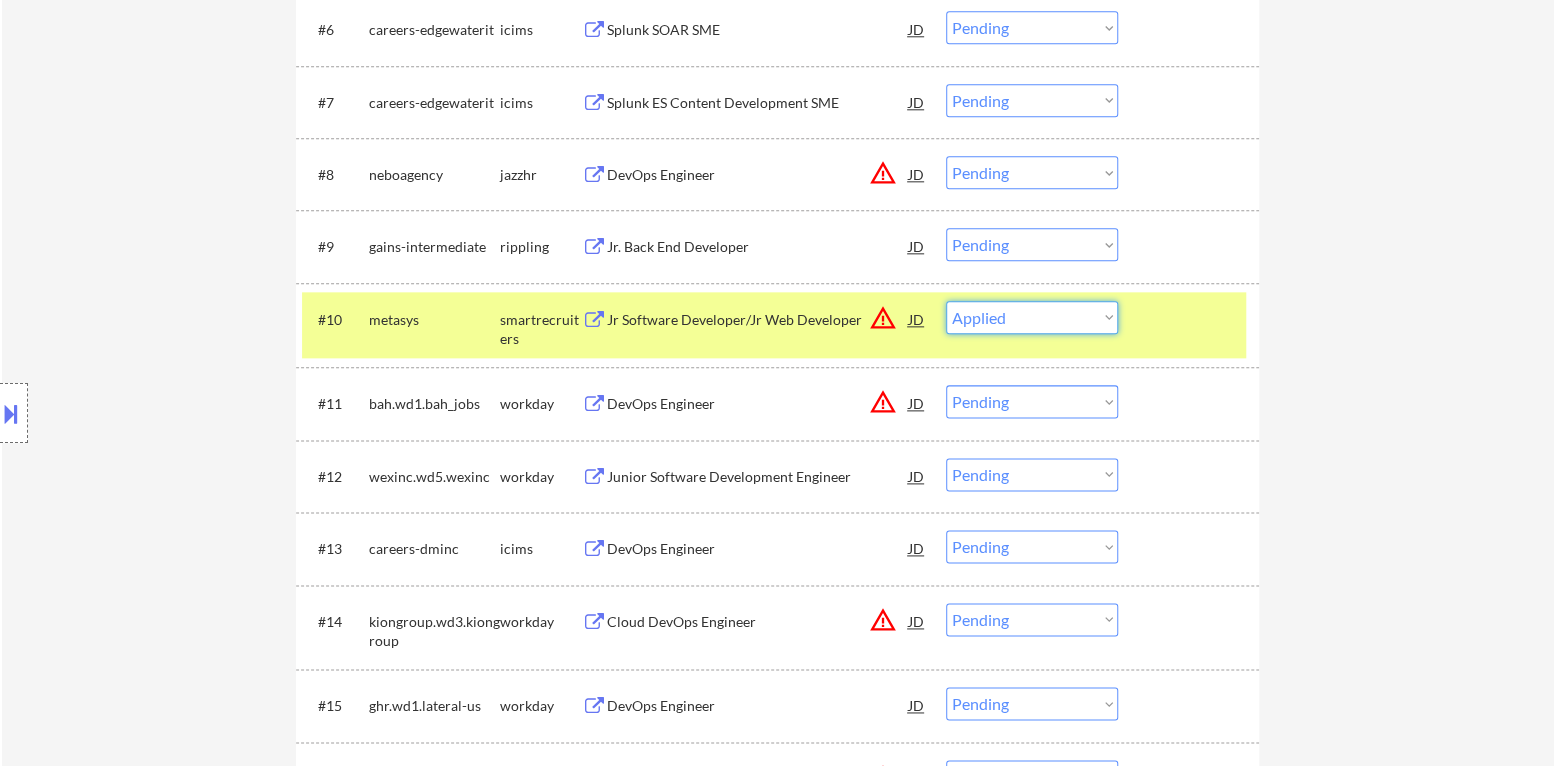 click on "Choose an option... Pending Applied Excluded (Questions) Excluded (Expired) Excluded (Location) Excluded (Bad Match) Excluded (Blocklist) Excluded (Salary) Excluded (Other)" at bounding box center [1032, 317] 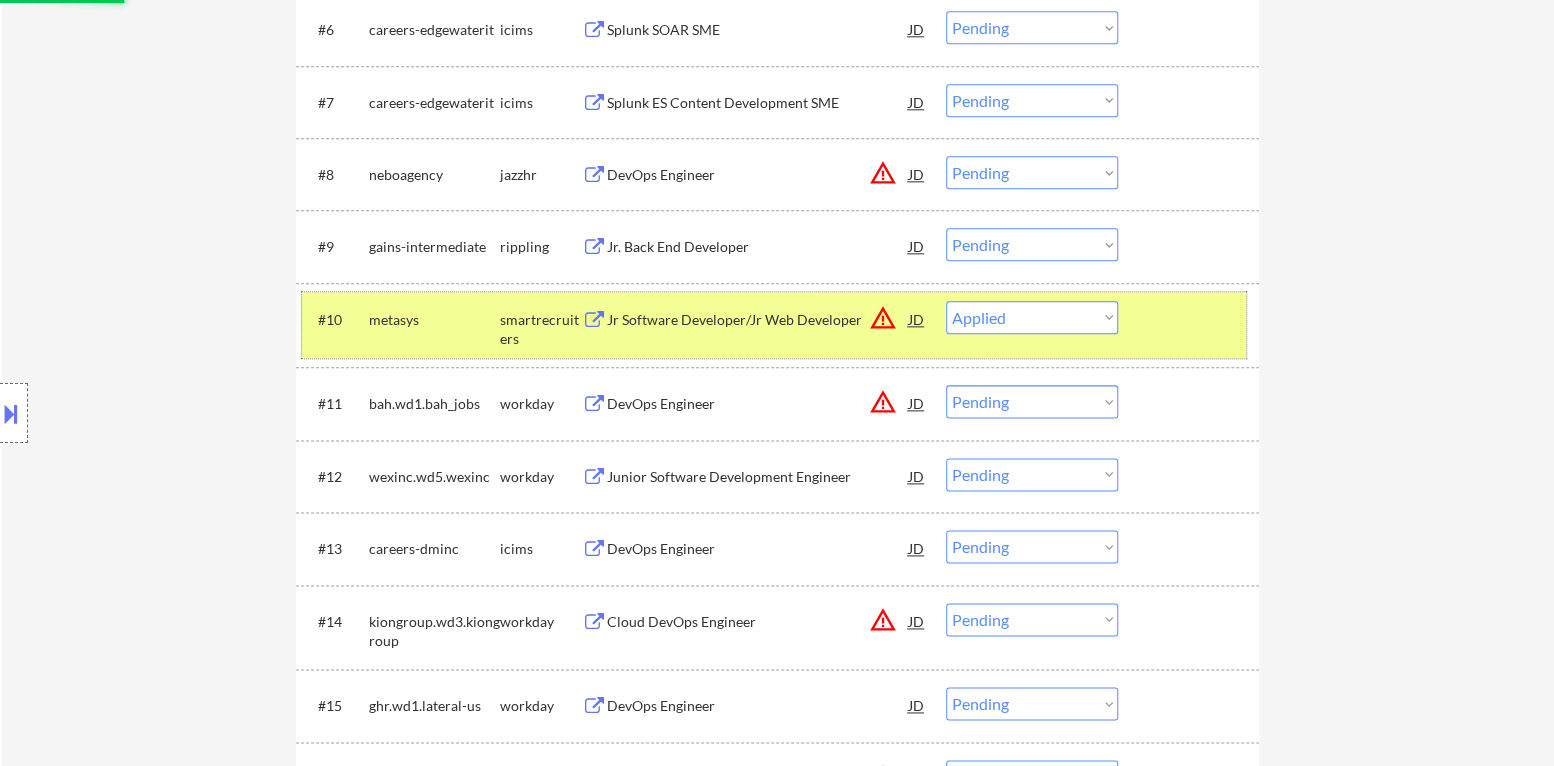 click at bounding box center [1191, 319] 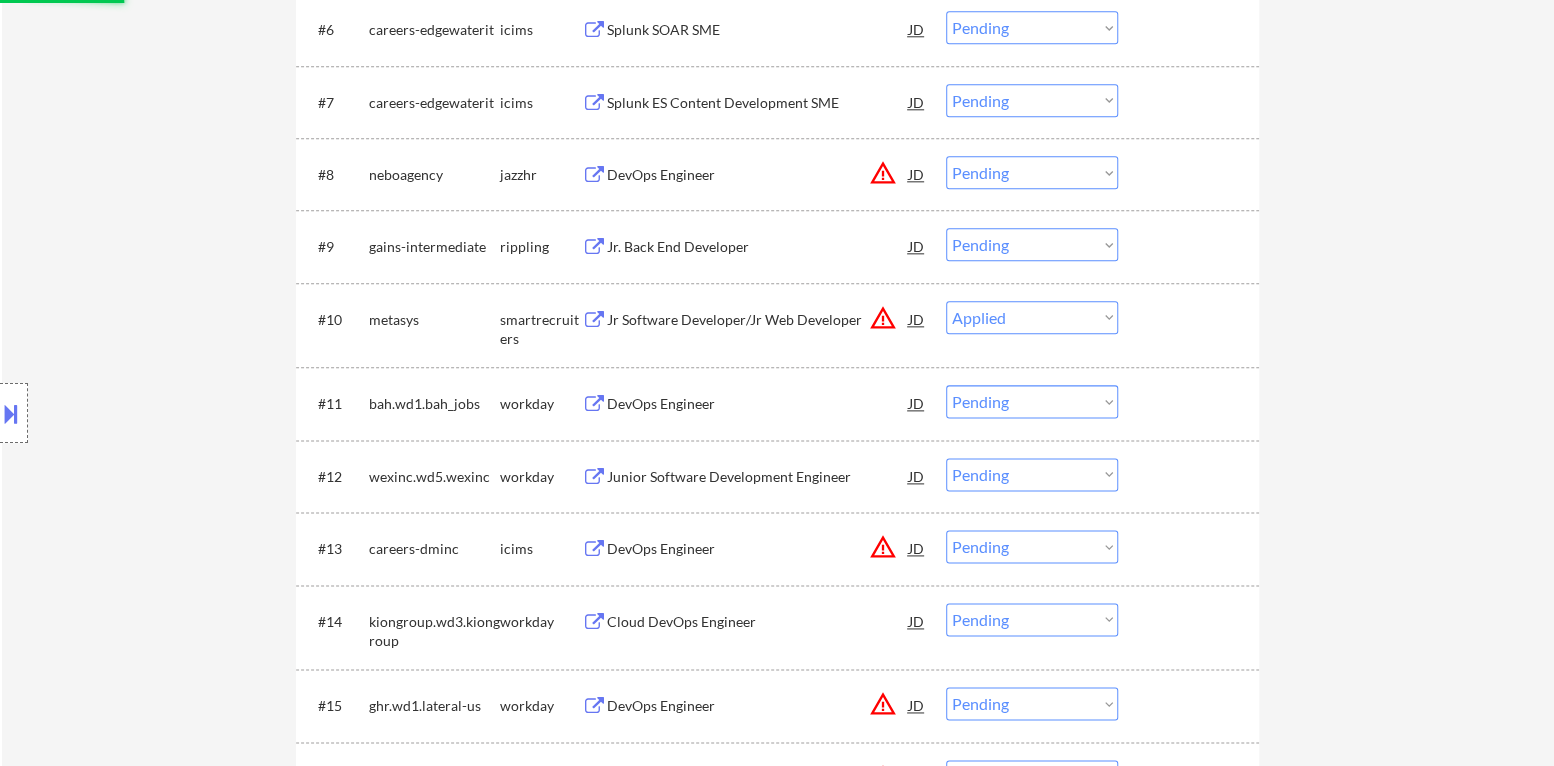 select on ""pending"" 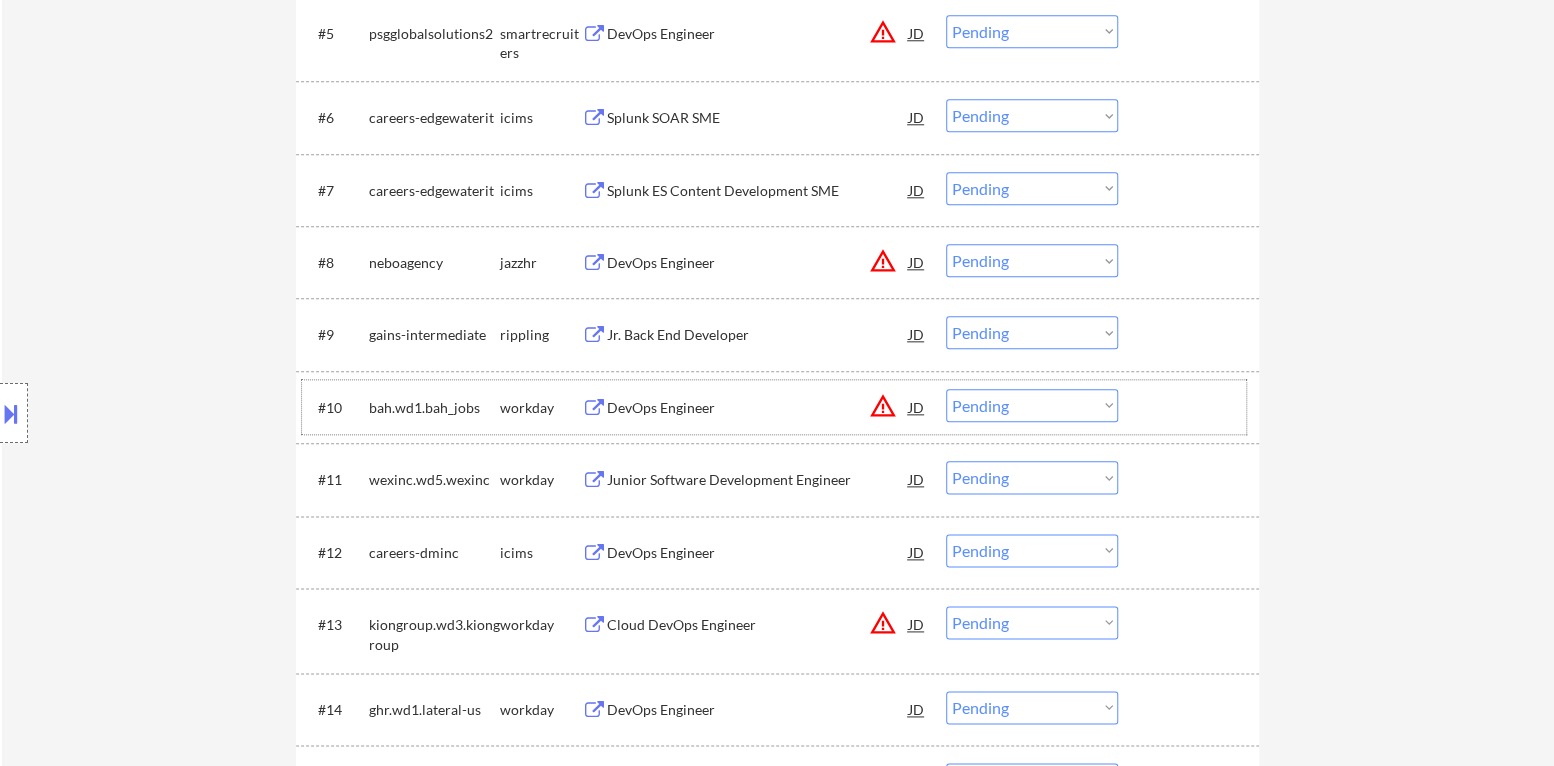 scroll, scrollTop: 1000, scrollLeft: 0, axis: vertical 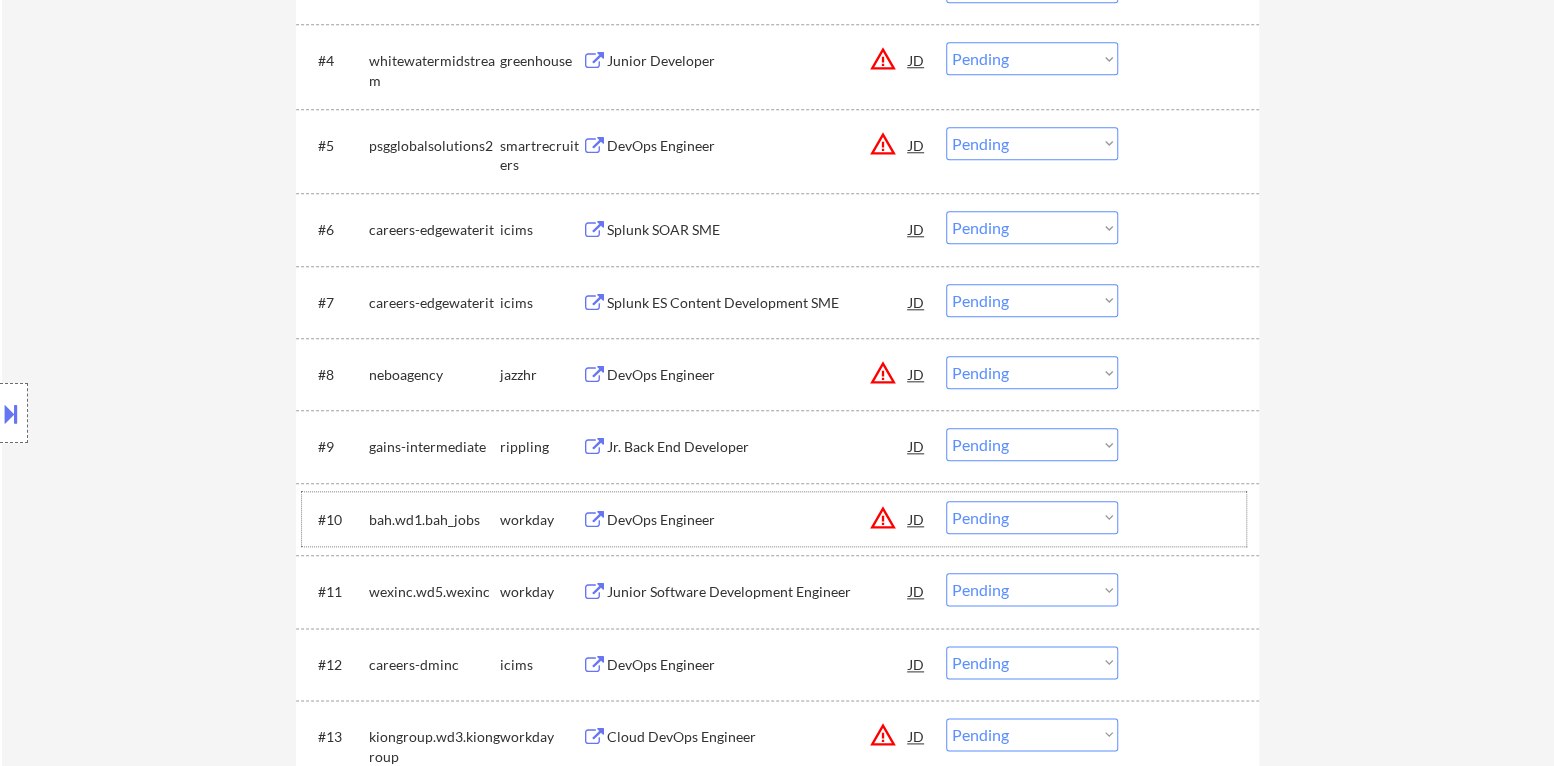 click on "Jr. Back End Developer" at bounding box center [758, 447] 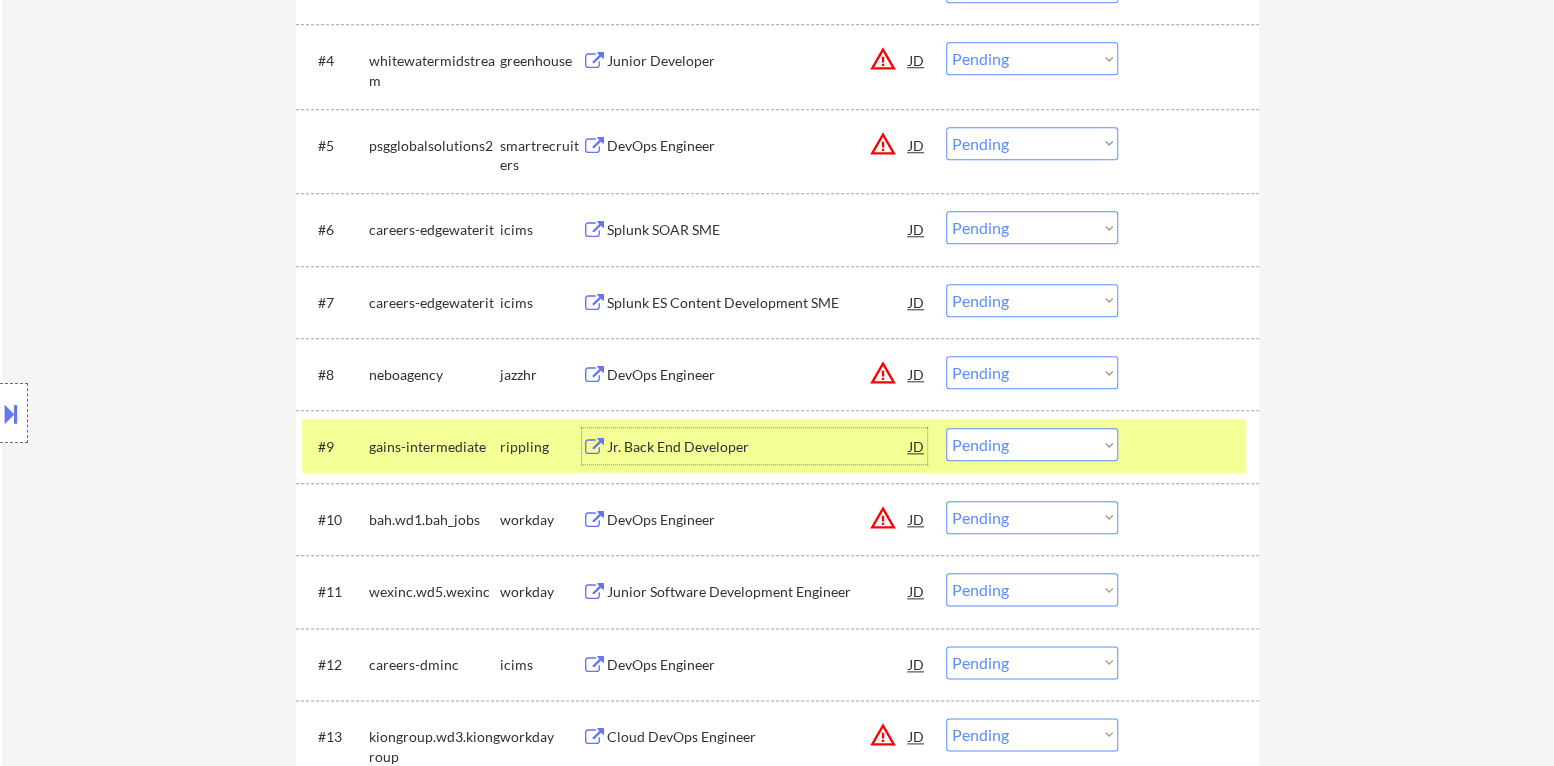 click on "Choose an option... Pending Applied Excluded (Questions) Excluded (Expired) Excluded (Location) Excluded (Bad Match) Excluded (Blocklist) Excluded (Salary) Excluded (Other)" at bounding box center (1032, 444) 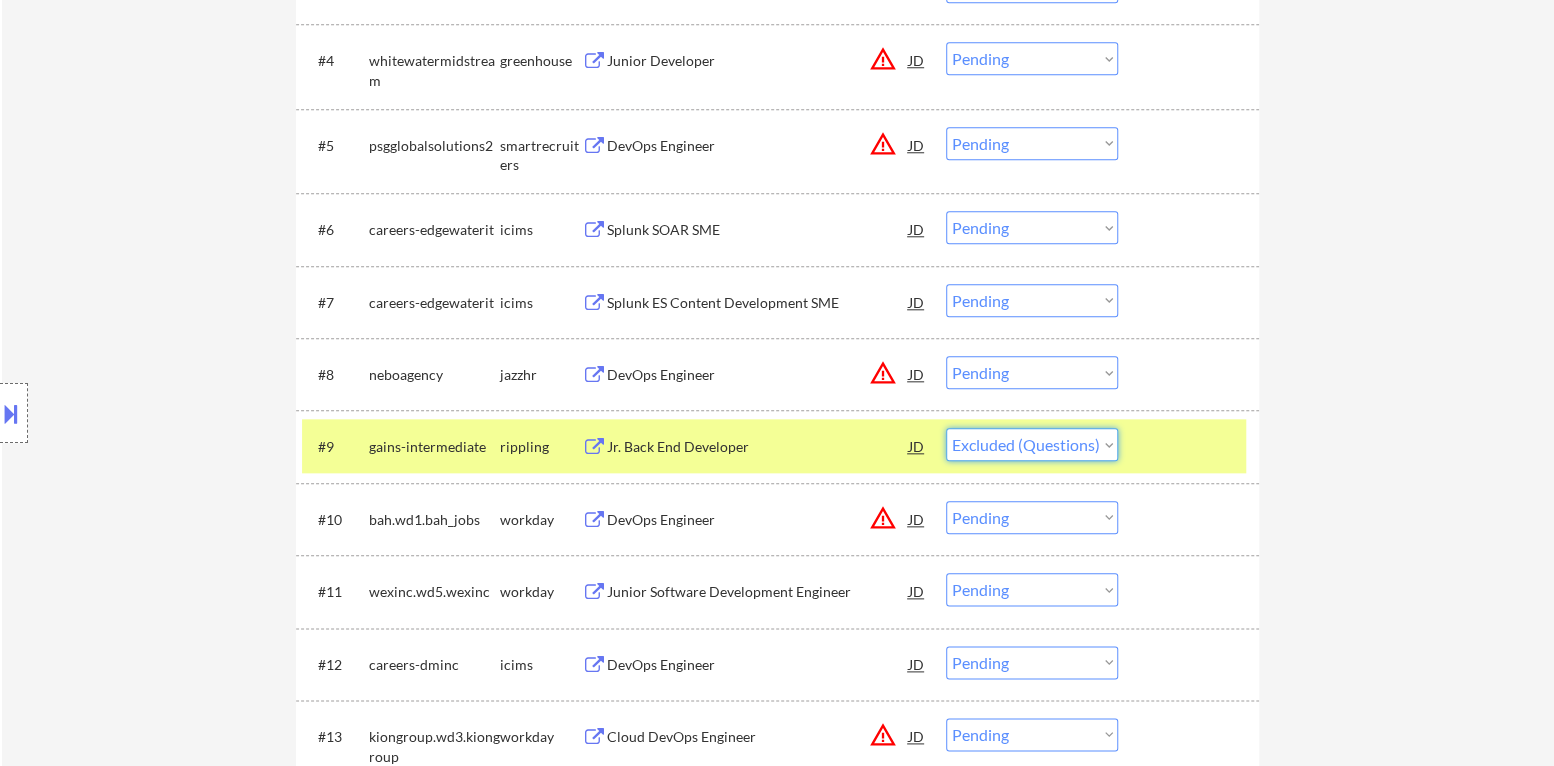 click on "Choose an option... Pending Applied Excluded (Questions) Excluded (Expired) Excluded (Location) Excluded (Bad Match) Excluded (Blocklist) Excluded (Salary) Excluded (Other)" at bounding box center (1032, 444) 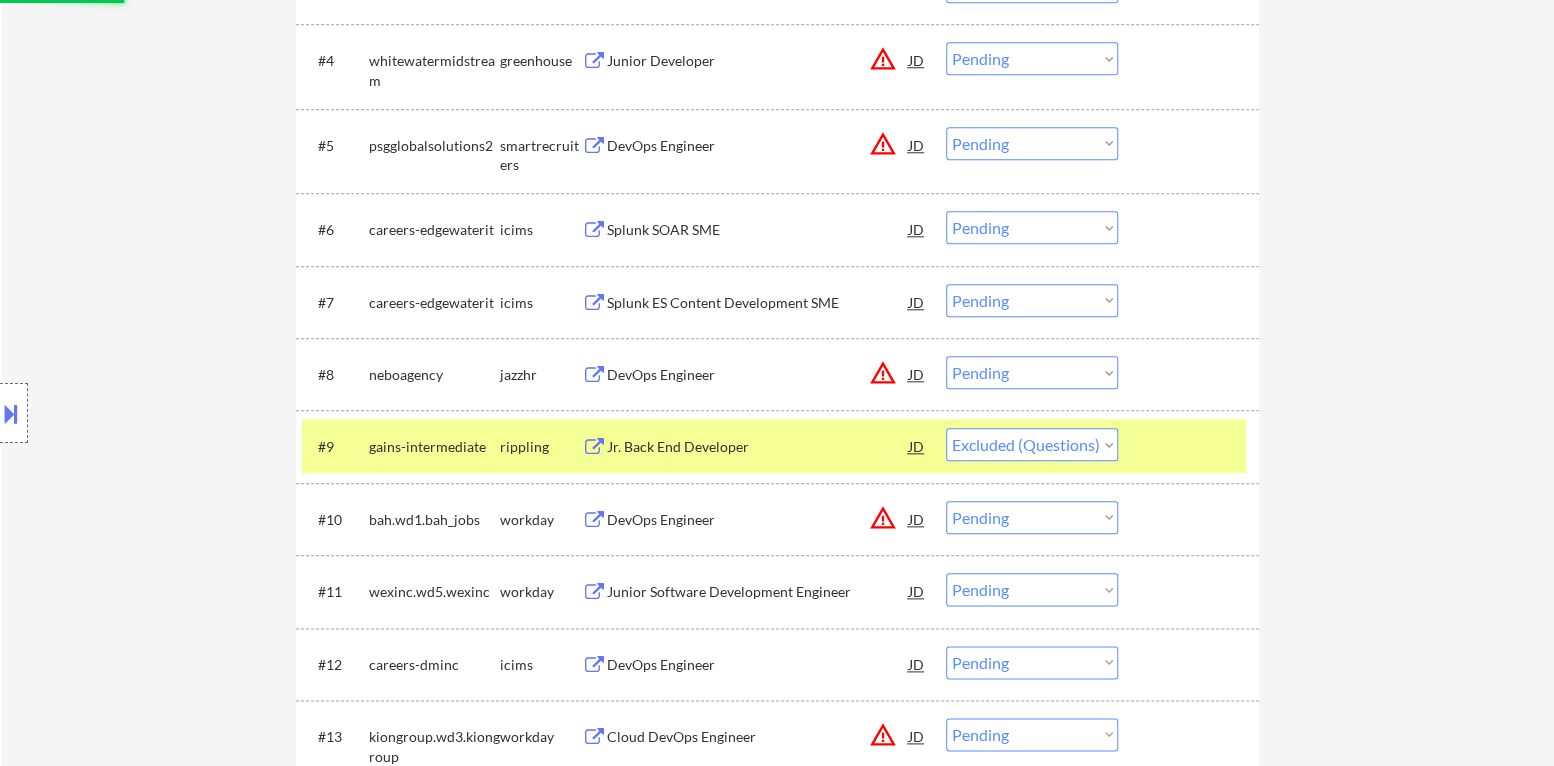 click at bounding box center [1191, 446] 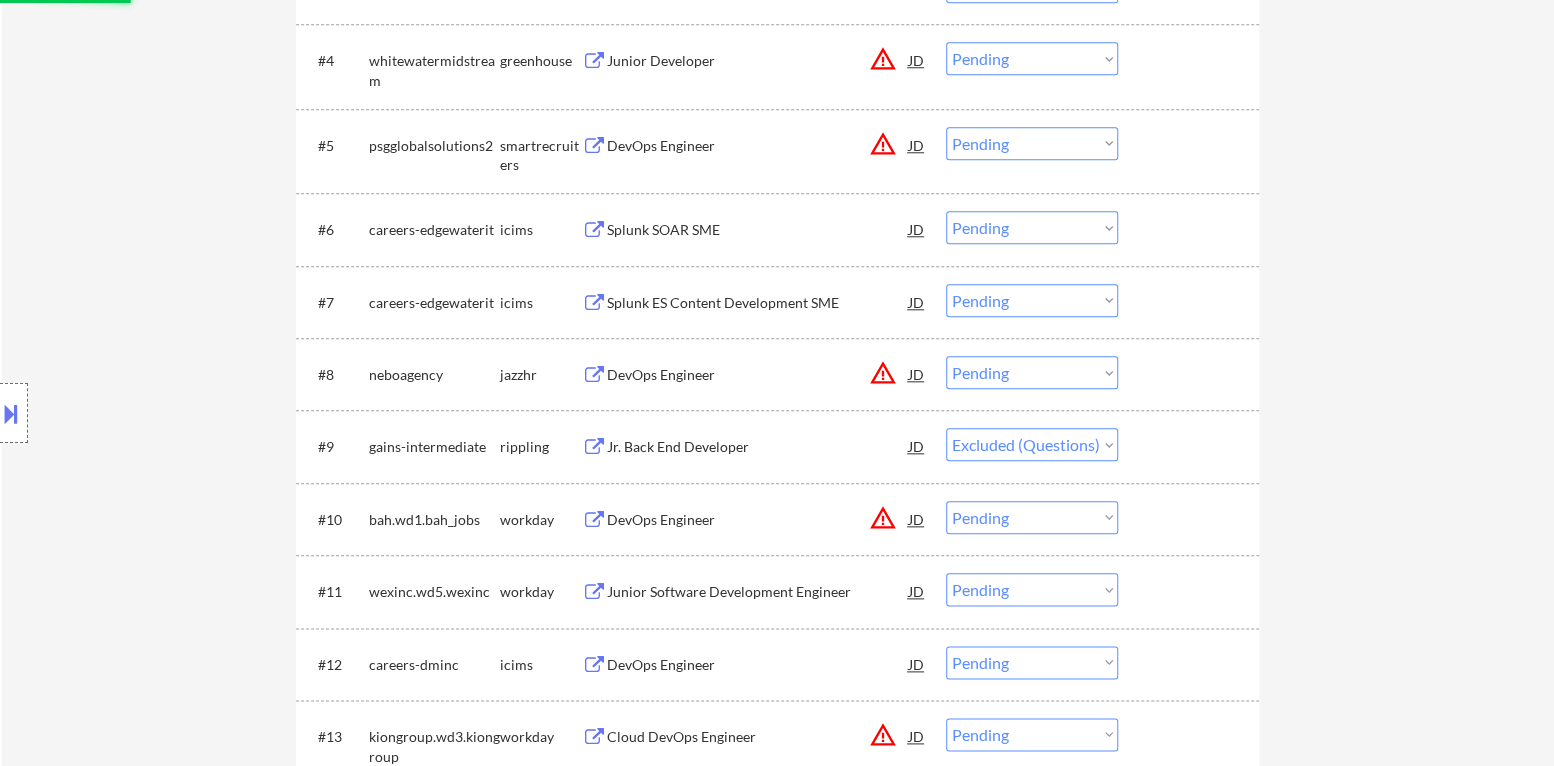 click on "warning_amber" at bounding box center (883, 373) 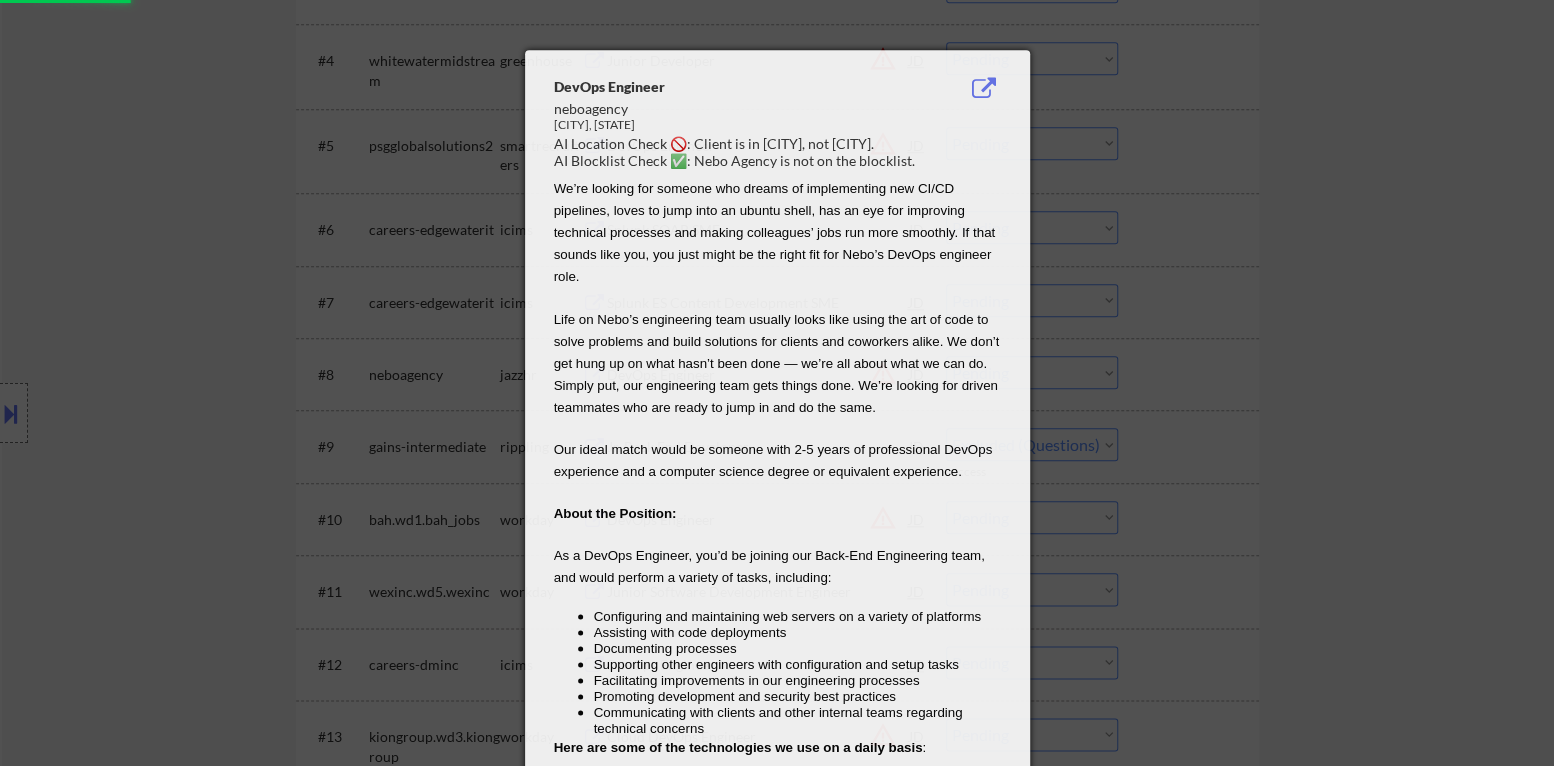 select on ""pending"" 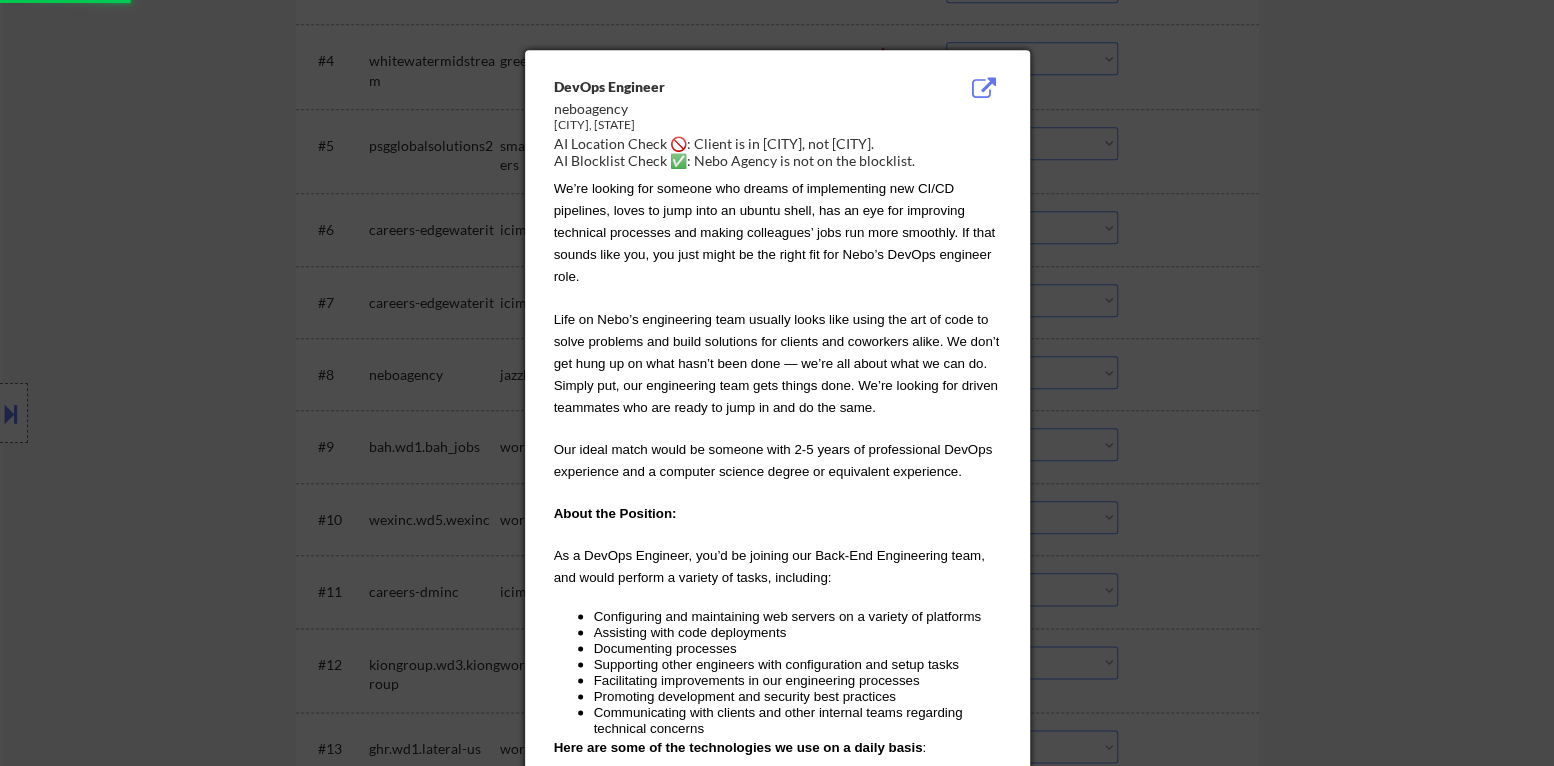 click at bounding box center [777, 383] 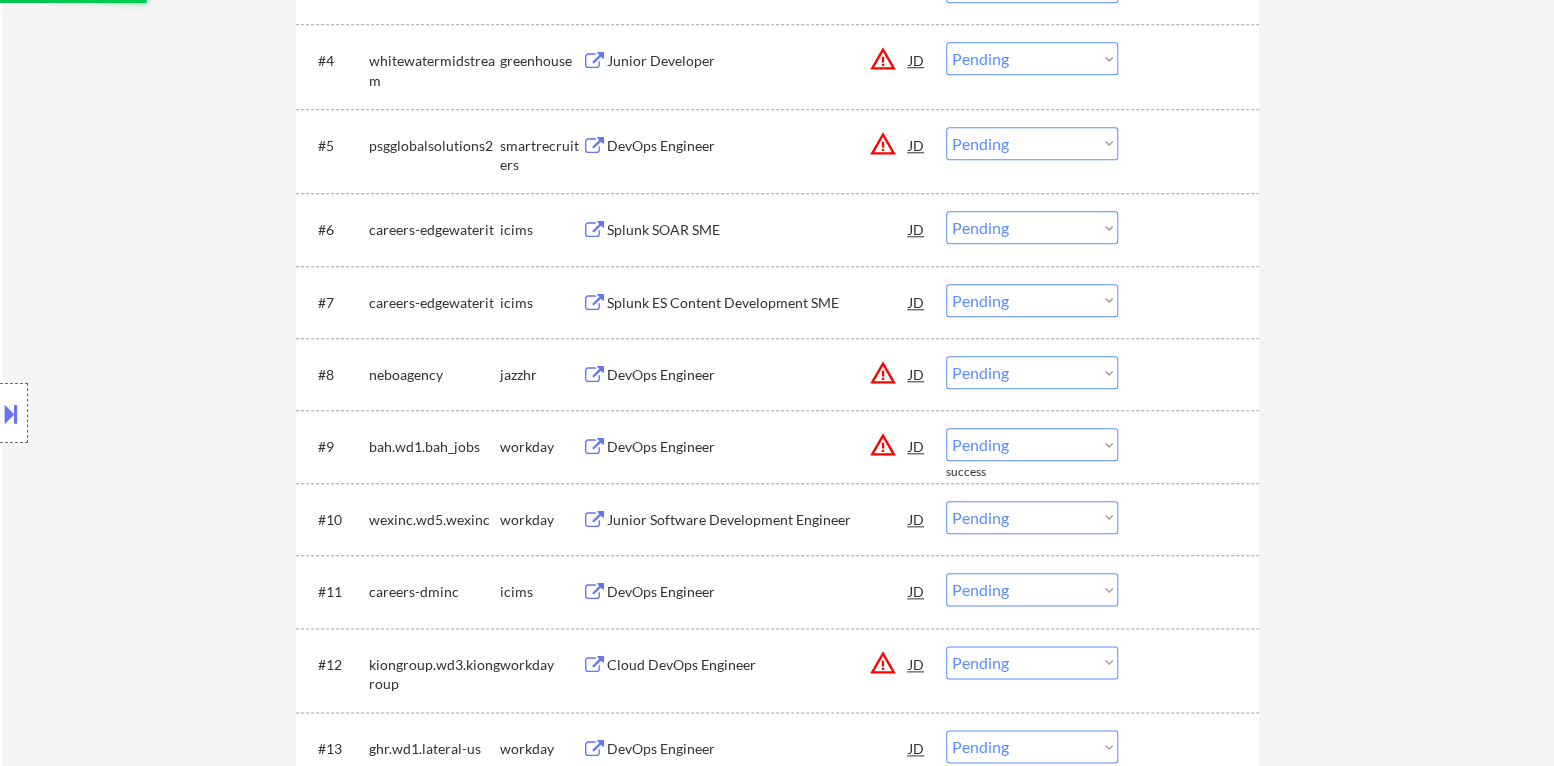 click on "DevOps Engineer" at bounding box center [758, 374] 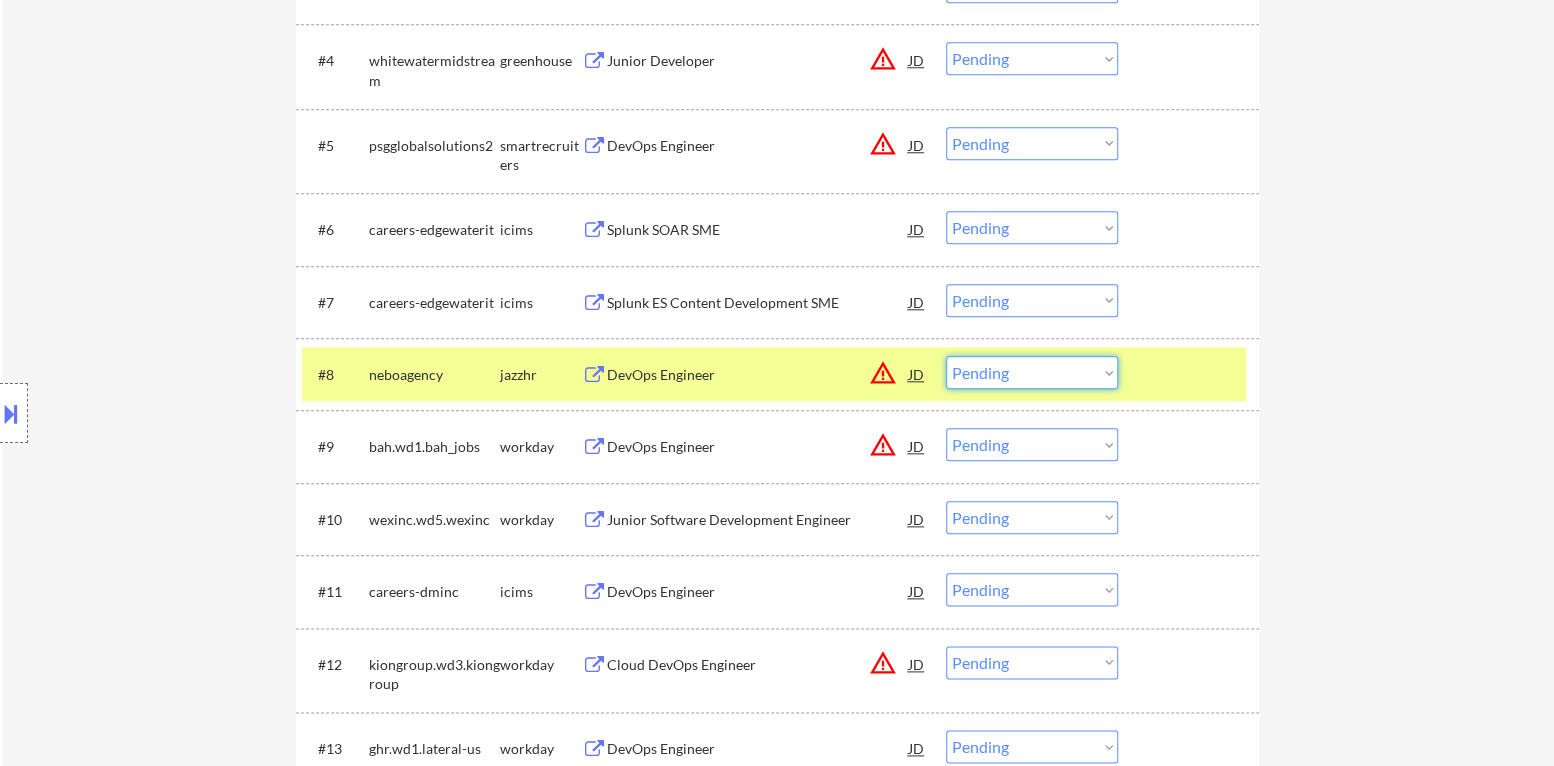 click on "Choose an option... Pending Applied Excluded (Questions) Excluded (Expired) Excluded (Location) Excluded (Bad Match) Excluded (Blocklist) Excluded (Salary) Excluded (Other)" at bounding box center (1032, 372) 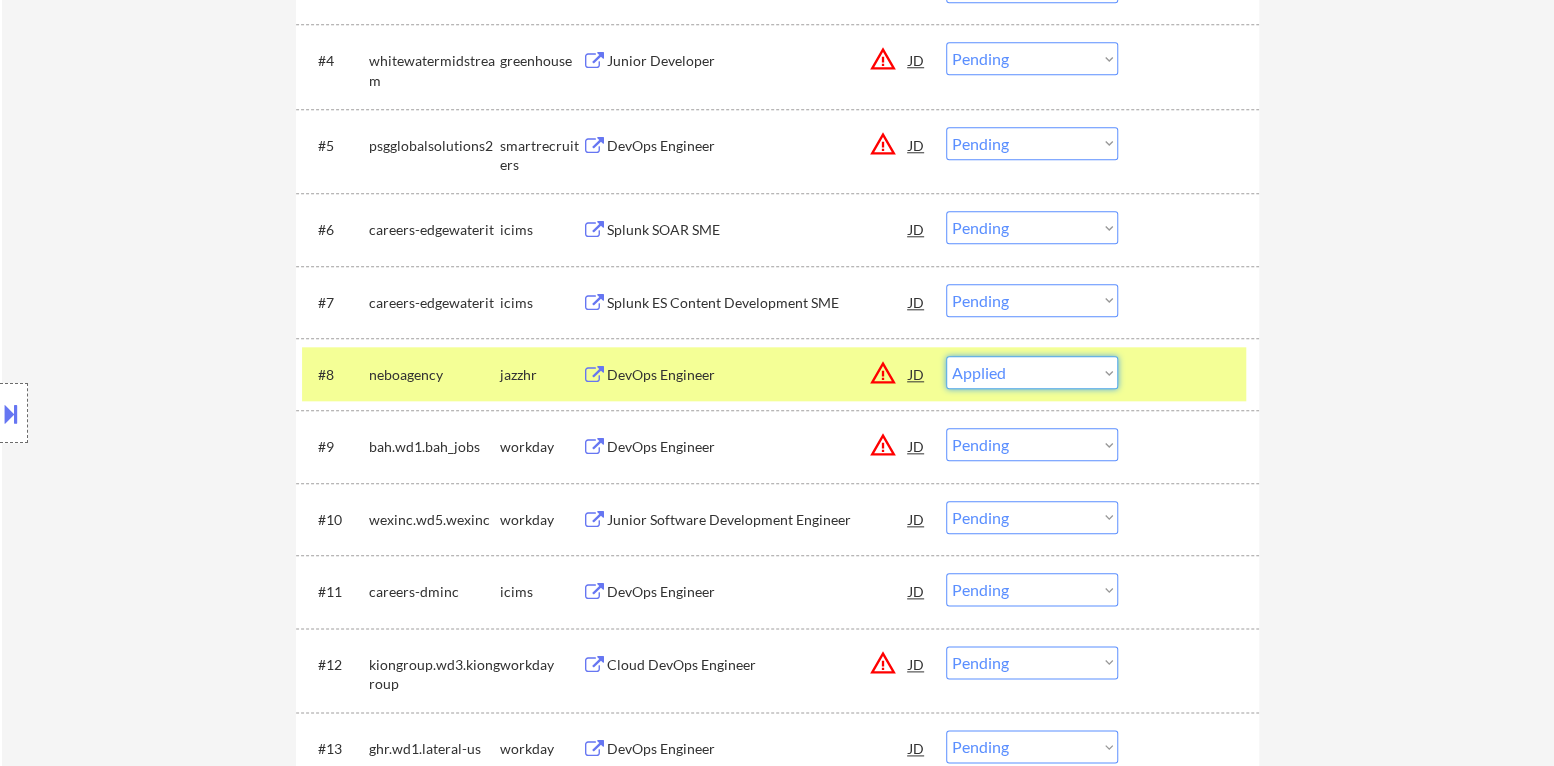 click on "Choose an option... Pending Applied Excluded (Questions) Excluded (Expired) Excluded (Location) Excluded (Bad Match) Excluded (Blocklist) Excluded (Salary) Excluded (Other)" at bounding box center [1032, 372] 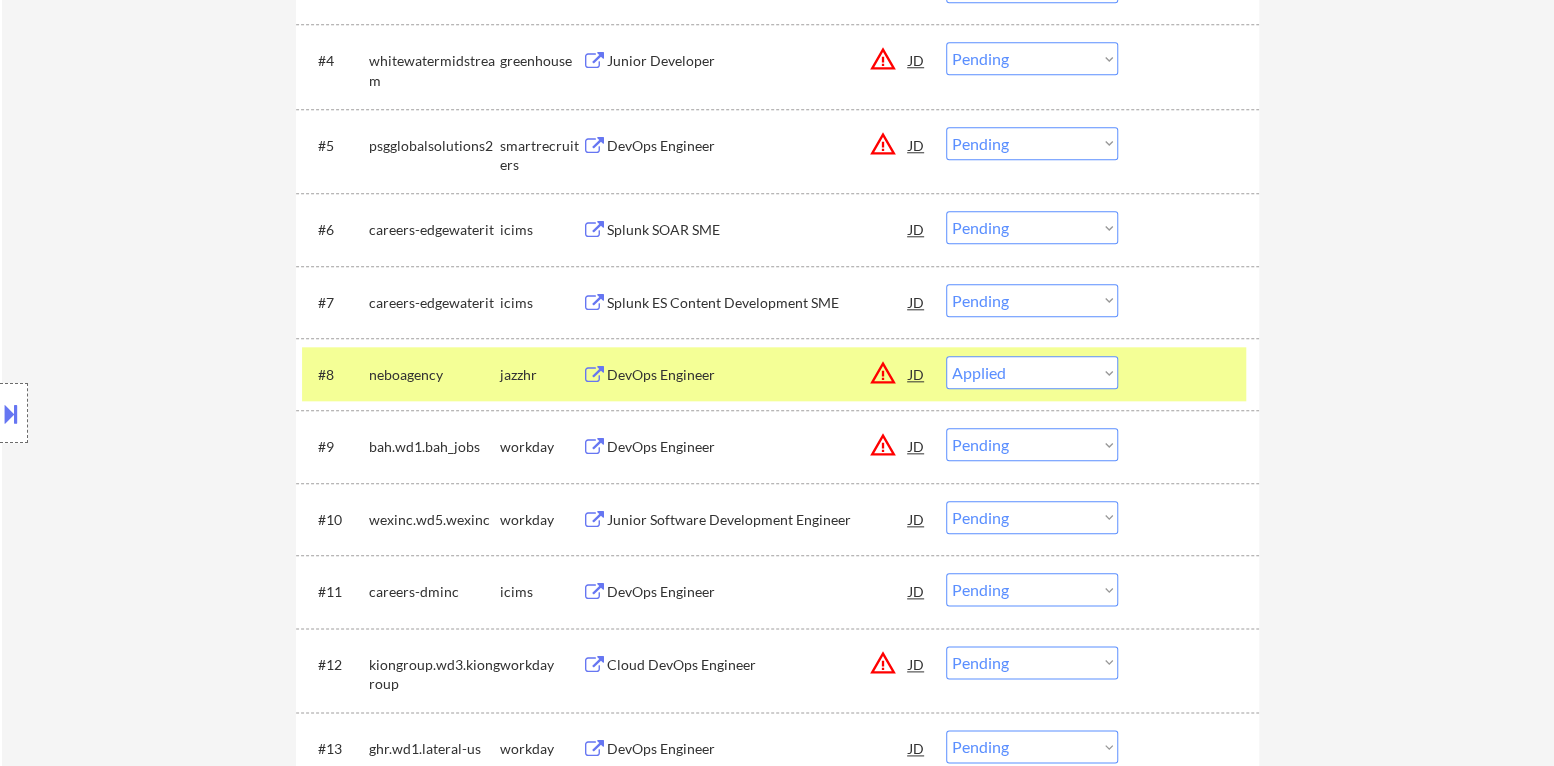 click at bounding box center [1191, 374] 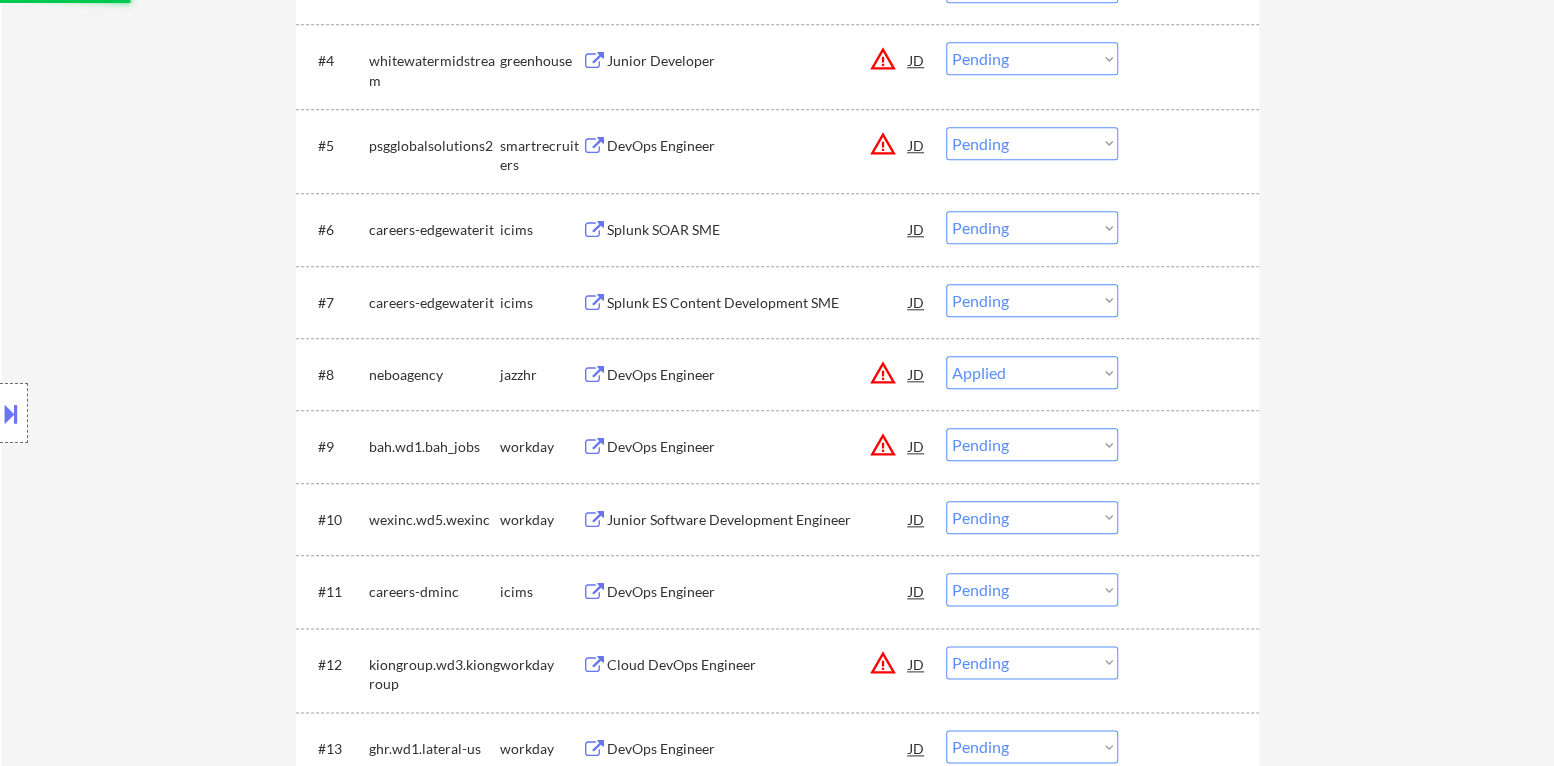 select on ""pending"" 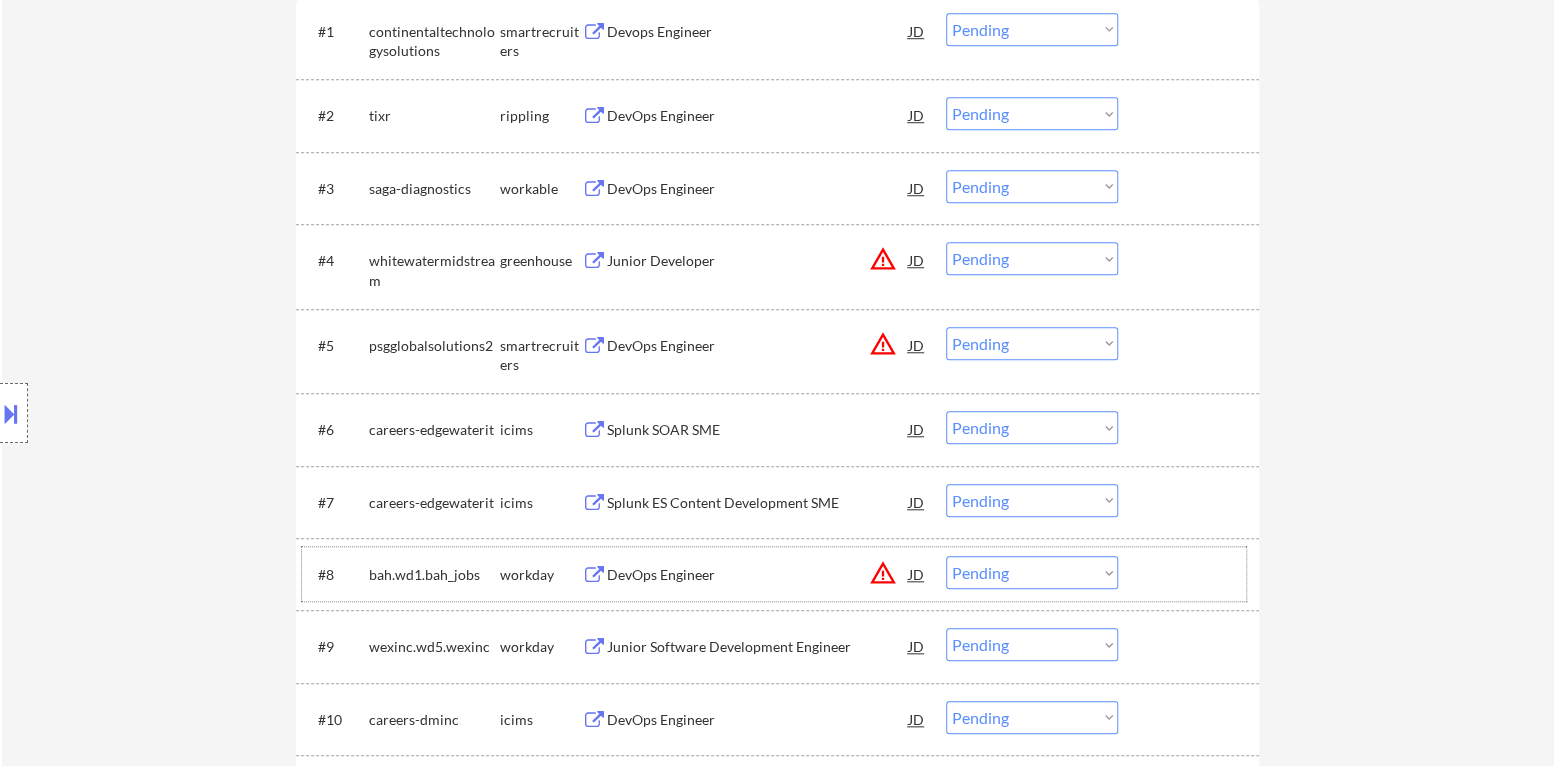 scroll, scrollTop: 700, scrollLeft: 0, axis: vertical 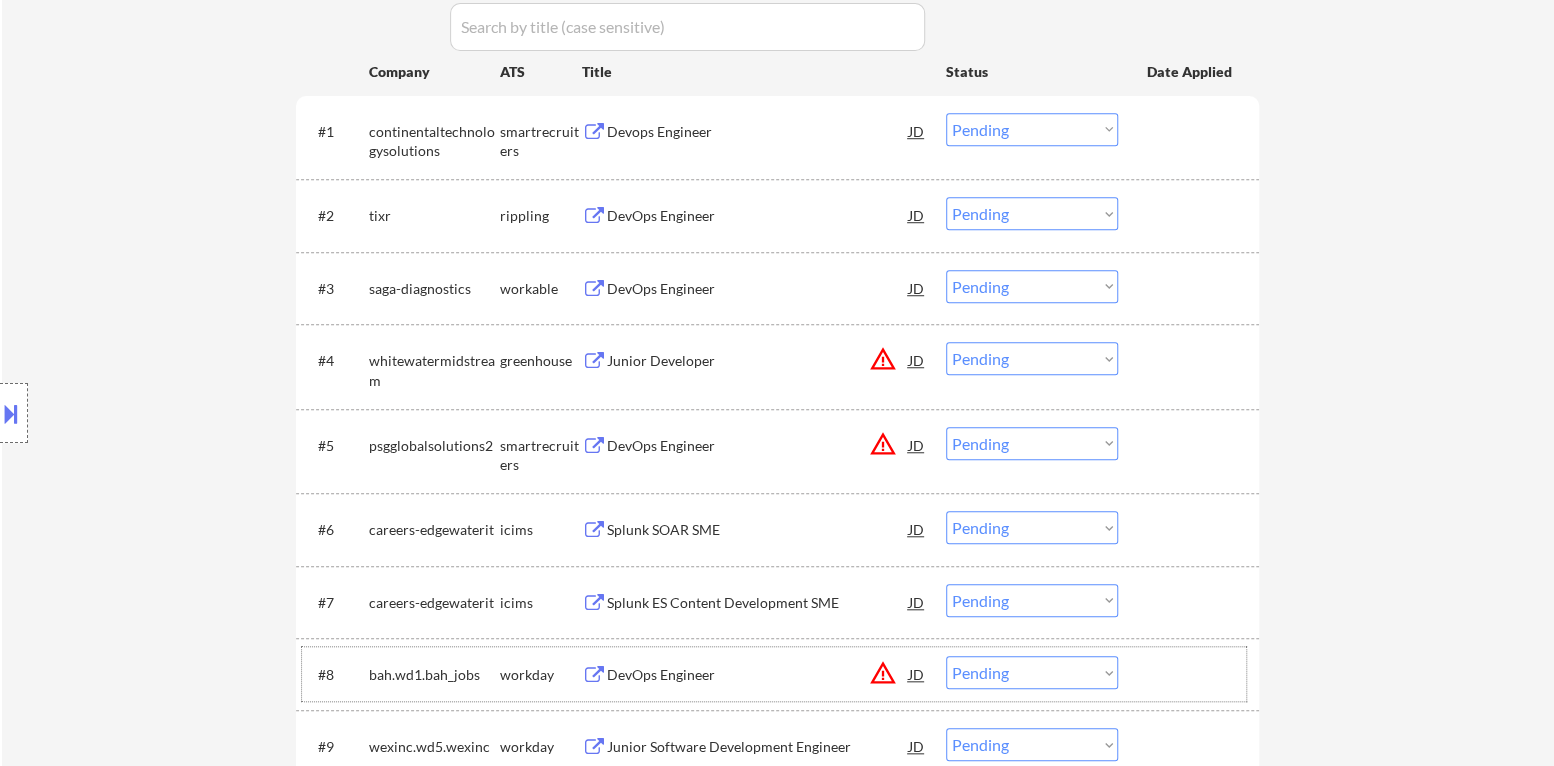 click on "DevOps Engineer" at bounding box center [758, 446] 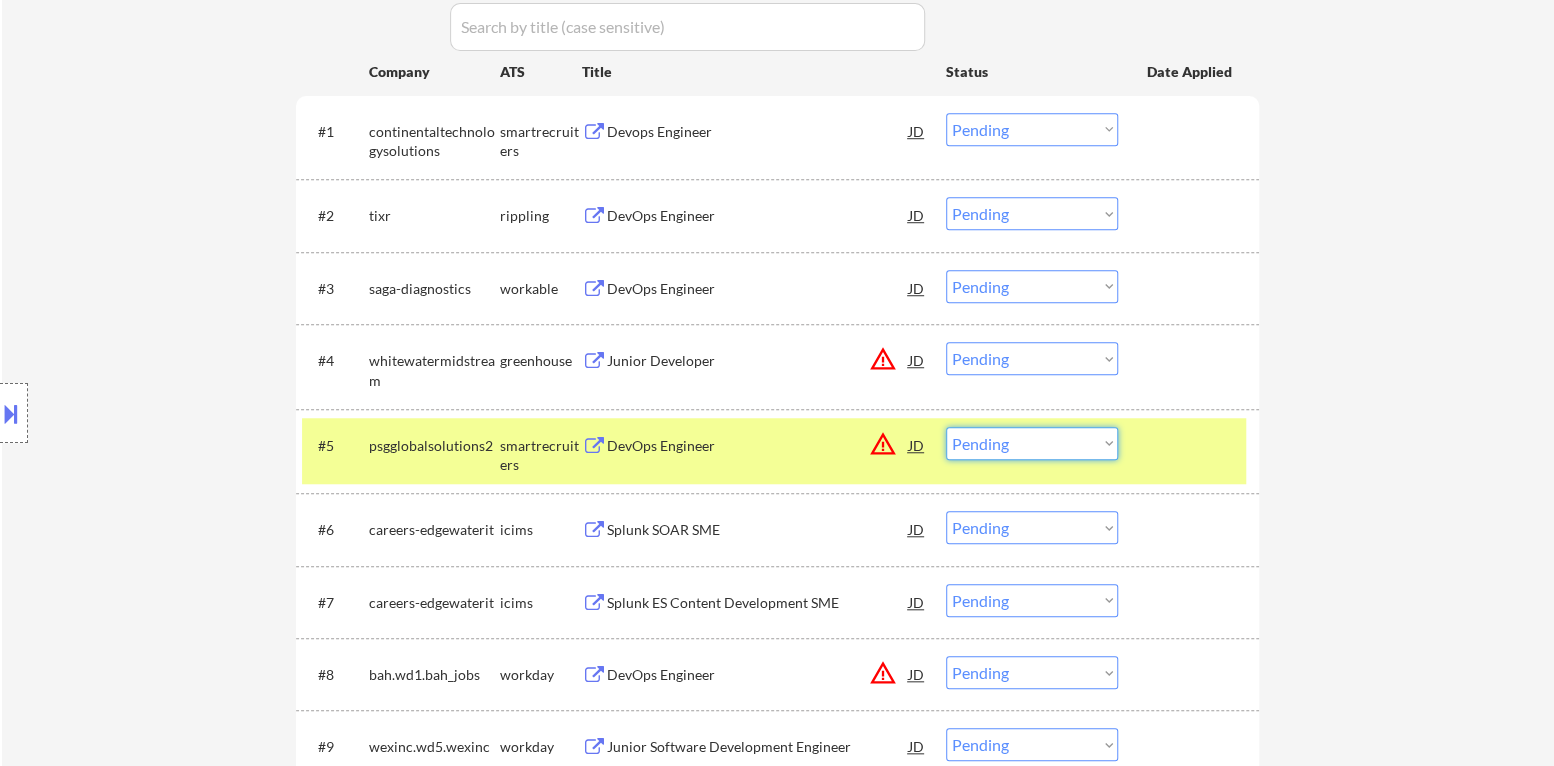click on "Choose an option... Pending Applied Excluded (Questions) Excluded (Expired) Excluded (Location) Excluded (Bad Match) Excluded (Blocklist) Excluded (Salary) Excluded (Other)" at bounding box center (1032, 443) 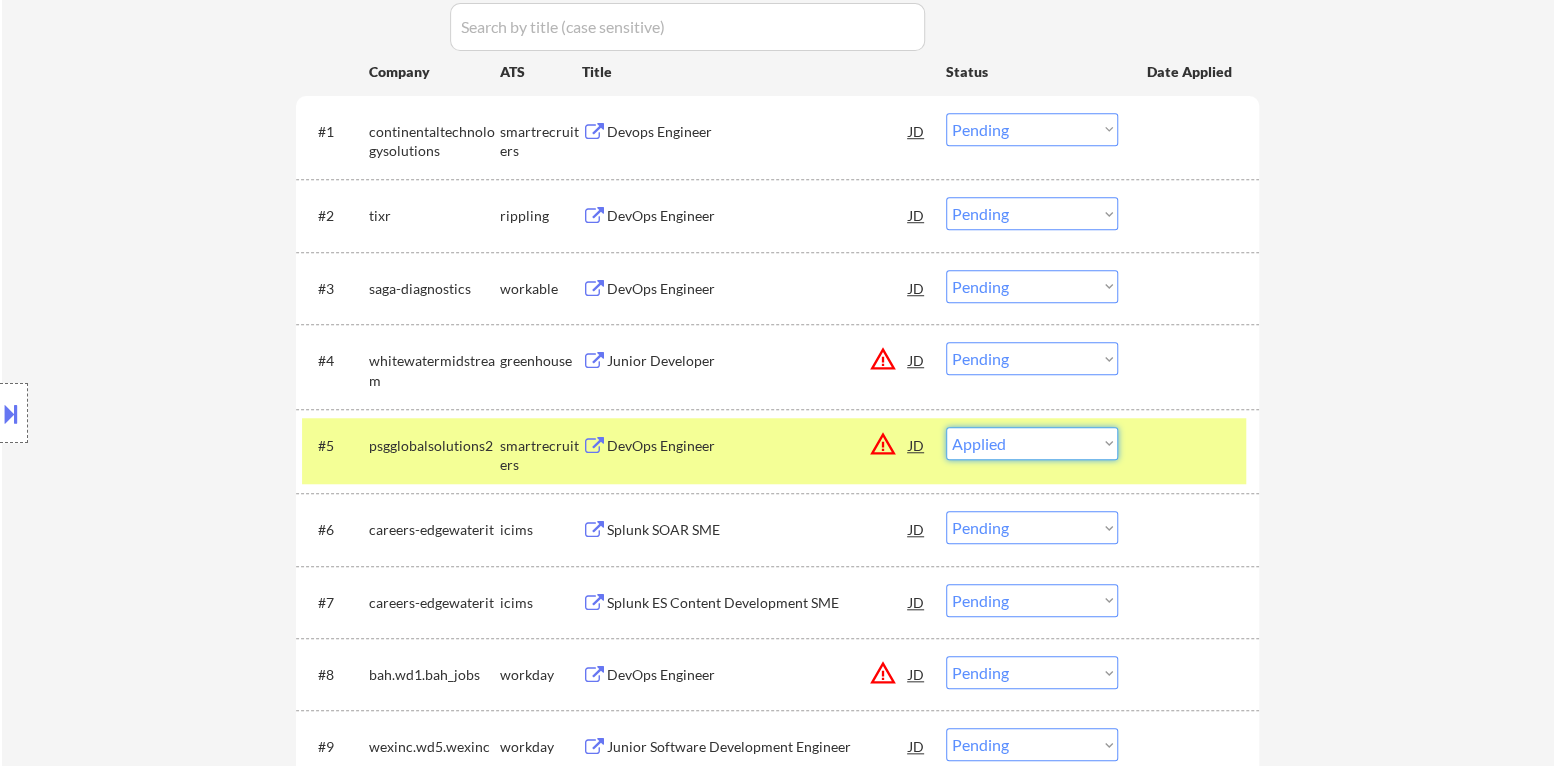 click on "Choose an option... Pending Applied Excluded (Questions) Excluded (Expired) Excluded (Location) Excluded (Bad Match) Excluded (Blocklist) Excluded (Salary) Excluded (Other)" at bounding box center (1032, 443) 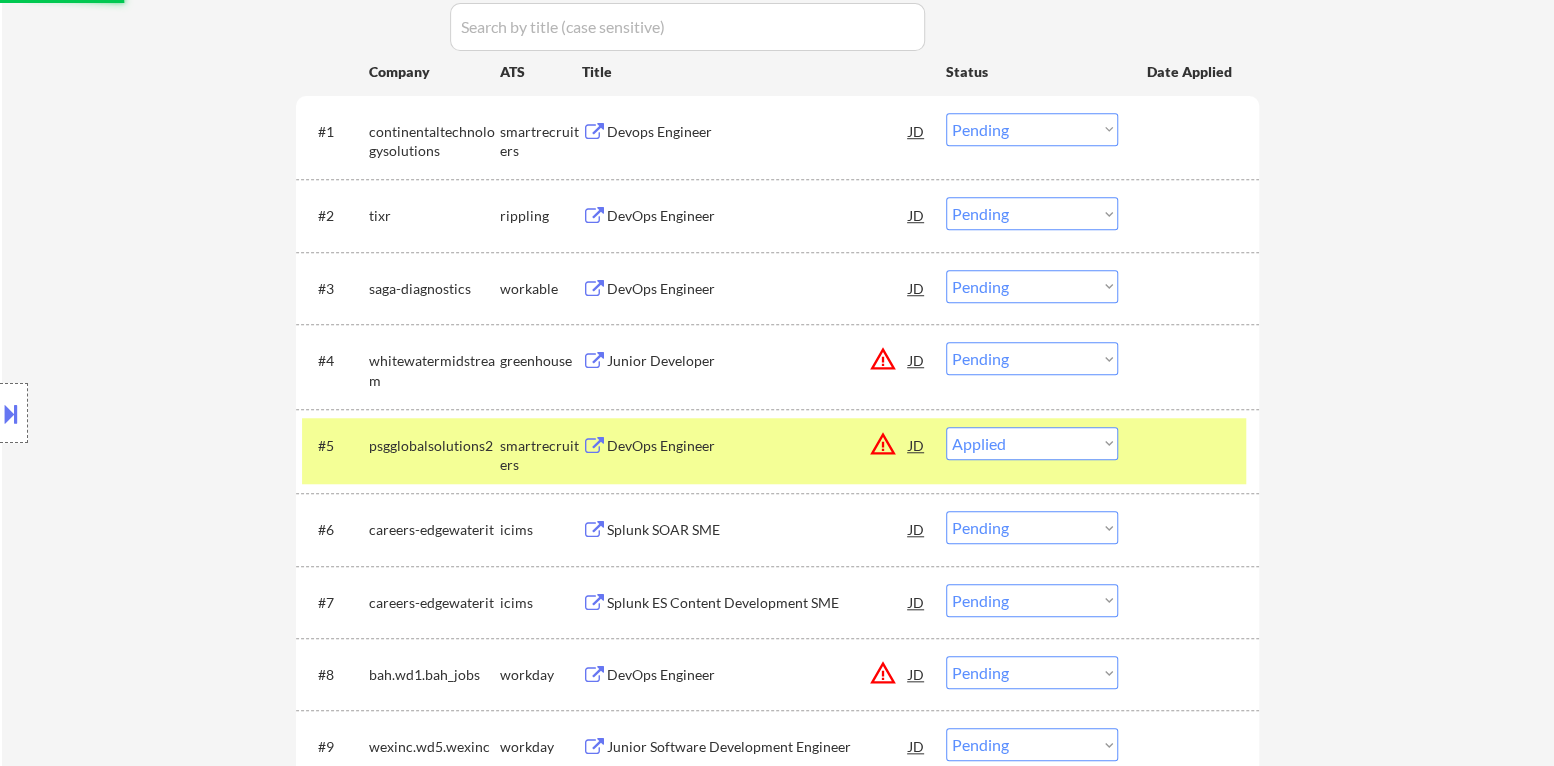 click at bounding box center (1191, 445) 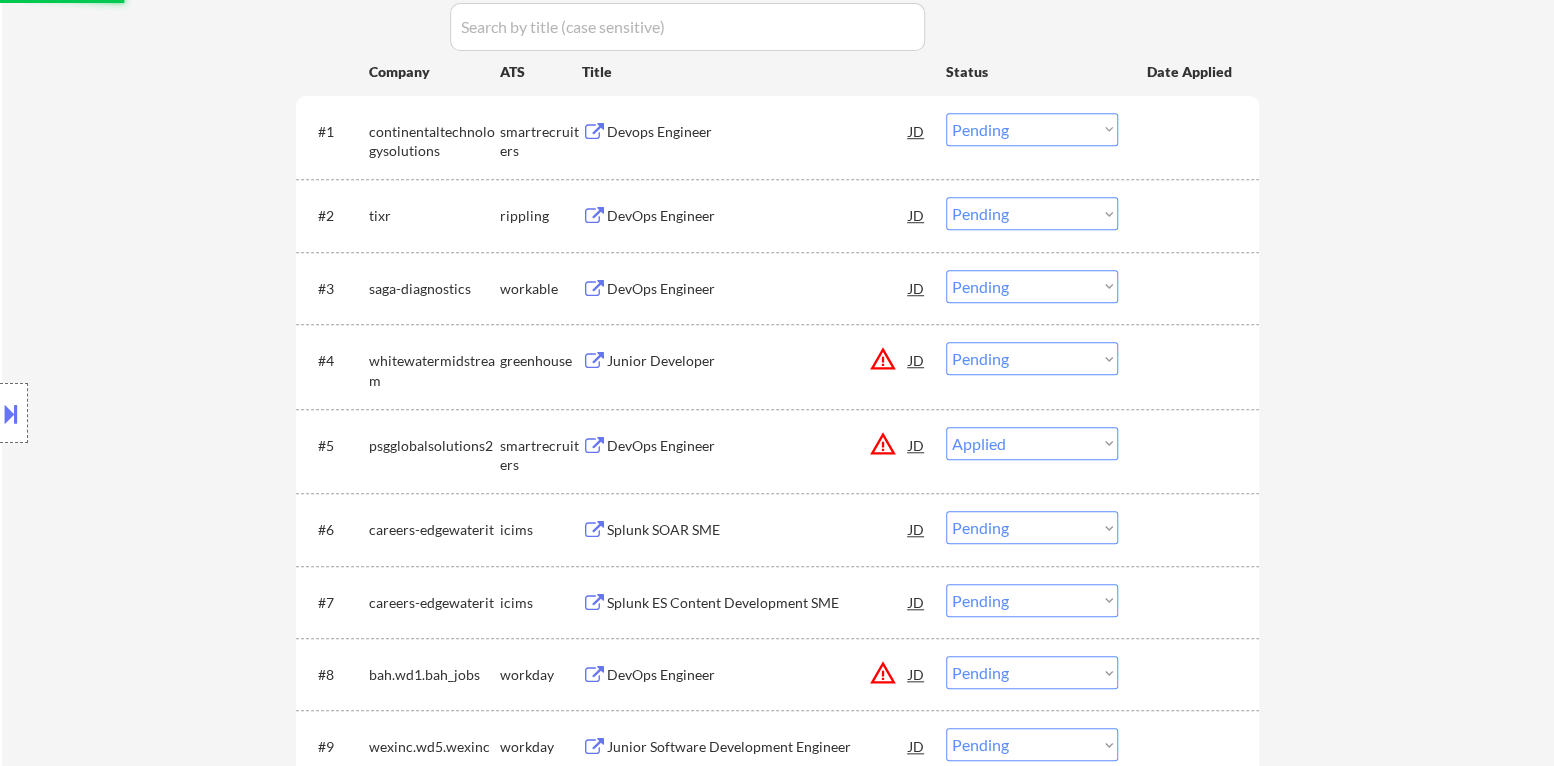 click on "Junior Developer" at bounding box center [758, 361] 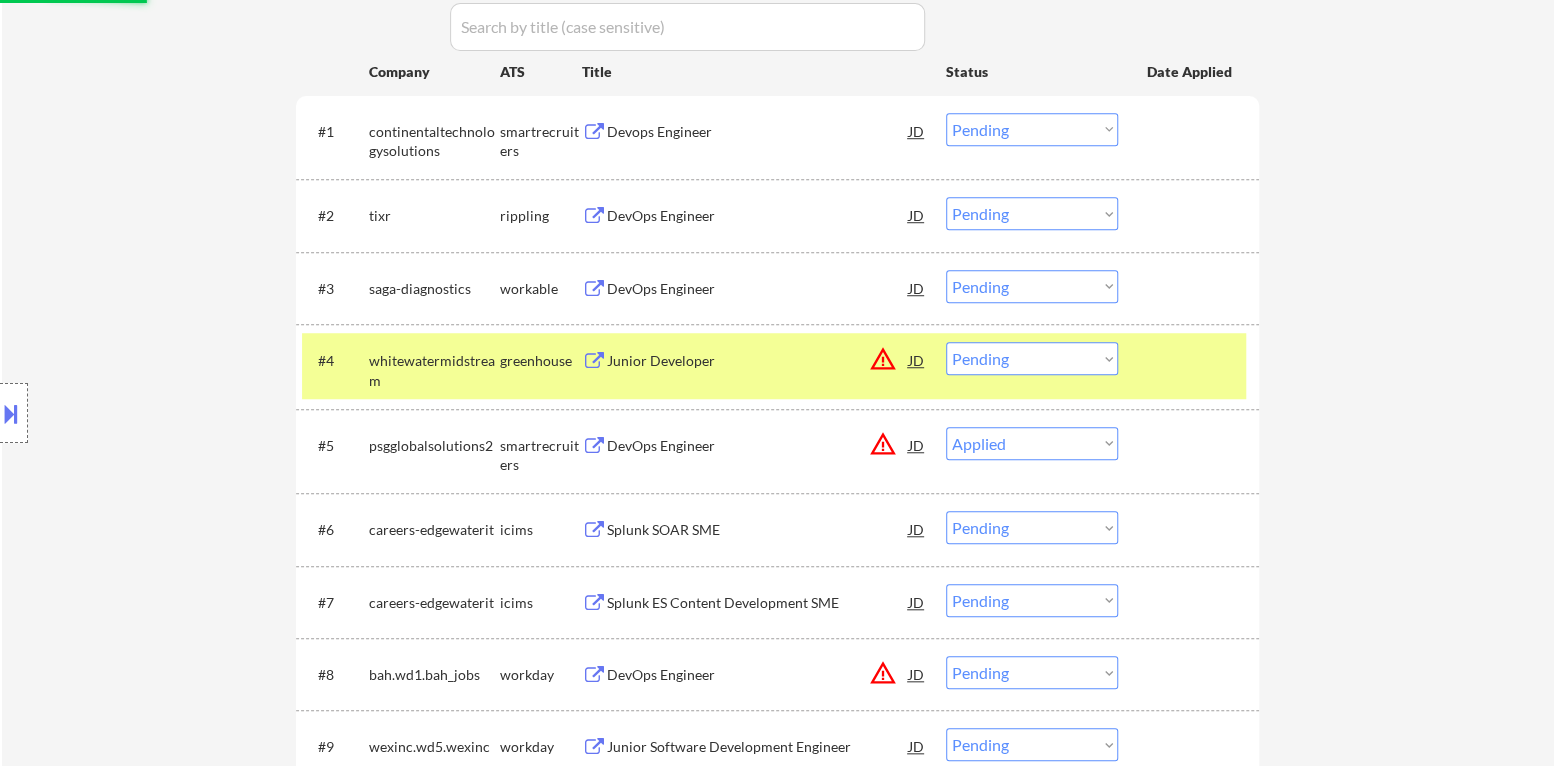 select on ""pending"" 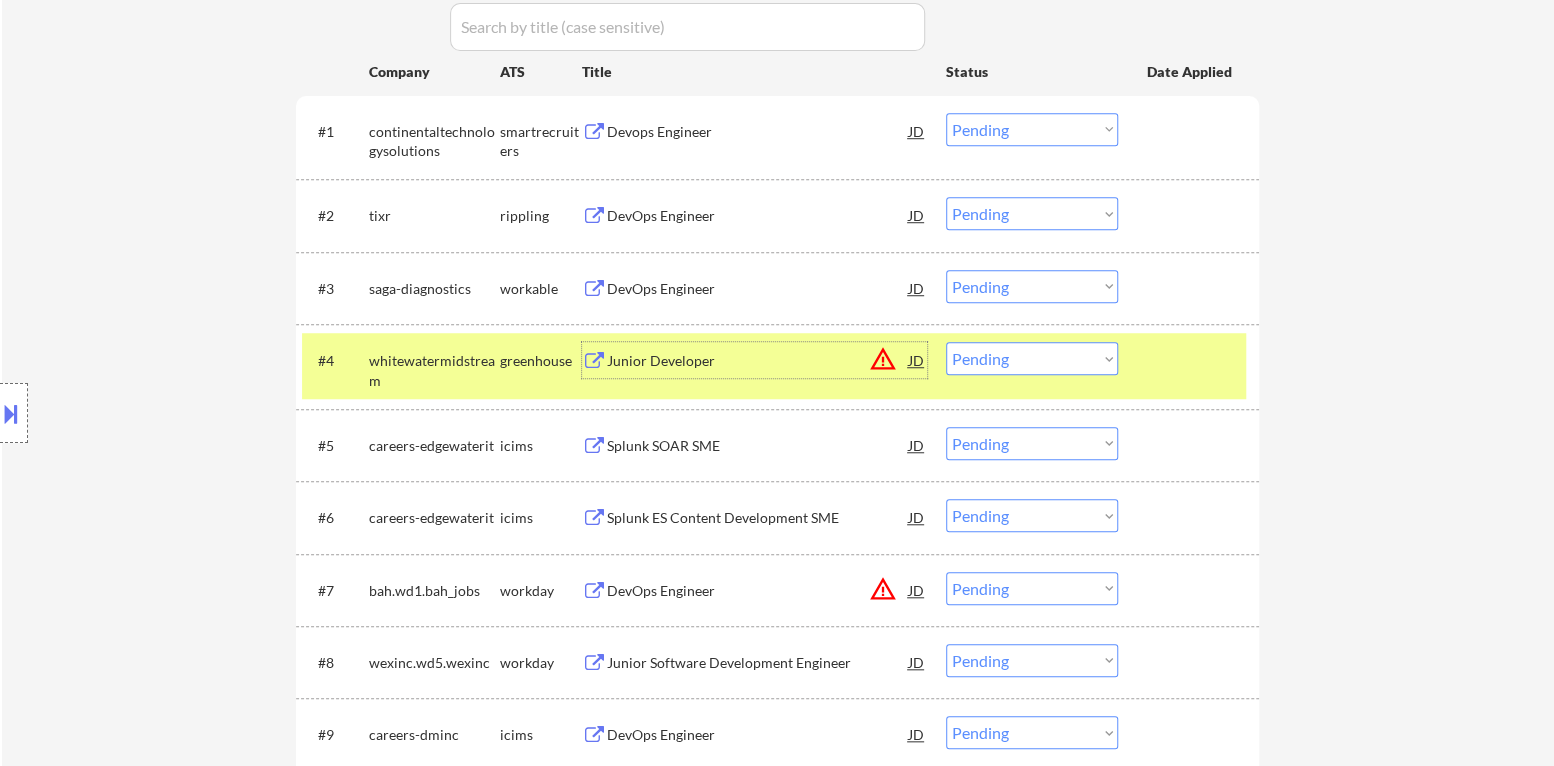 click on "Choose an option... Pending Applied Excluded (Questions) Excluded (Expired) Excluded (Location) Excluded (Bad Match) Excluded (Blocklist) Excluded (Salary) Excluded (Other)" at bounding box center (1032, 358) 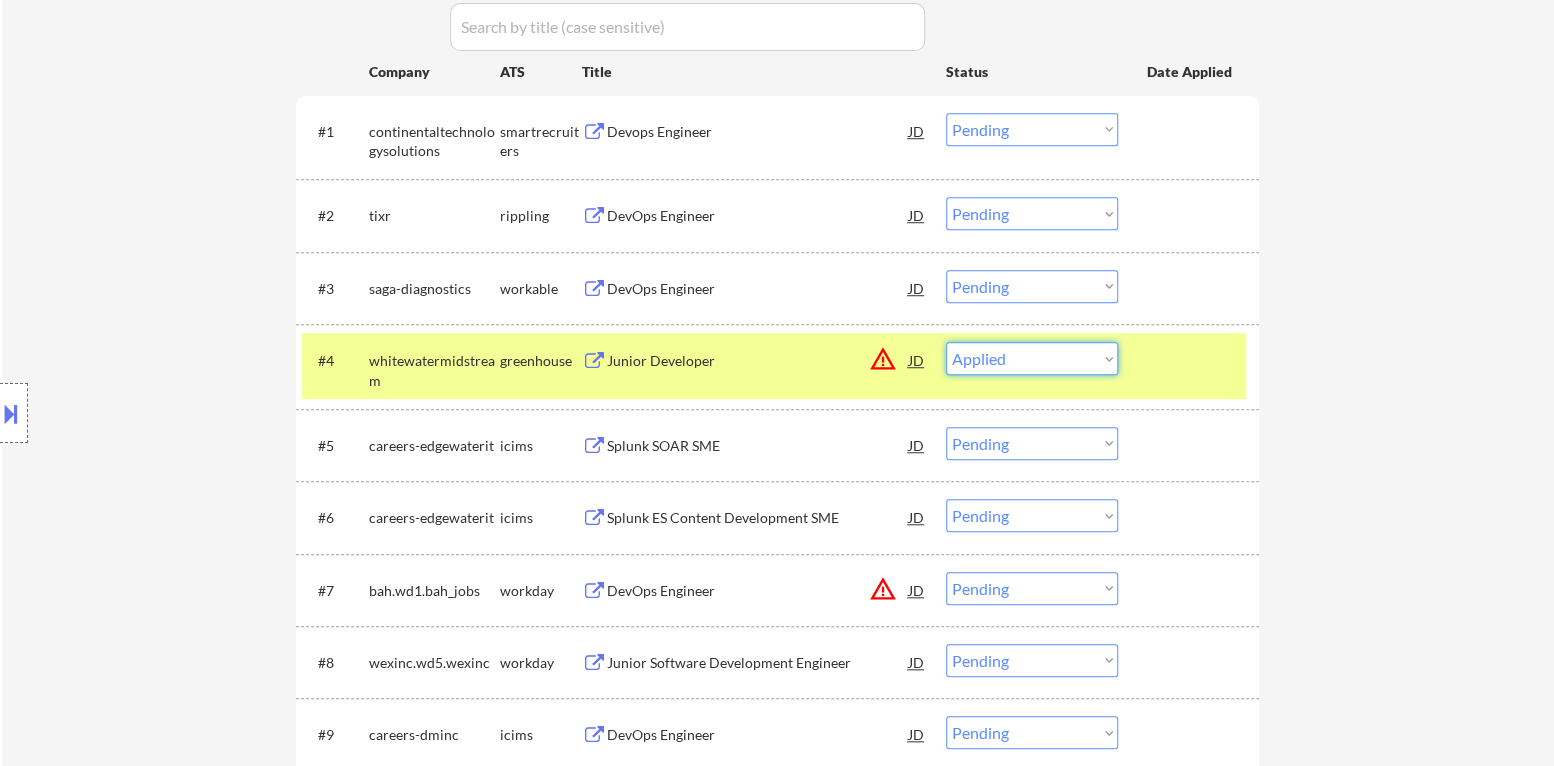 click on "Choose an option... Pending Applied Excluded (Questions) Excluded (Expired) Excluded (Location) Excluded (Bad Match) Excluded (Blocklist) Excluded (Salary) Excluded (Other)" at bounding box center (1032, 358) 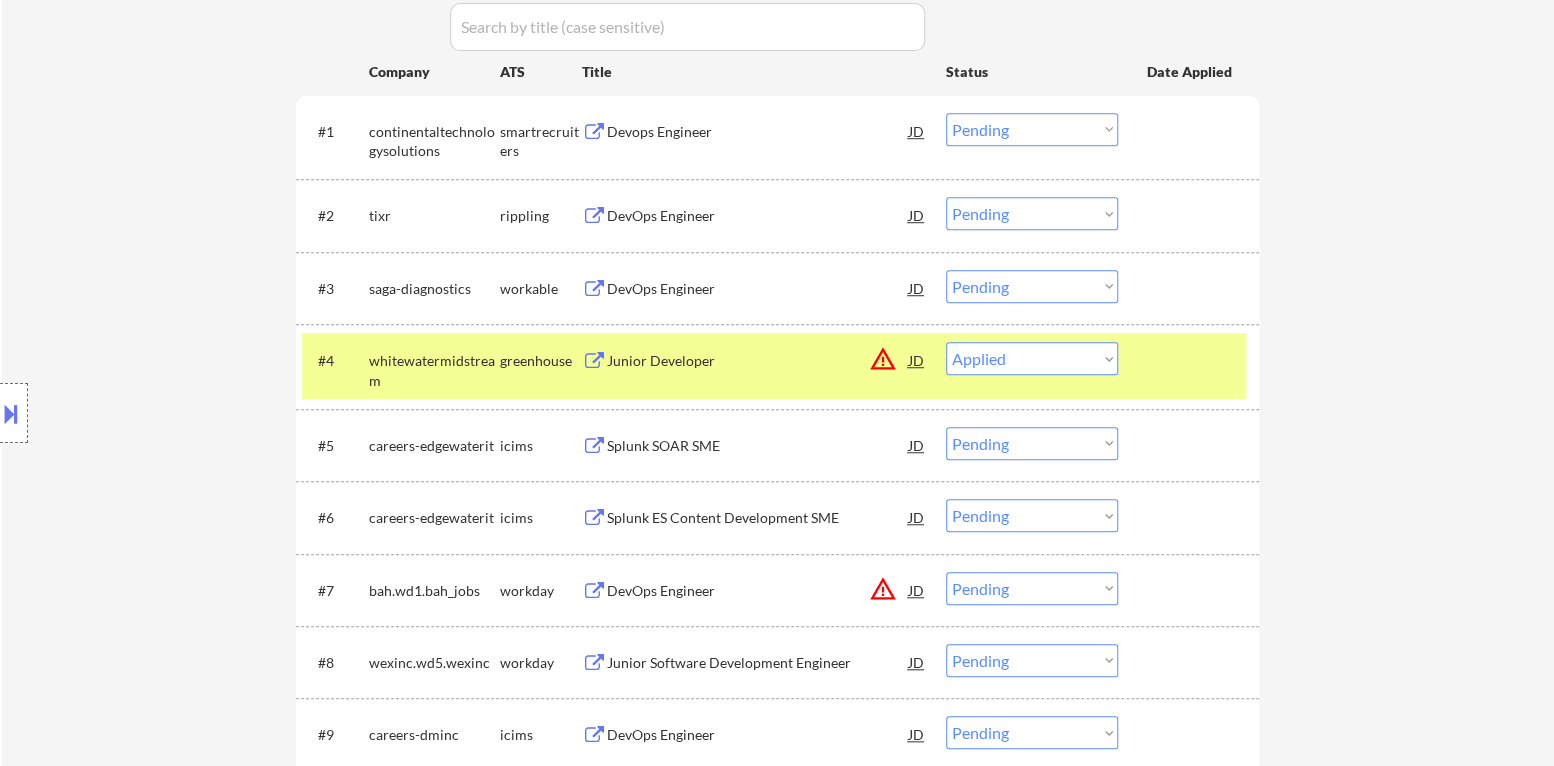 click at bounding box center [1191, 360] 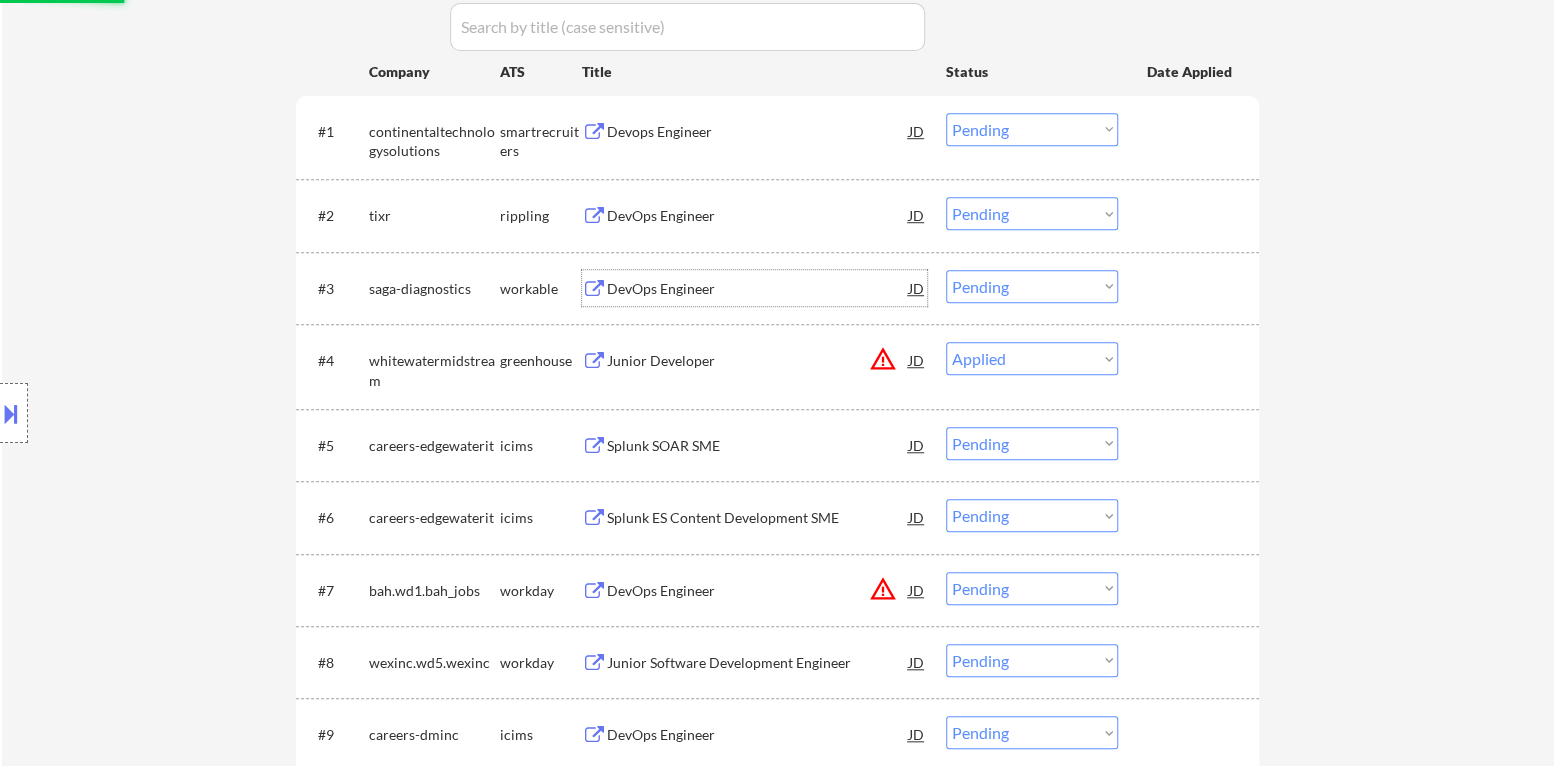 click on "DevOps Engineer" at bounding box center (758, 289) 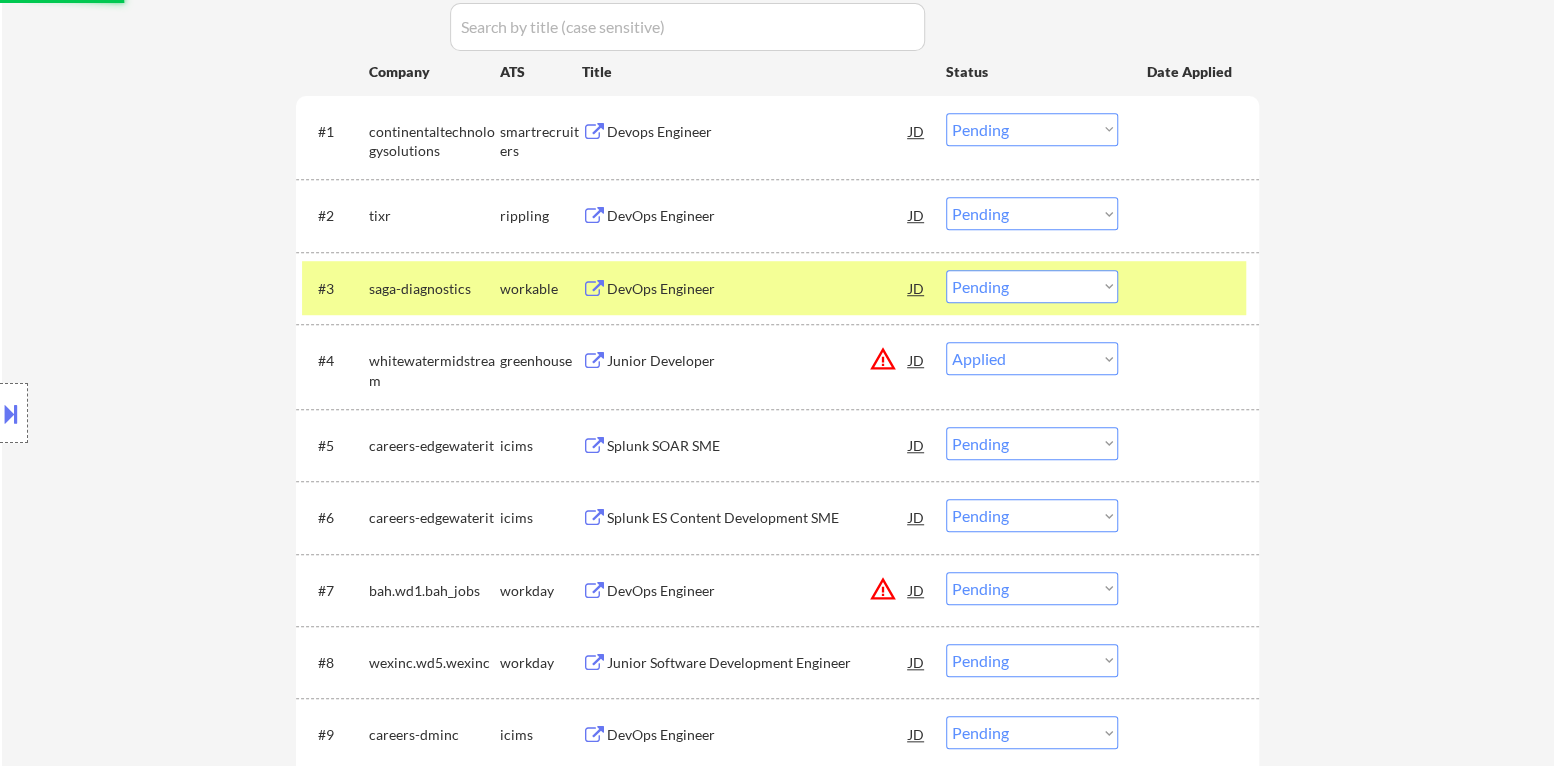 select on ""pending"" 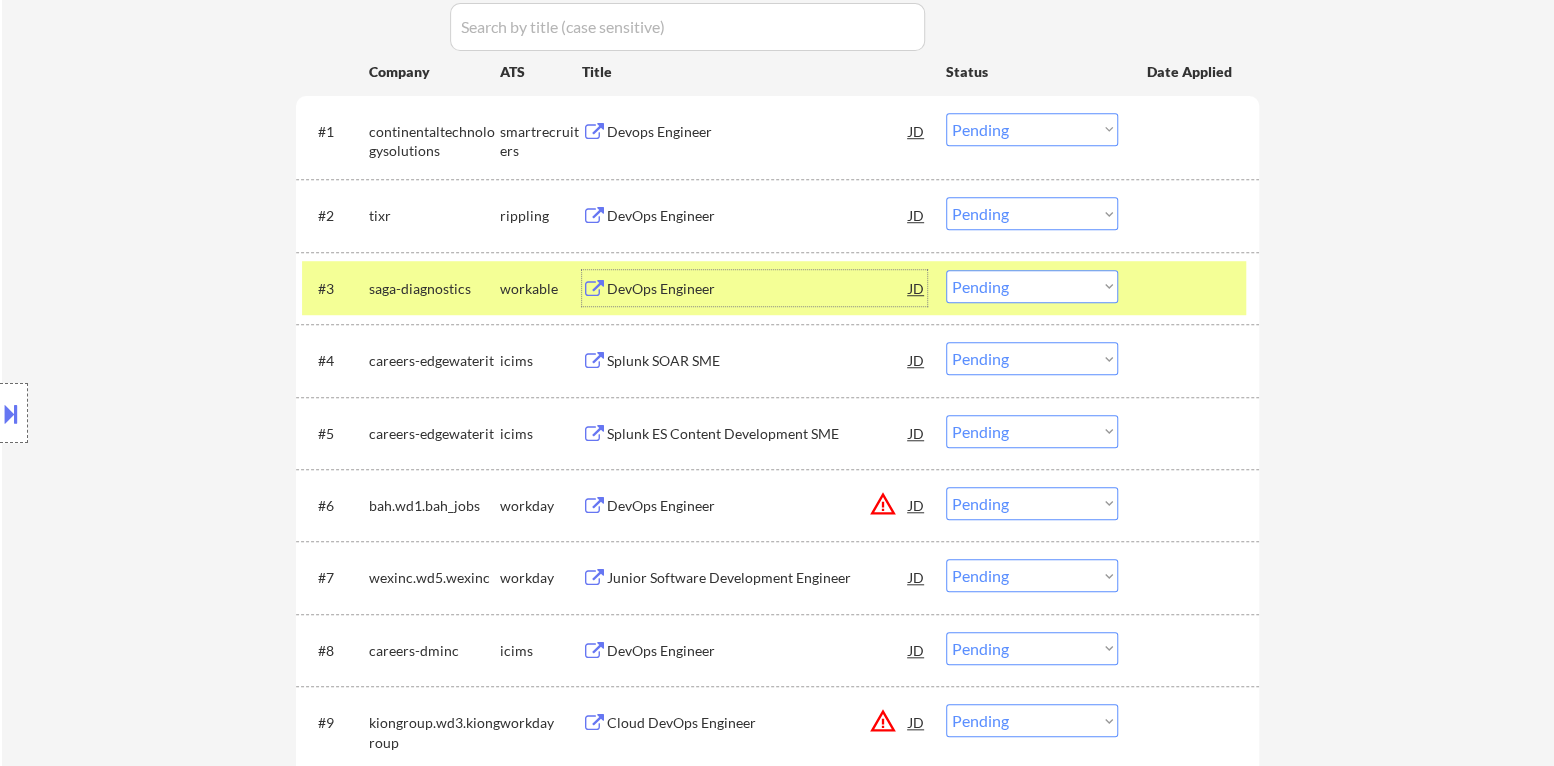 click on "Choose an option... Pending Applied Excluded (Questions) Excluded (Expired) Excluded (Location) Excluded (Bad Match) Excluded (Blocklist) Excluded (Salary) Excluded (Other)" at bounding box center (1032, 286) 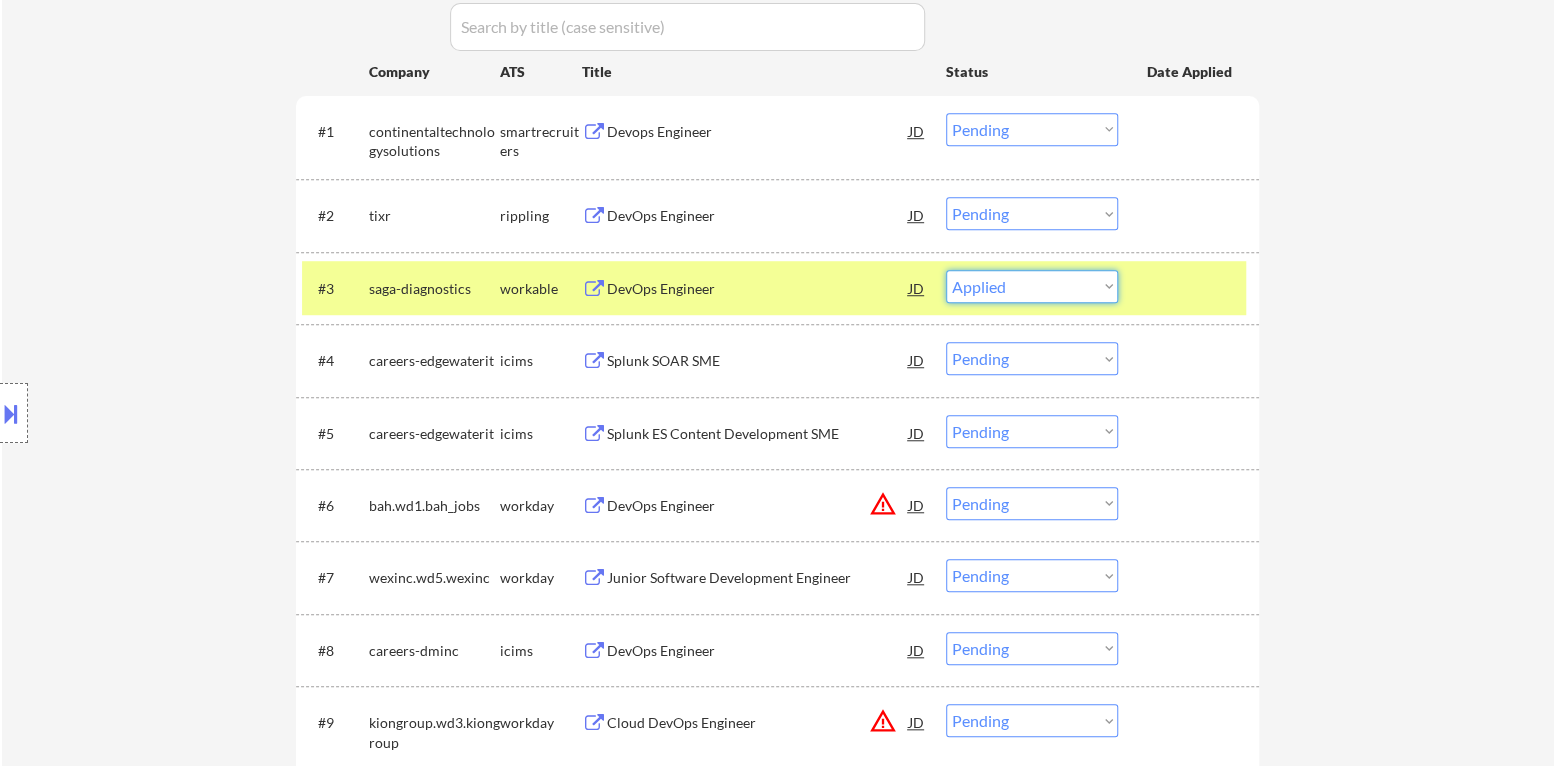 click on "Choose an option... Pending Applied Excluded (Questions) Excluded (Expired) Excluded (Location) Excluded (Bad Match) Excluded (Blocklist) Excluded (Salary) Excluded (Other)" at bounding box center [1032, 286] 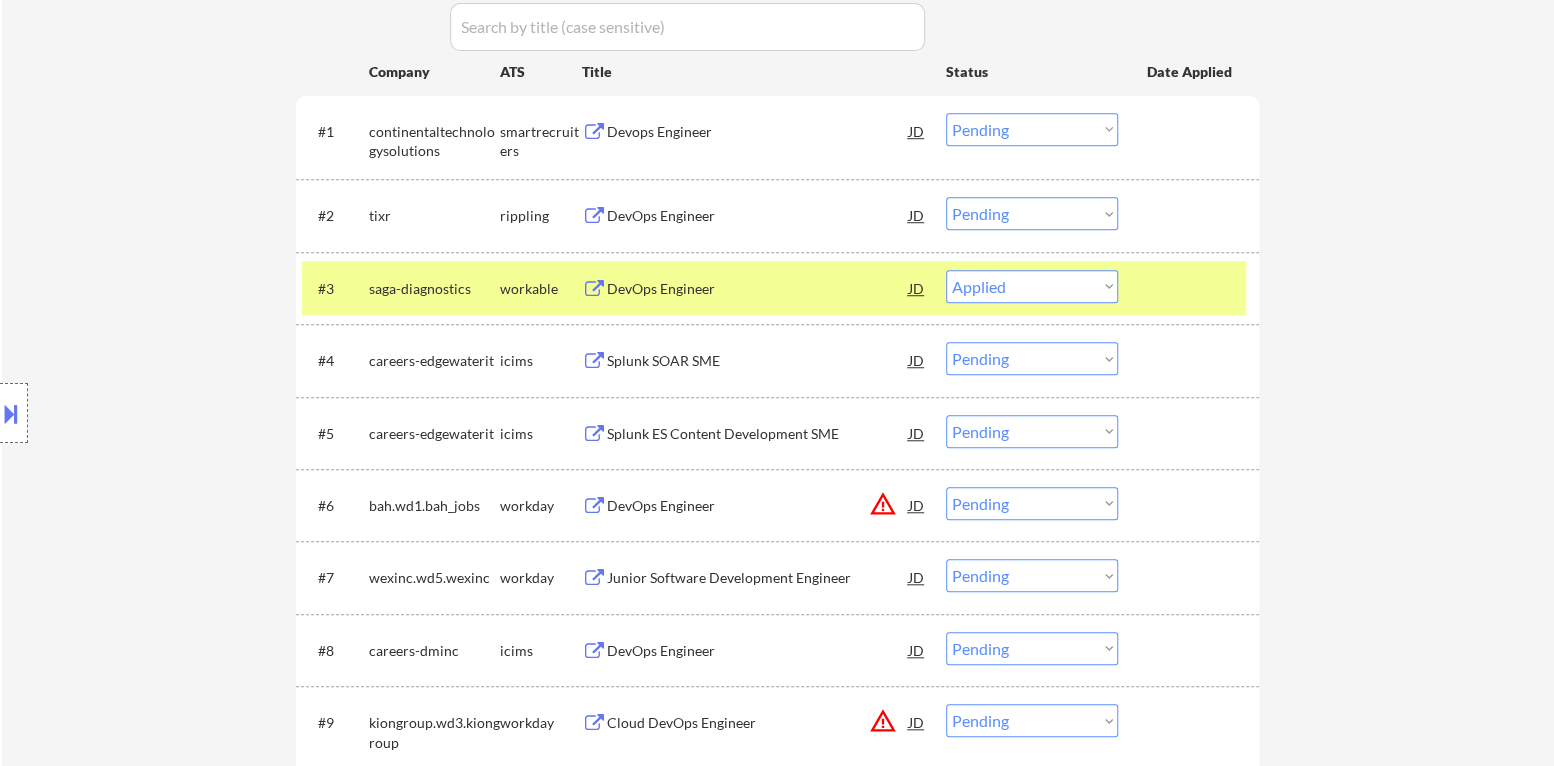 drag, startPoint x: 1187, startPoint y: 287, endPoint x: 1131, endPoint y: 298, distance: 57.070133 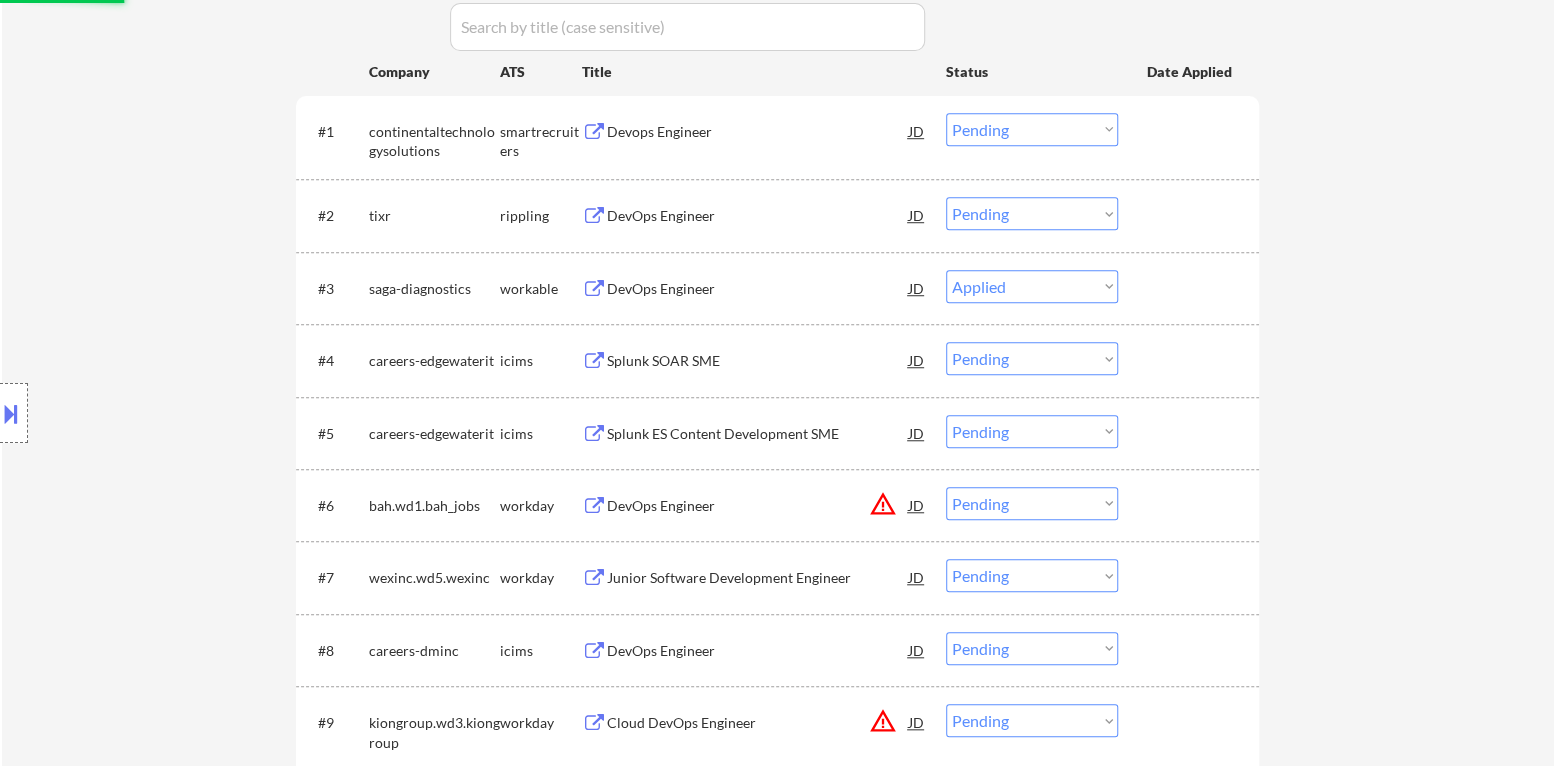 scroll, scrollTop: 600, scrollLeft: 0, axis: vertical 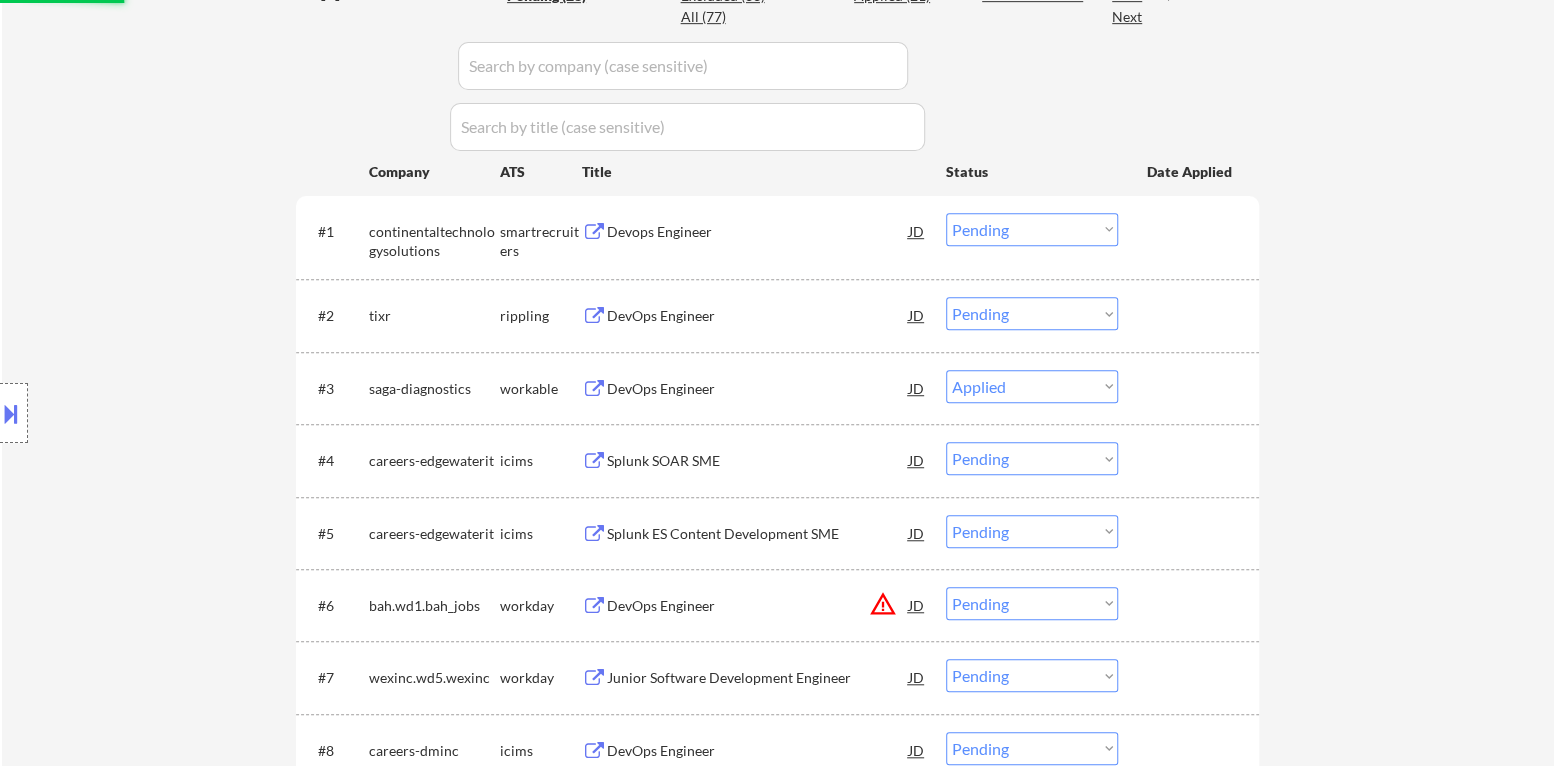 click on "DevOps Engineer" at bounding box center [758, 316] 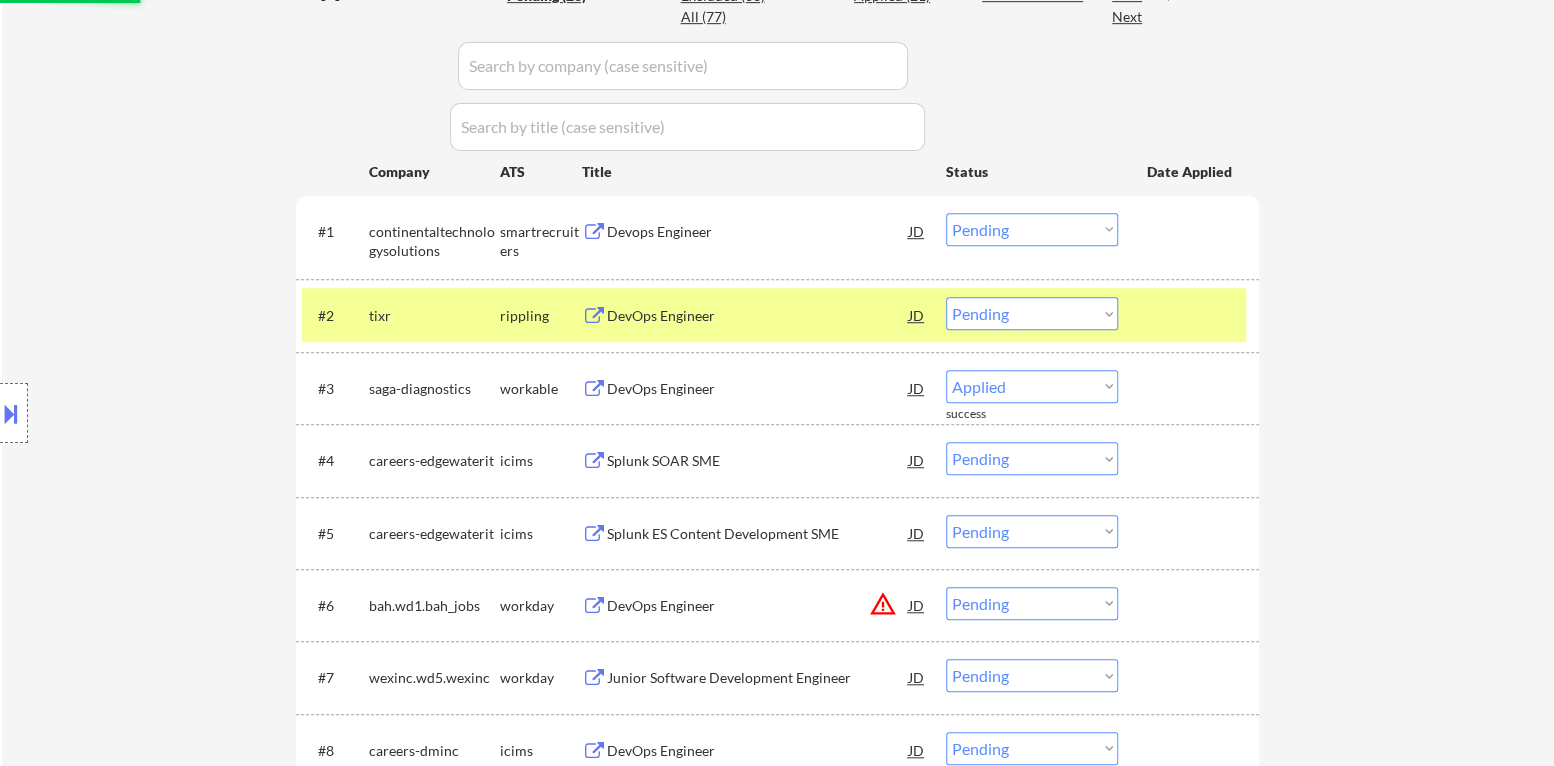 select on ""pending"" 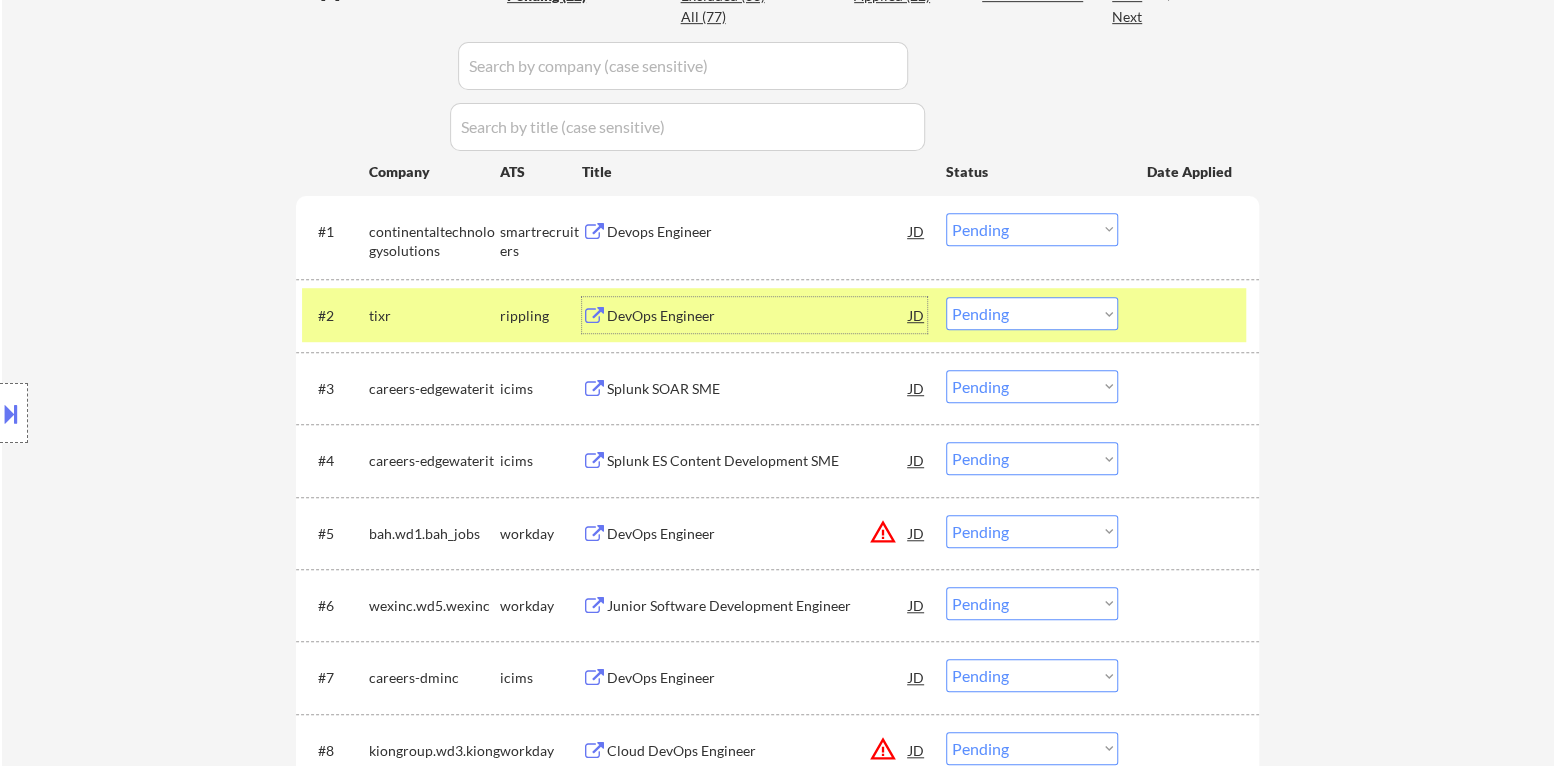 click on "Choose an option... Pending Applied Excluded (Questions) Excluded (Expired) Excluded (Location) Excluded (Bad Match) Excluded (Blocklist) Excluded (Salary) Excluded (Other)" at bounding box center [1032, 313] 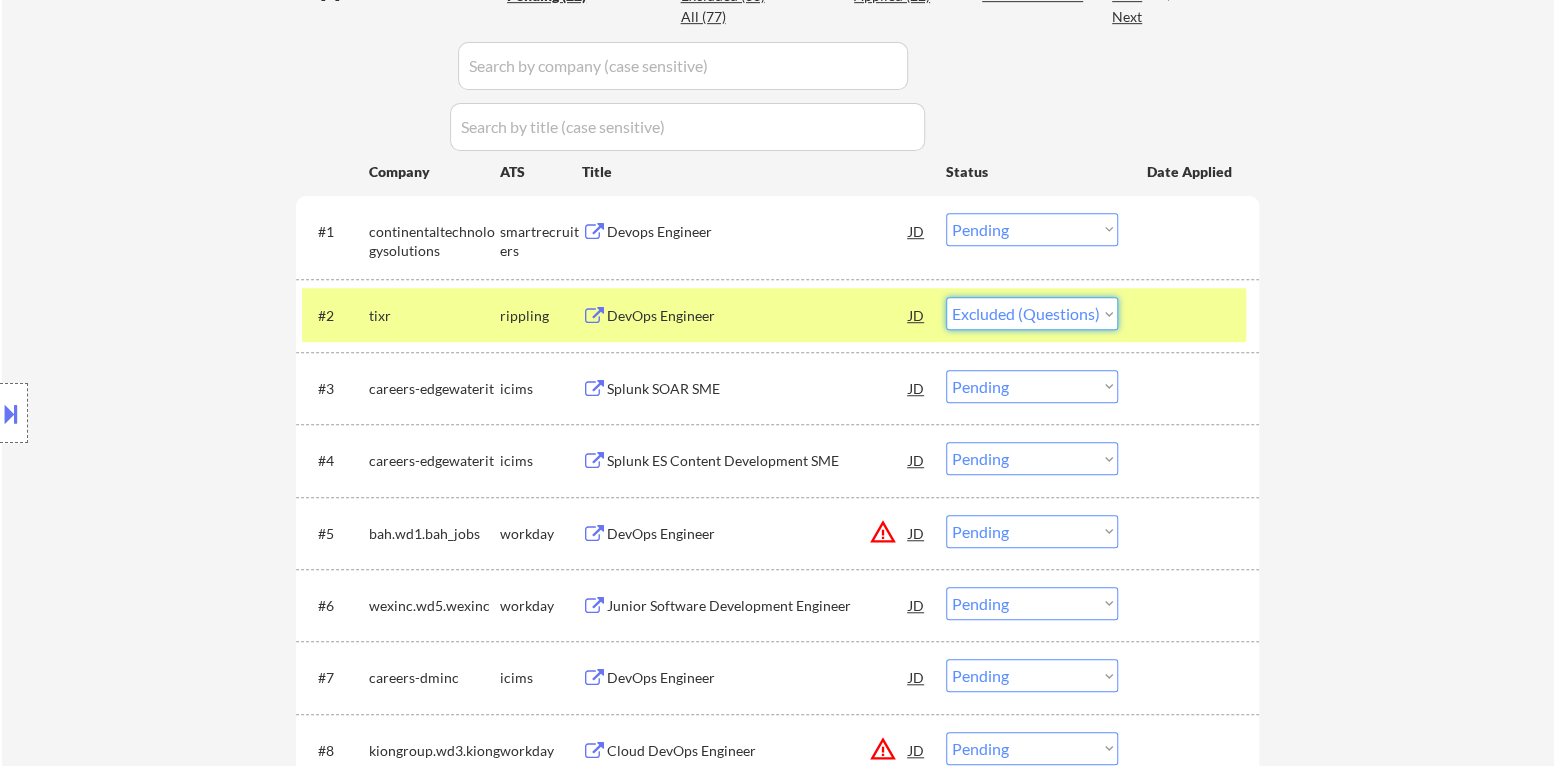 click on "Choose an option... Pending Applied Excluded (Questions) Excluded (Expired) Excluded (Location) Excluded (Bad Match) Excluded (Blocklist) Excluded (Salary) Excluded (Other)" at bounding box center [1032, 313] 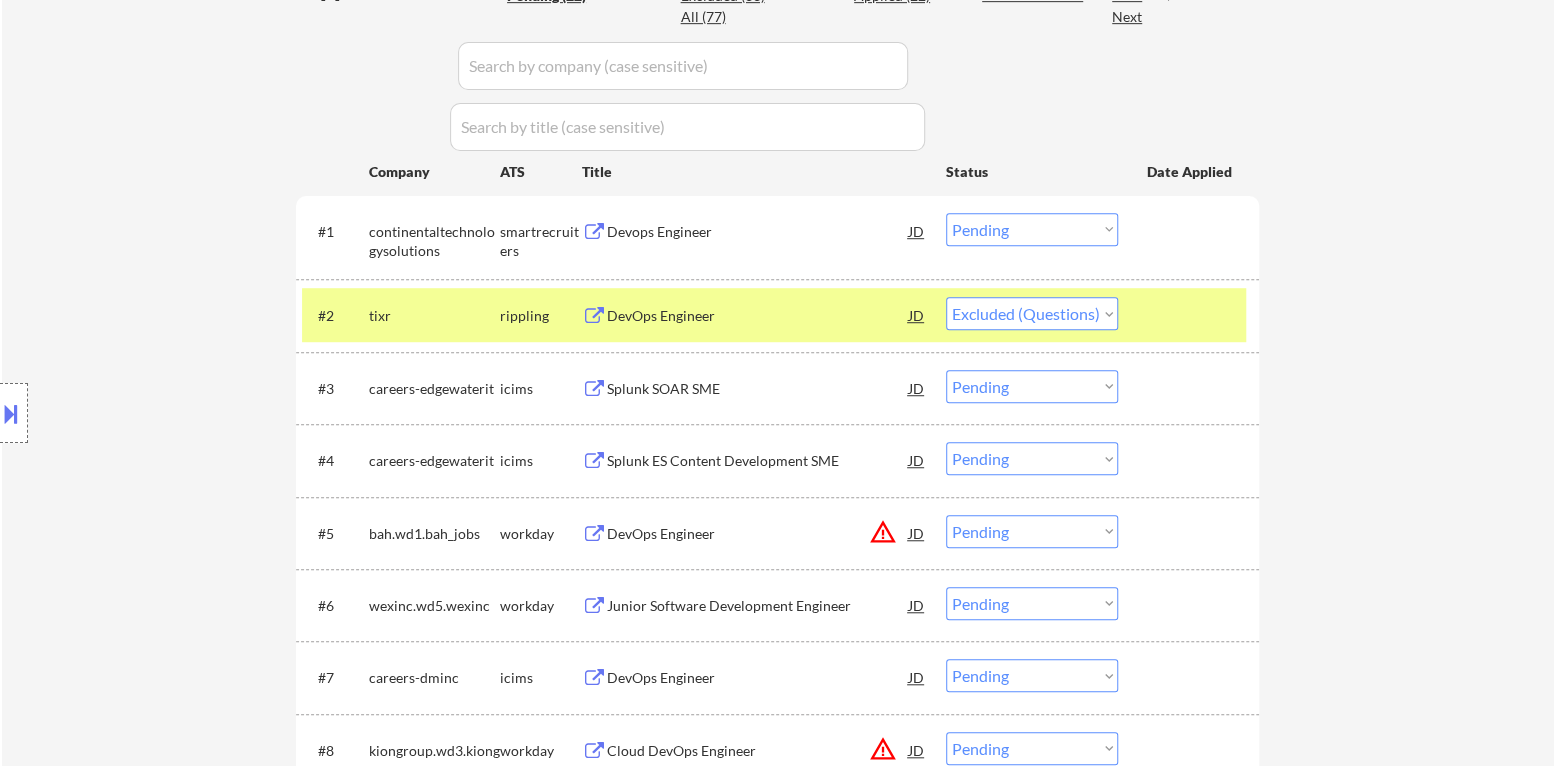 click at bounding box center [1191, 315] 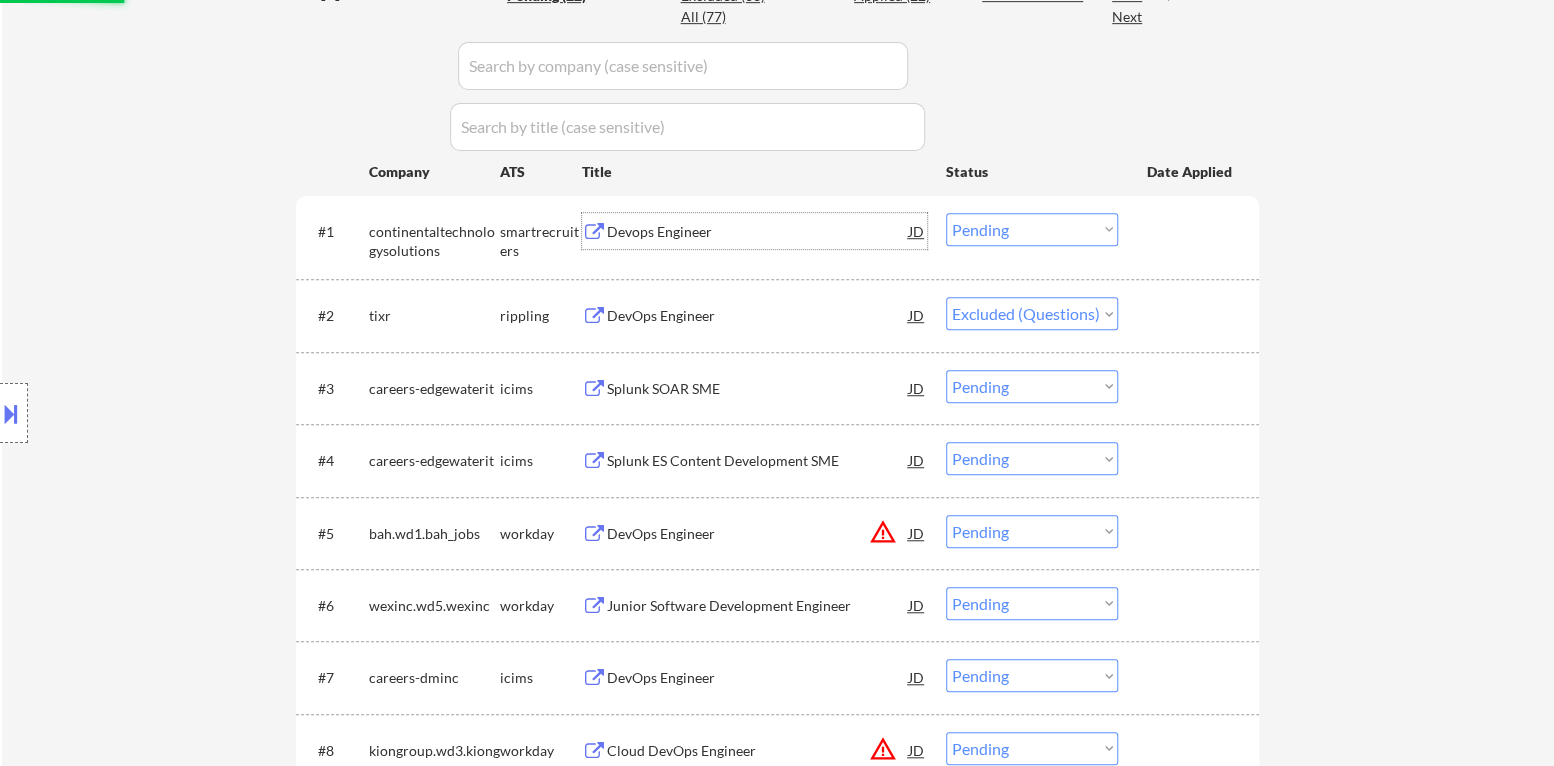 click on "Devops Engineer" at bounding box center [758, 232] 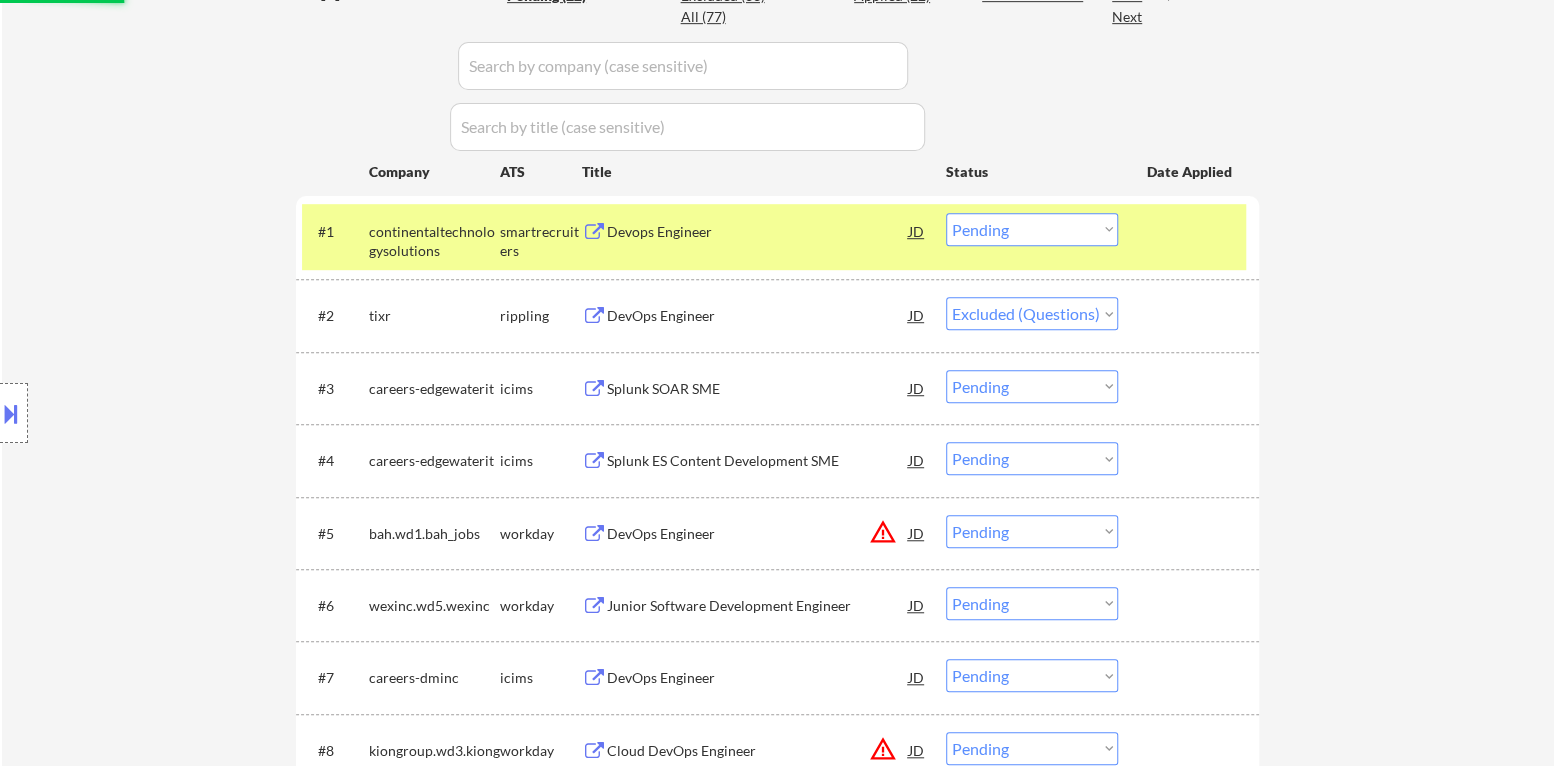 select on ""pending"" 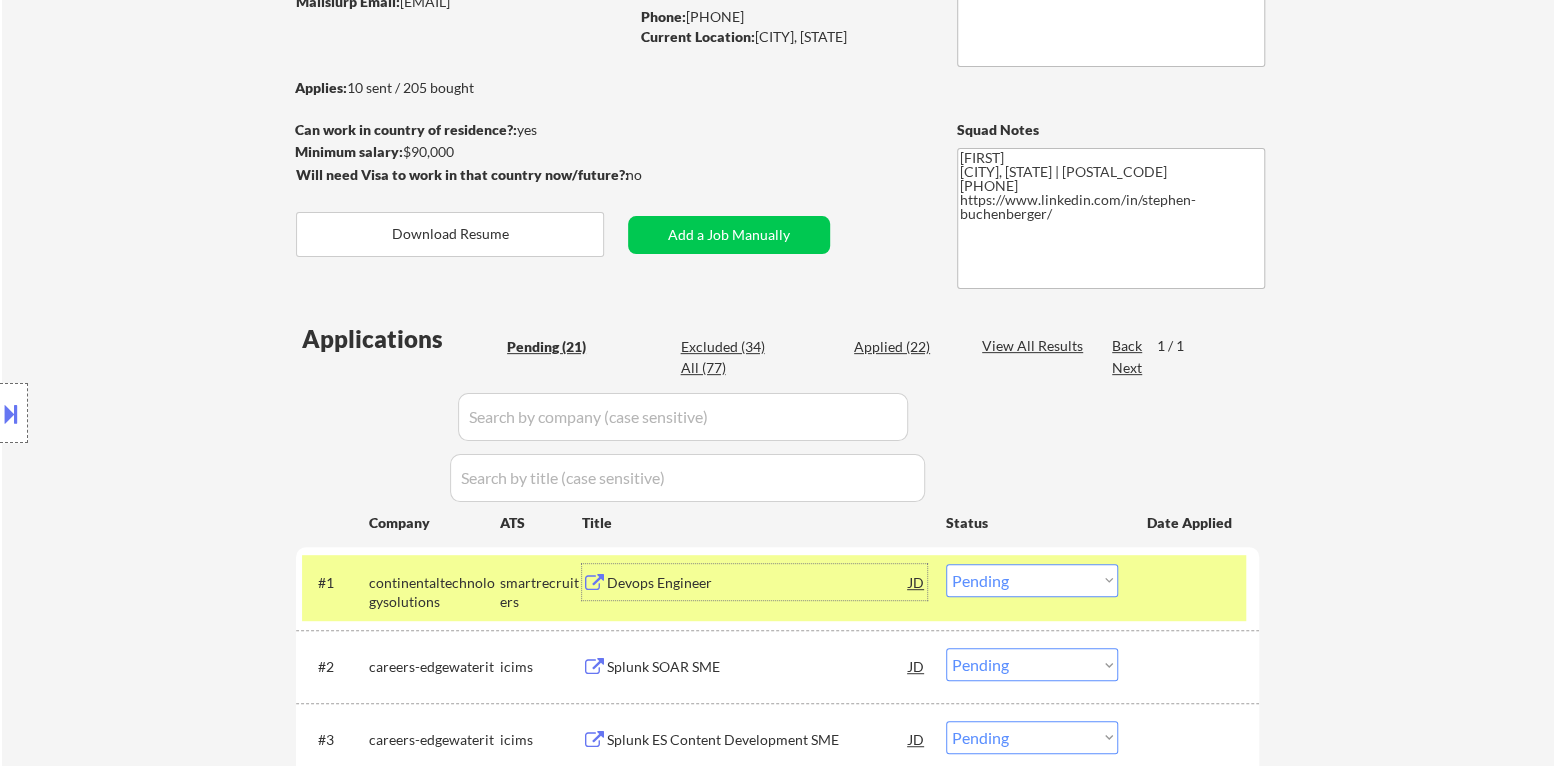 scroll, scrollTop: 399, scrollLeft: 0, axis: vertical 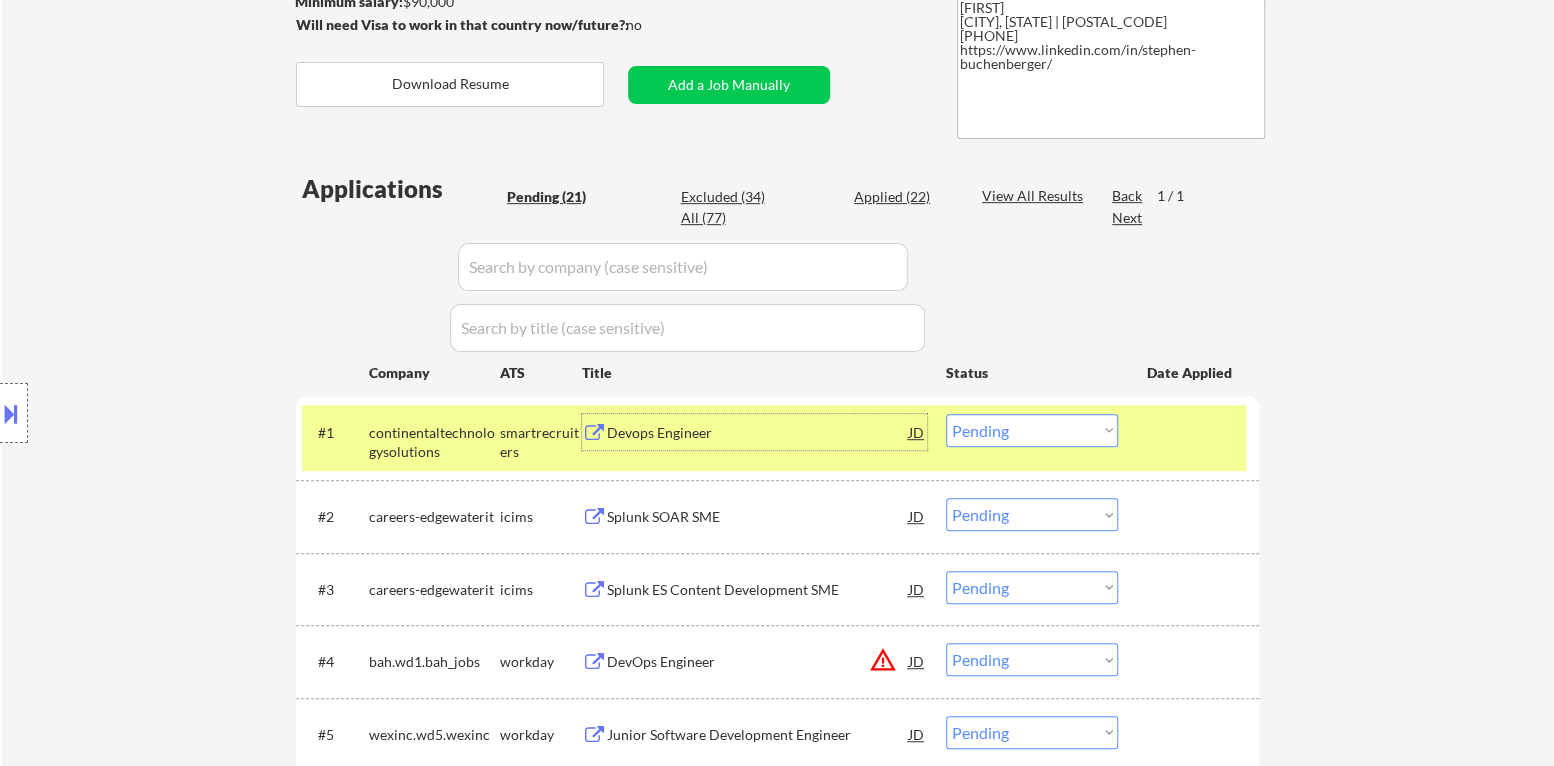 click on "Choose an option... Pending Applied Excluded (Questions) Excluded (Expired) Excluded (Location) Excluded (Bad Match) Excluded (Blocklist) Excluded (Salary) Excluded (Other)" at bounding box center (1032, 430) 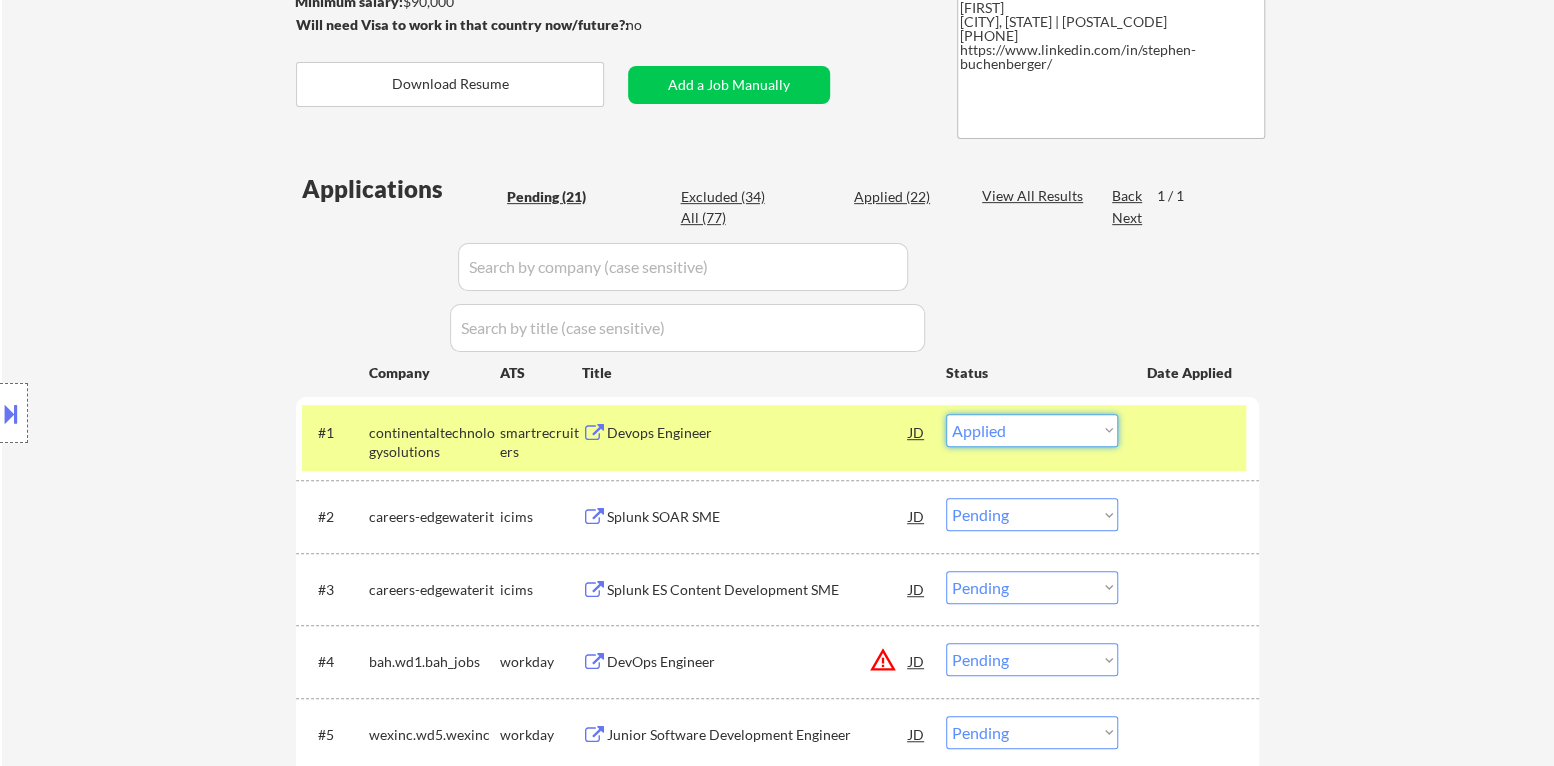 click on "Choose an option... Pending Applied Excluded (Questions) Excluded (Expired) Excluded (Location) Excluded (Bad Match) Excluded (Blocklist) Excluded (Salary) Excluded (Other)" at bounding box center [1032, 430] 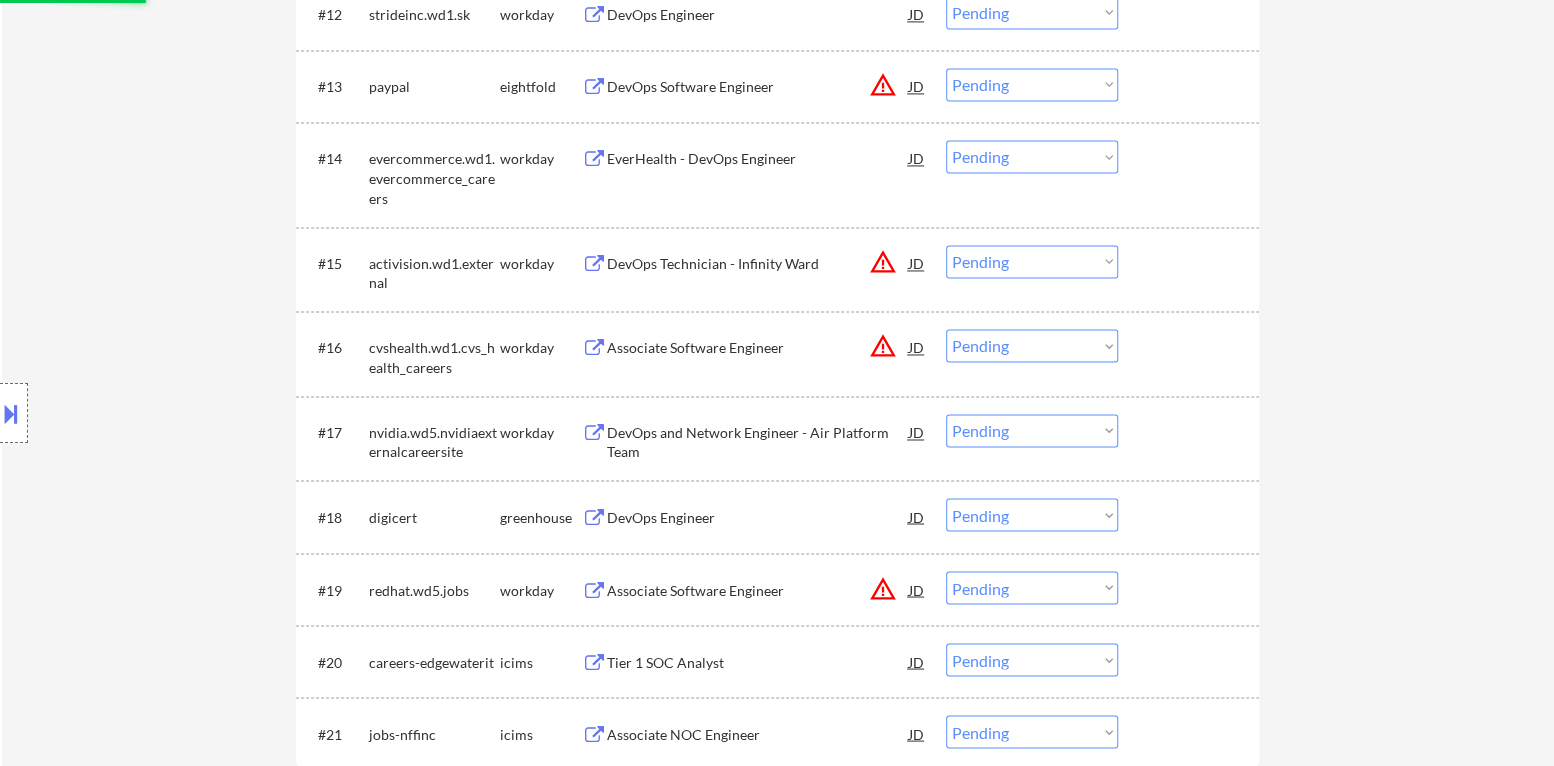 scroll, scrollTop: 1699, scrollLeft: 0, axis: vertical 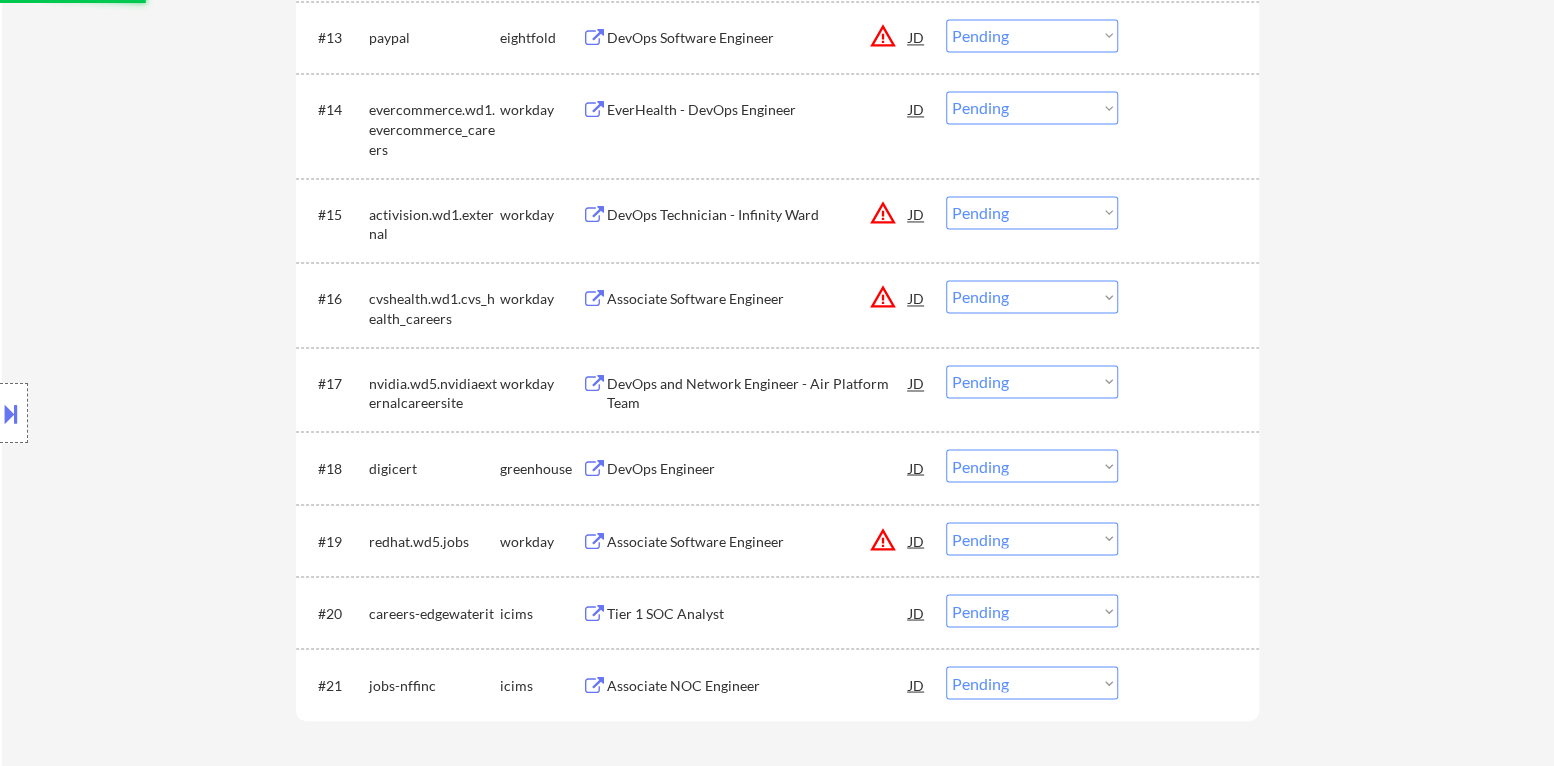 select on ""pending"" 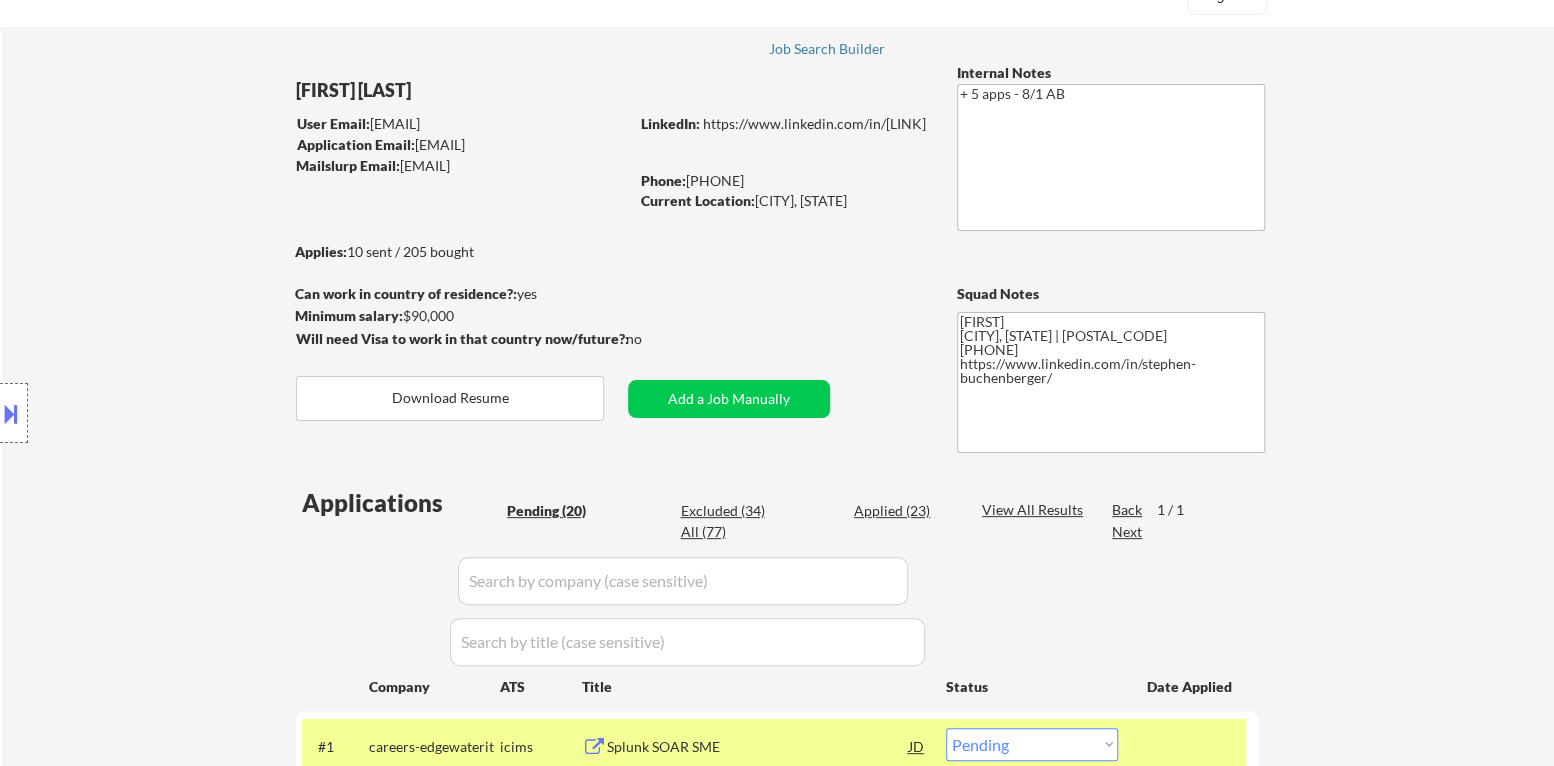 scroll, scrollTop: 99, scrollLeft: 0, axis: vertical 